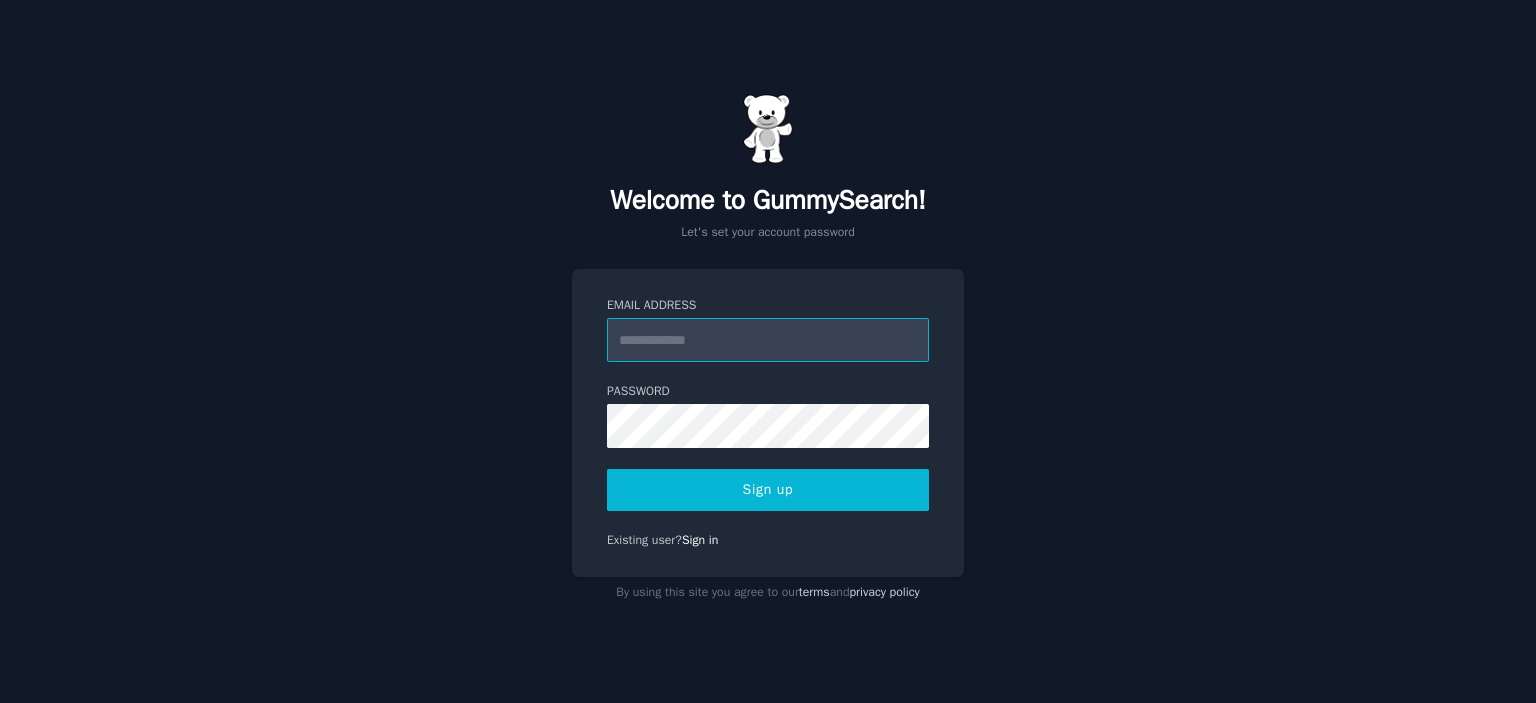 scroll, scrollTop: 0, scrollLeft: 0, axis: both 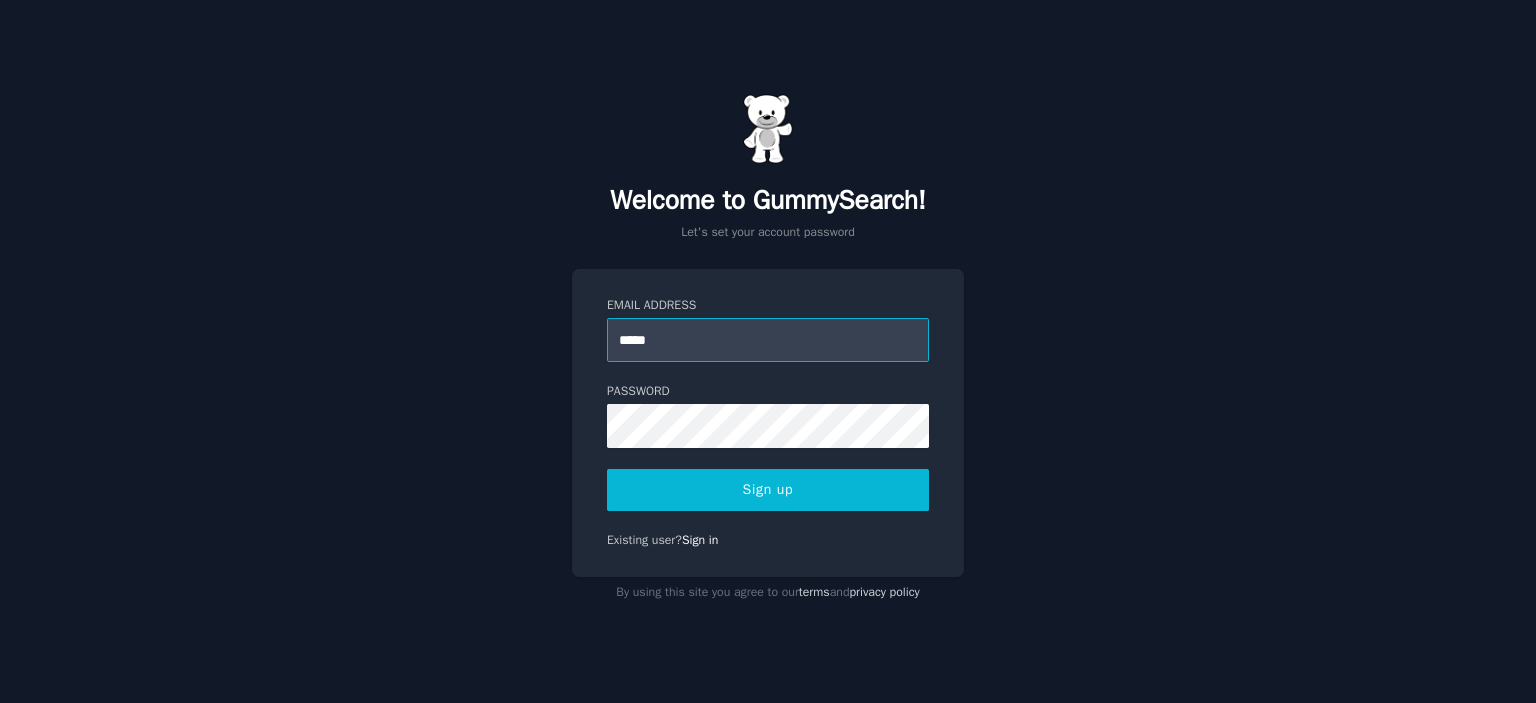 type on "**********" 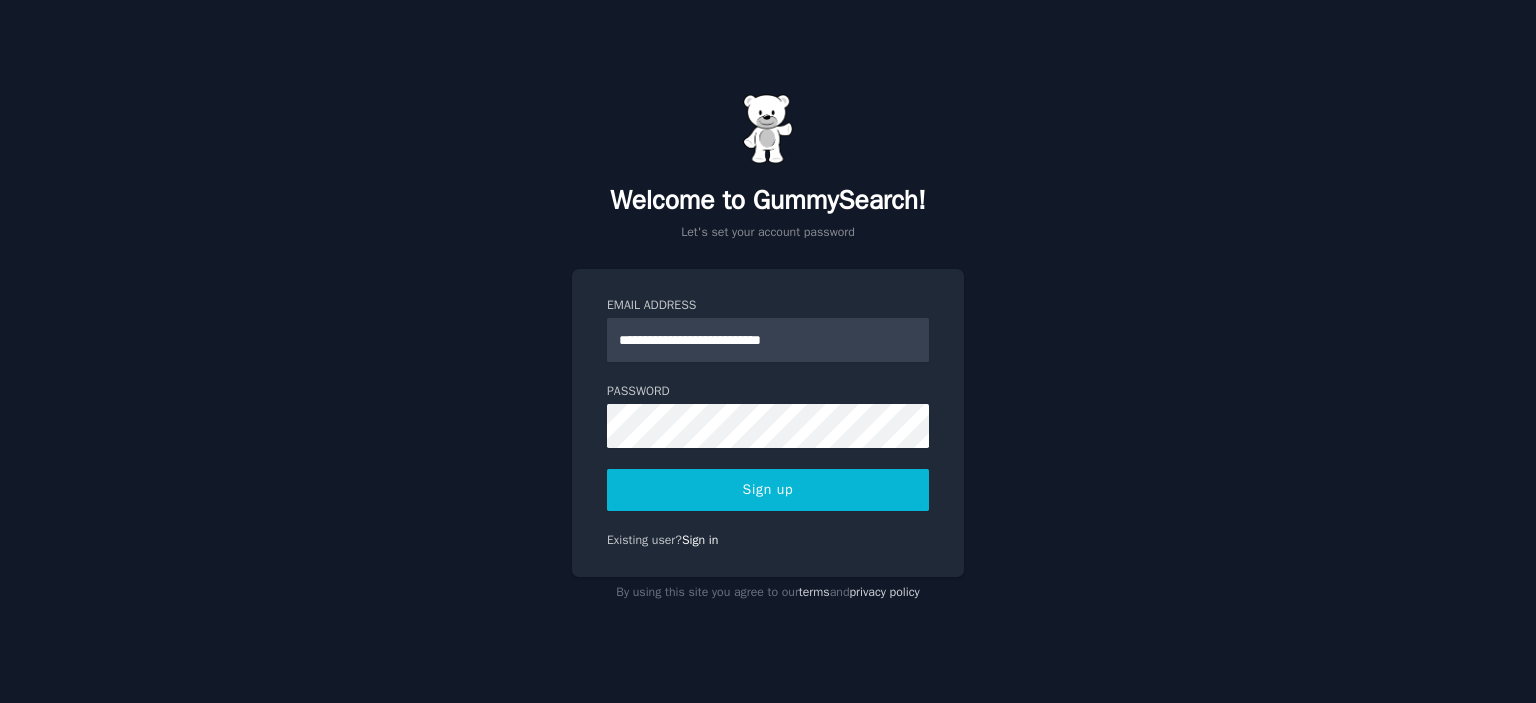 click on "Sign up" at bounding box center (768, 490) 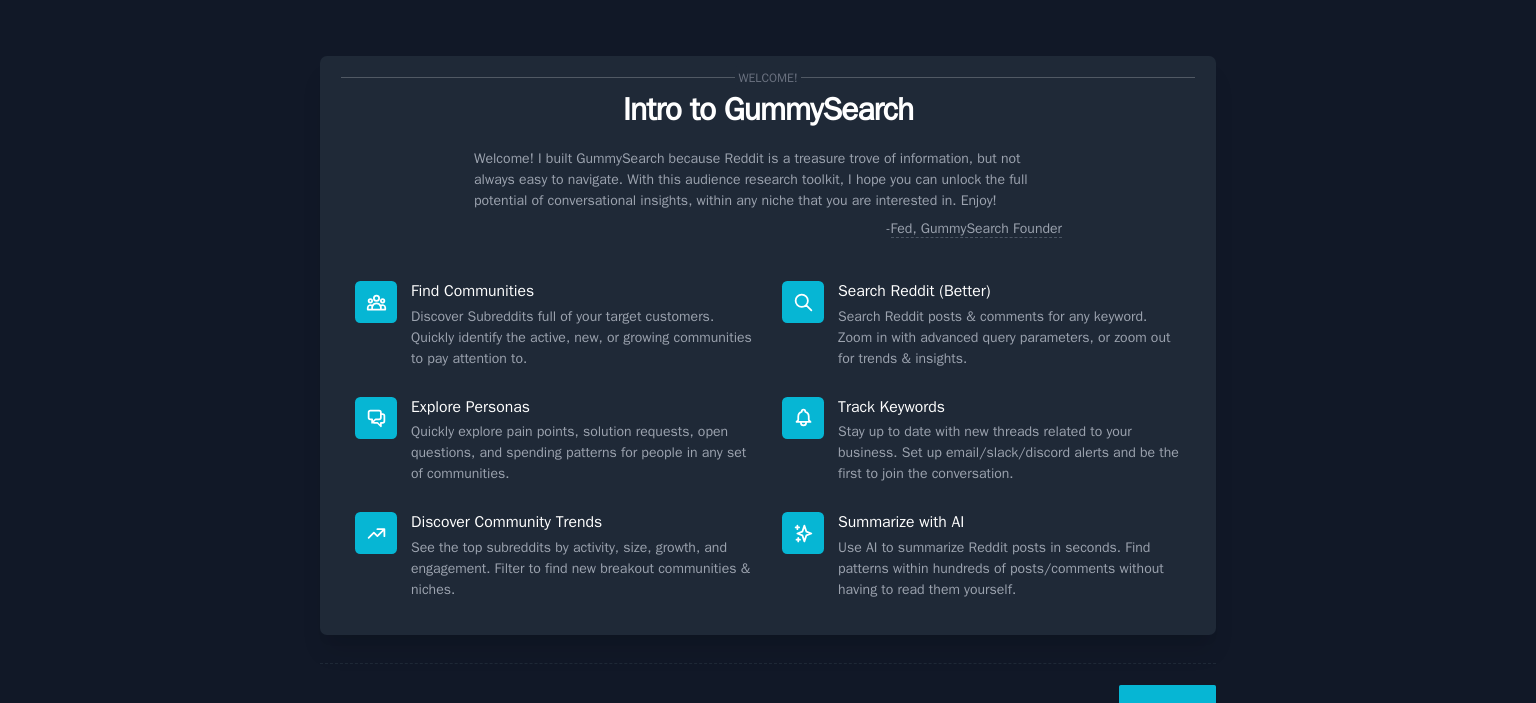 scroll, scrollTop: 0, scrollLeft: 0, axis: both 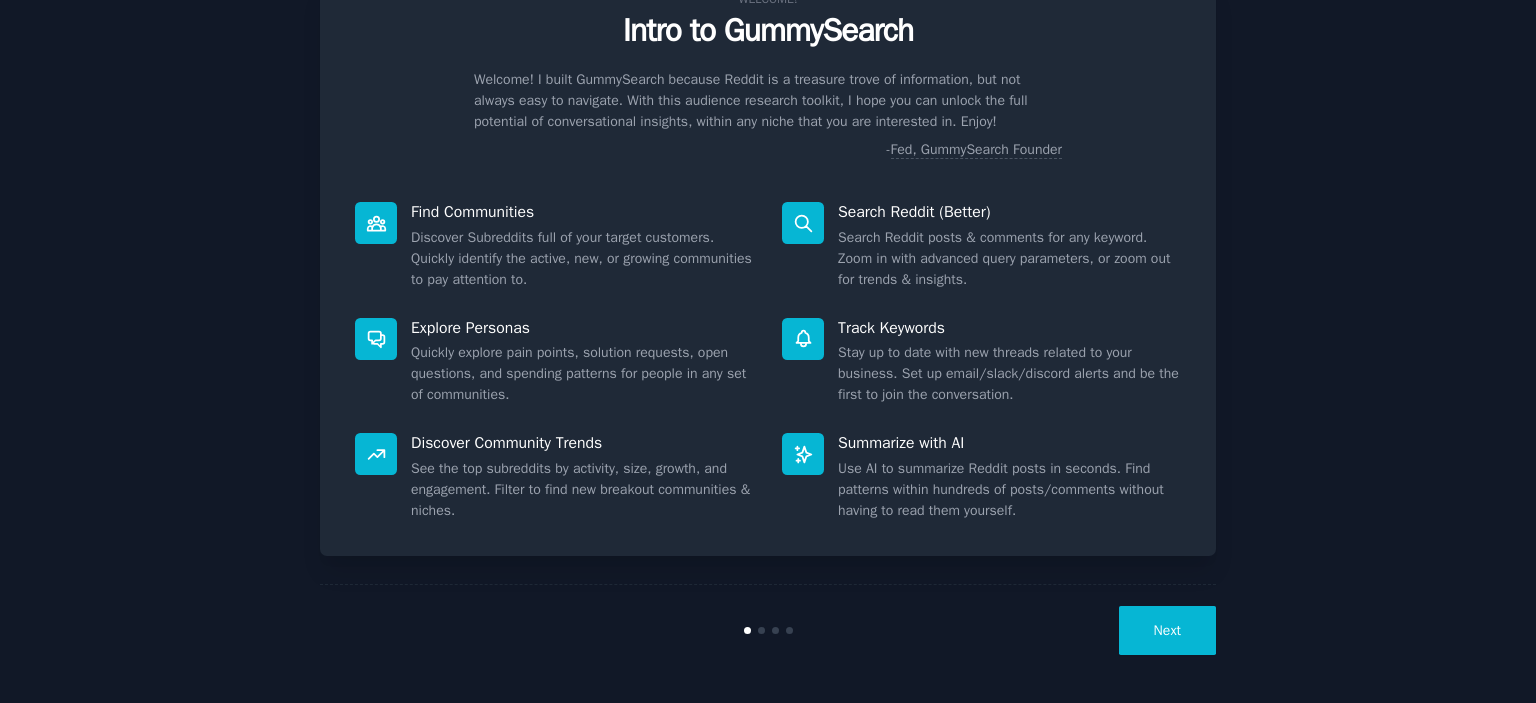 click on "Next" at bounding box center (1167, 630) 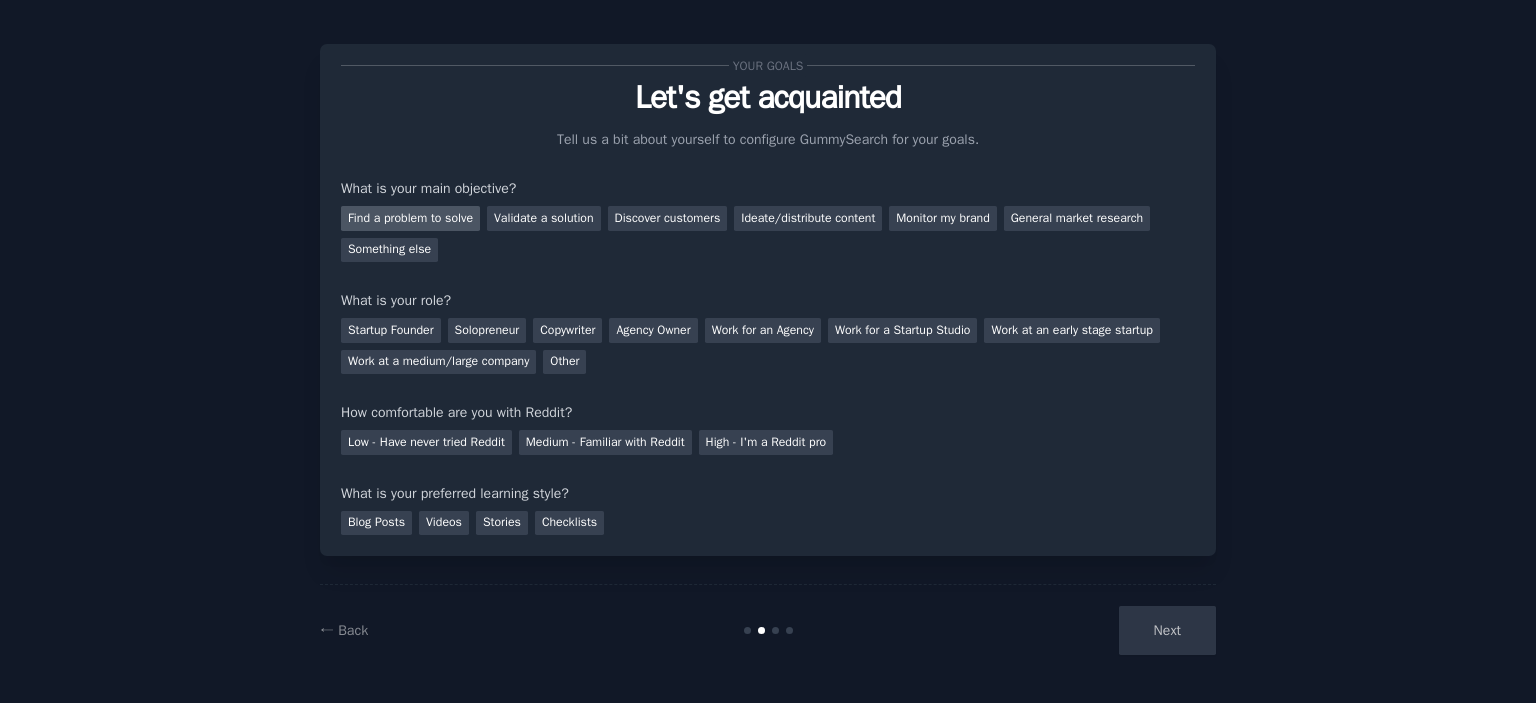 click on "Find a problem to solve" at bounding box center (410, 218) 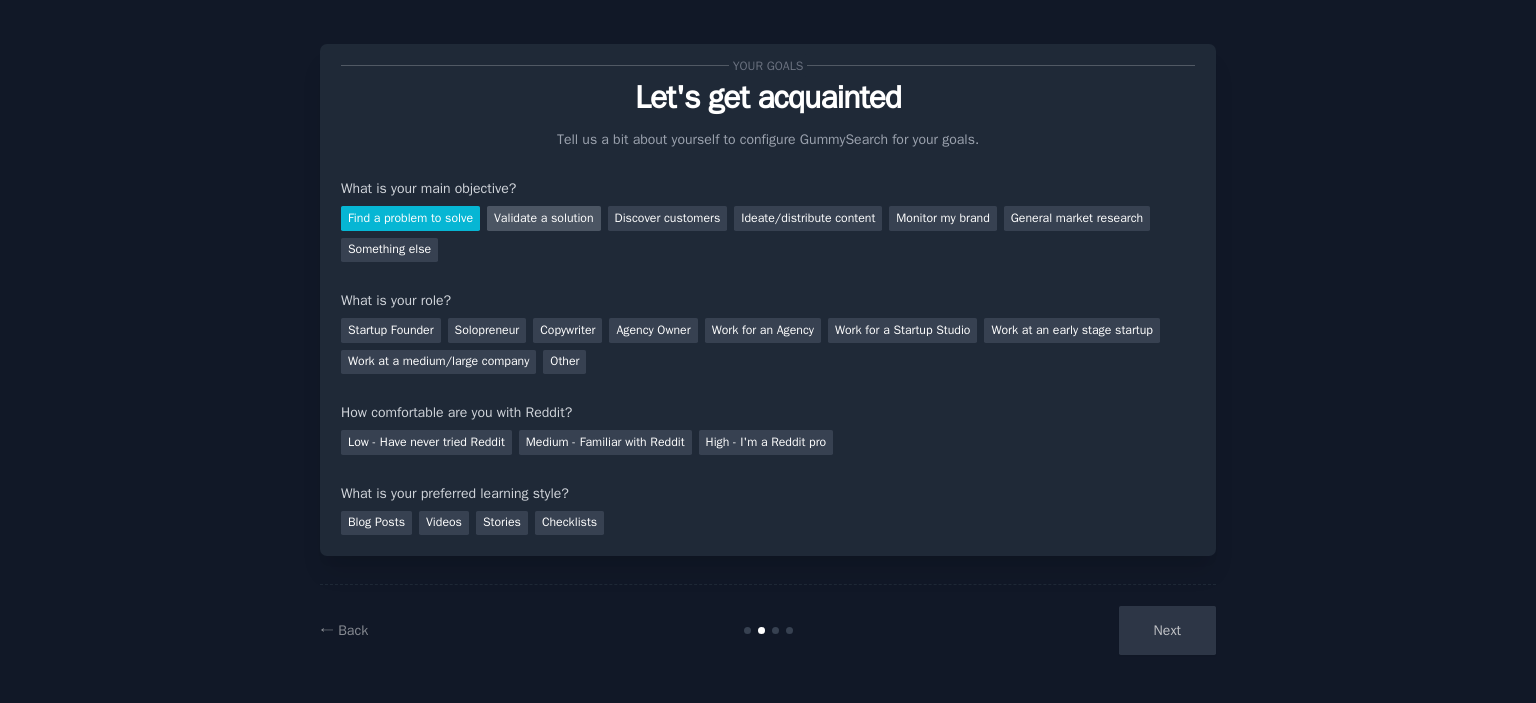 click on "Validate a solution" at bounding box center [544, 218] 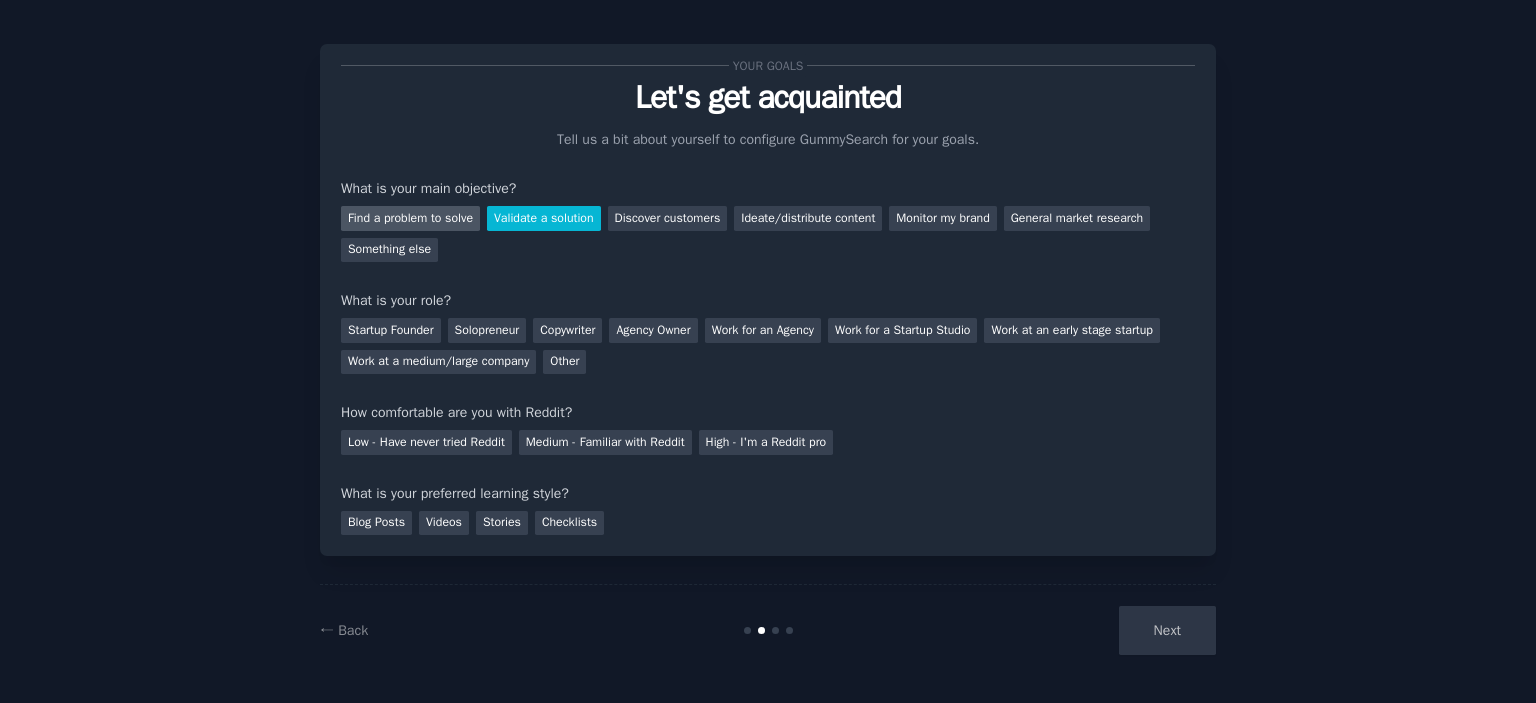 click on "Find a problem to solve" at bounding box center [410, 218] 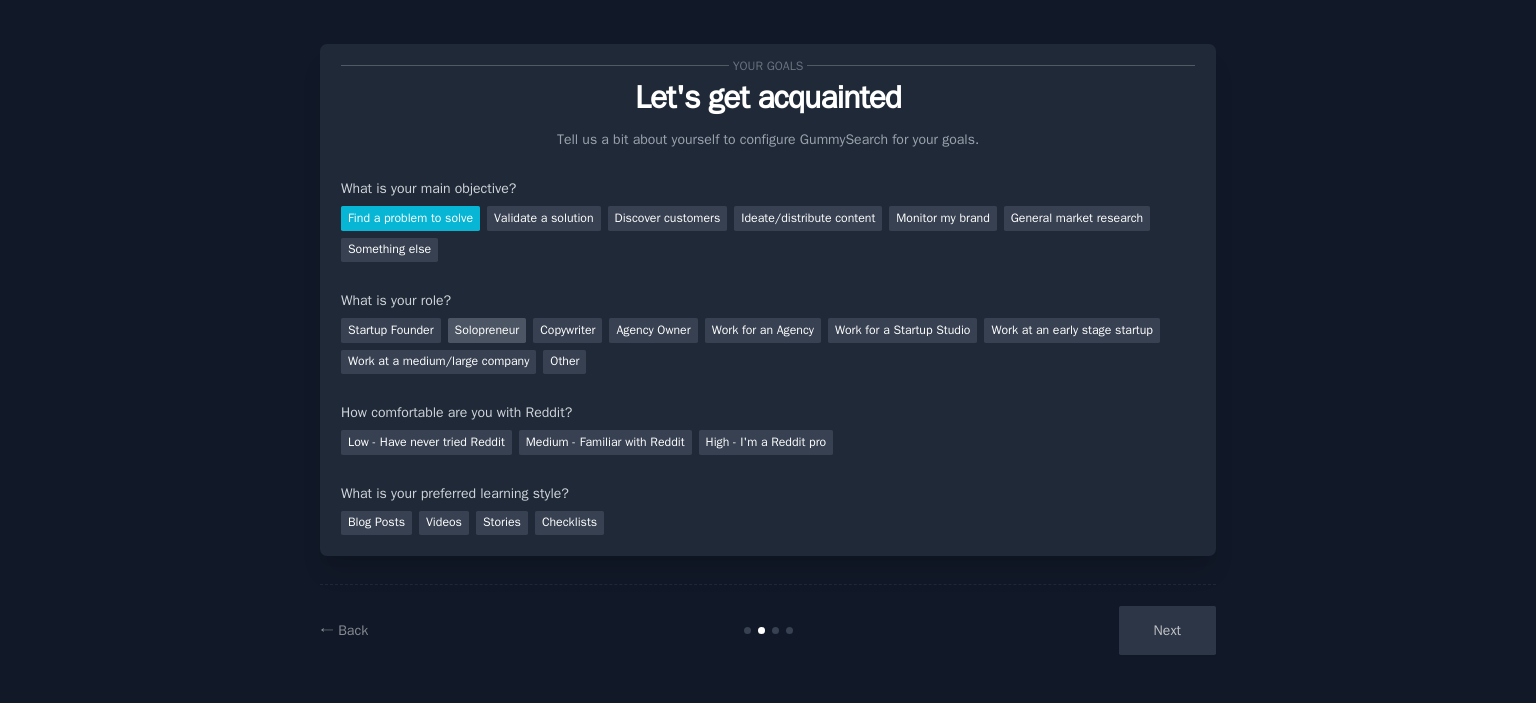 click on "Solopreneur" at bounding box center [487, 330] 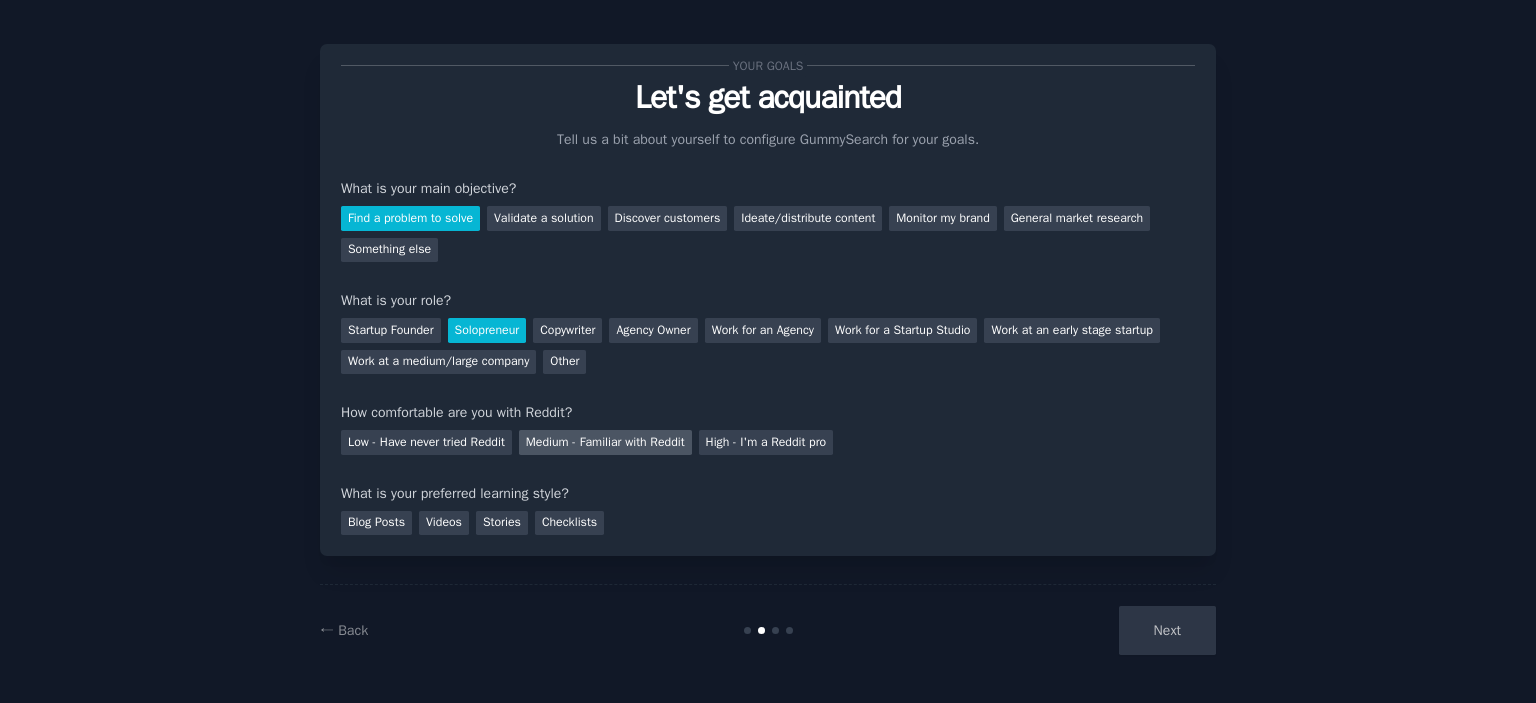 click on "Medium - Familiar with Reddit" at bounding box center (605, 442) 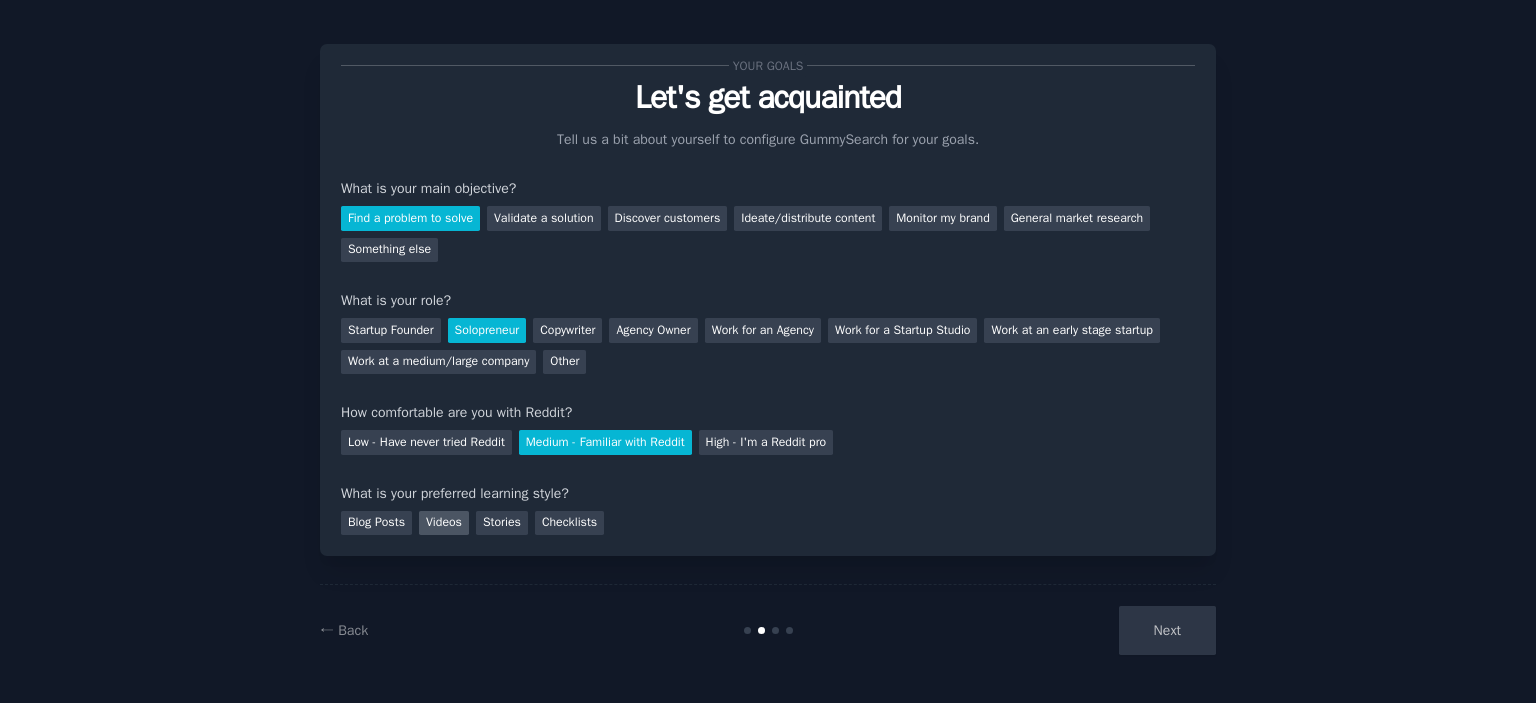 click on "Videos" at bounding box center (444, 523) 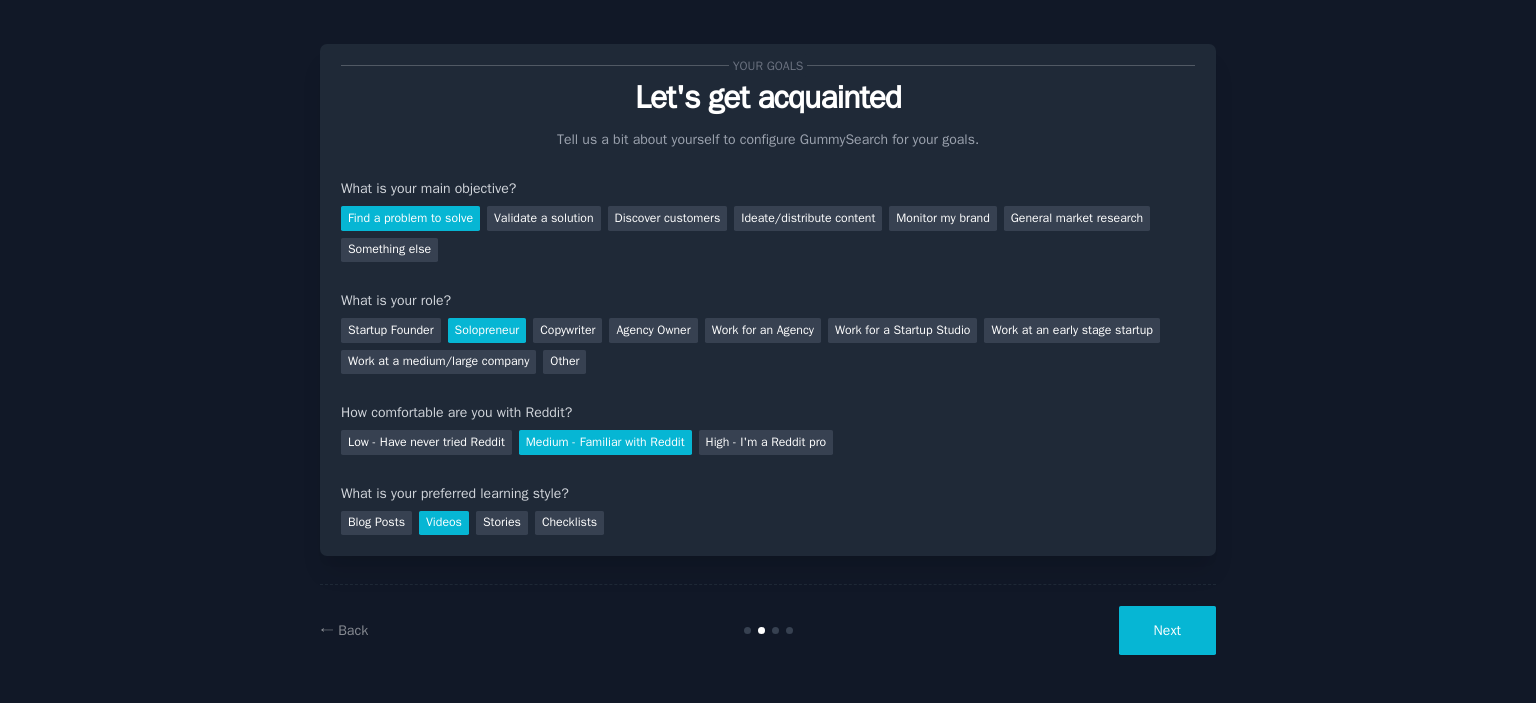 click on "Next" at bounding box center (1167, 630) 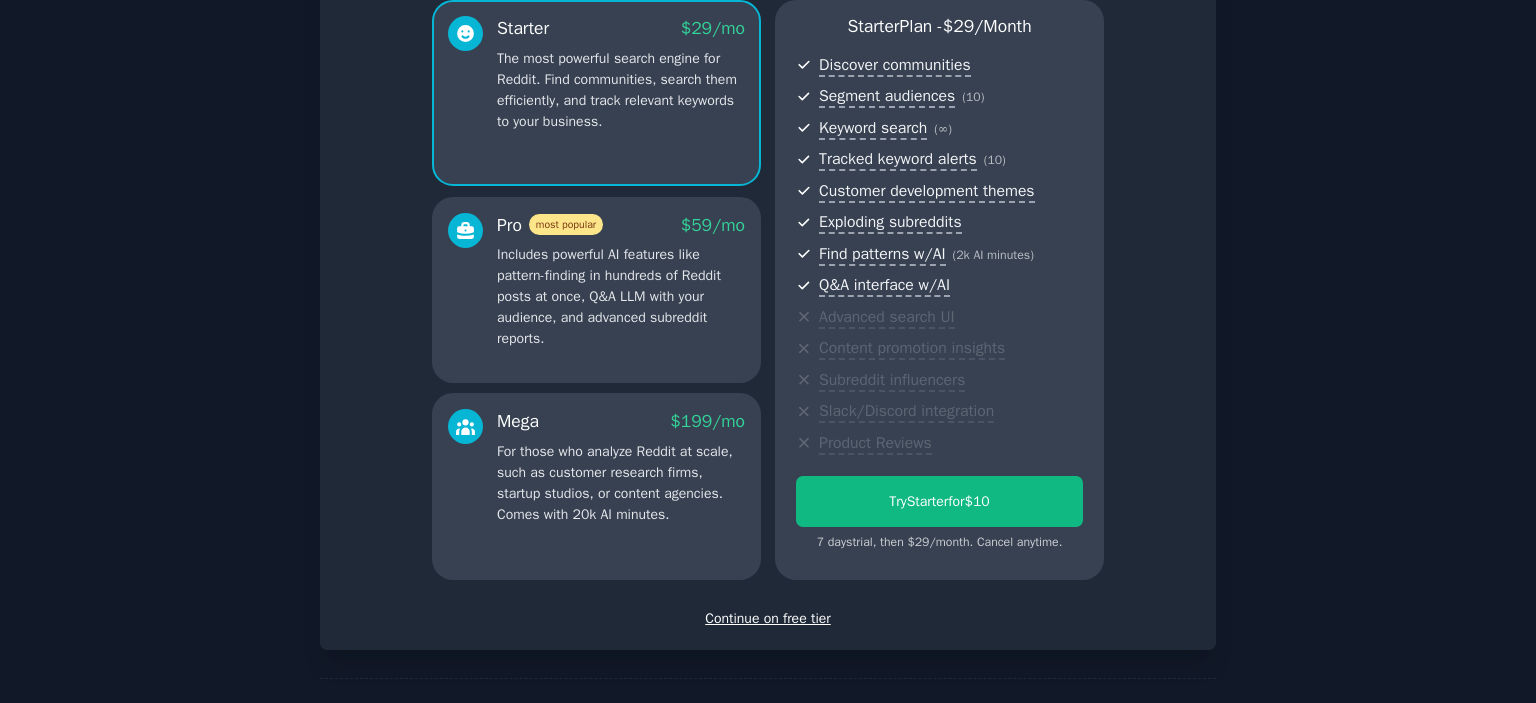 scroll, scrollTop: 144, scrollLeft: 0, axis: vertical 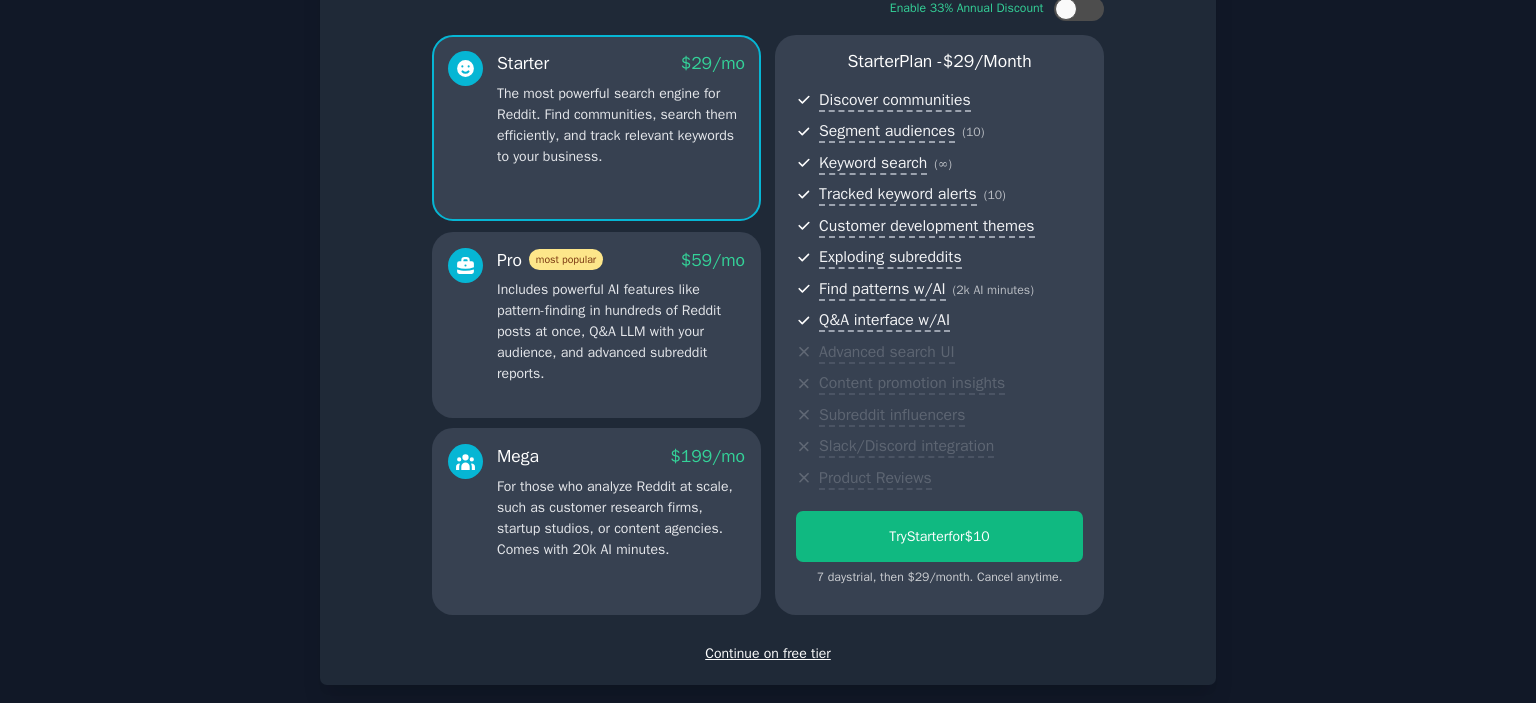 click on "Includes powerful AI features like pattern-finding in hundreds of Reddit posts at once, Q&A LLM with your audience, and advanced subreddit reports." at bounding box center [621, 331] 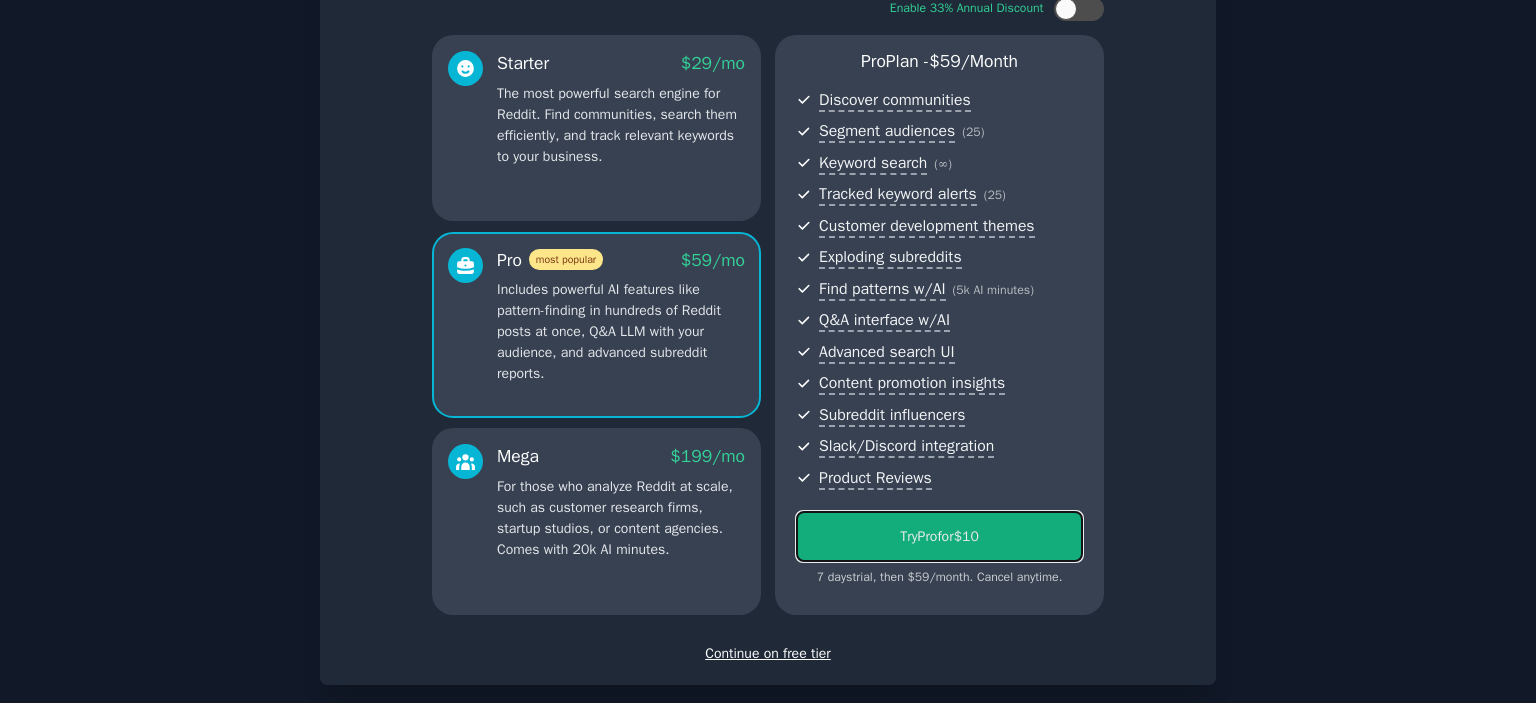 click on "Try  Pro  for  $10" at bounding box center [939, 536] 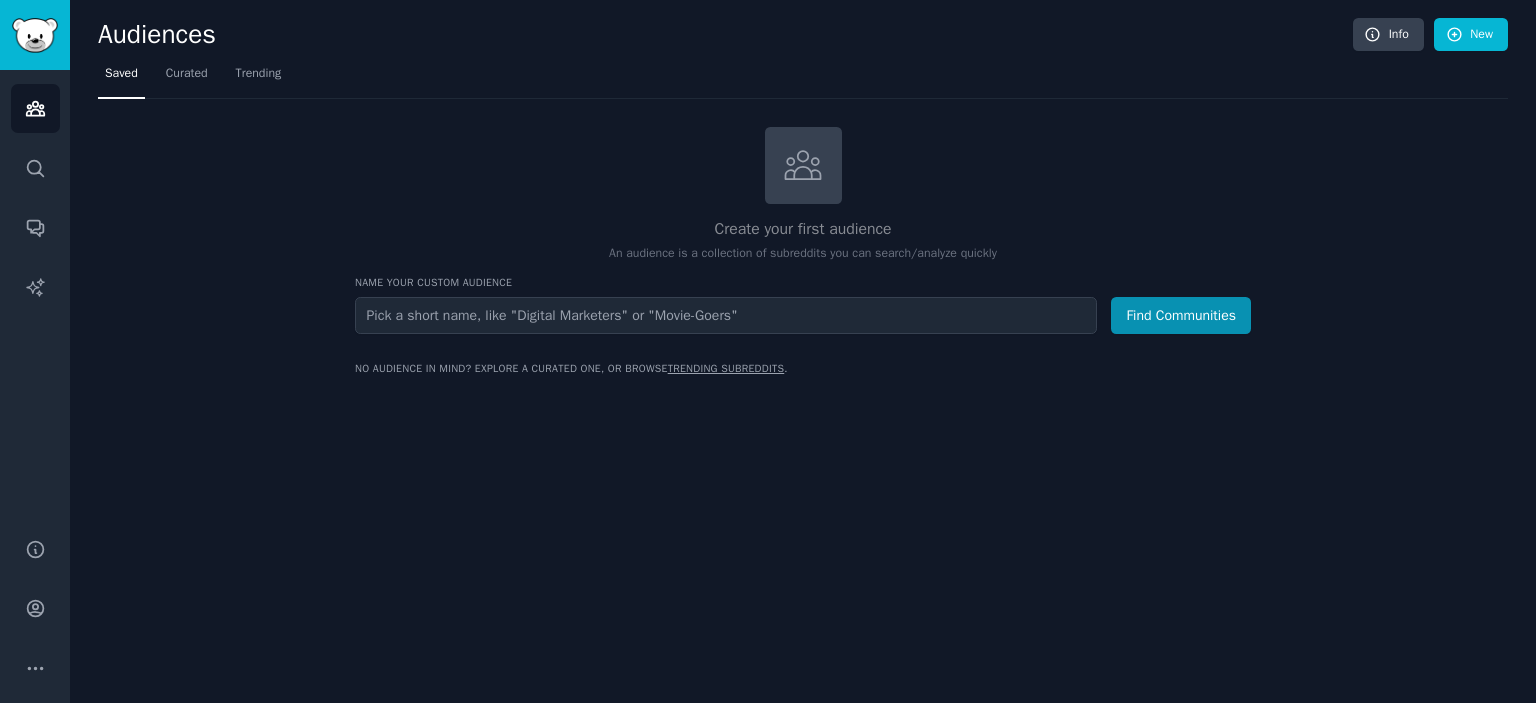 scroll, scrollTop: 0, scrollLeft: 0, axis: both 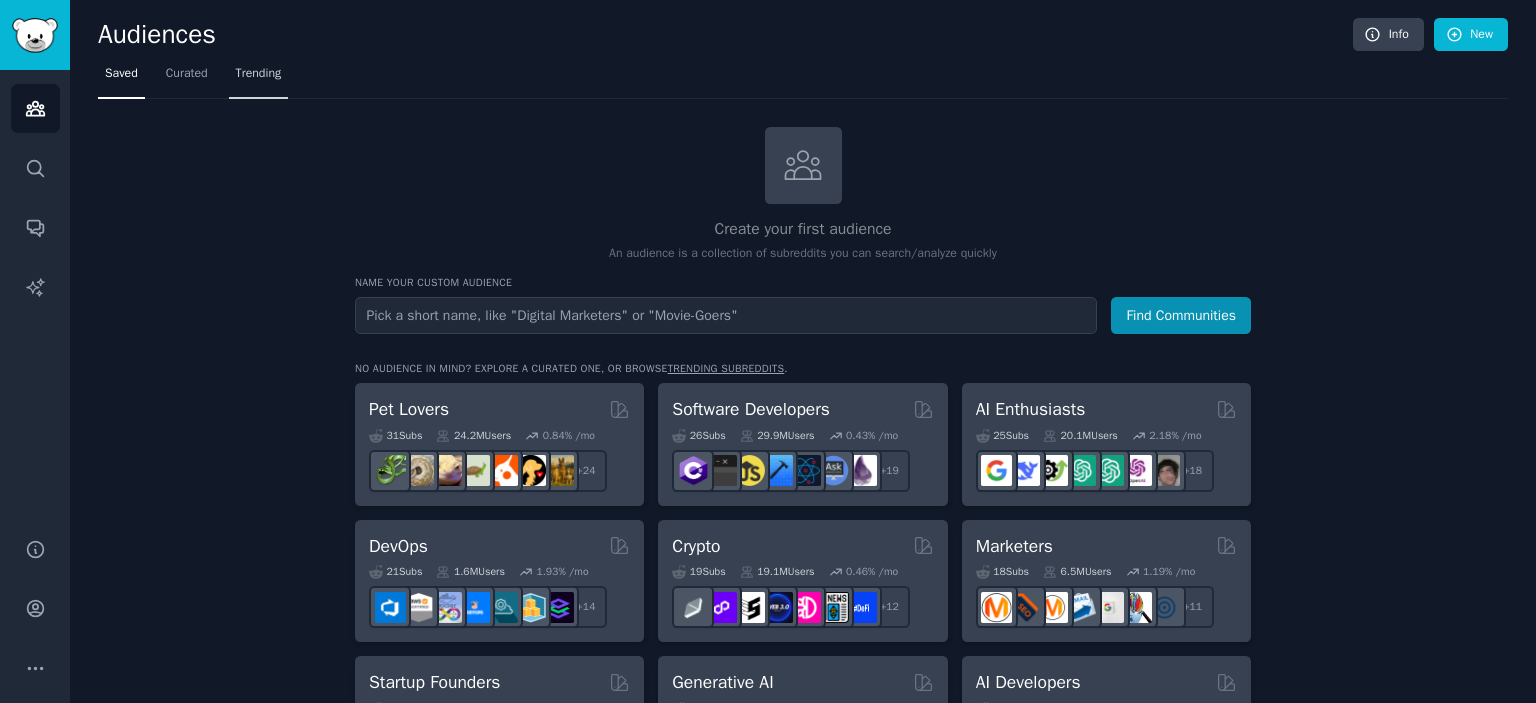 click on "Trending" at bounding box center [259, 74] 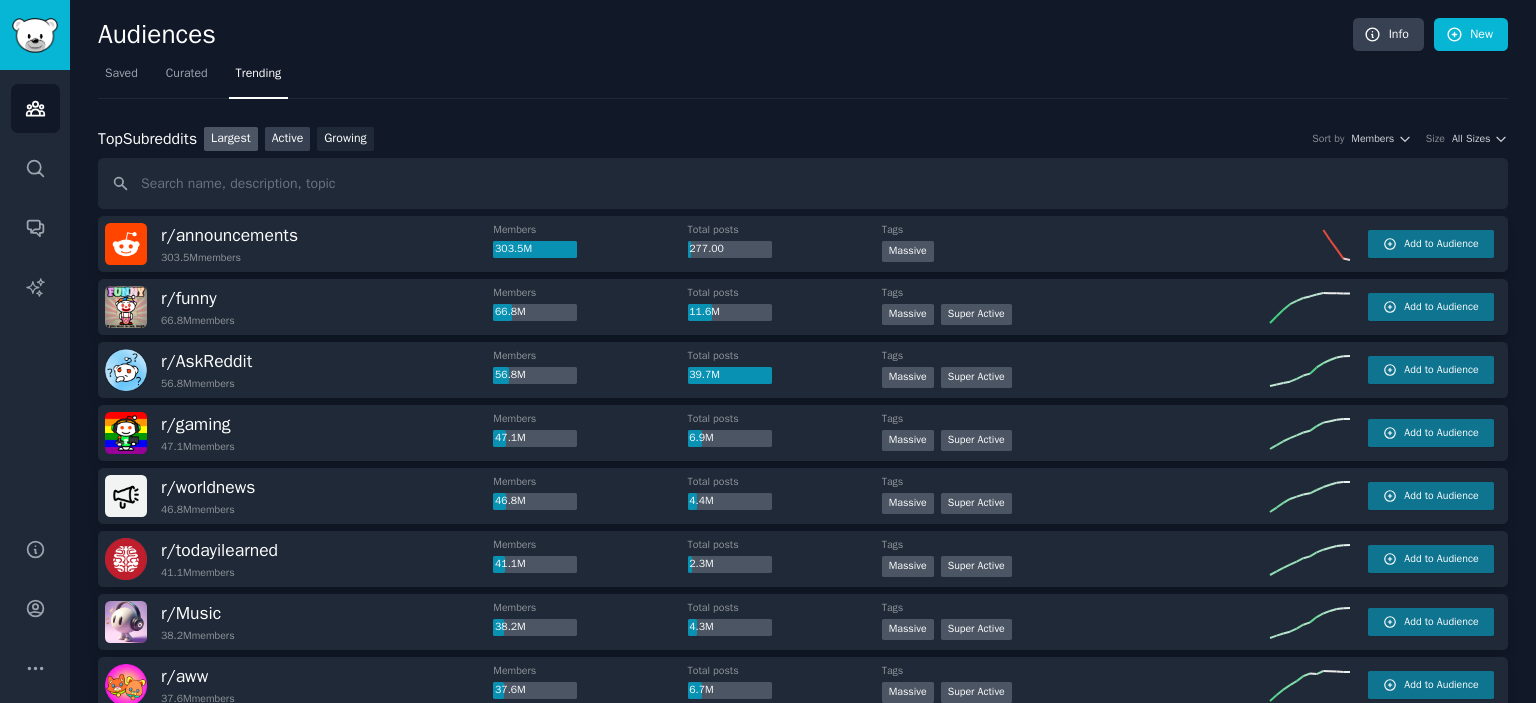 click on "Active" at bounding box center (288, 139) 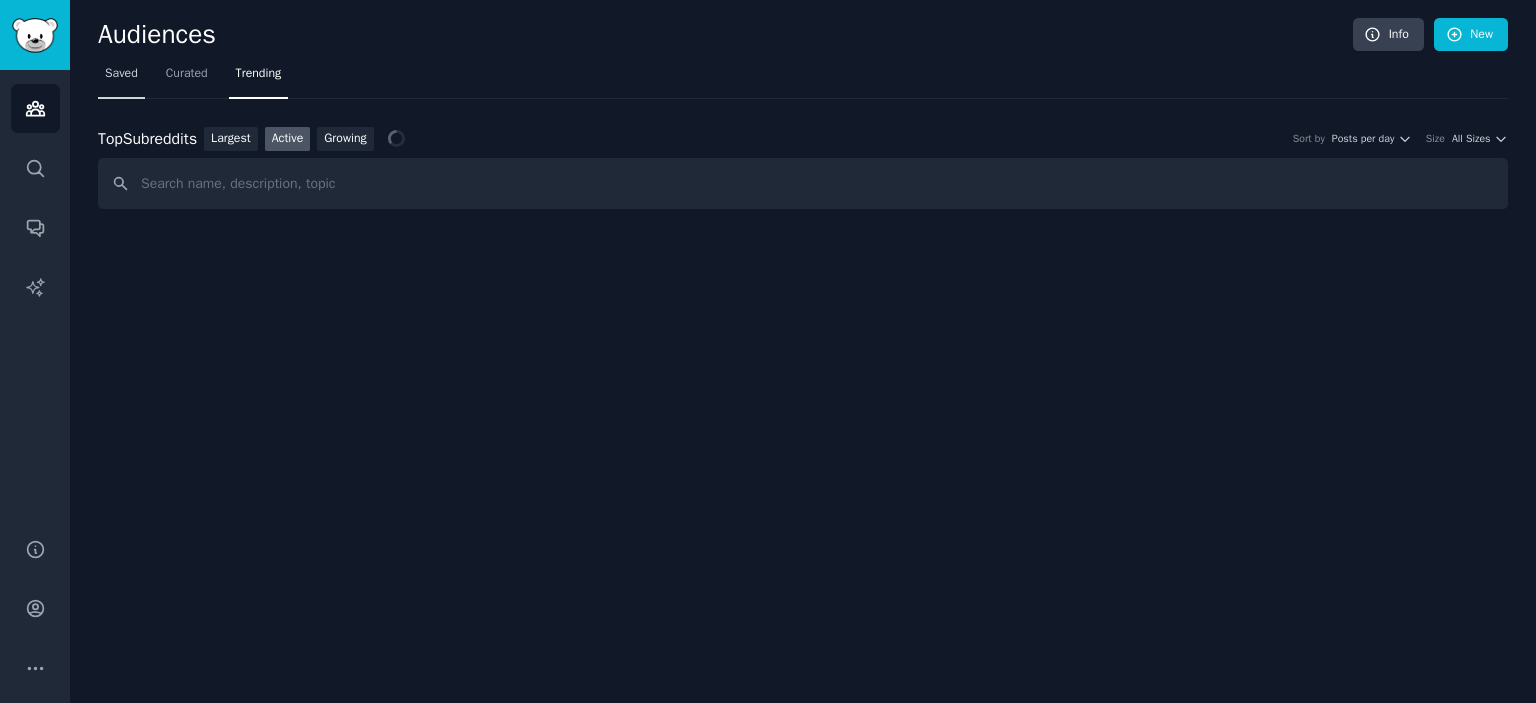click on "Saved" at bounding box center (121, 74) 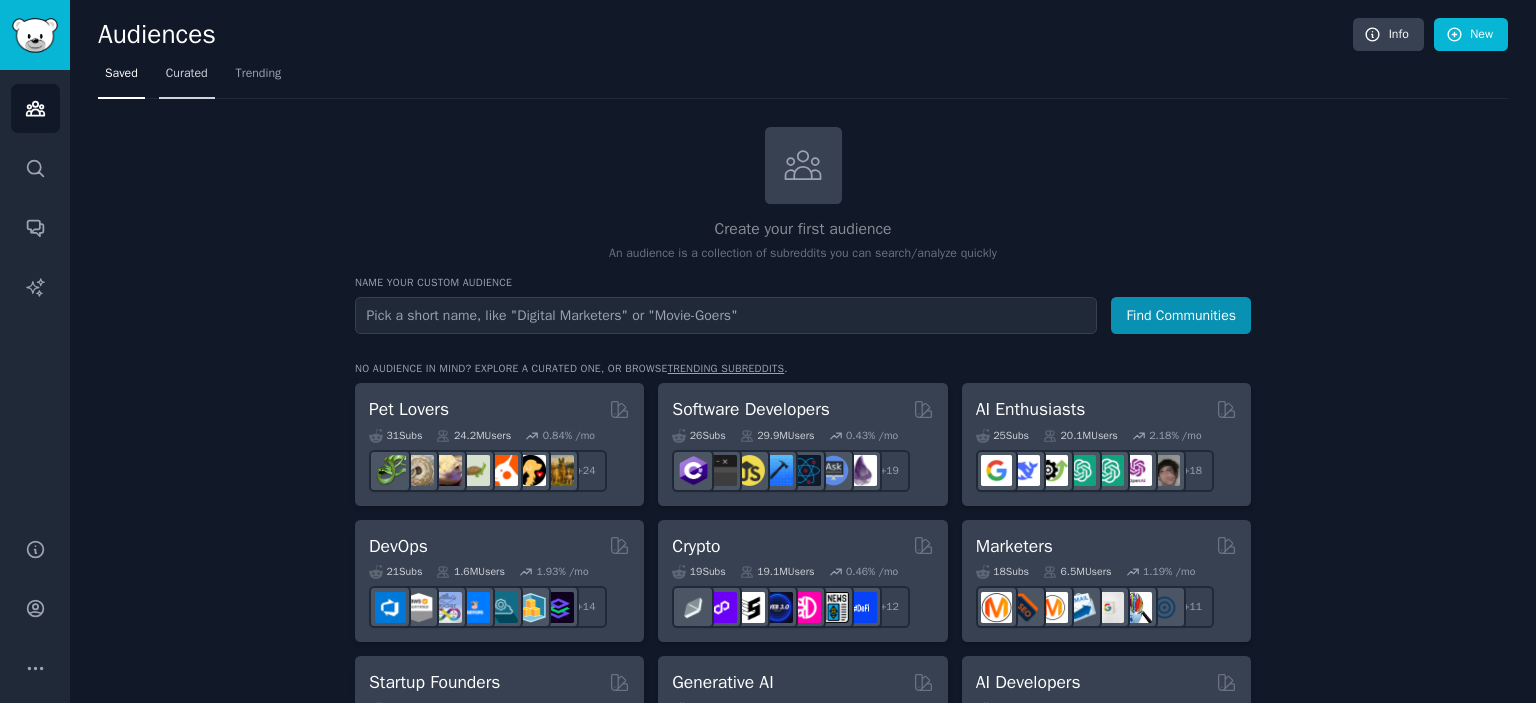 click on "Curated" at bounding box center (187, 74) 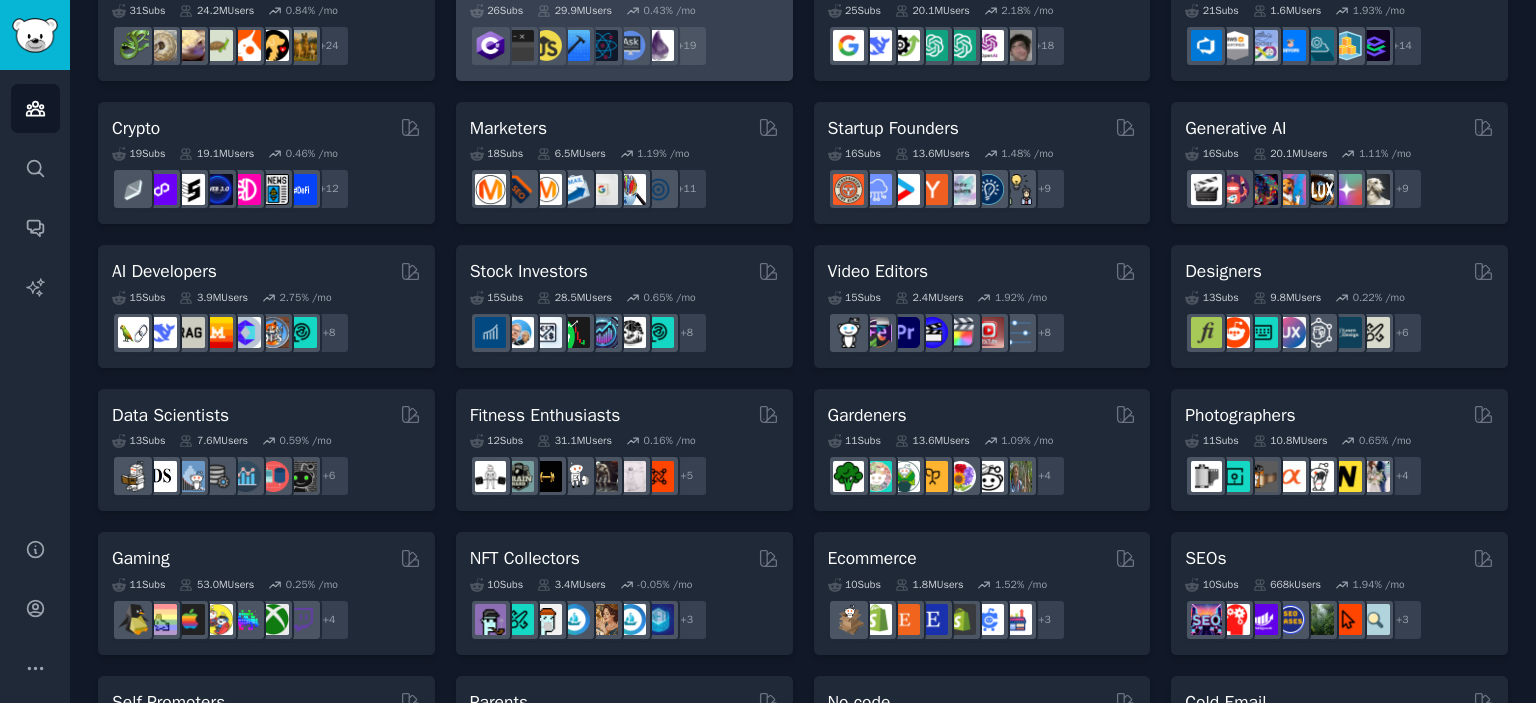 scroll, scrollTop: 0, scrollLeft: 0, axis: both 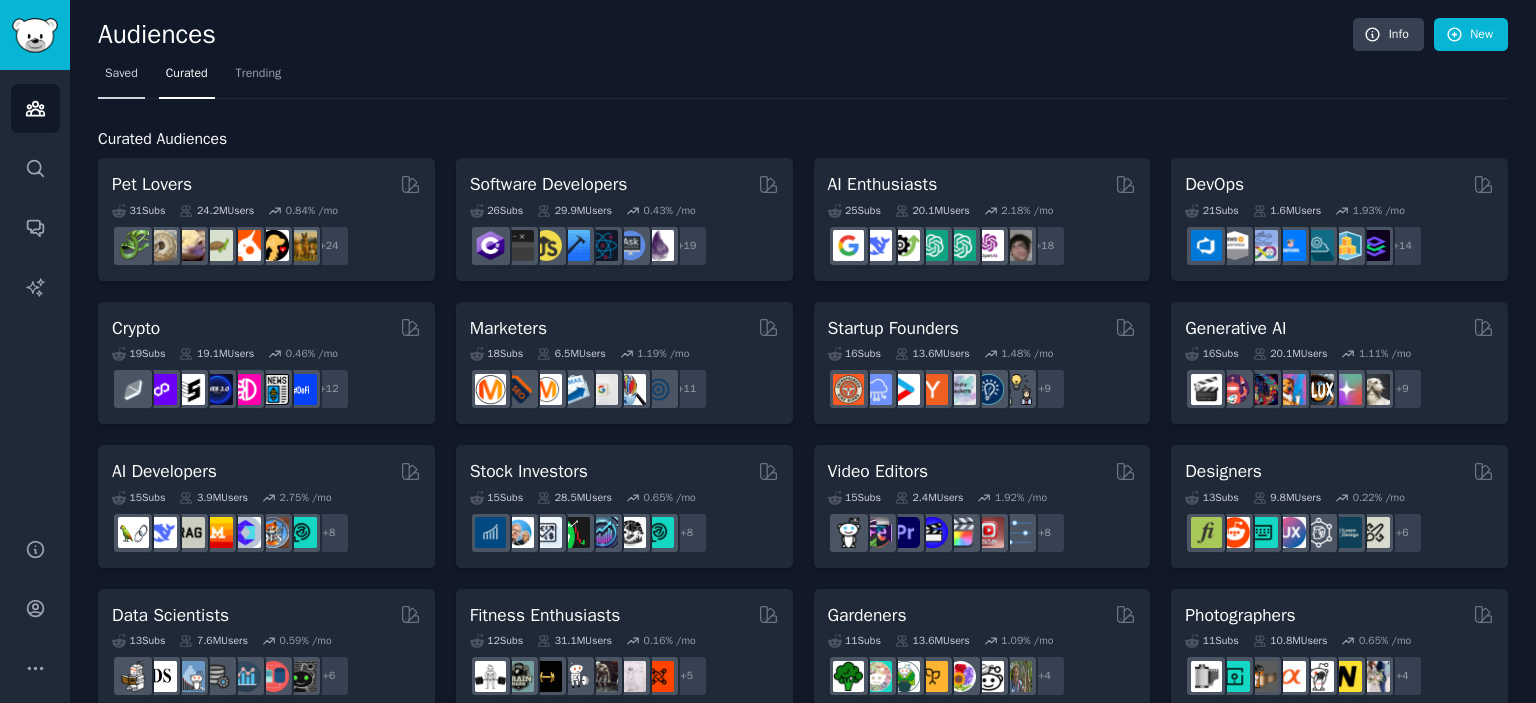 click on "Saved" at bounding box center (121, 74) 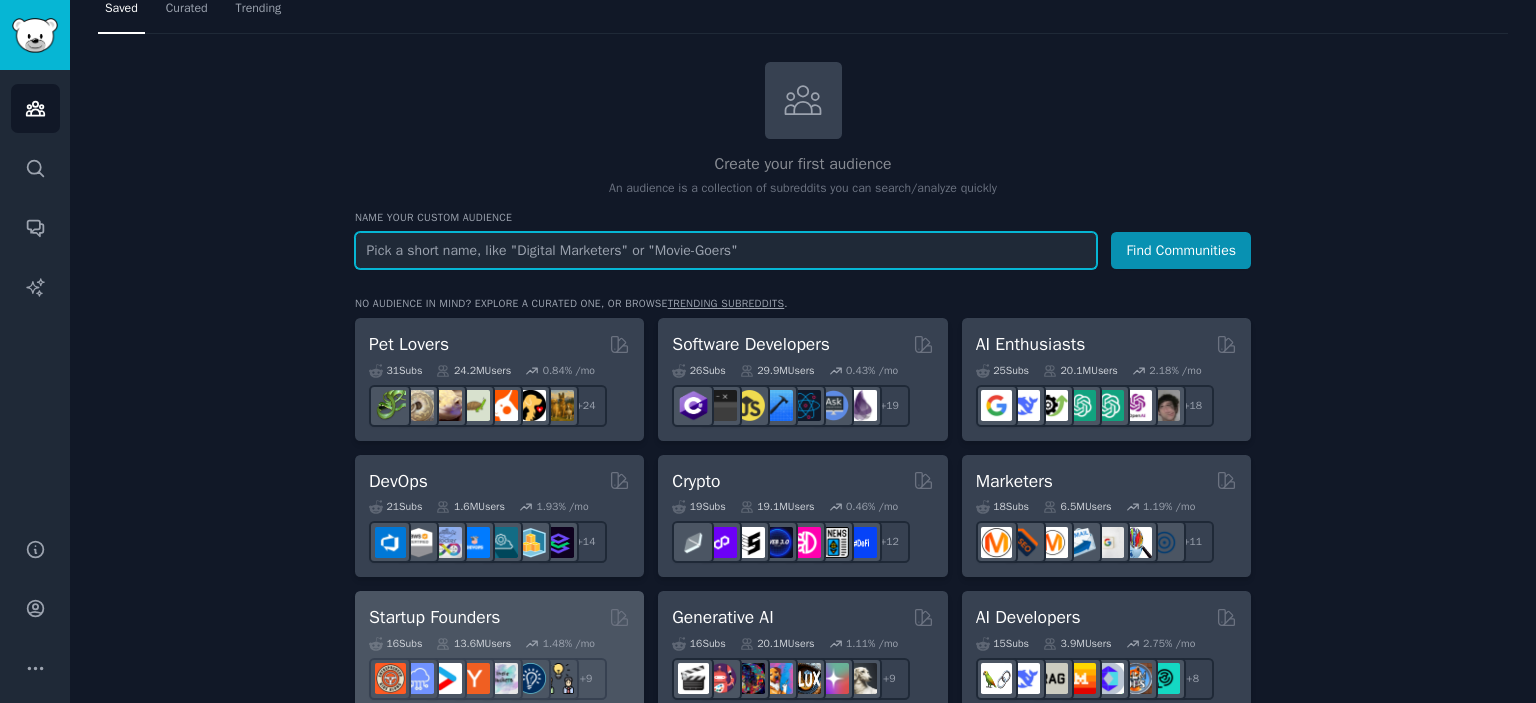 scroll, scrollTop: 100, scrollLeft: 0, axis: vertical 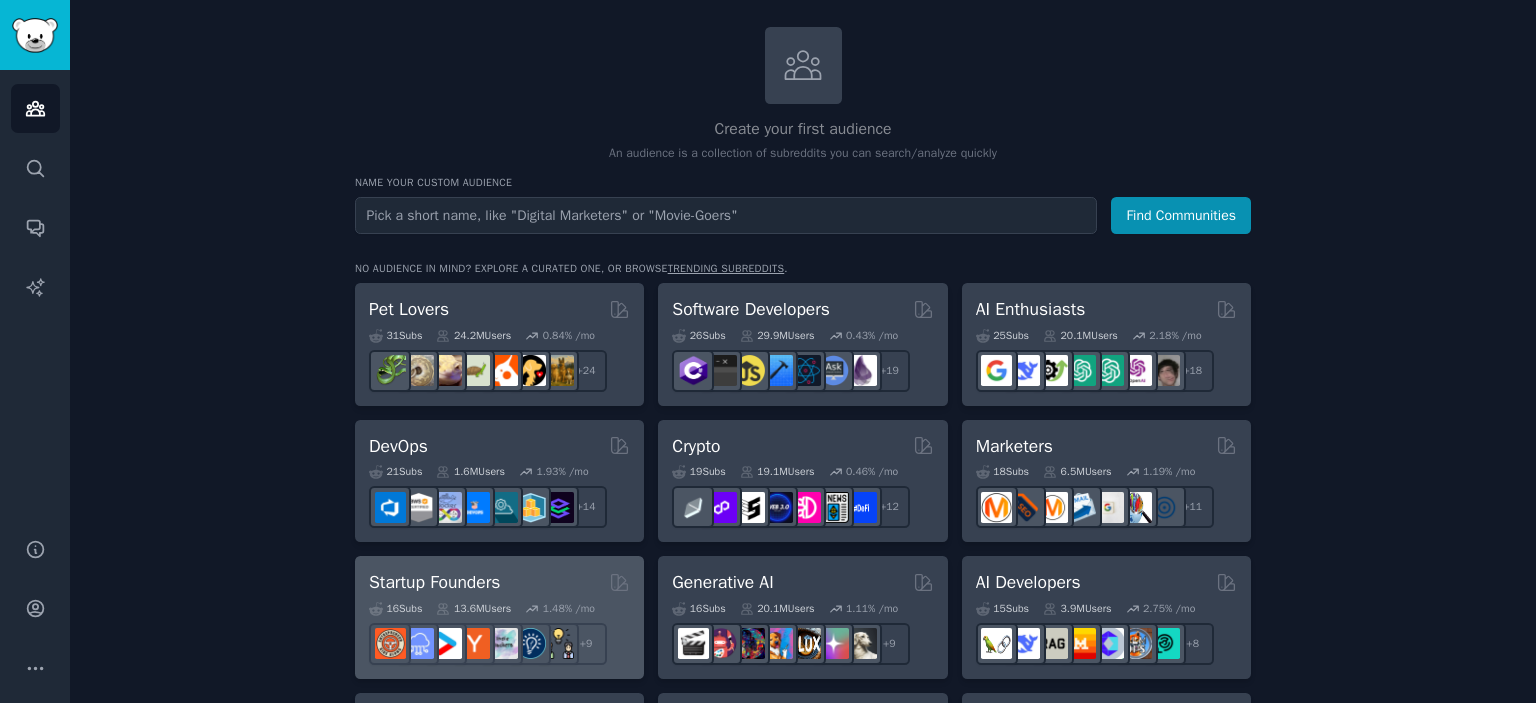 click on "Startup Founders" at bounding box center (499, 582) 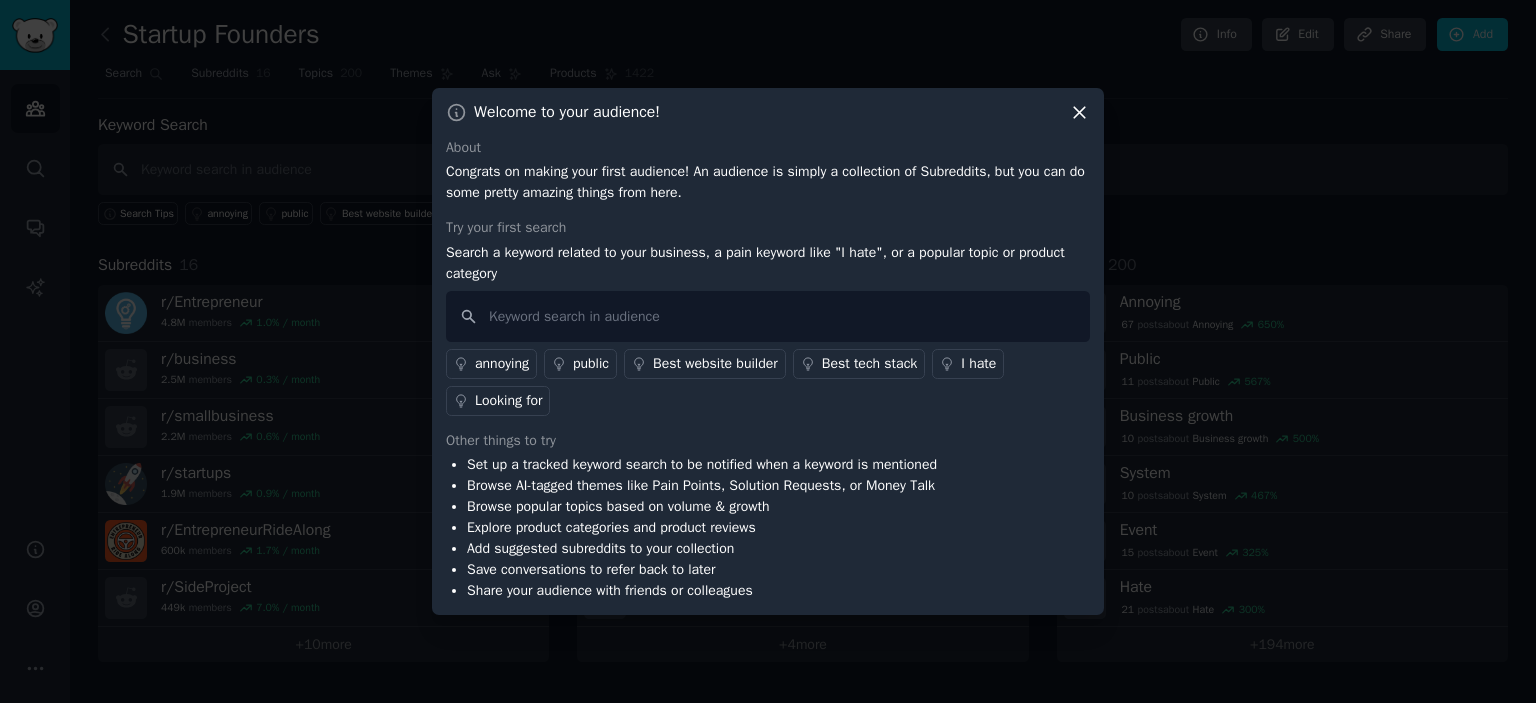 type 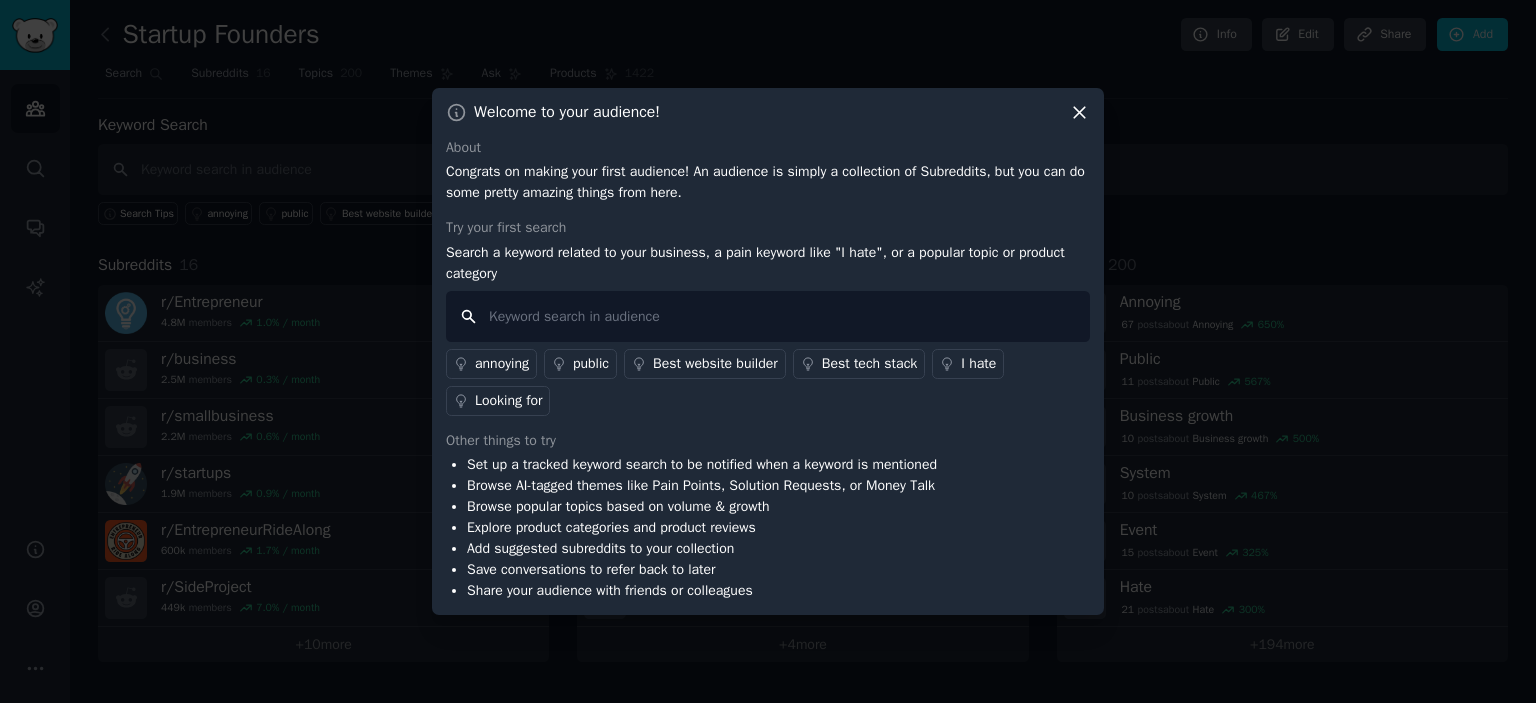 click at bounding box center (768, 316) 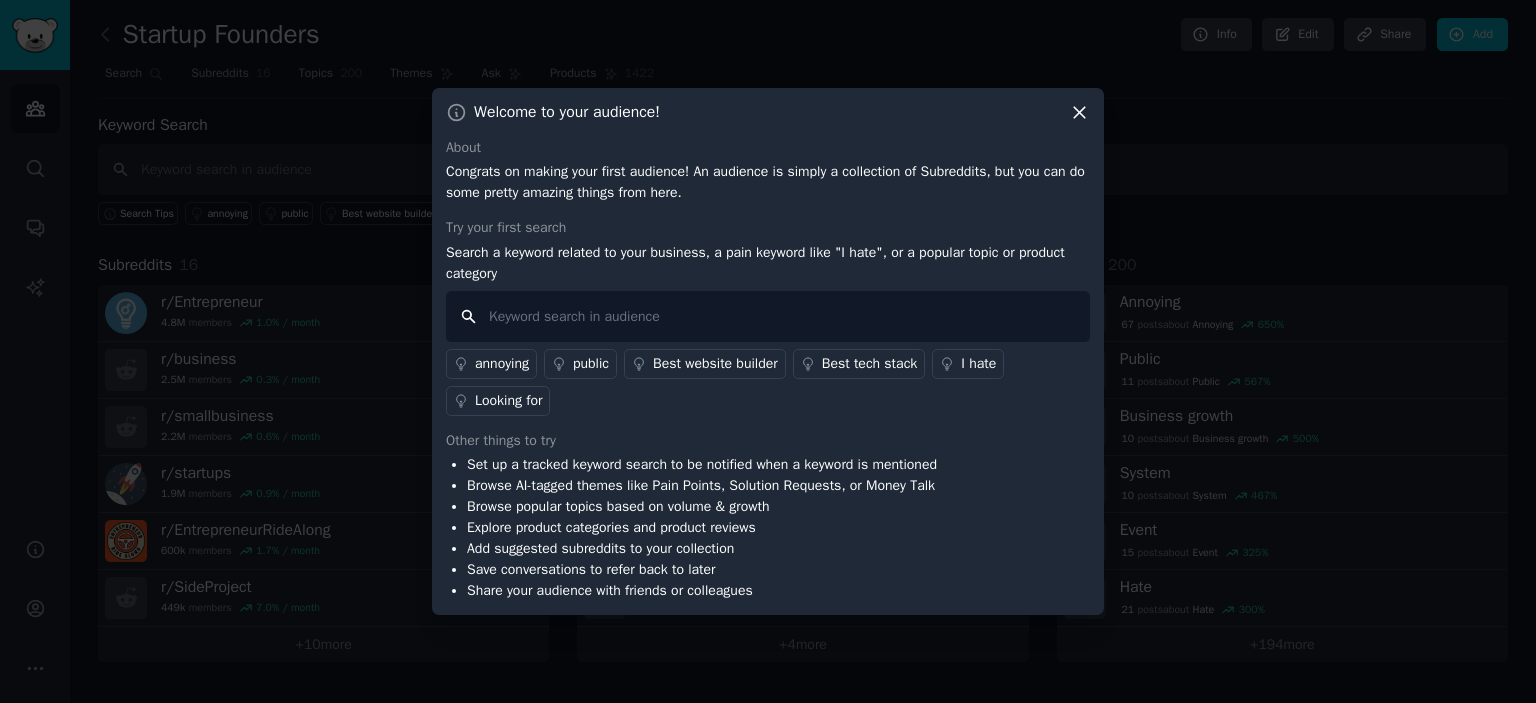 paste on "not getting leads" 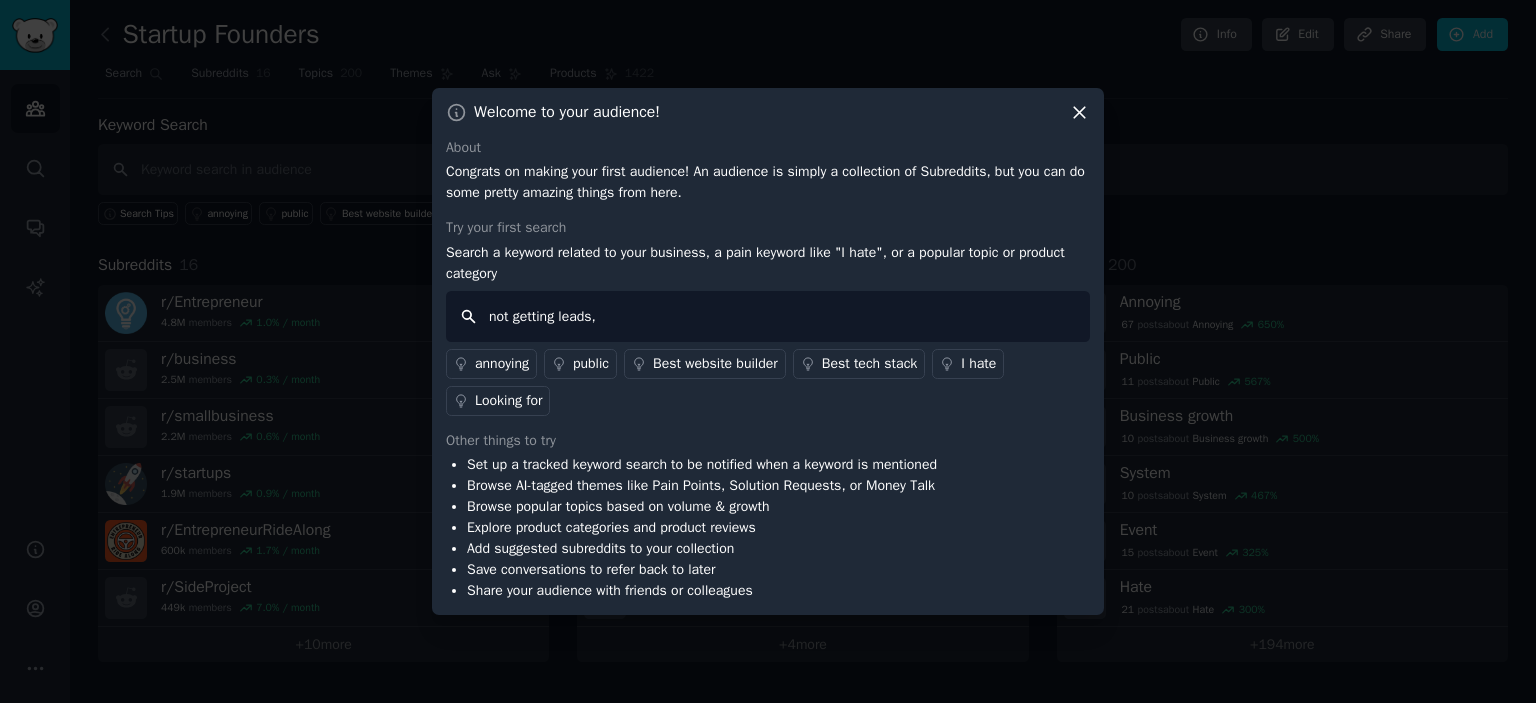 type on "not getting leads" 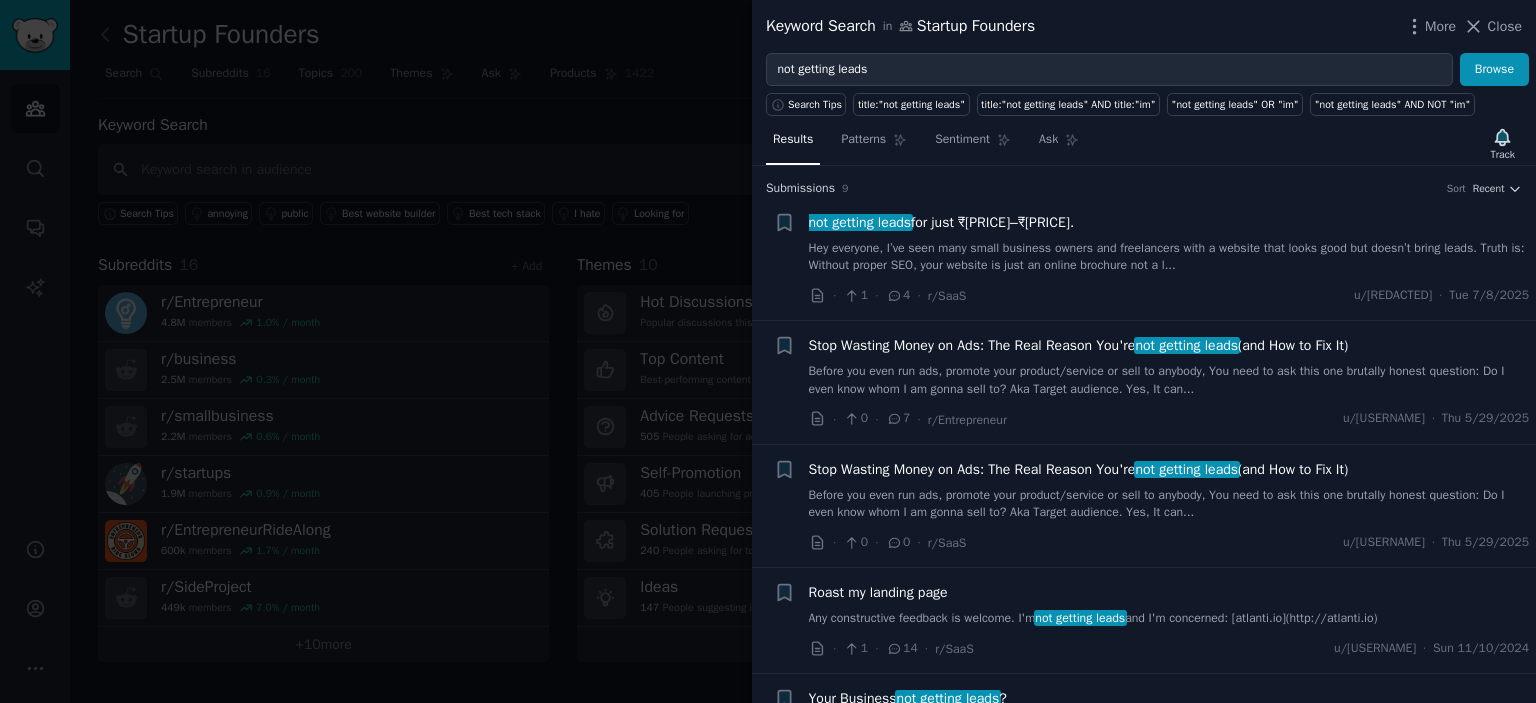 type 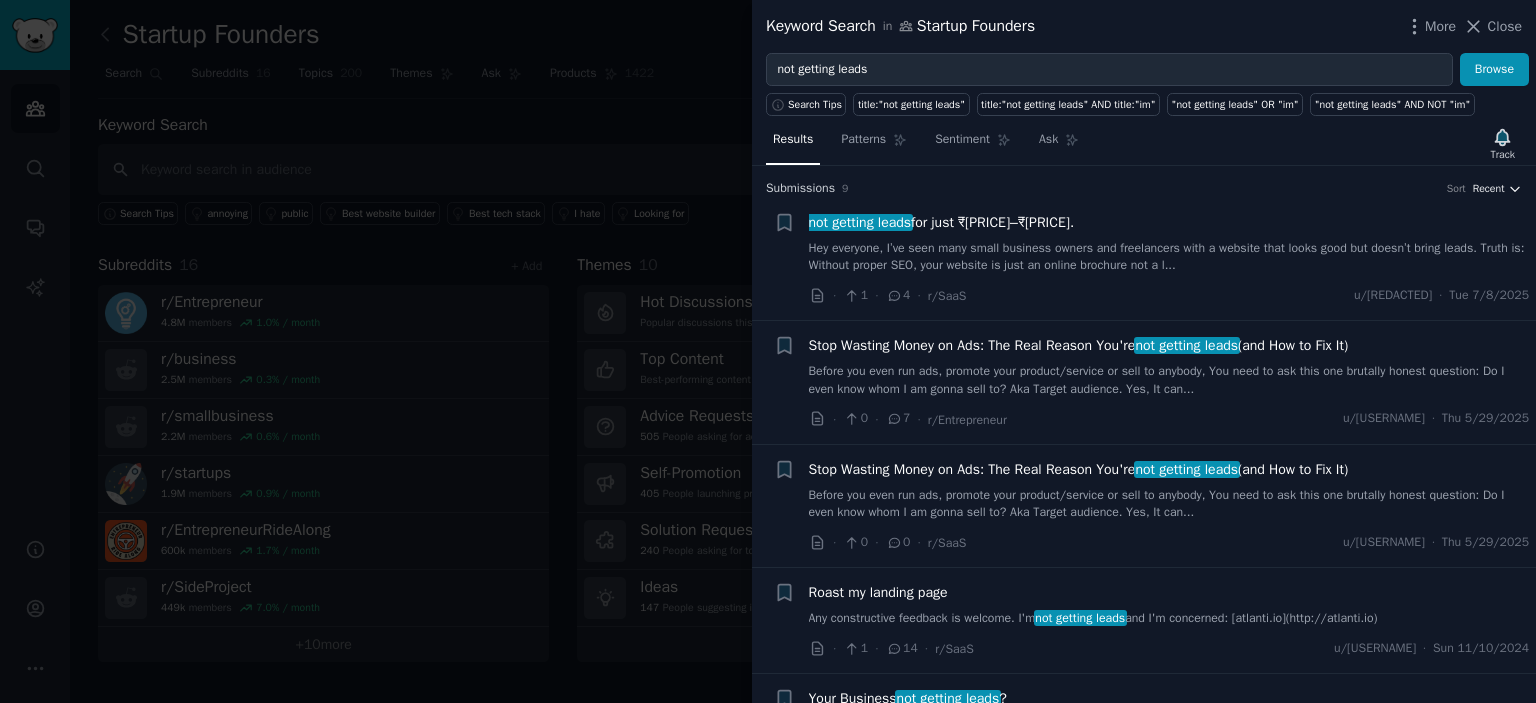 click on "Recent" at bounding box center (1497, 189) 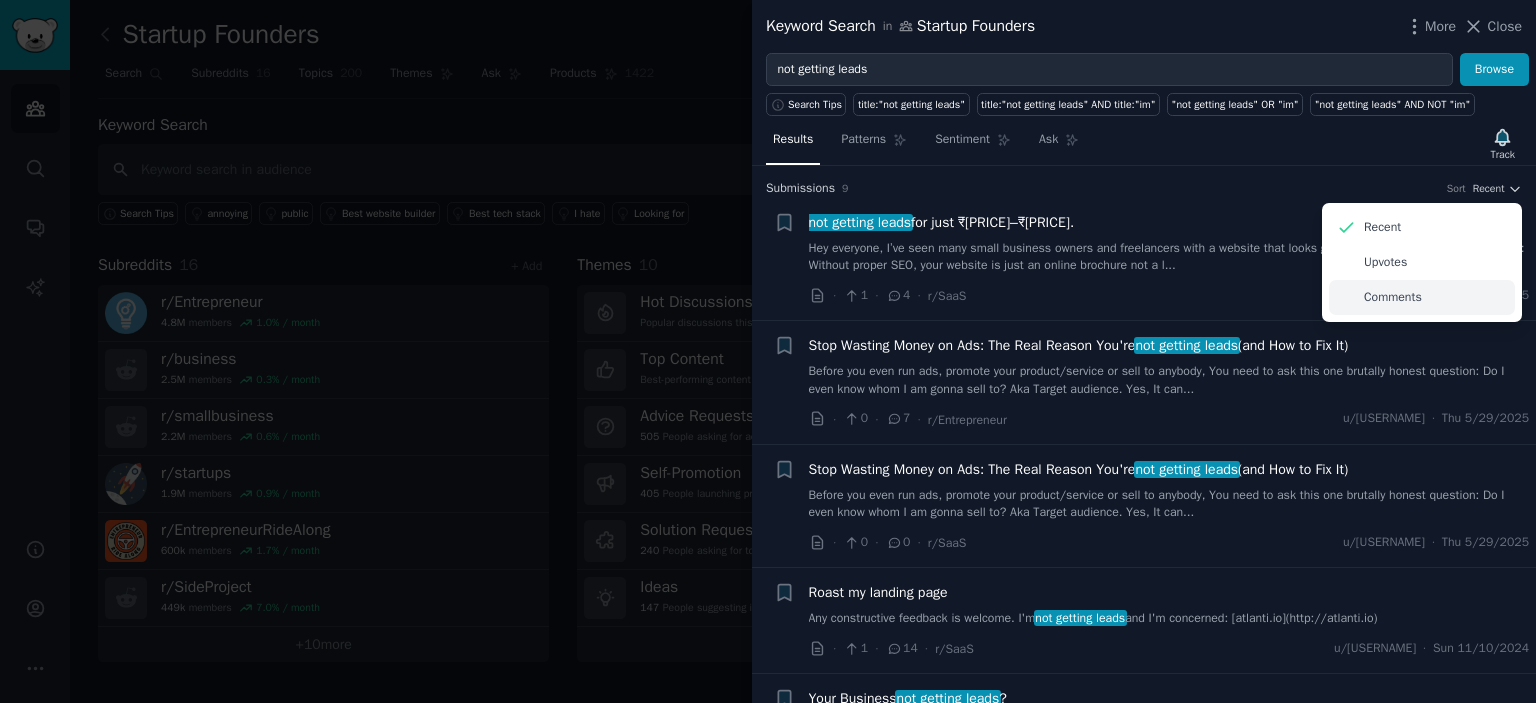 click on "Comments" at bounding box center [1393, 298] 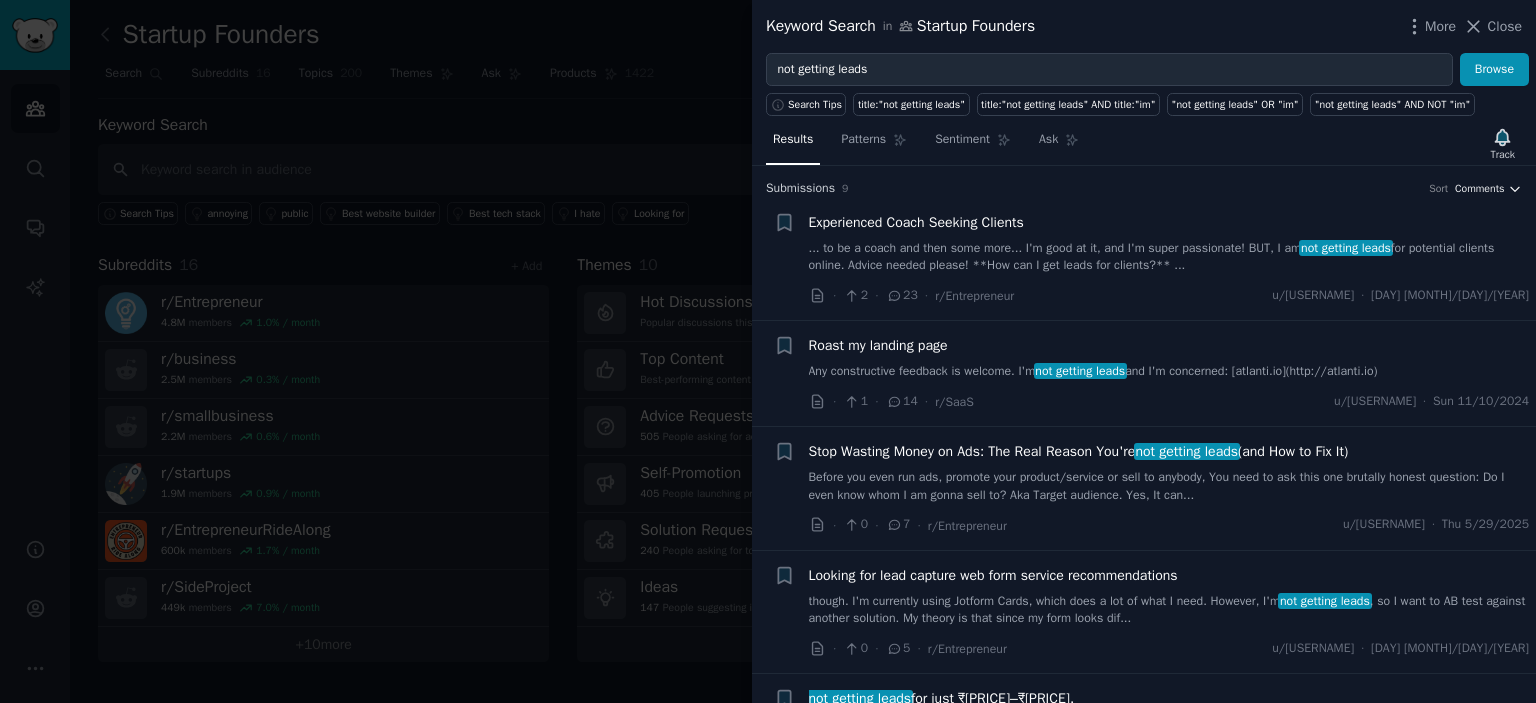 click on "Comments" at bounding box center (1480, 189) 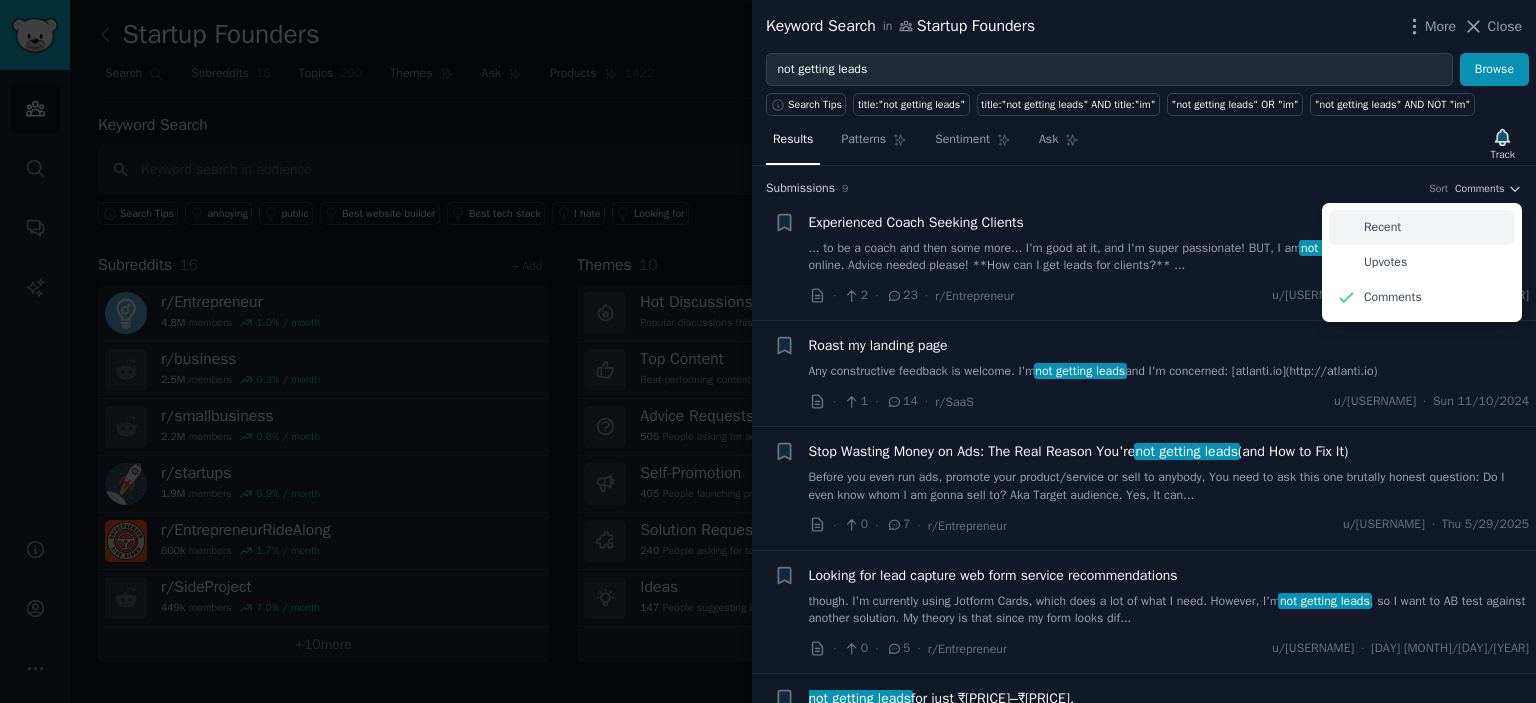 click on "Recent" at bounding box center (1382, 228) 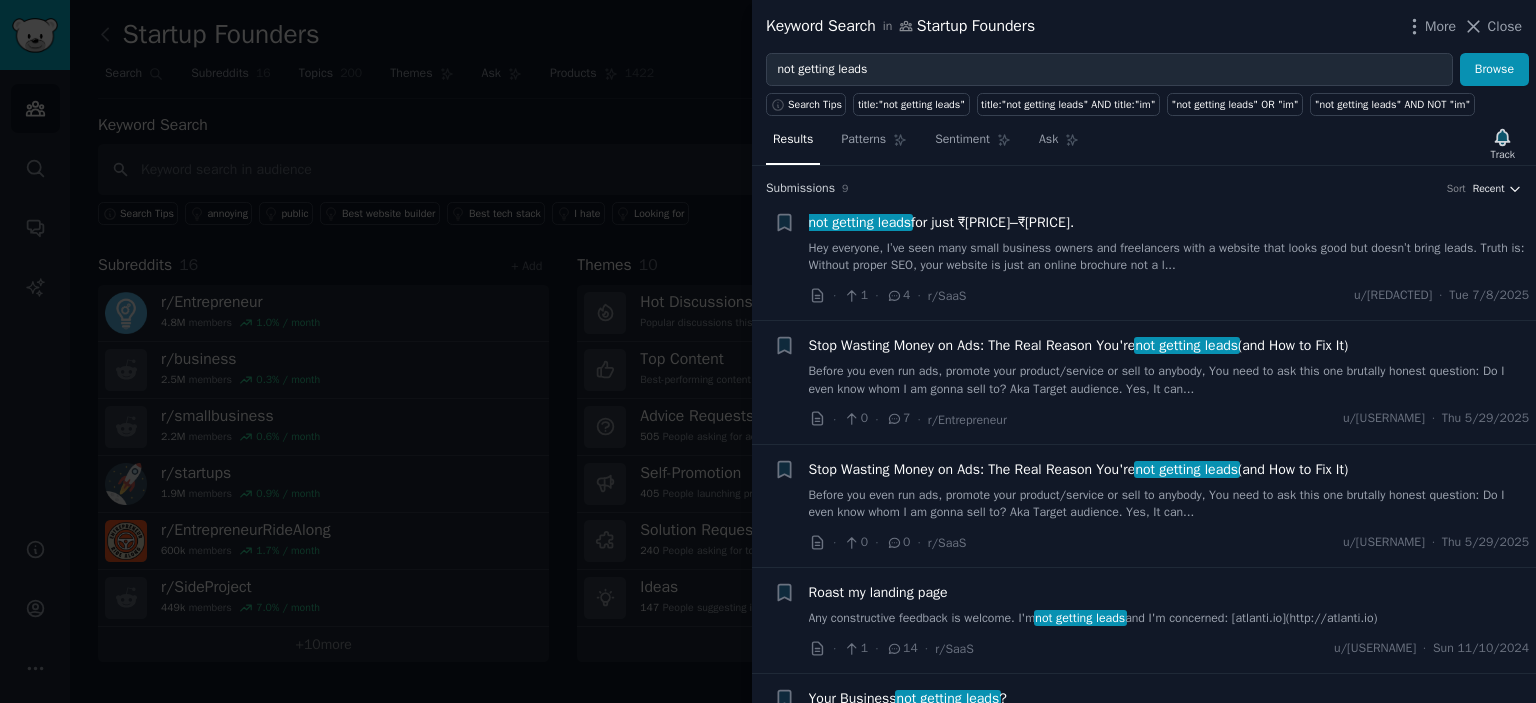 click on "Recent" at bounding box center [1489, 189] 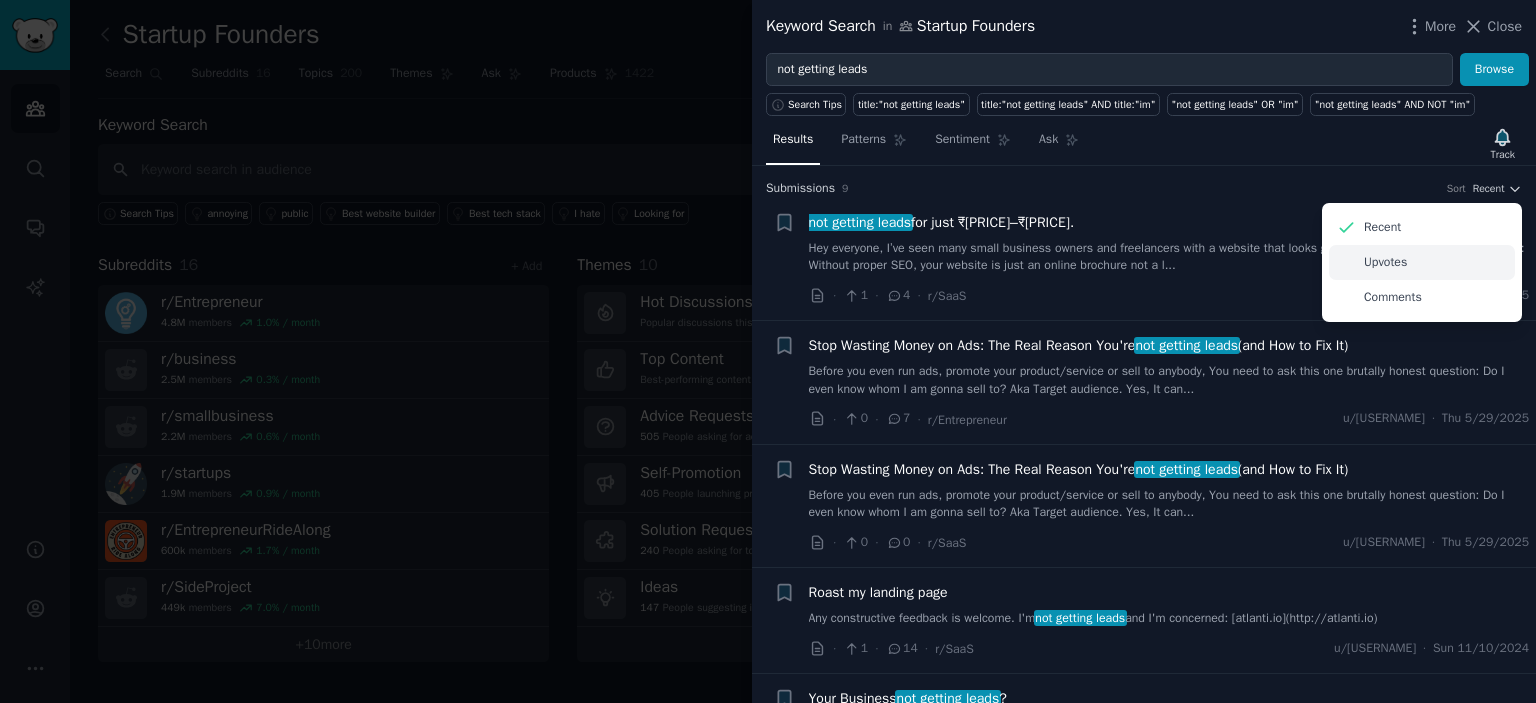 click on "Upvotes" at bounding box center [1385, 263] 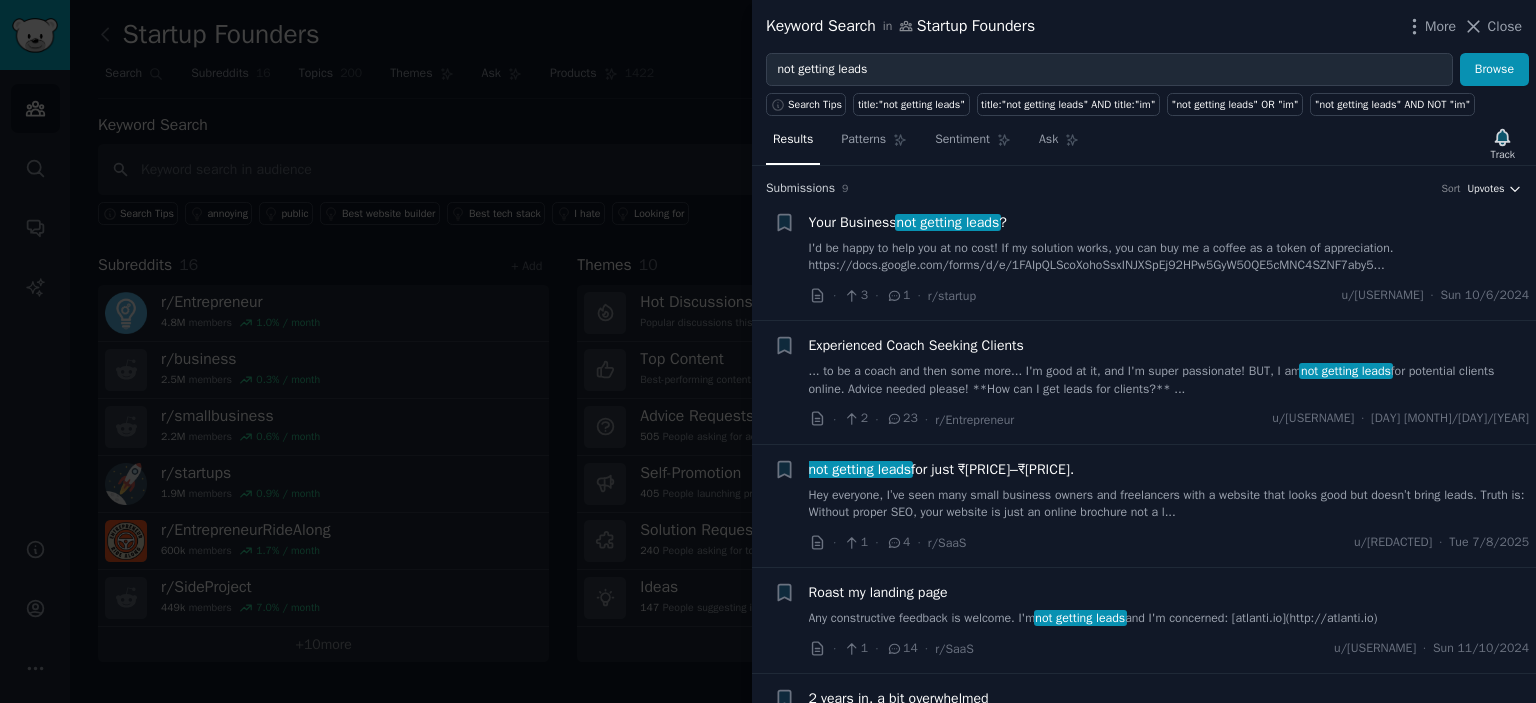 click on "Upvotes" at bounding box center (1485, 189) 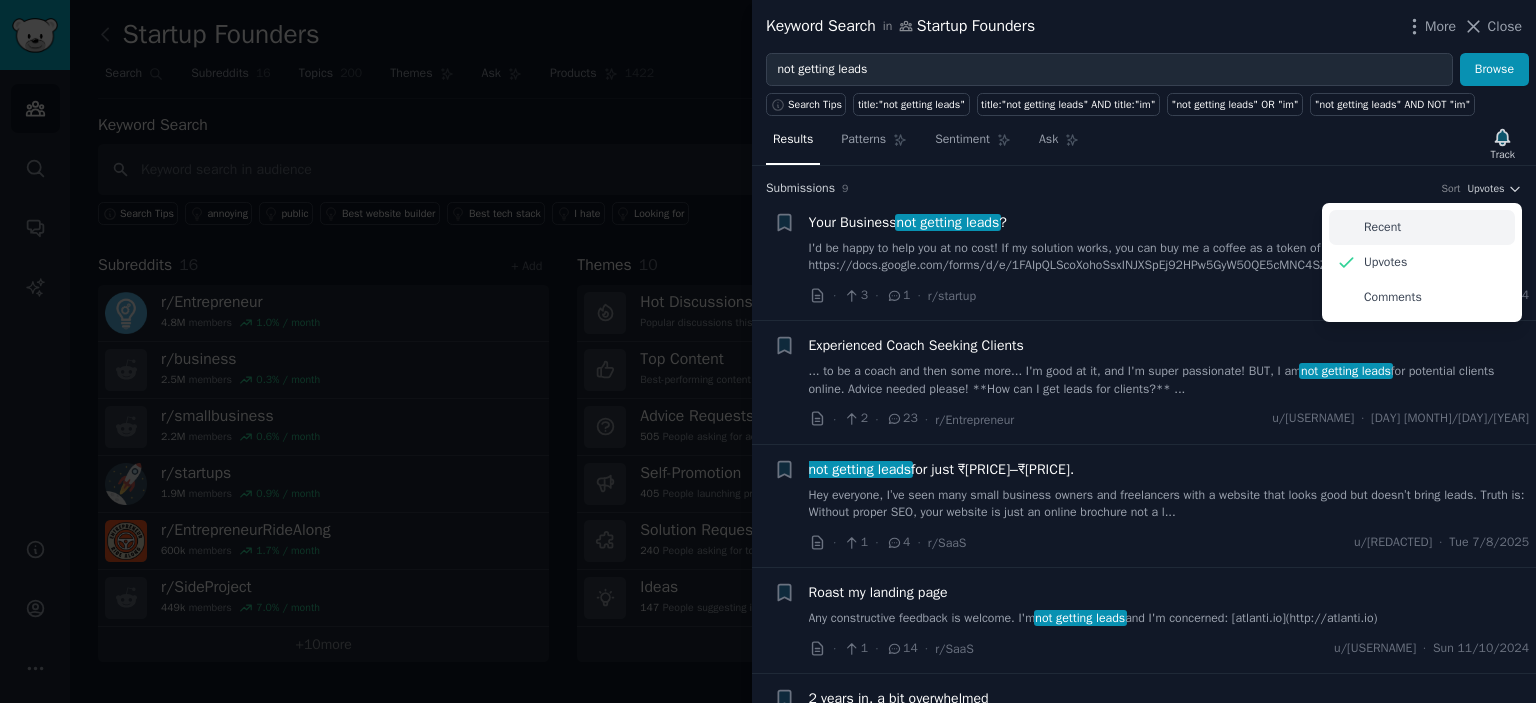 click on "Recent" at bounding box center (1422, 227) 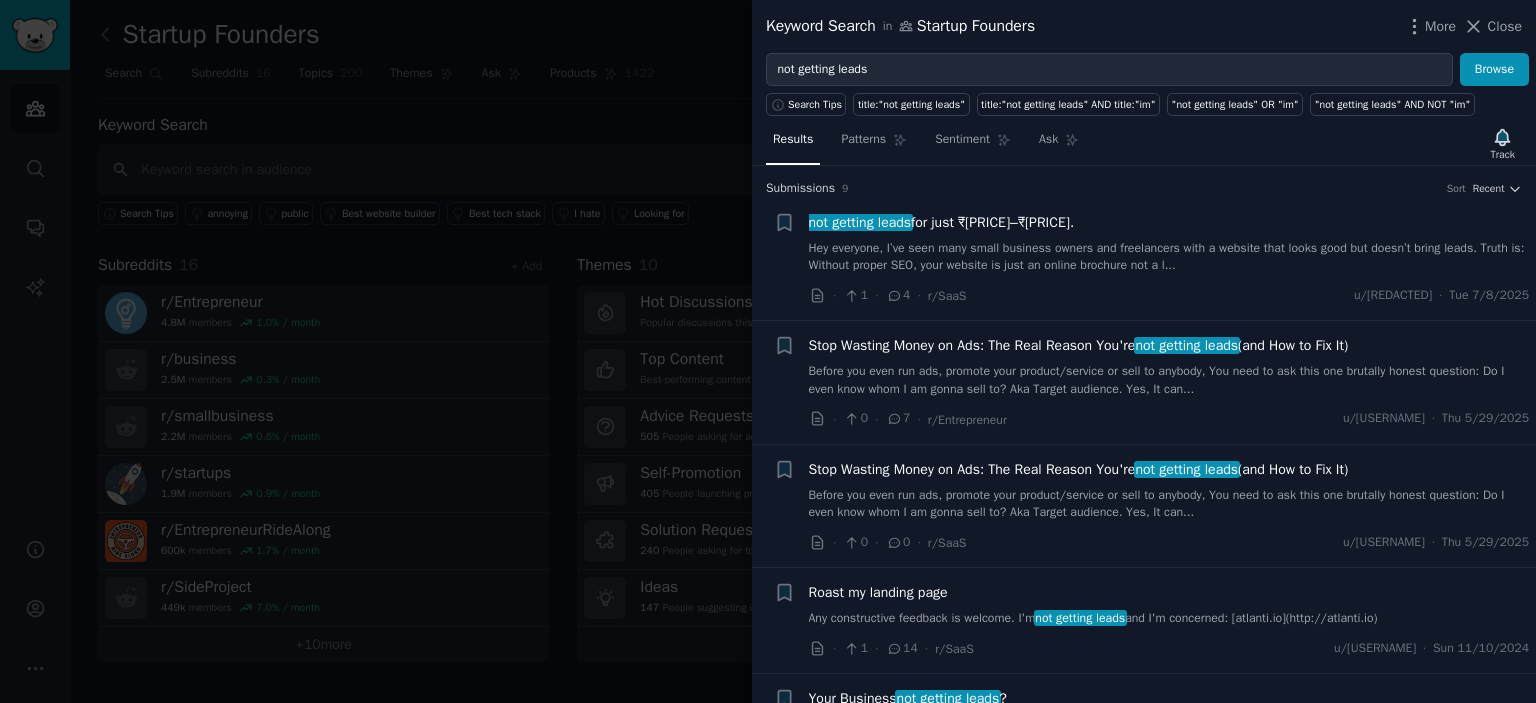 type 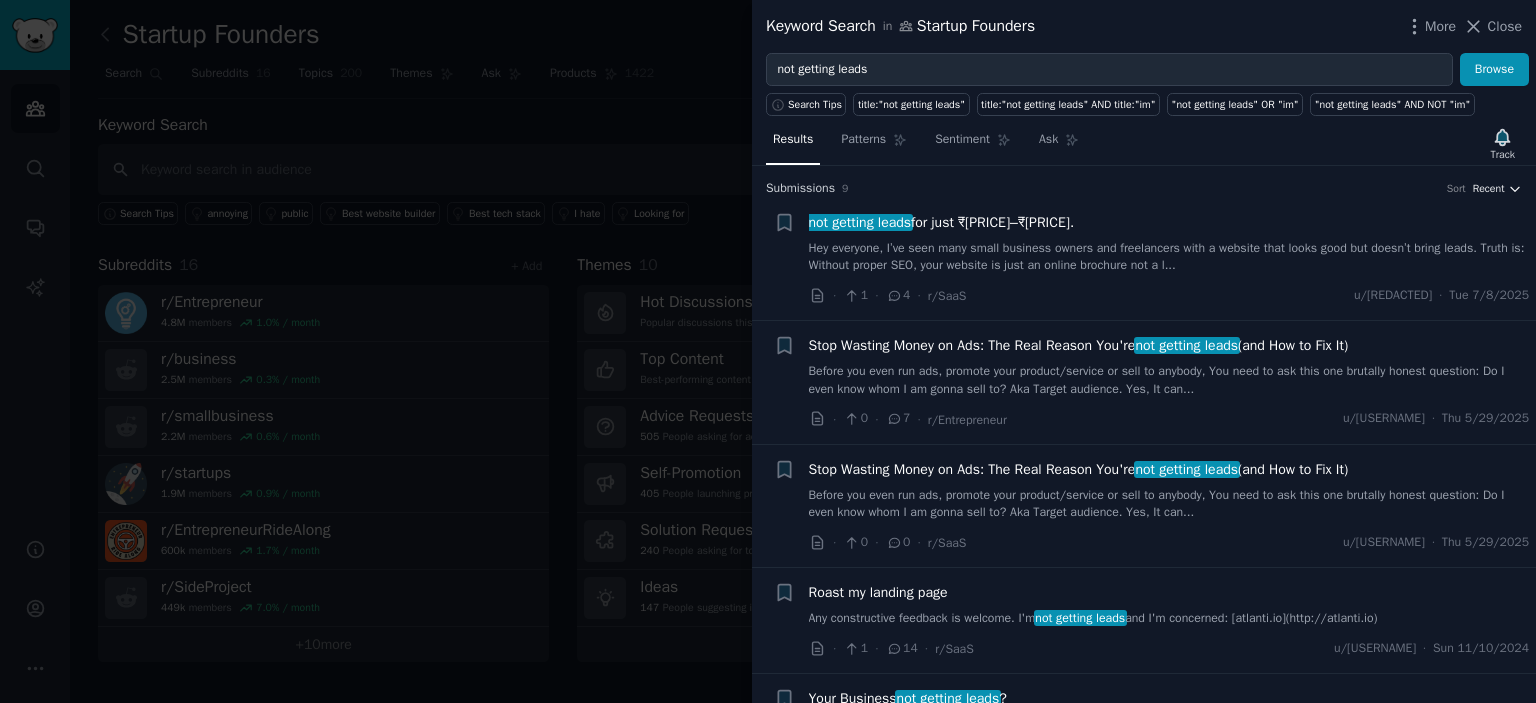 click on "Recent" at bounding box center (1489, 189) 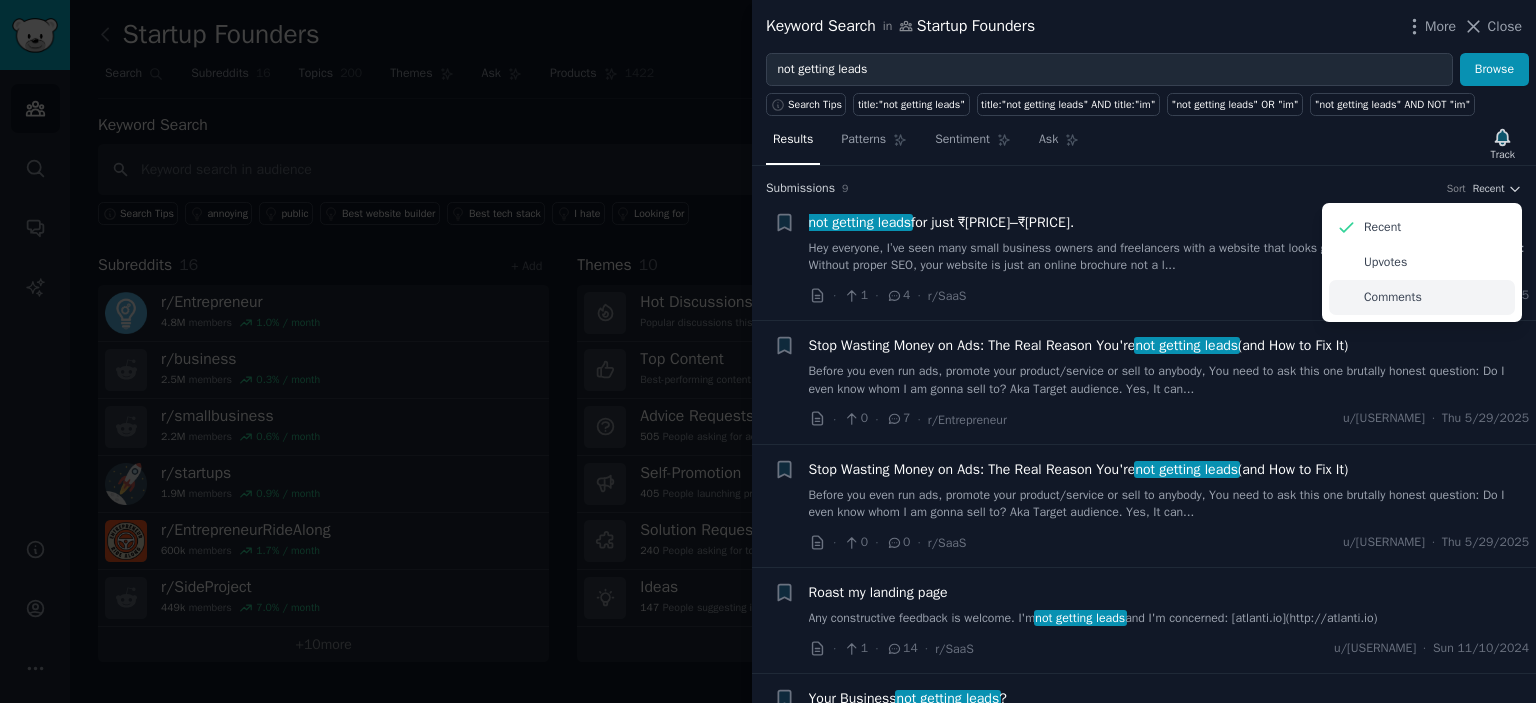click on "Comments" at bounding box center (1393, 298) 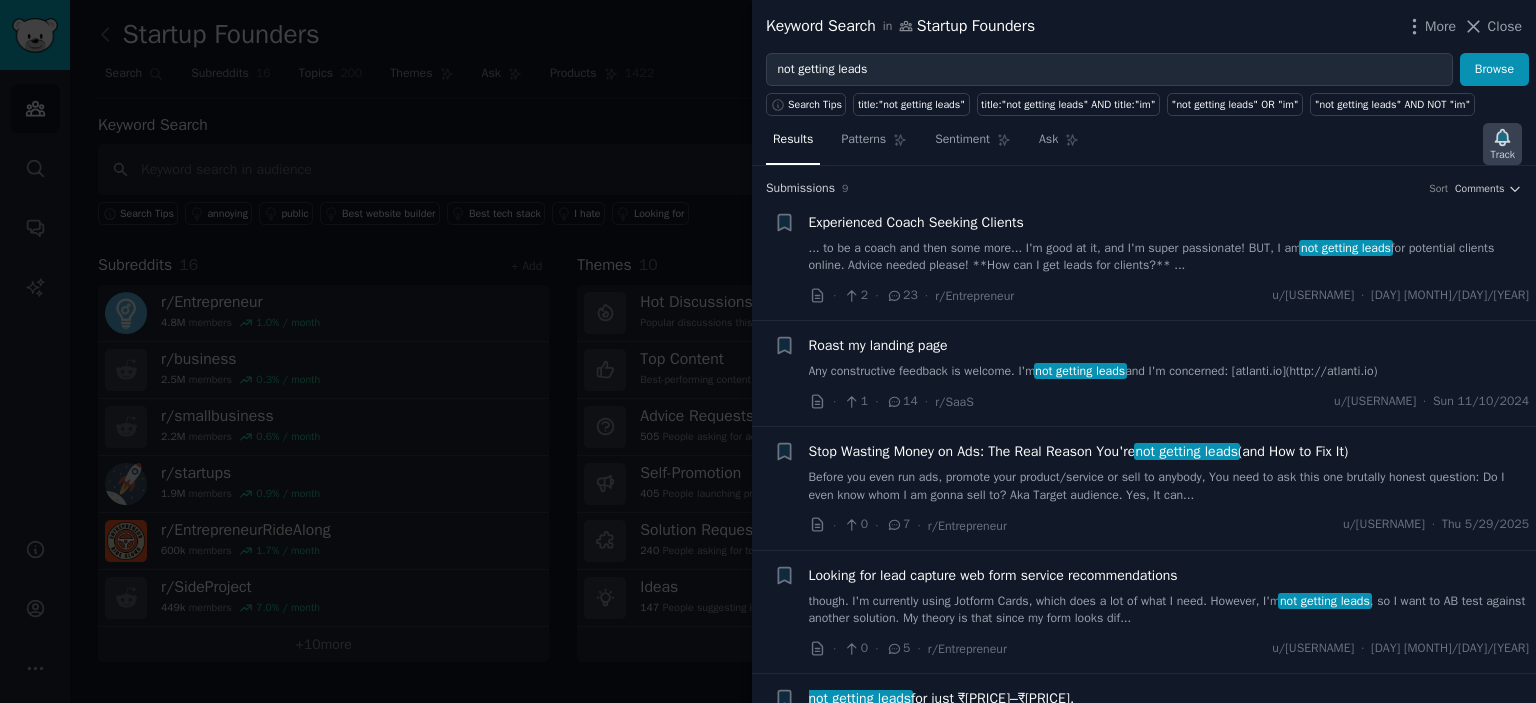 click on "Track" at bounding box center (1502, 155) 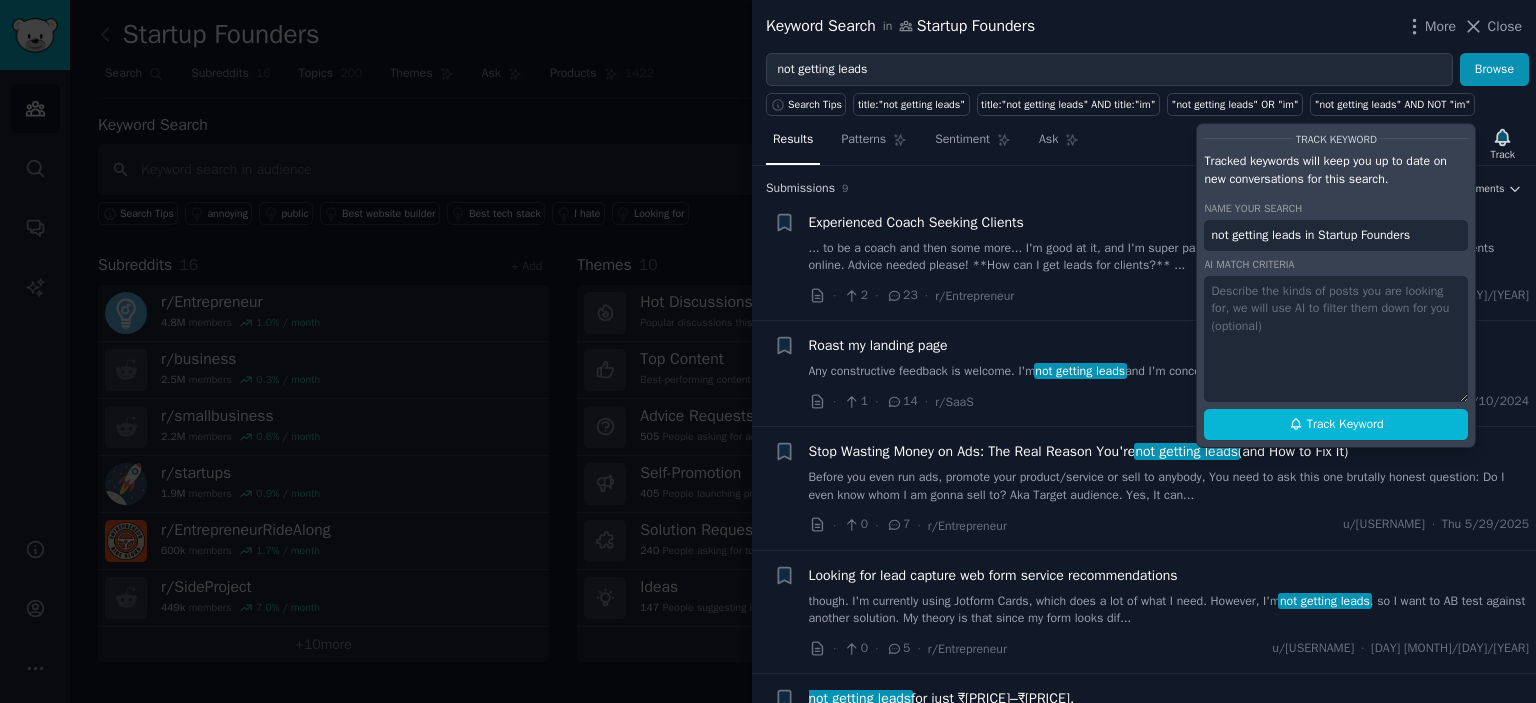 paste on "Posts from founders, coaches, consultants, or creators who are frustrated that they aren't getting leads. Look for people who mention failing funnels, dead lead magnets, paid ads not working, or uncertainty about where to start." 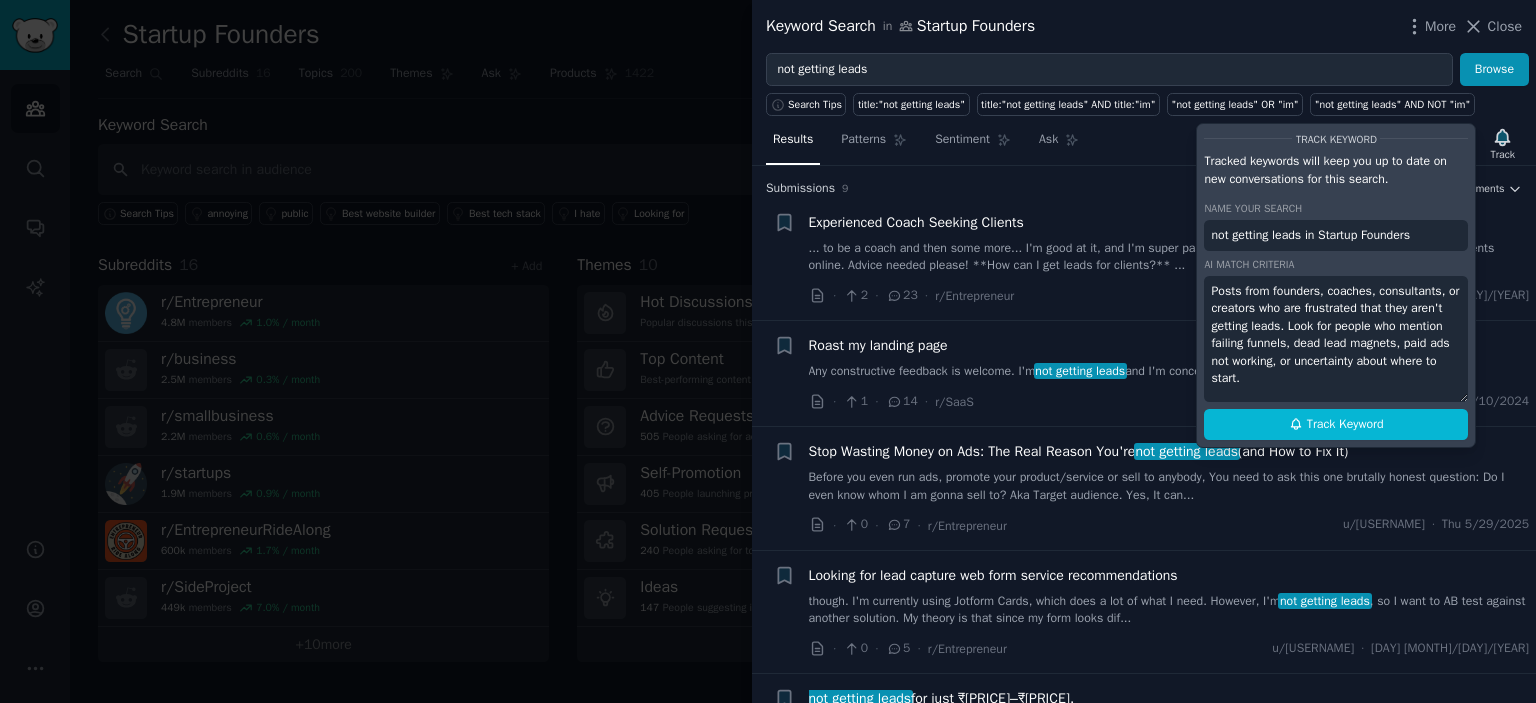 scroll, scrollTop: 3, scrollLeft: 0, axis: vertical 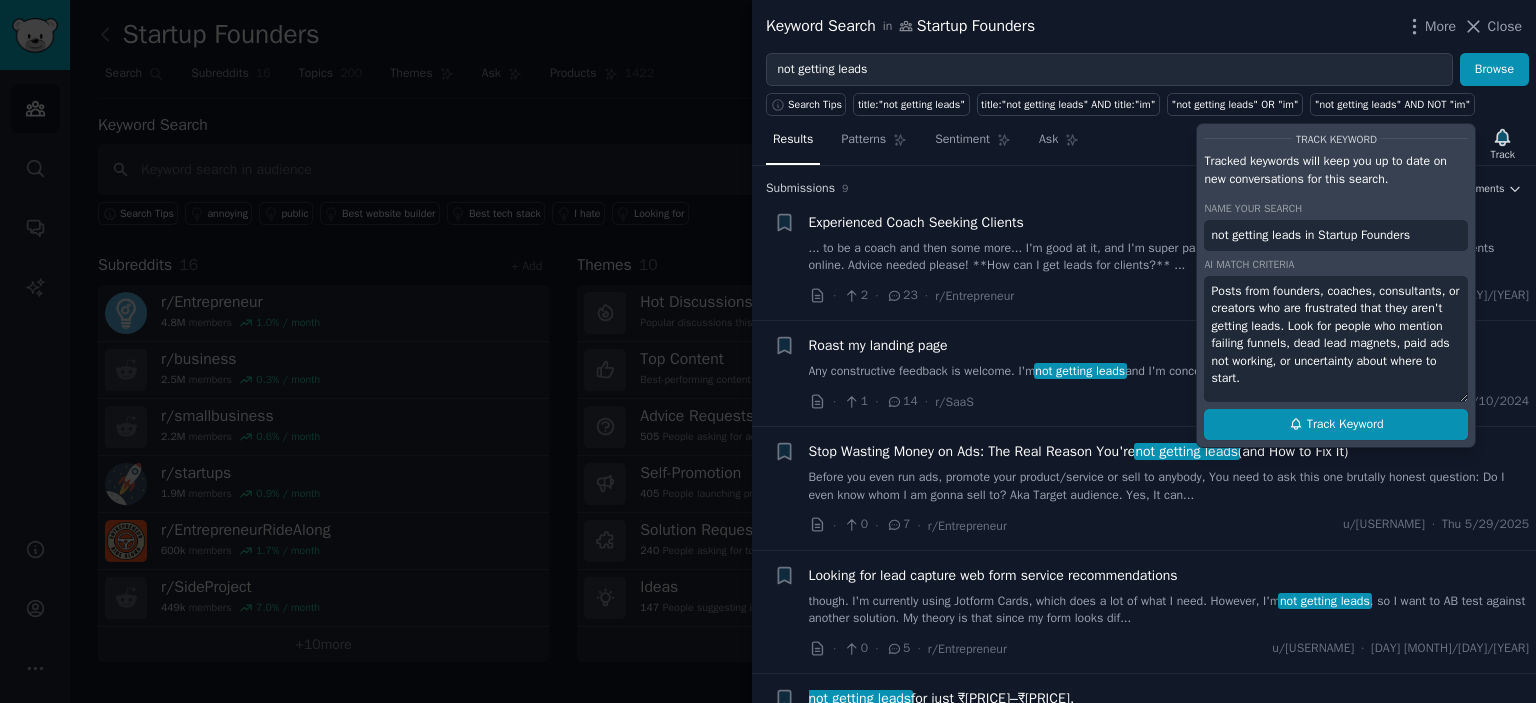 type on "Posts from founders, coaches, consultants, or creators who are frustrated that they aren't getting leads. Look for people who mention failing funnels, dead lead magnets, paid ads not working, or uncertainty about where to start." 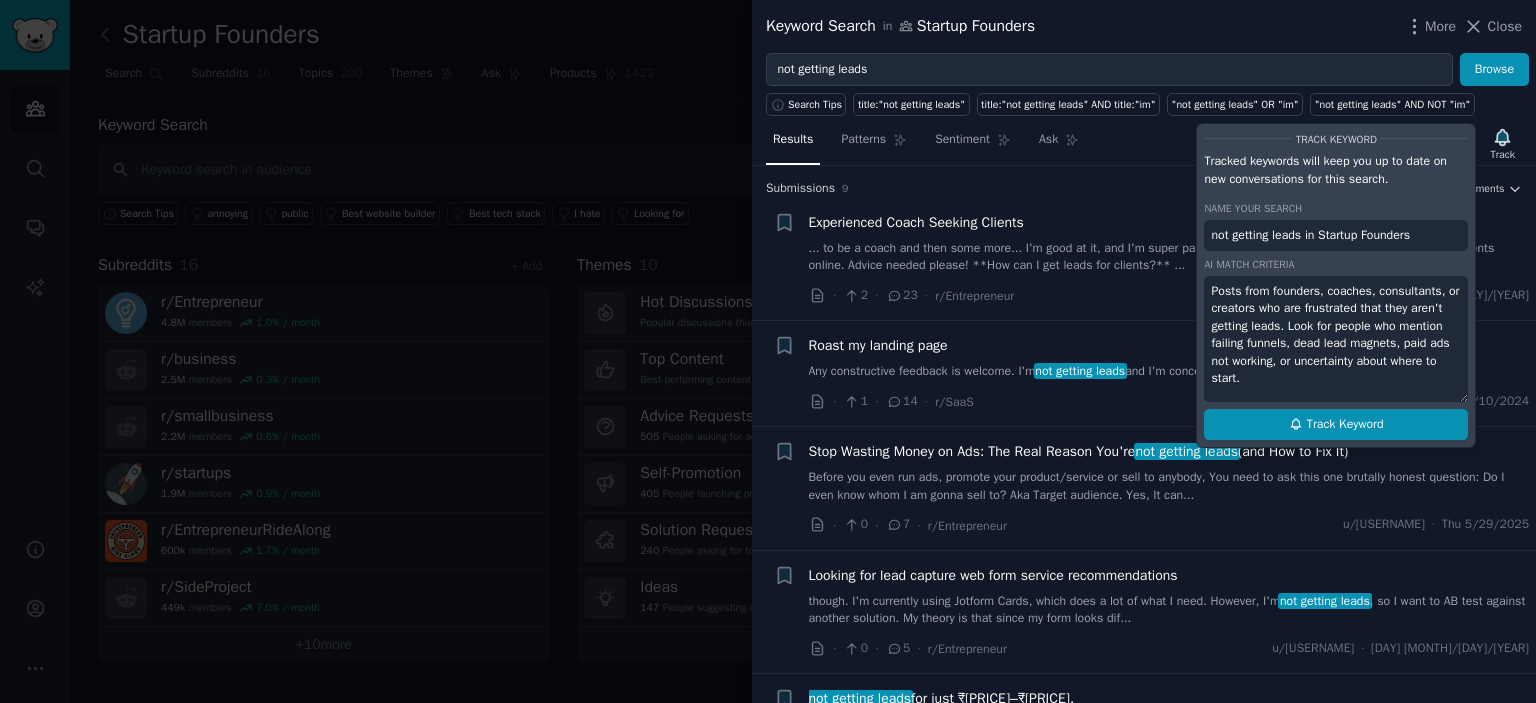 click on "Track Keyword" at bounding box center [1336, 425] 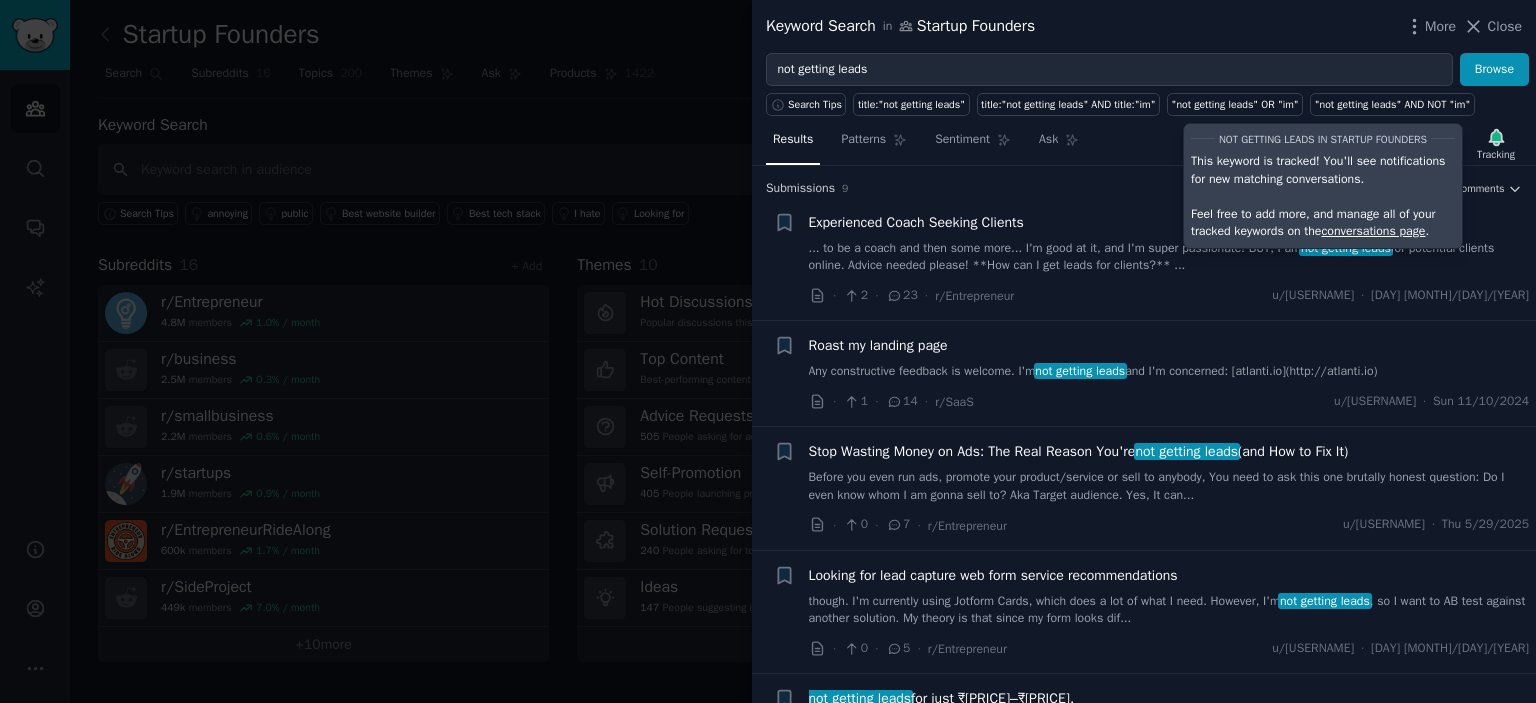 click on "· 2 · 23 · r/Entrepreneur u/[USERNAME] · [DAY]/[DAY]/[YEAR]" at bounding box center [1169, 295] 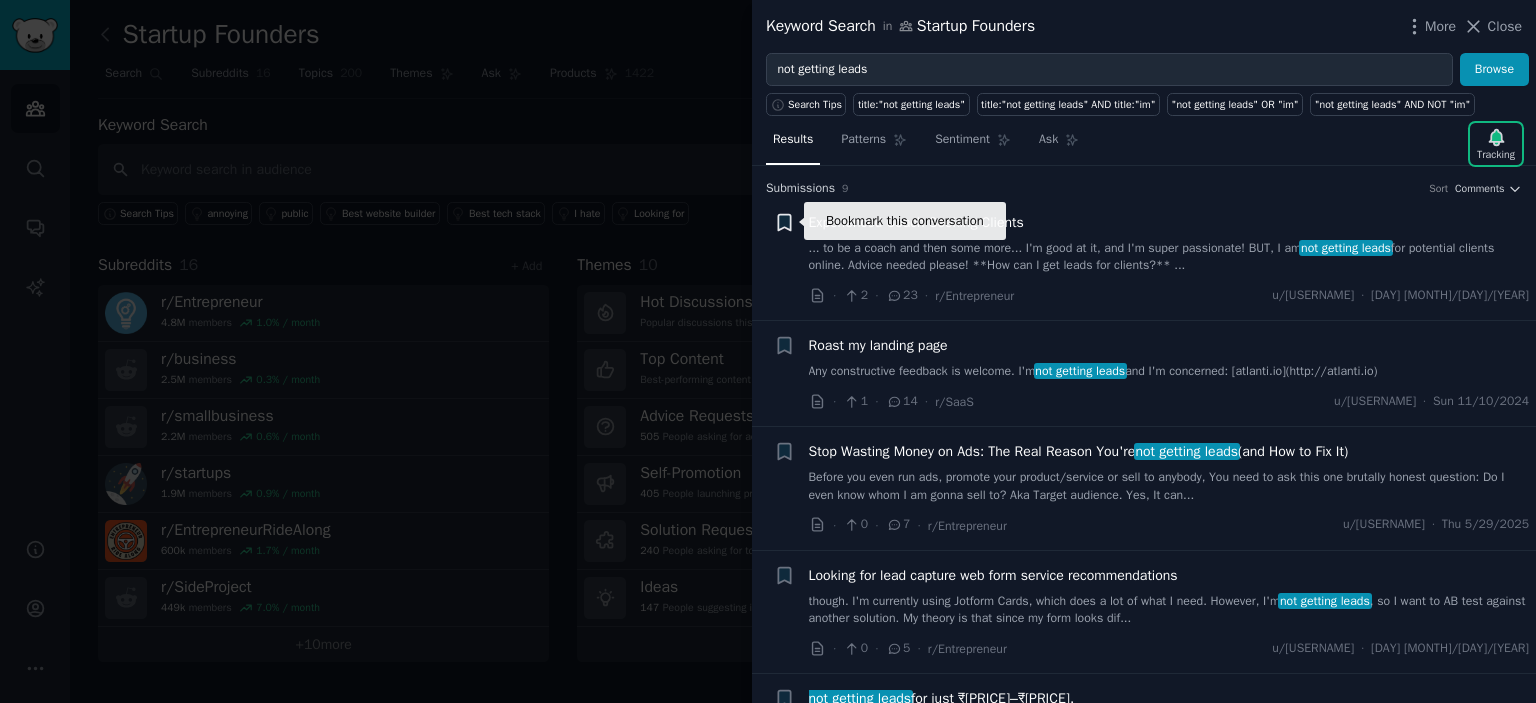 click 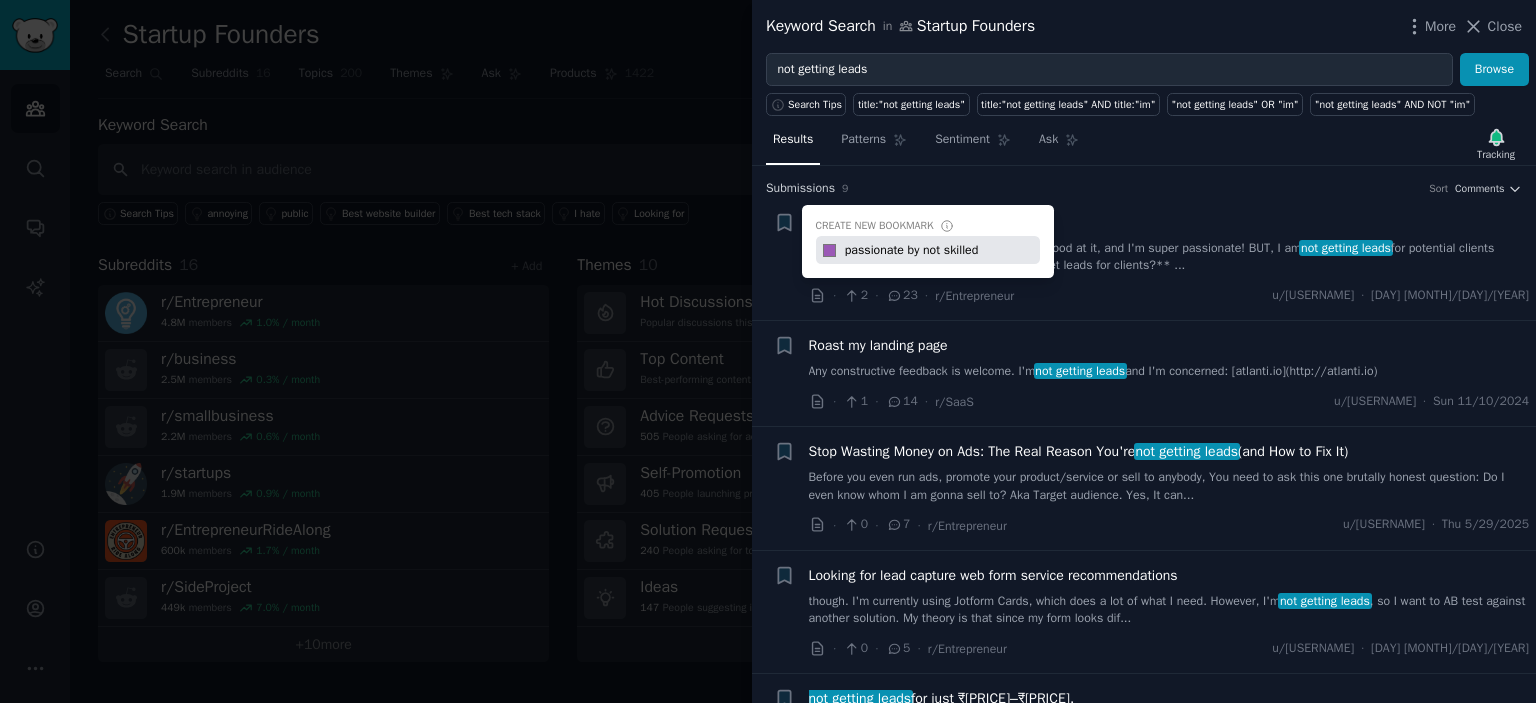 type on "passionate by not skilled" 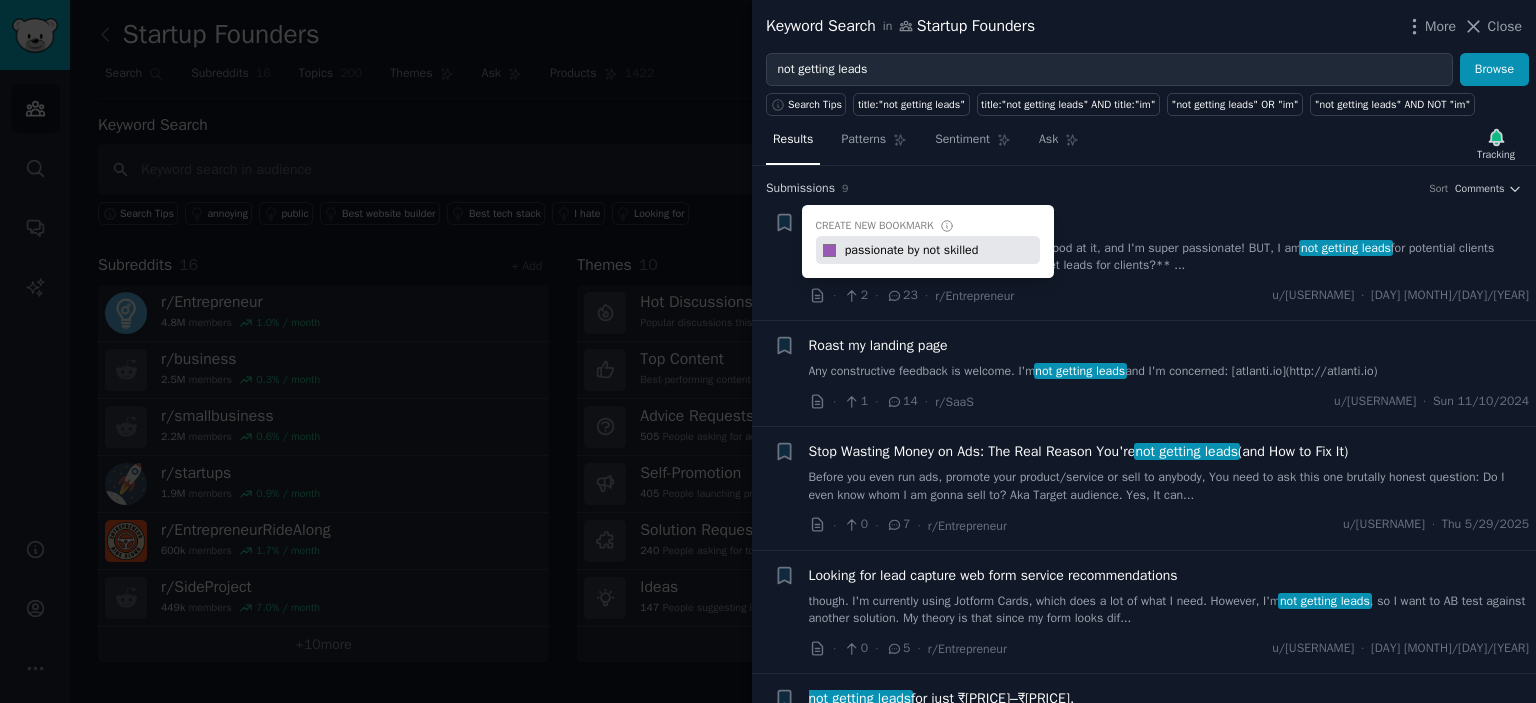type 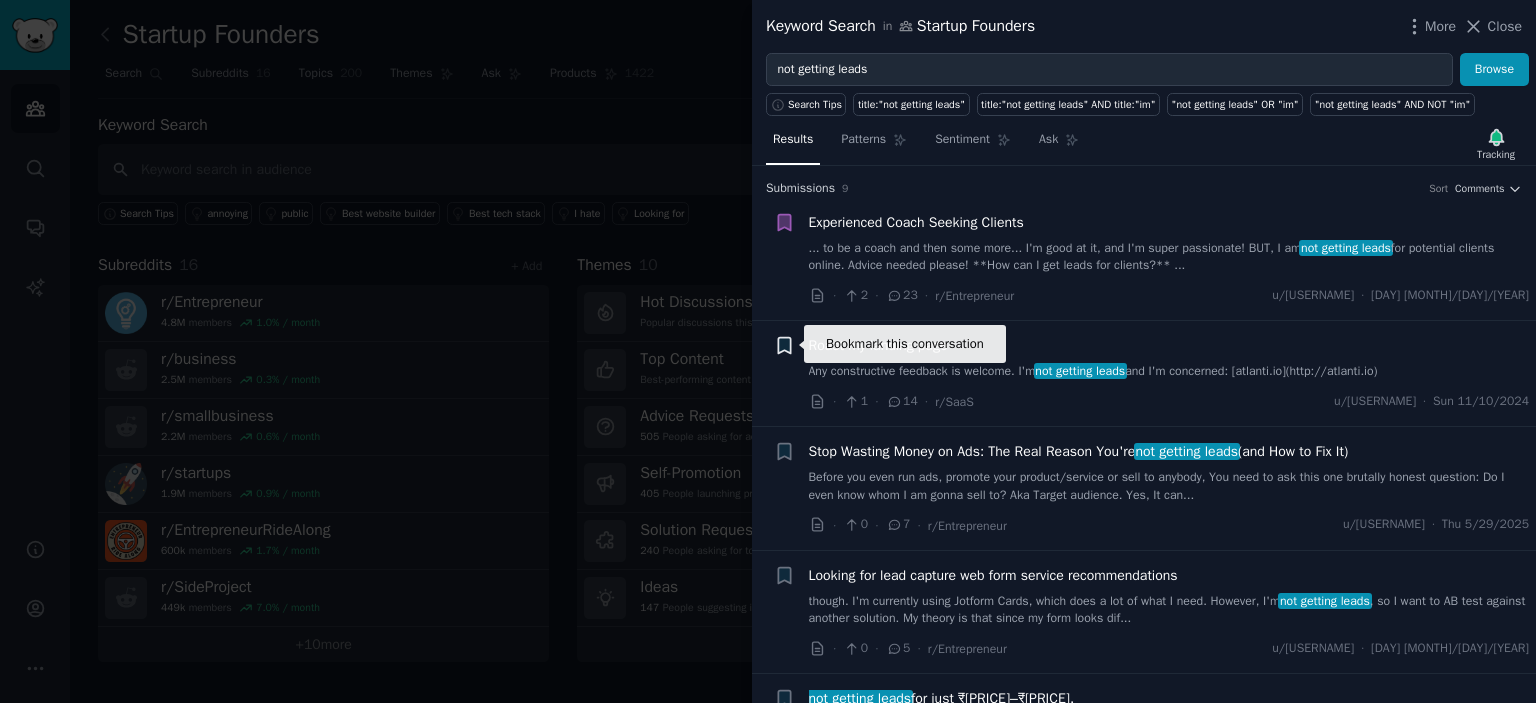 click 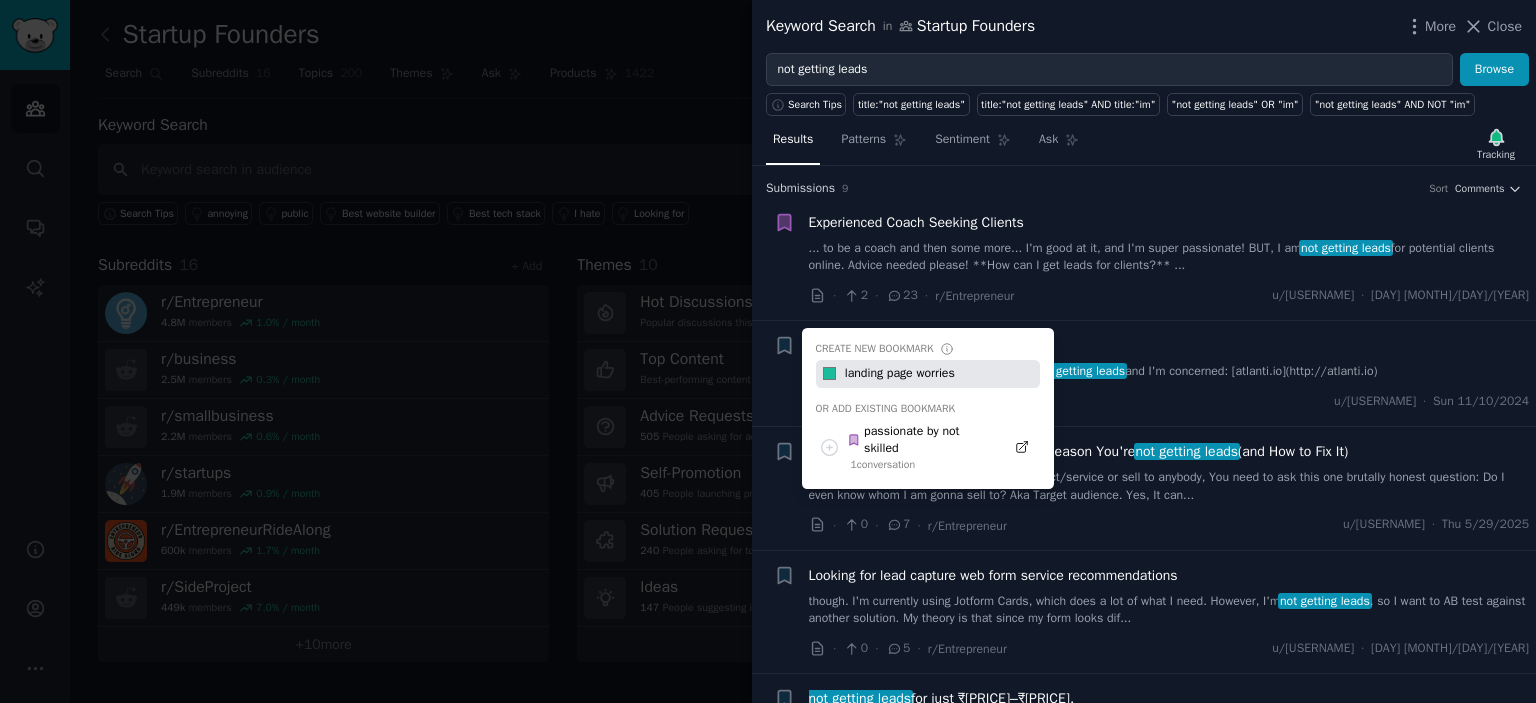 type on "landing page worries" 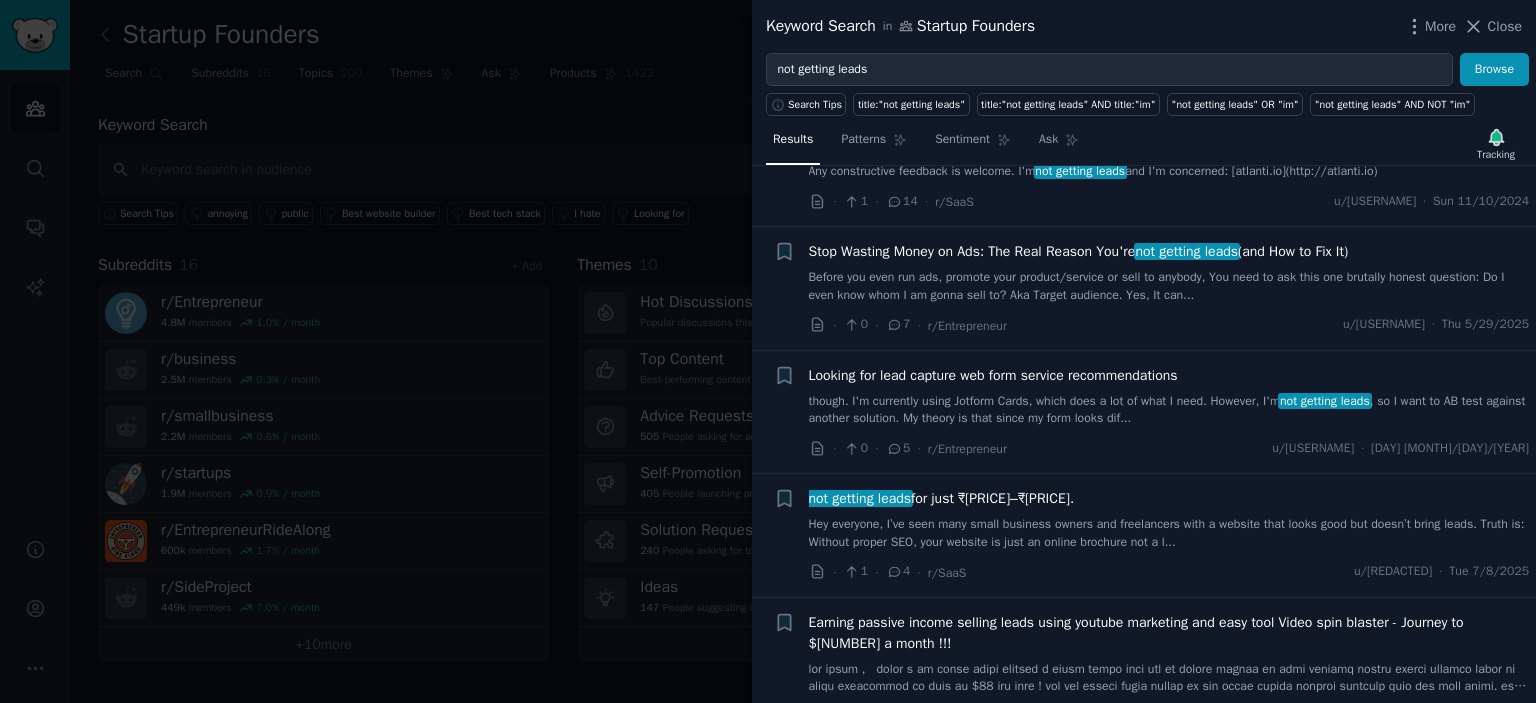 scroll, scrollTop: 300, scrollLeft: 0, axis: vertical 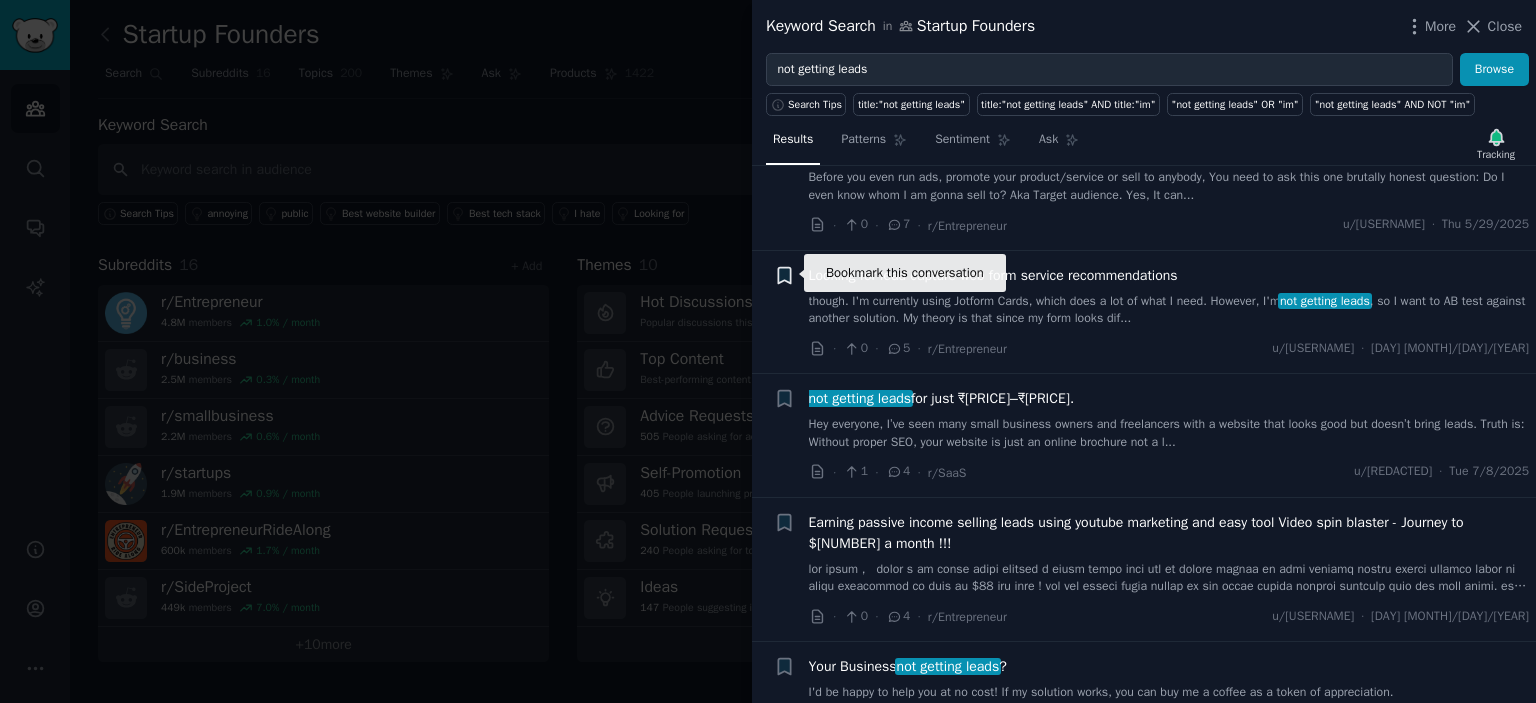 click 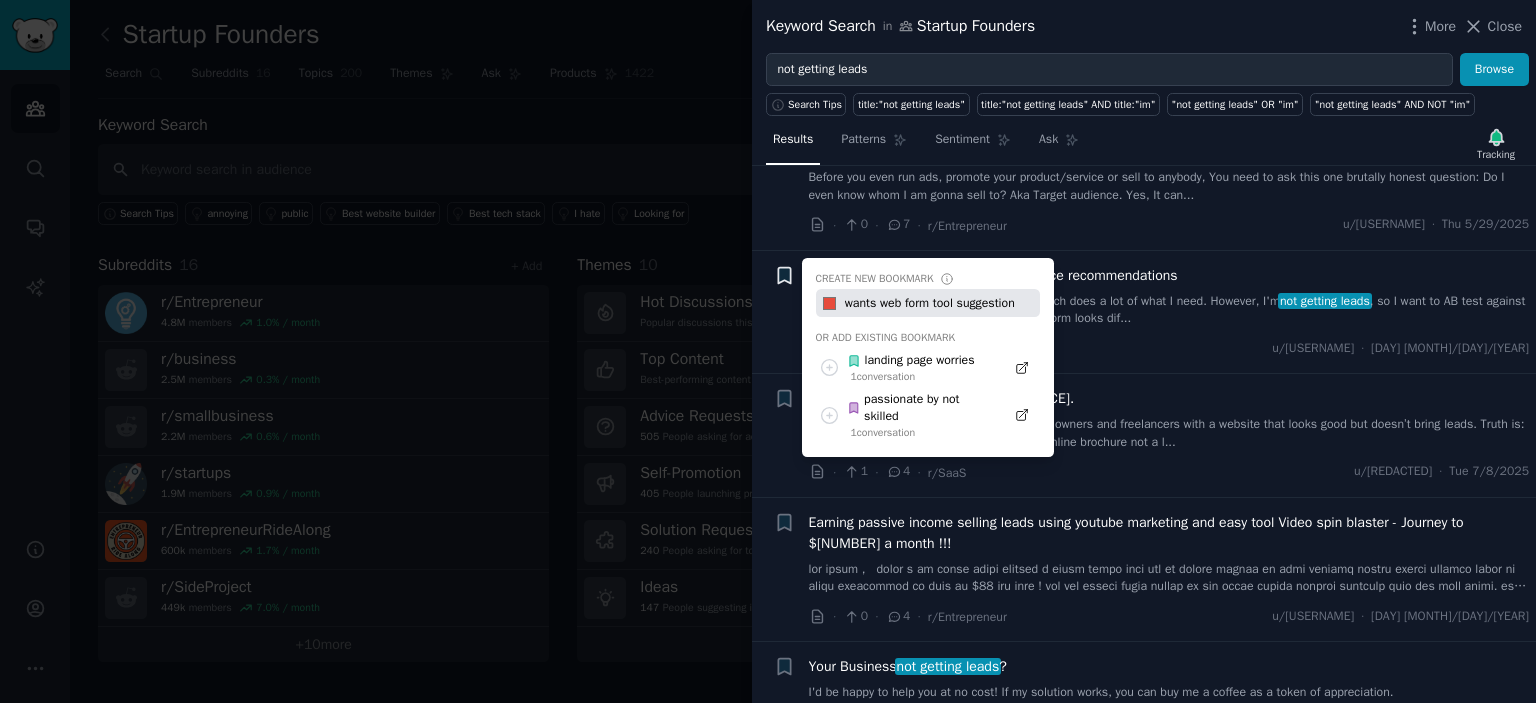 type on "wants web form tool suggestion" 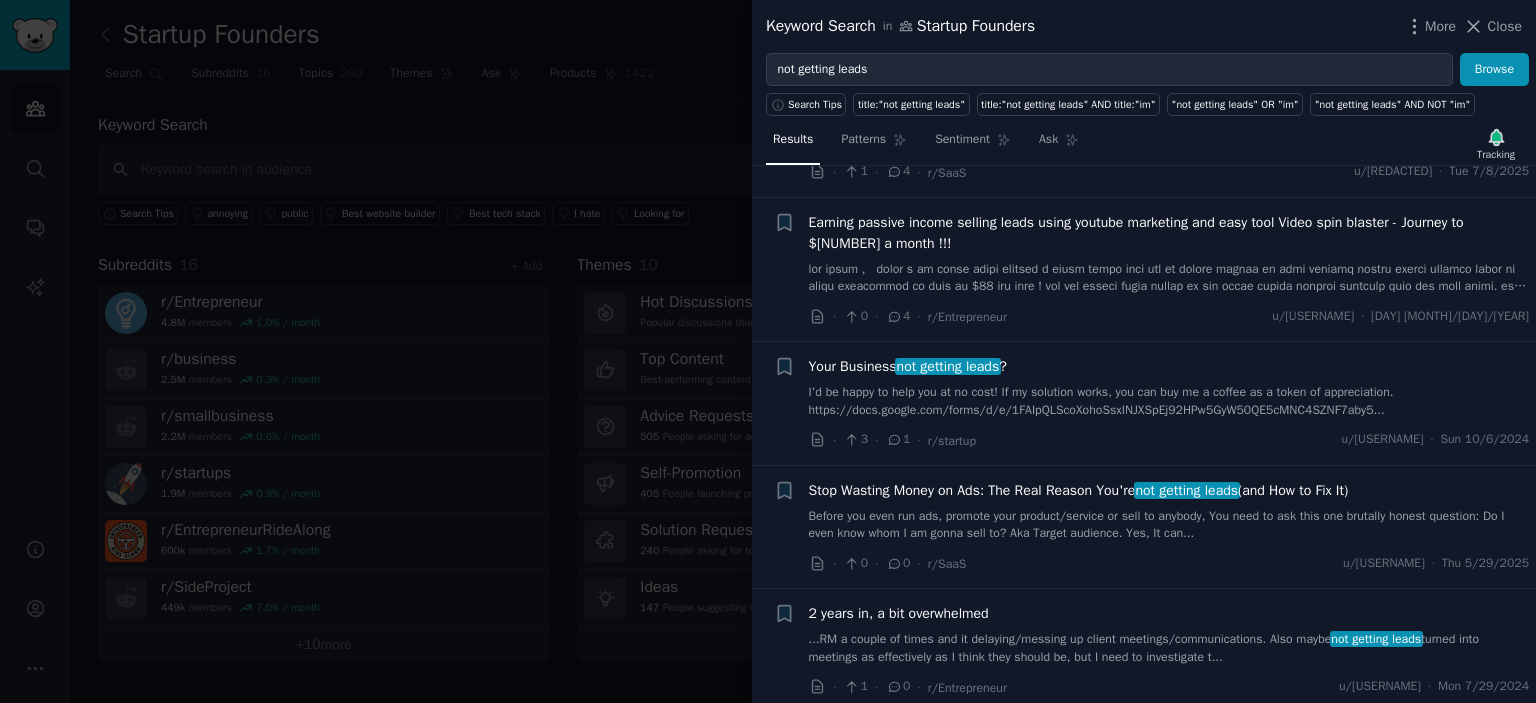 scroll, scrollTop: 606, scrollLeft: 0, axis: vertical 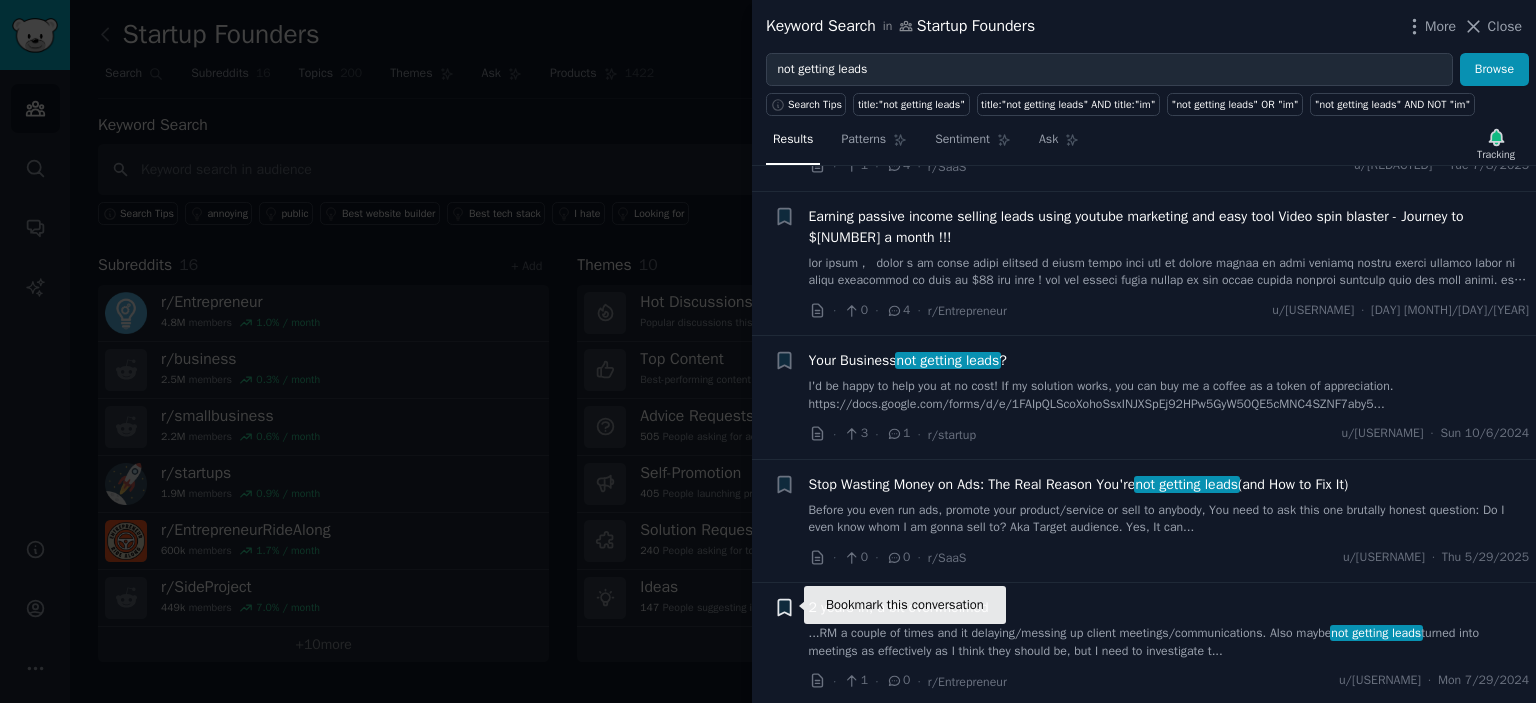 click 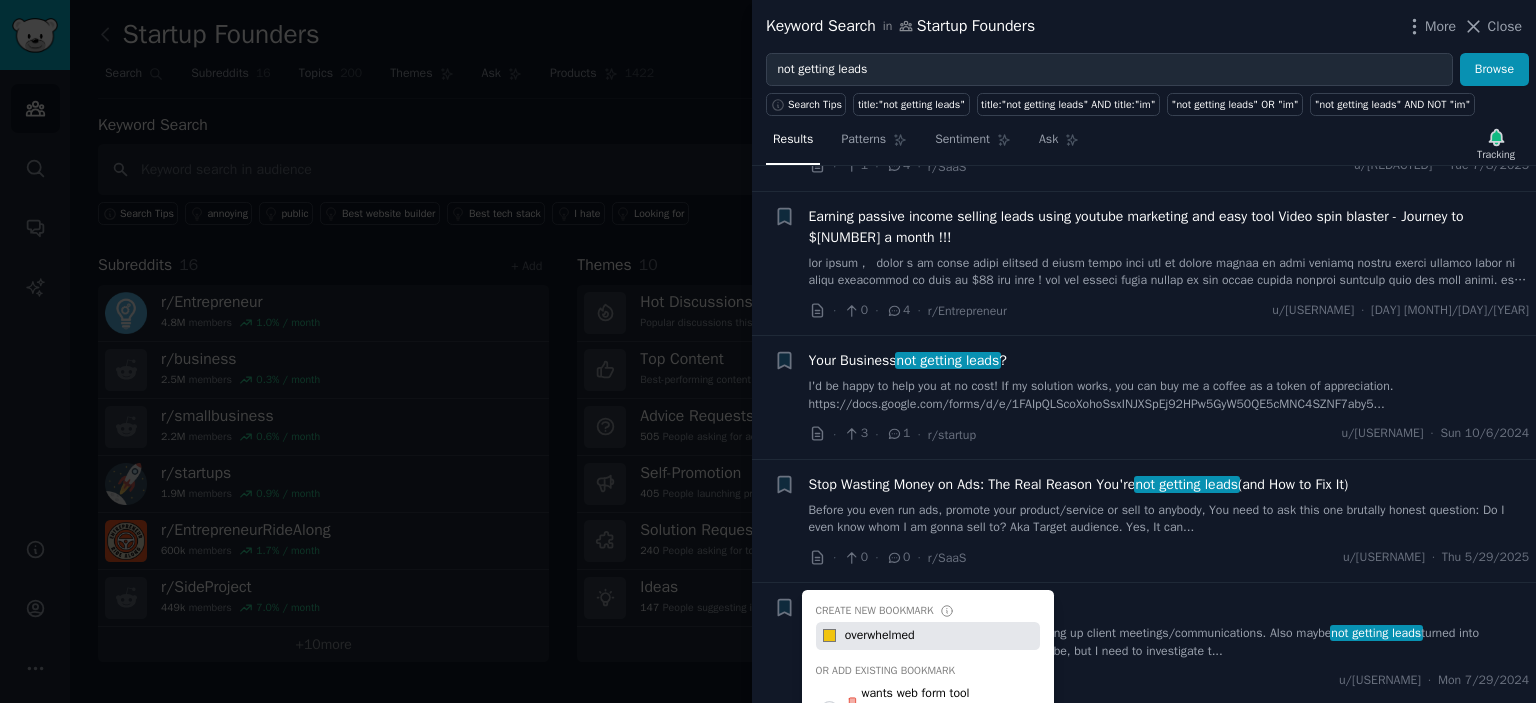 type on "overwhelmed" 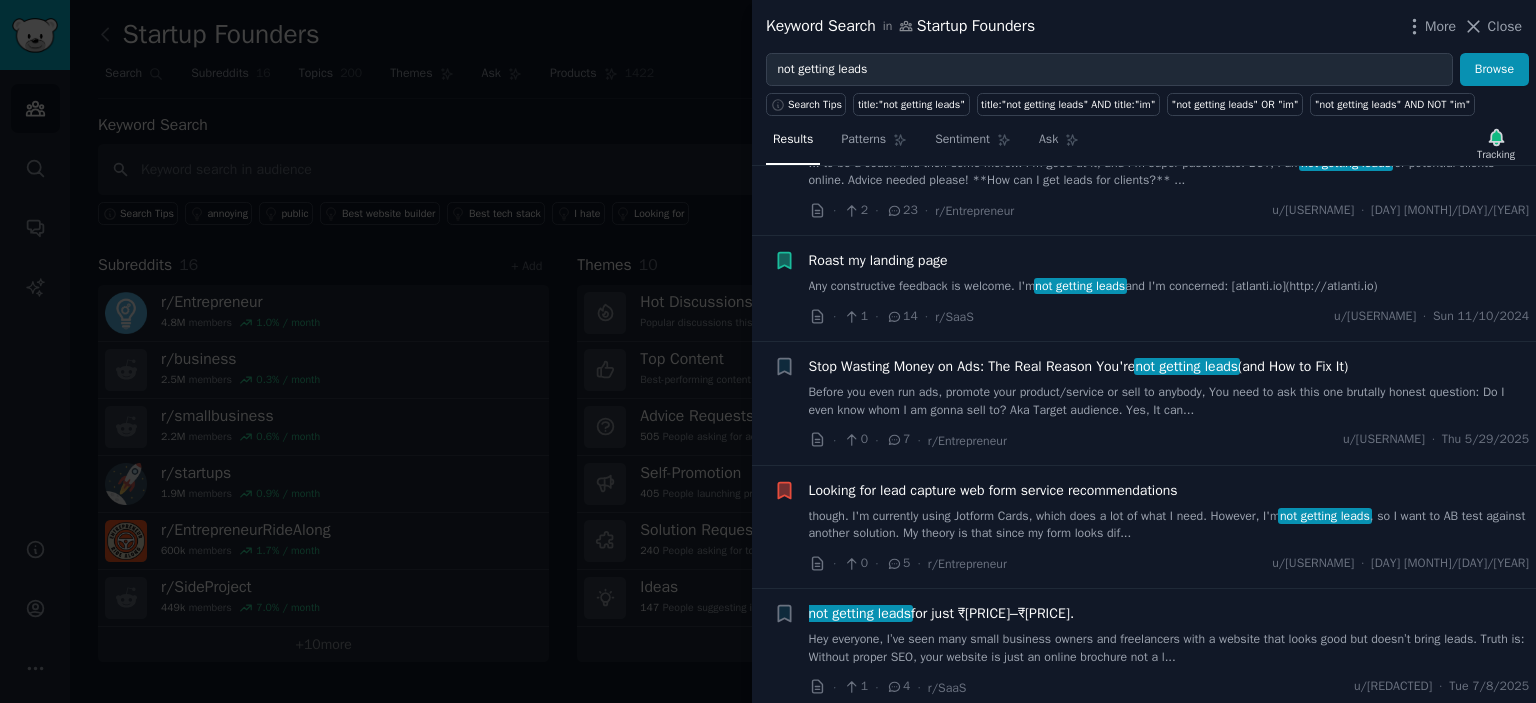 scroll, scrollTop: 0, scrollLeft: 0, axis: both 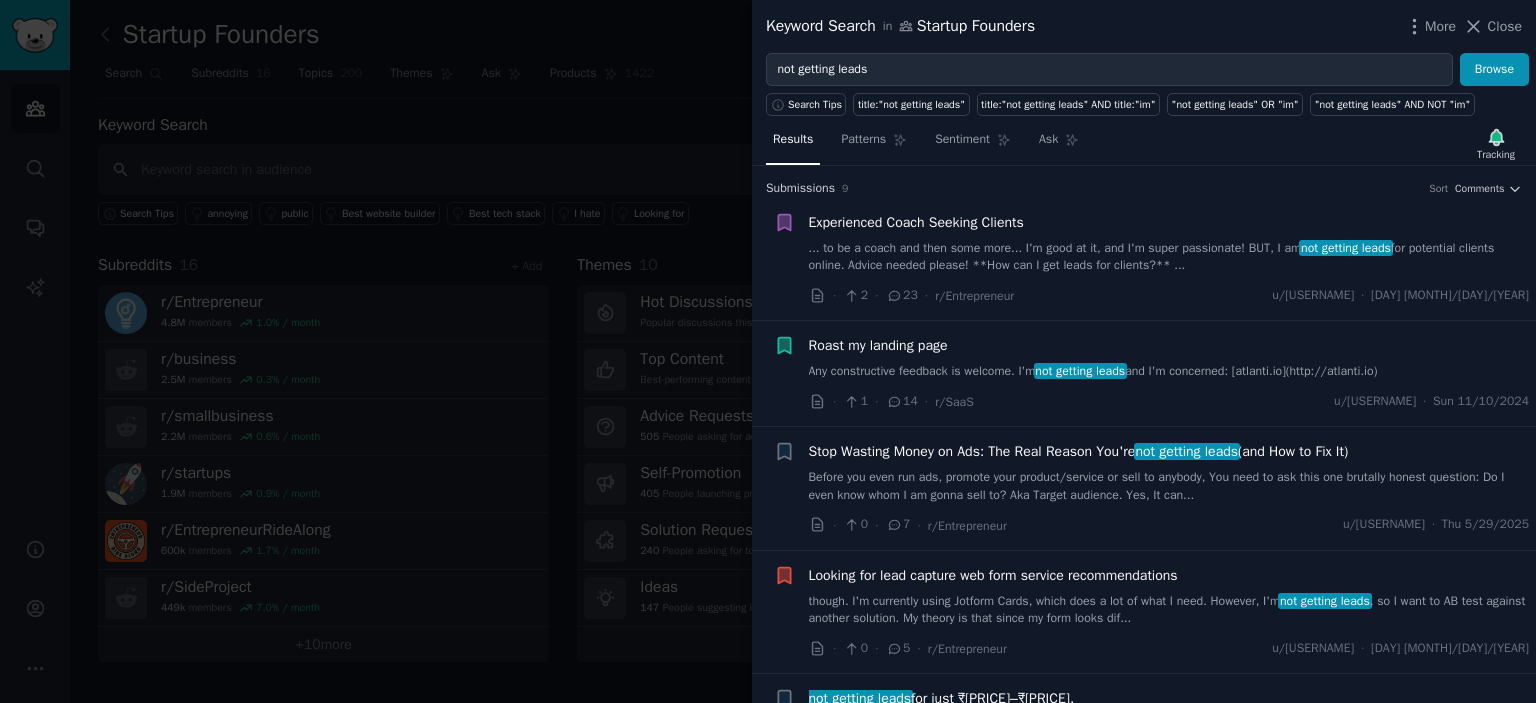 type 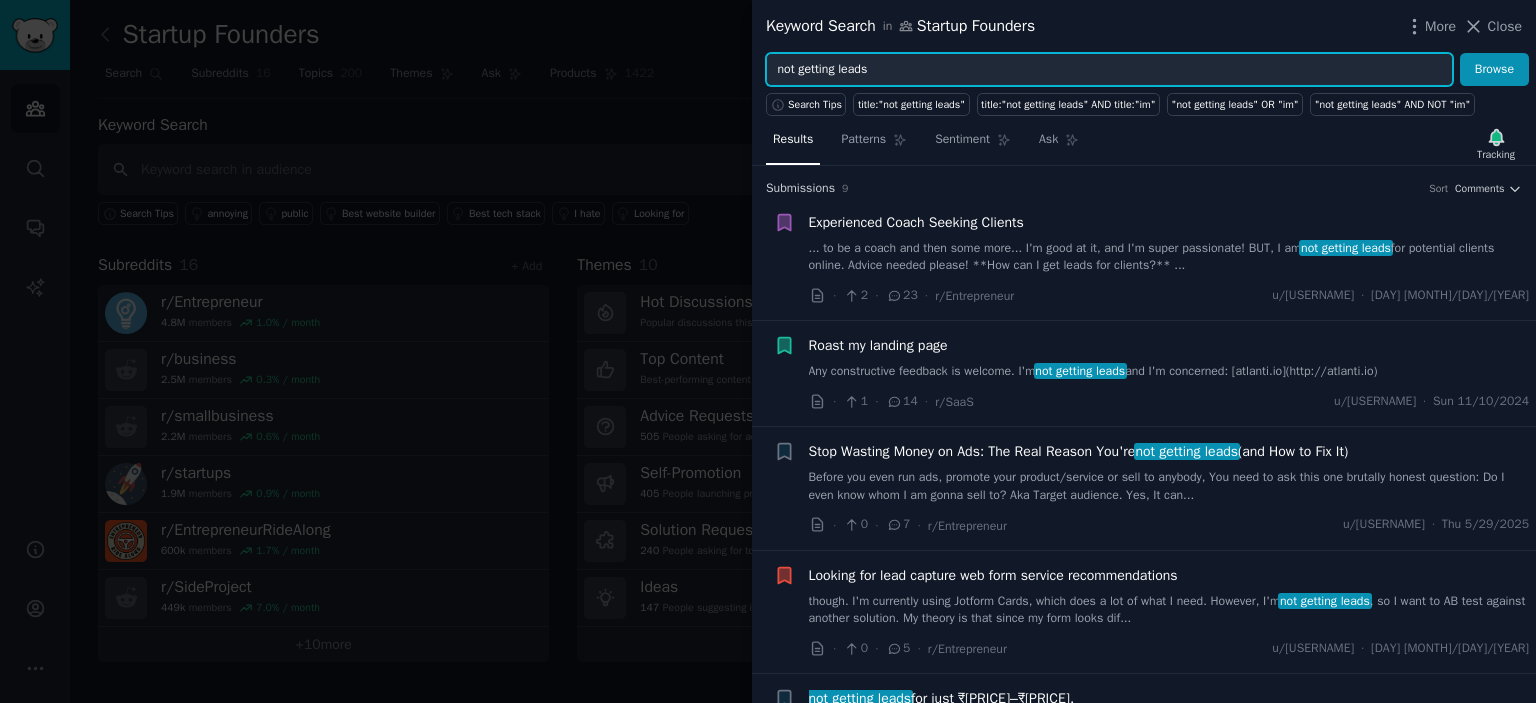 click on "not getting leads" at bounding box center [1109, 70] 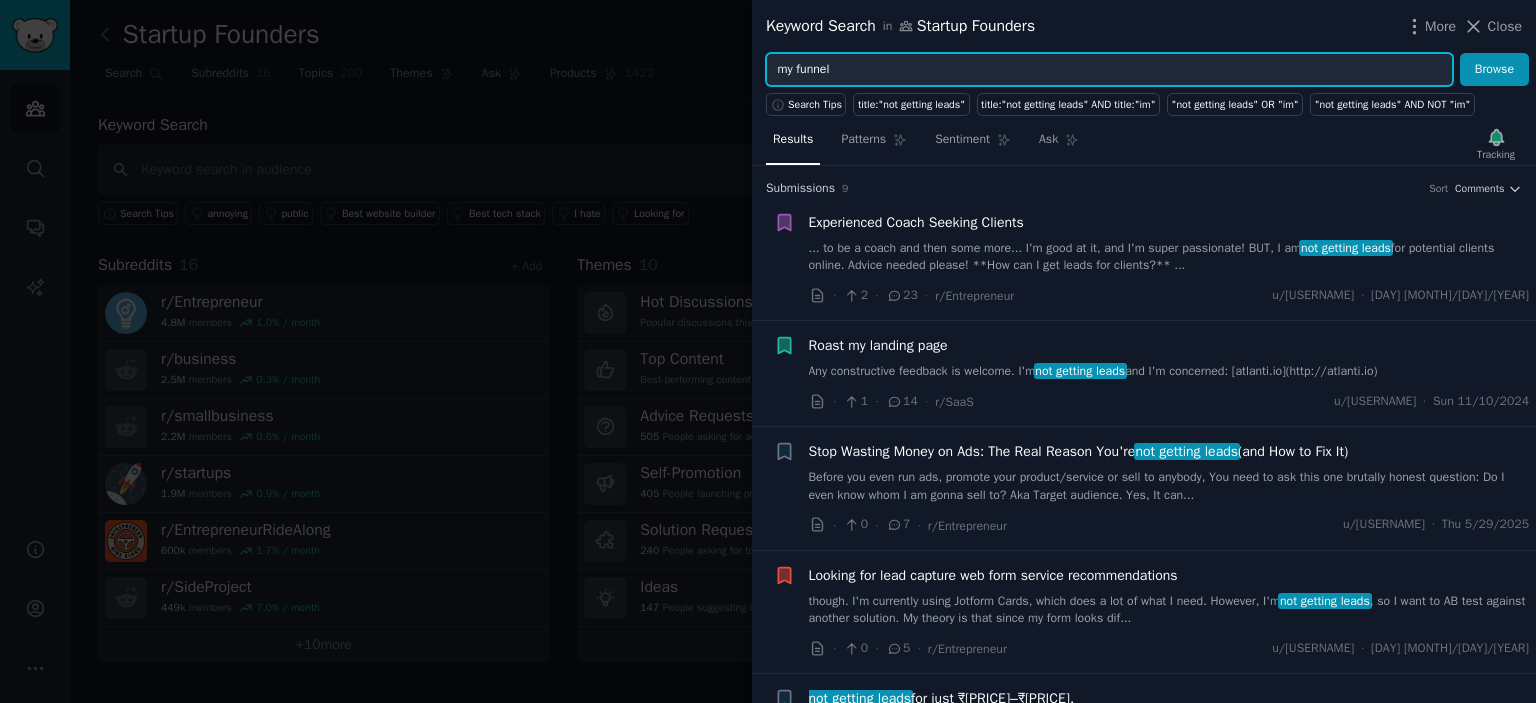 type on "my funnel" 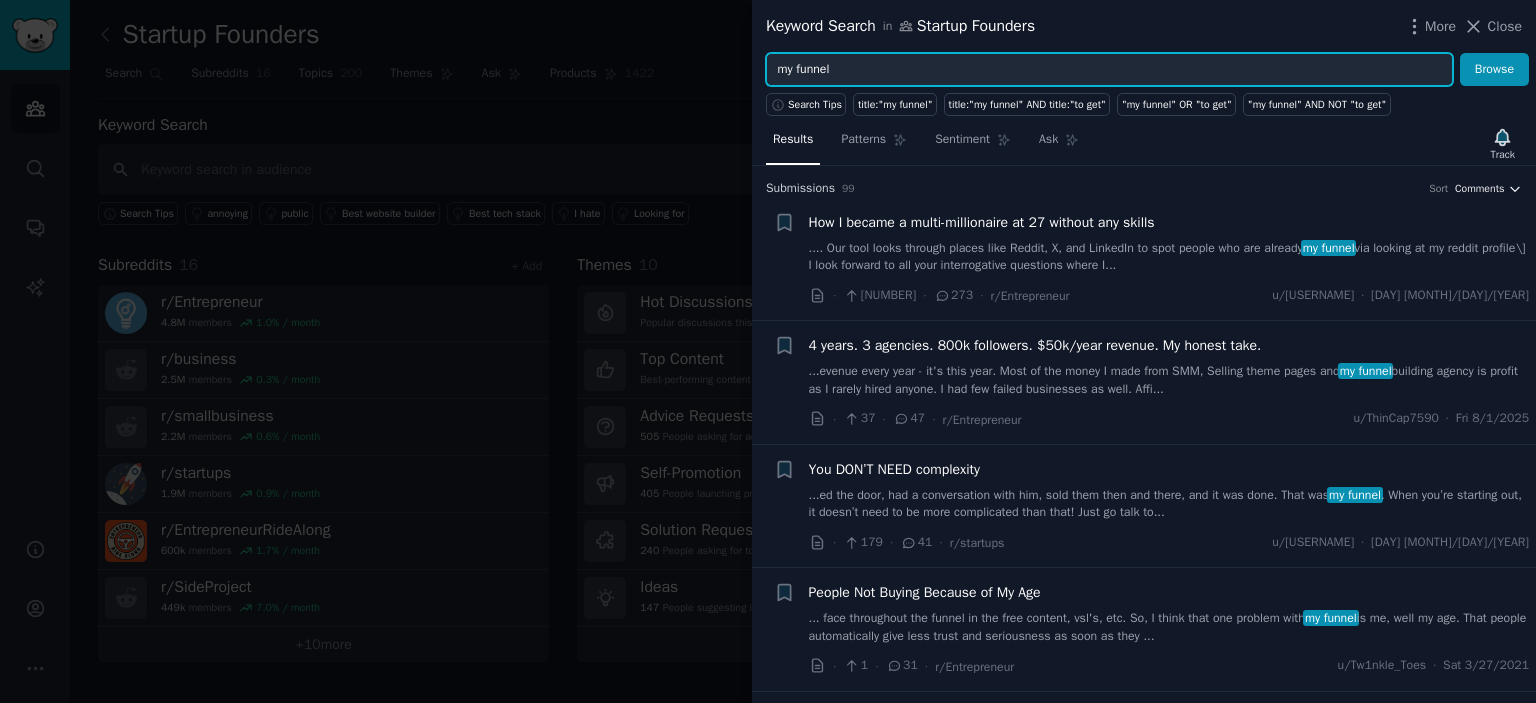 click 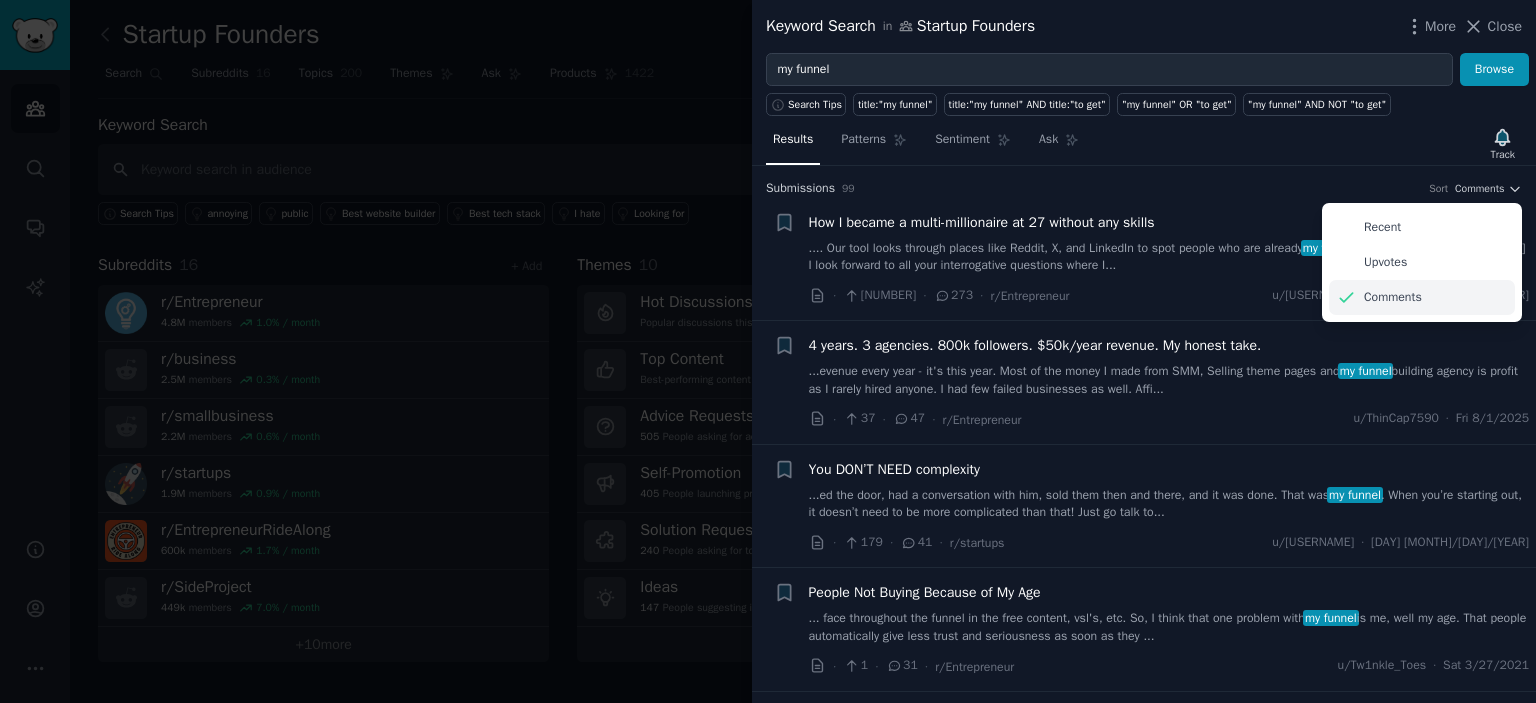 click on "Comments" at bounding box center [1393, 298] 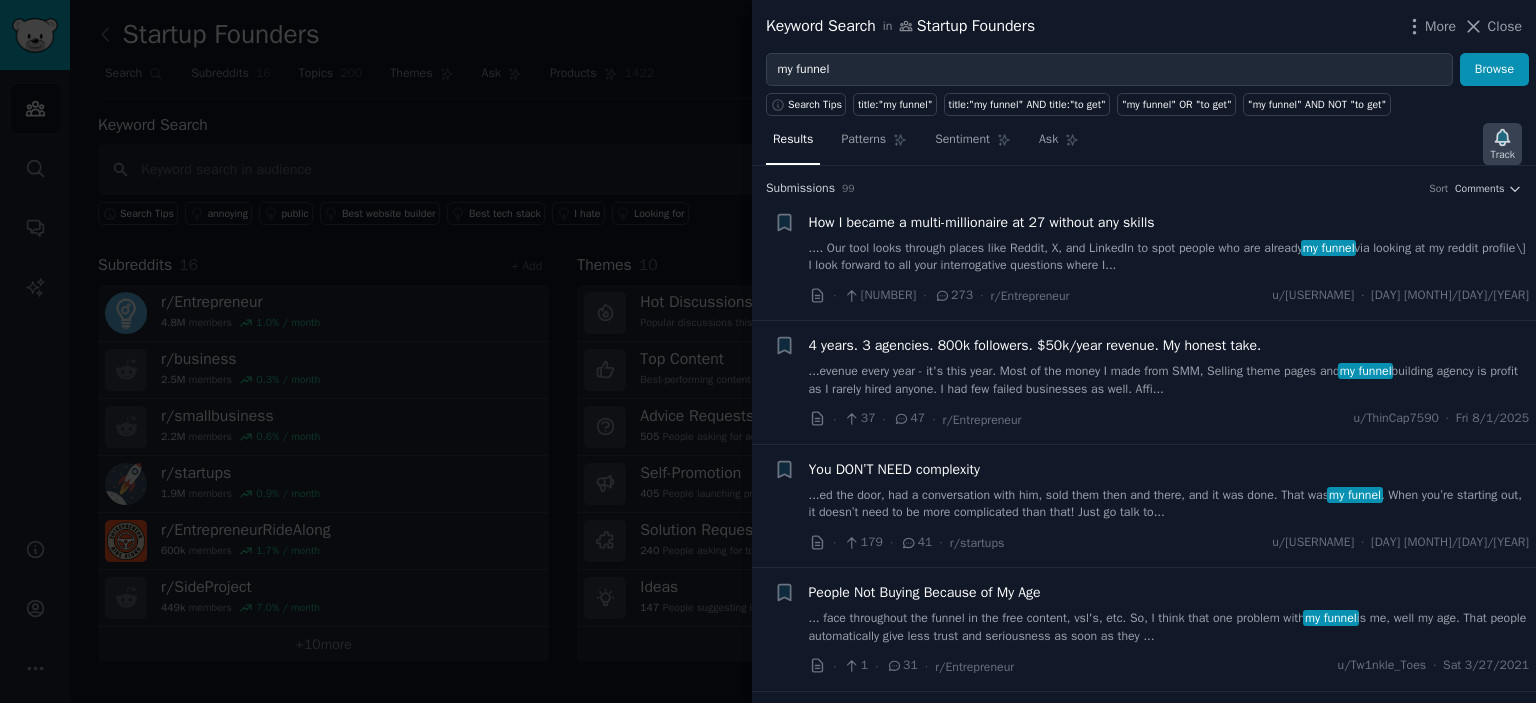 click 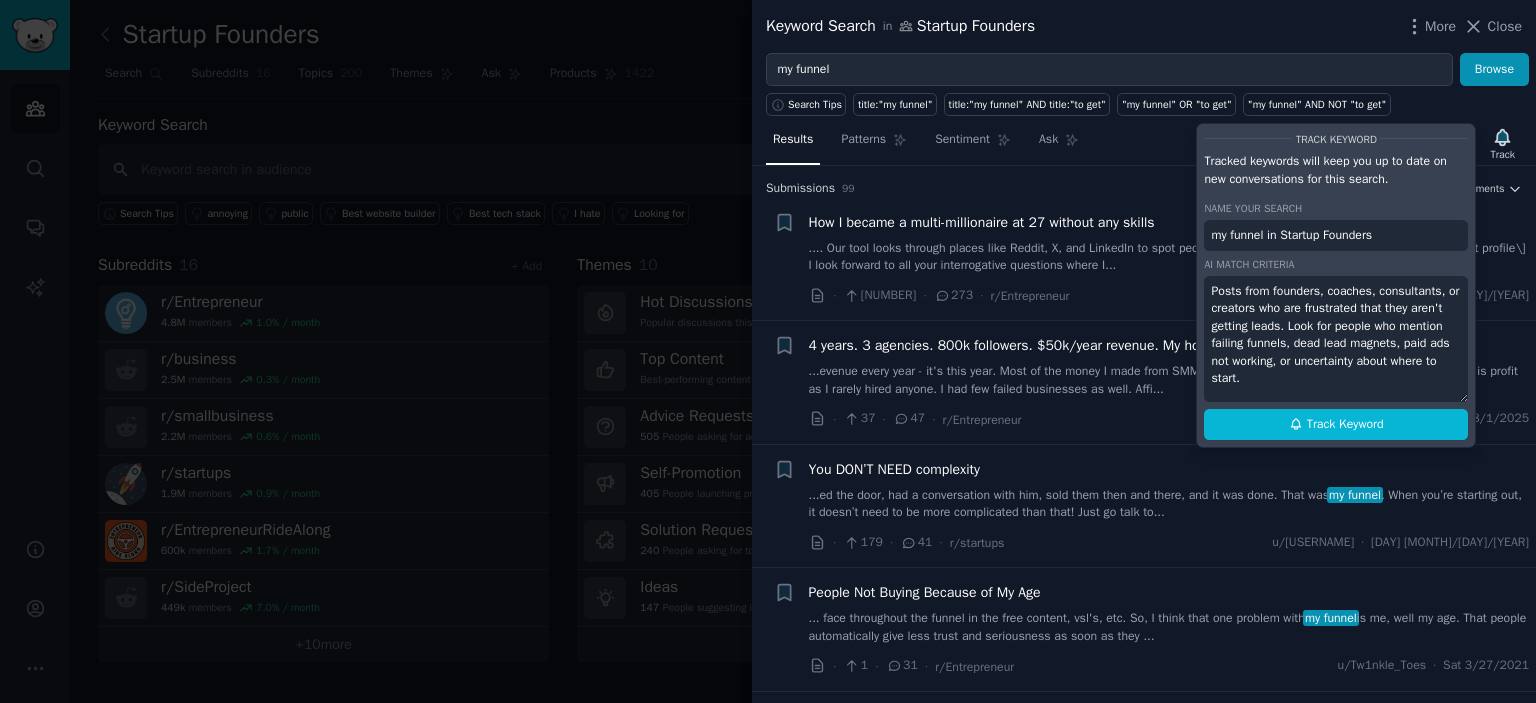 drag, startPoint x: 1259, startPoint y: 381, endPoint x: 1212, endPoint y: 295, distance: 98.005104 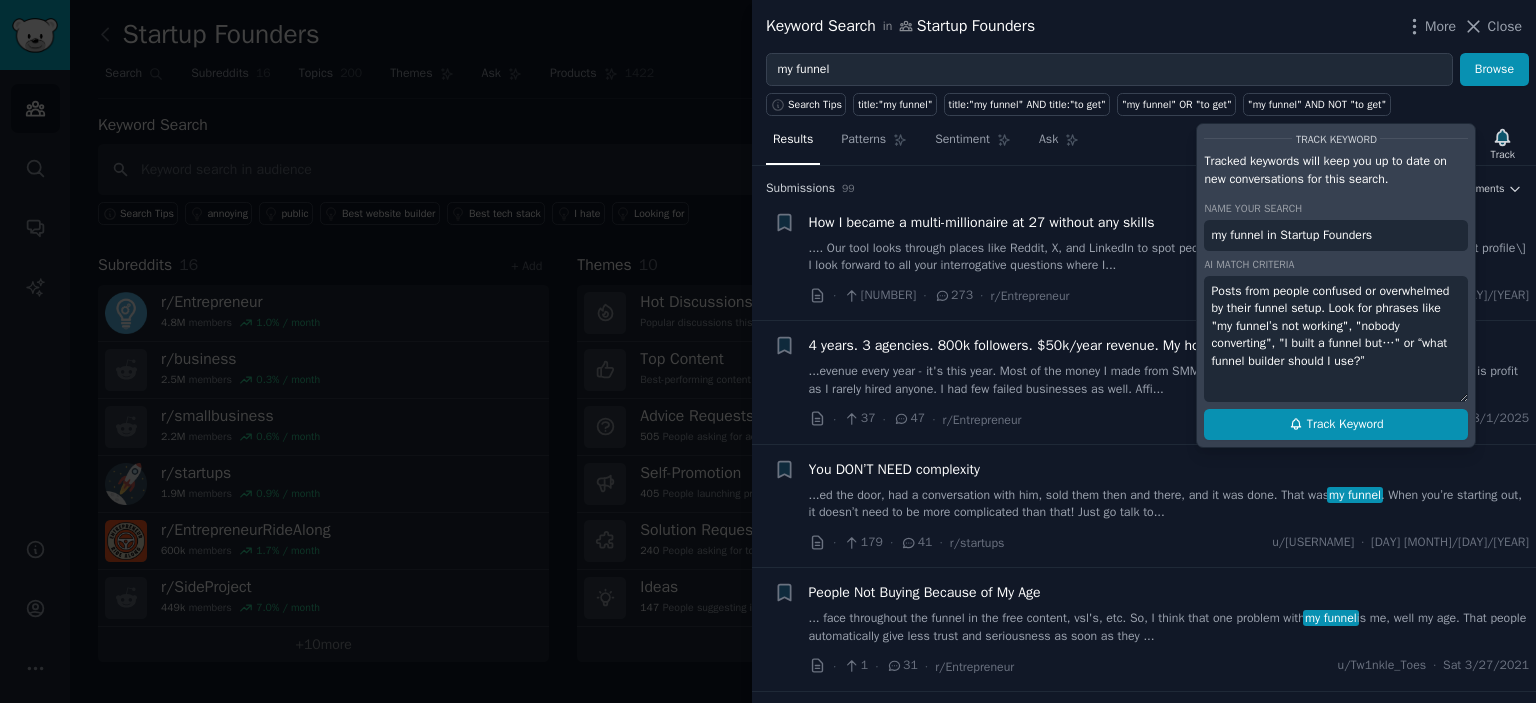 type on "Posts from people confused or overwhelmed by their funnel setup. Look for phrases like "my funnel’s not working", "nobody converting", "I built a funnel but…" or “what funnel builder should I use?”" 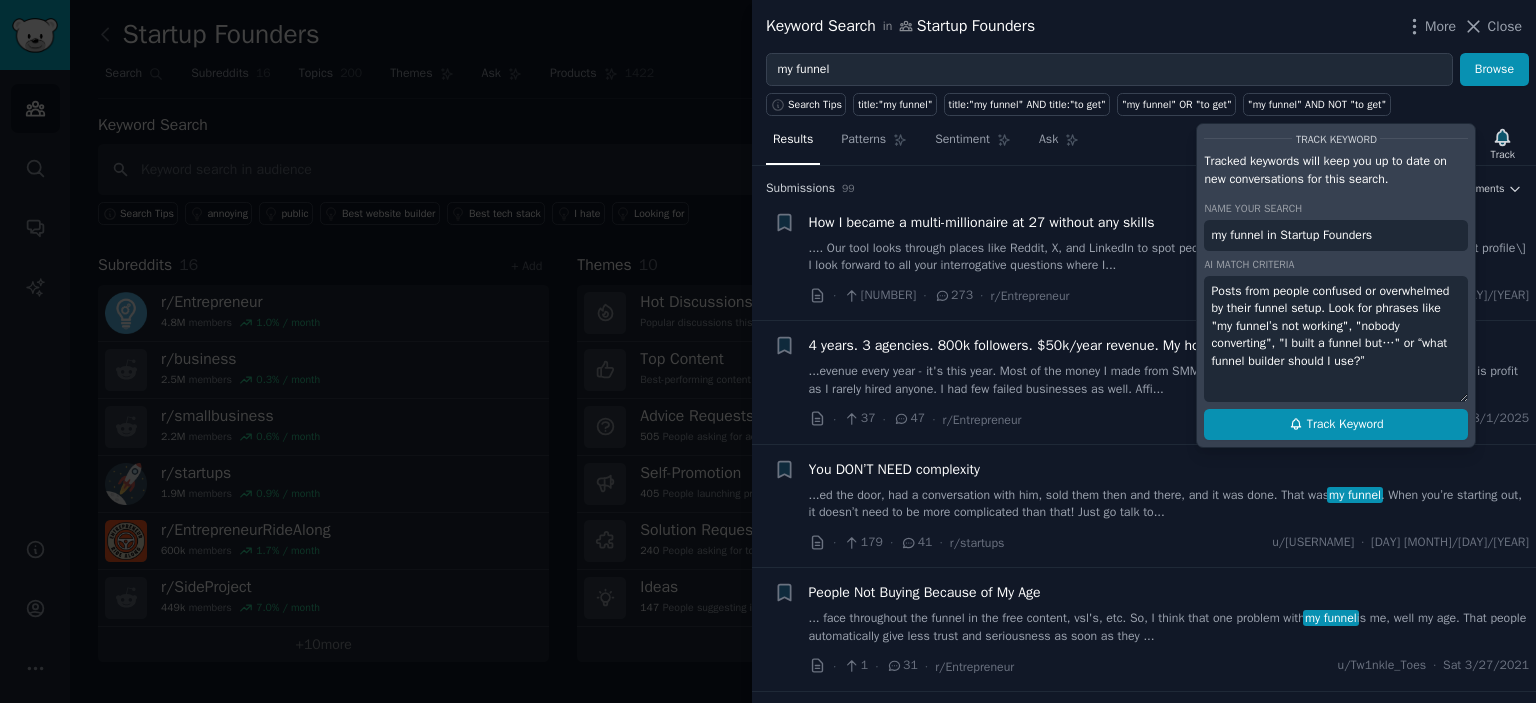 click on "Track Keyword" at bounding box center (1336, 425) 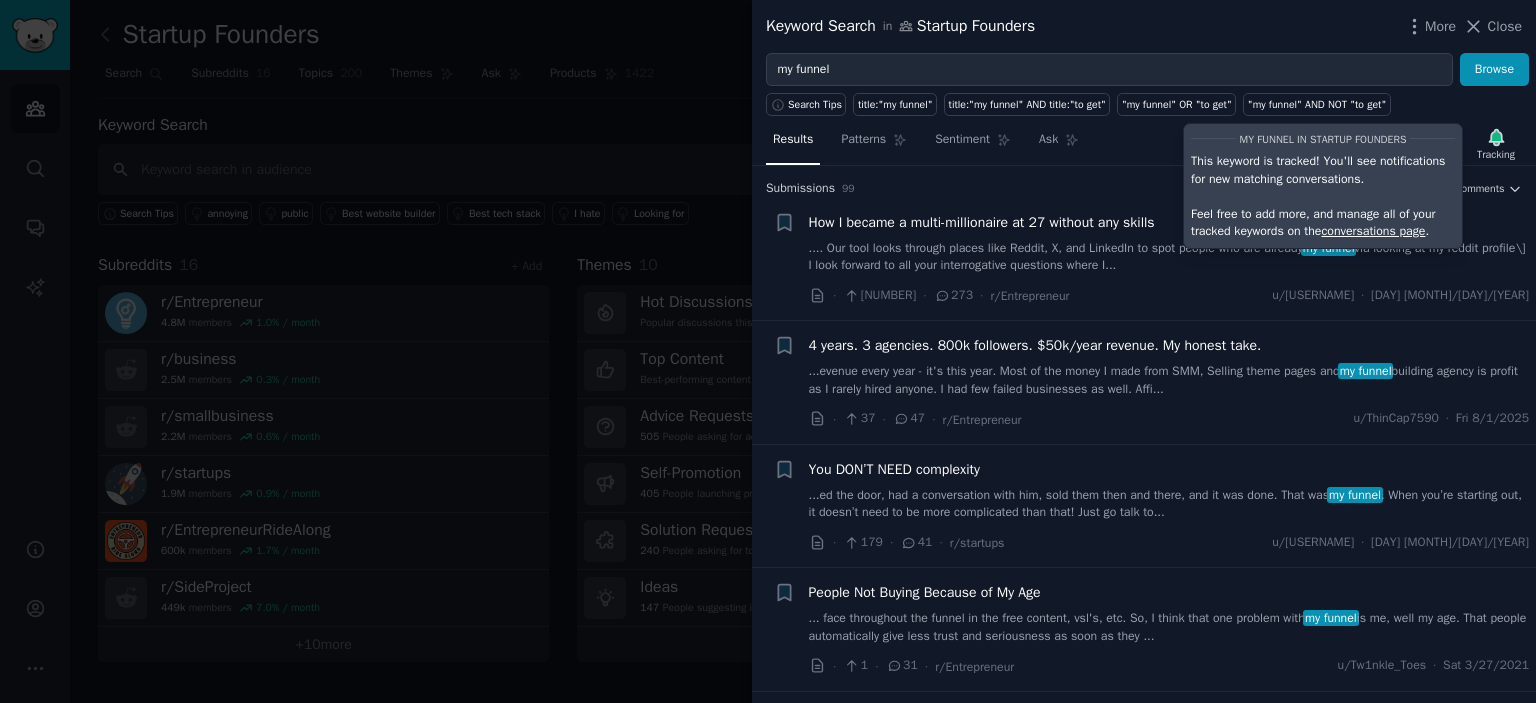 click on "· [NUMBER] · [NUMBER] · r/Entrepreneur u/[USERNAME] · Sun [MONTH]/[DAY]/[YEAR]" at bounding box center [1169, 295] 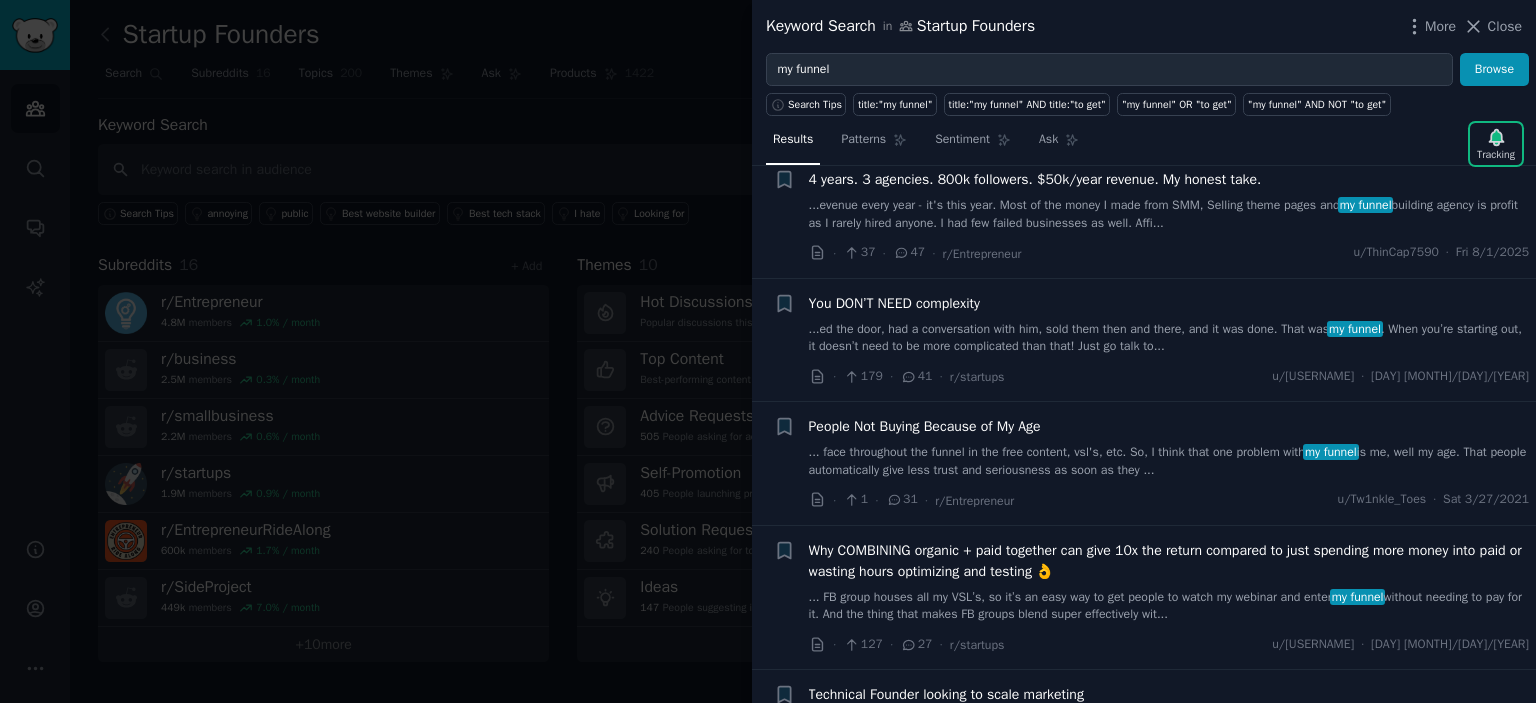 scroll, scrollTop: 200, scrollLeft: 0, axis: vertical 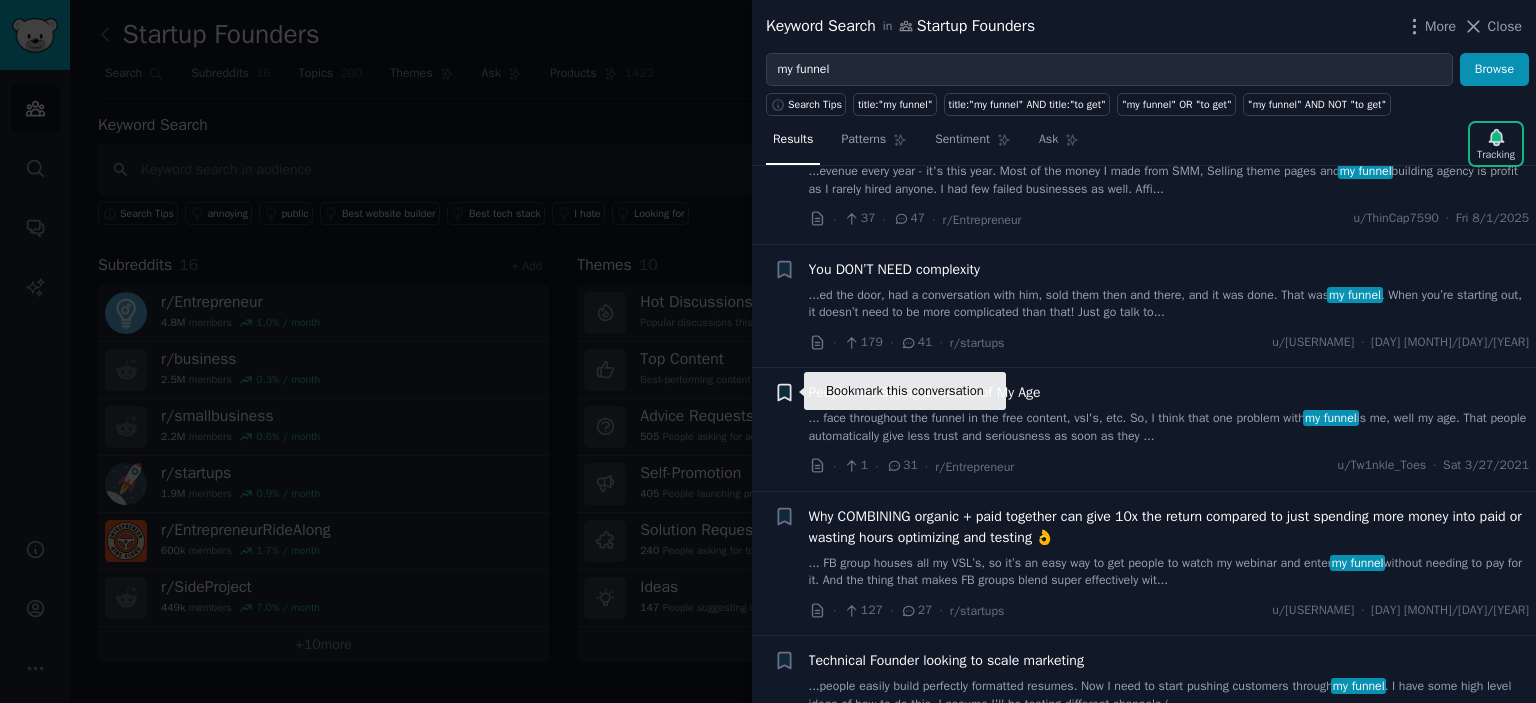 click 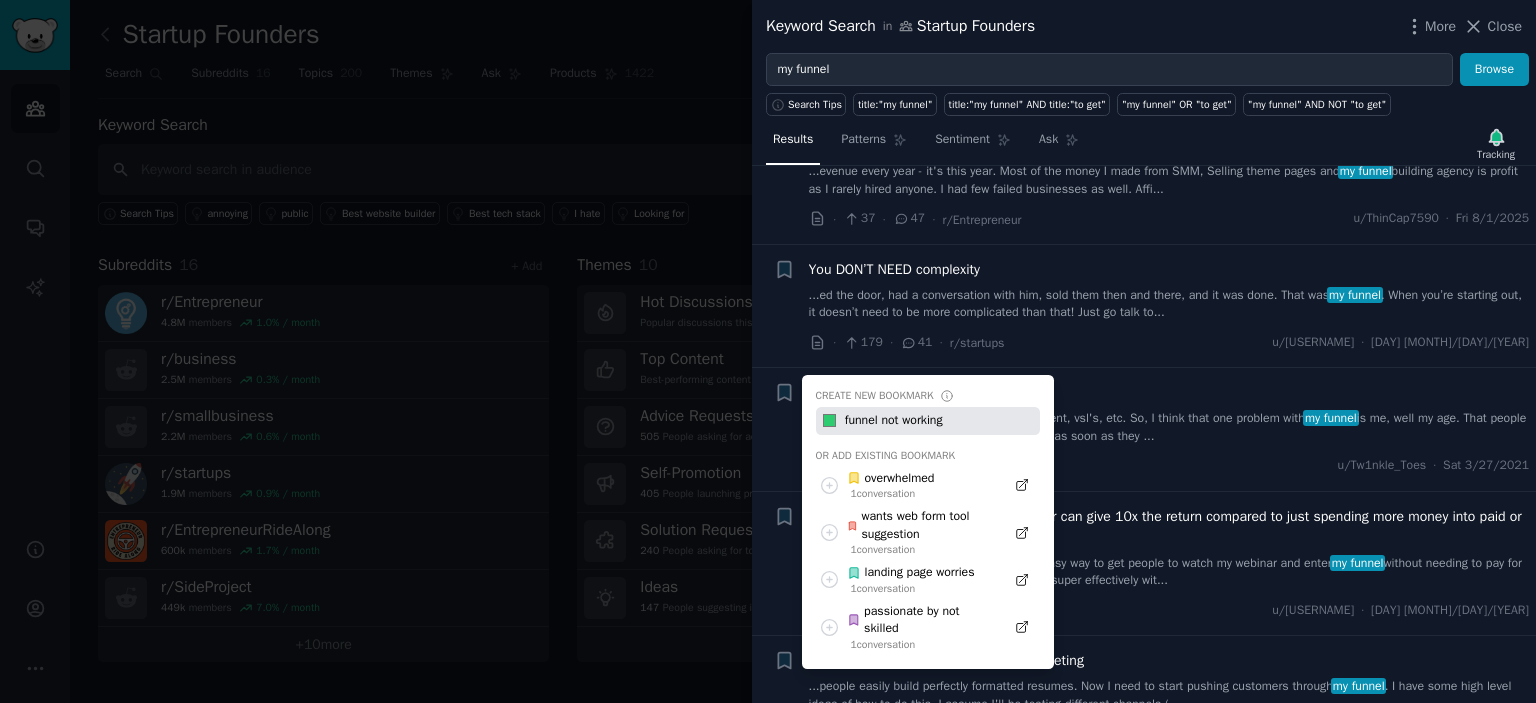 type on "funnel not working" 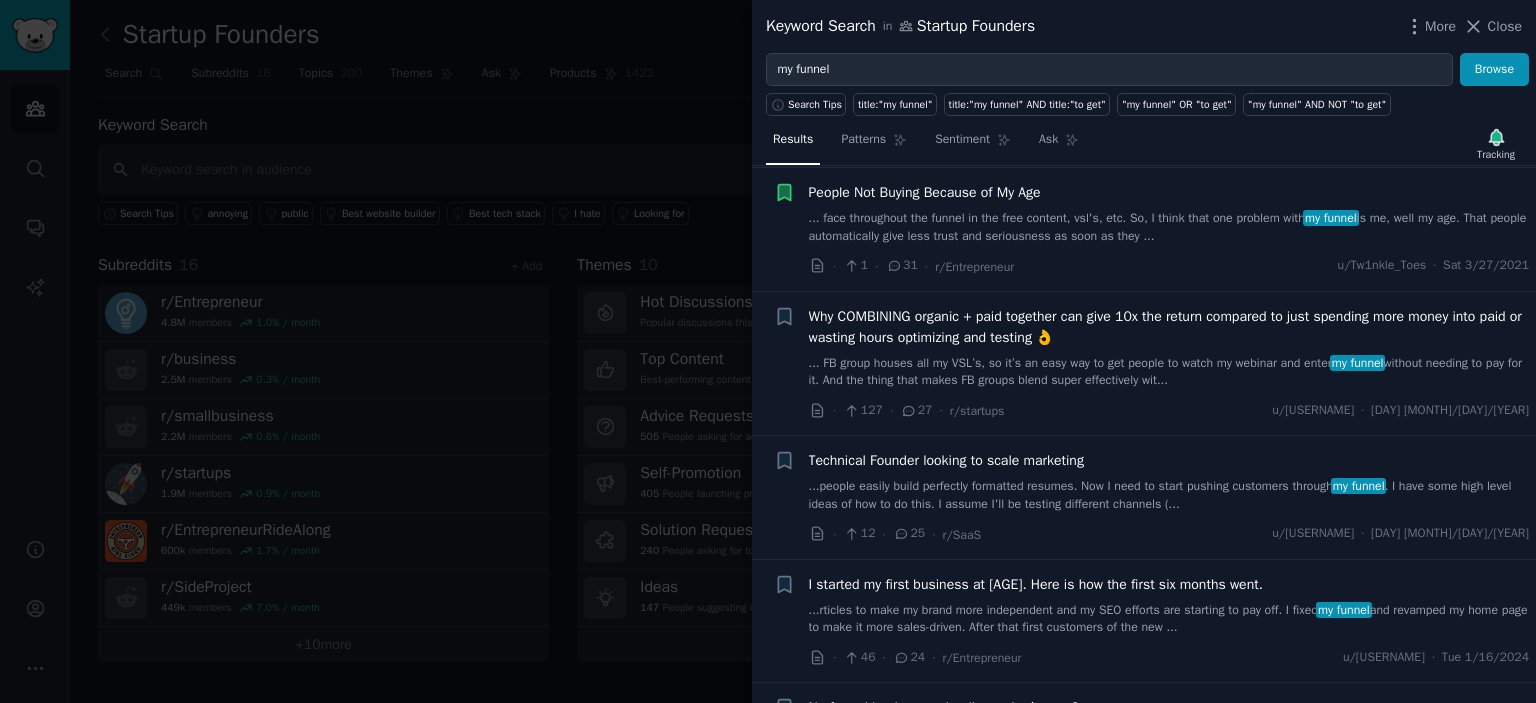 scroll, scrollTop: 500, scrollLeft: 0, axis: vertical 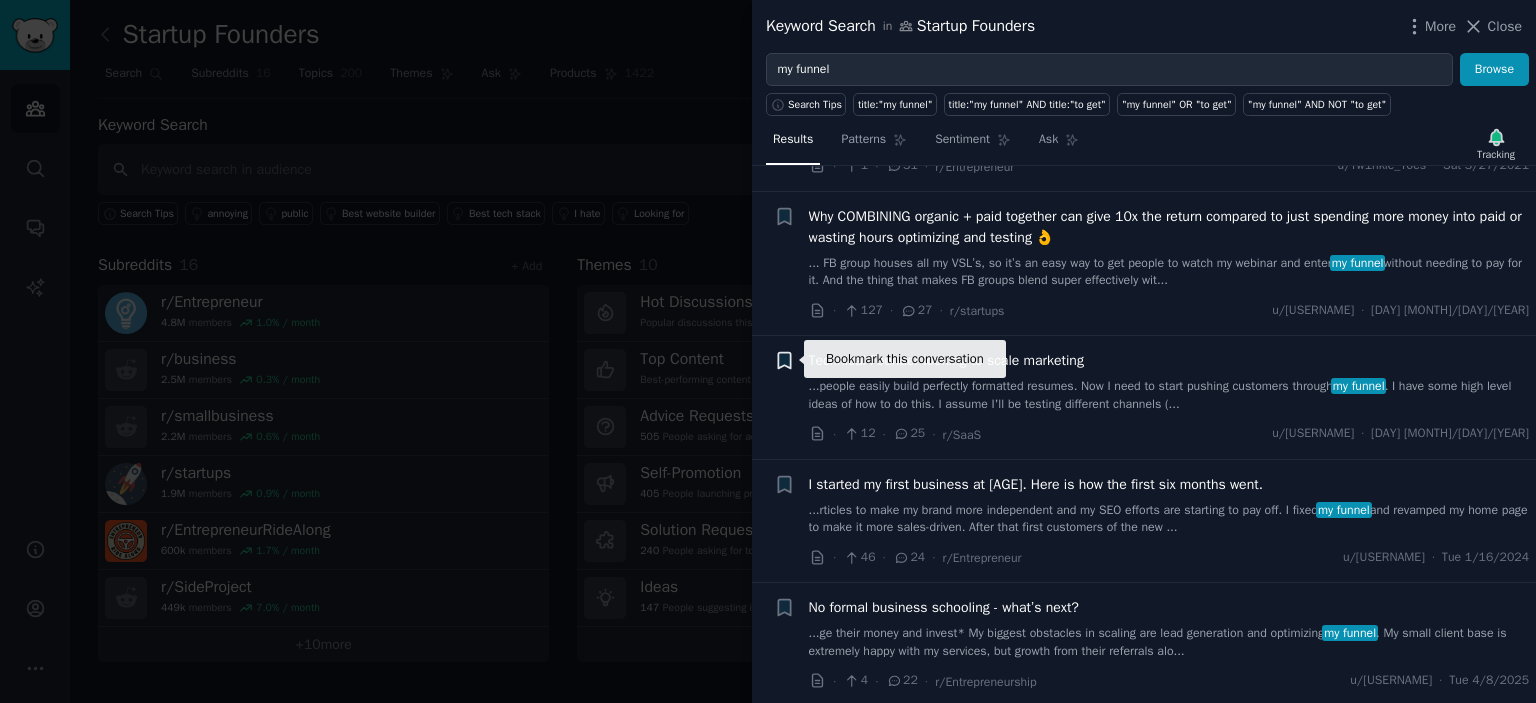 click 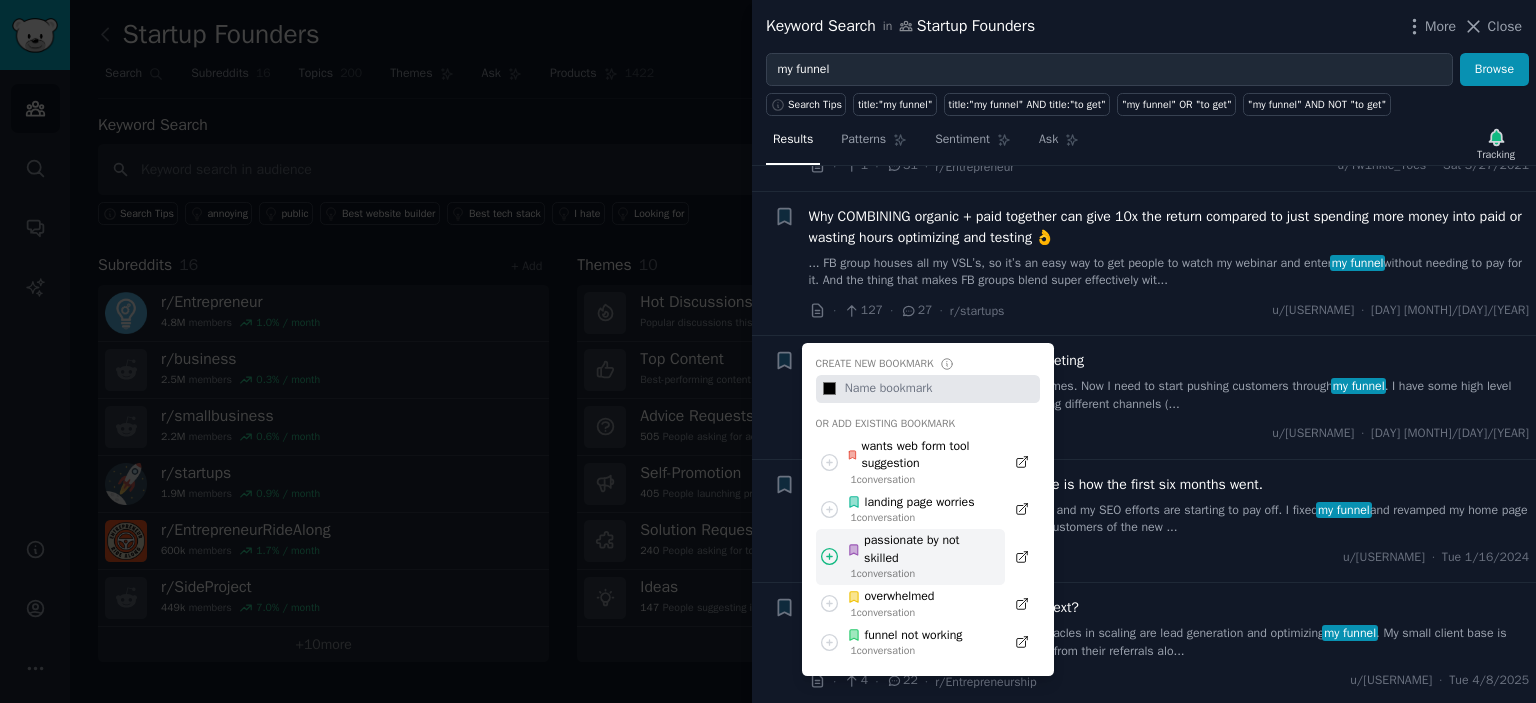 click 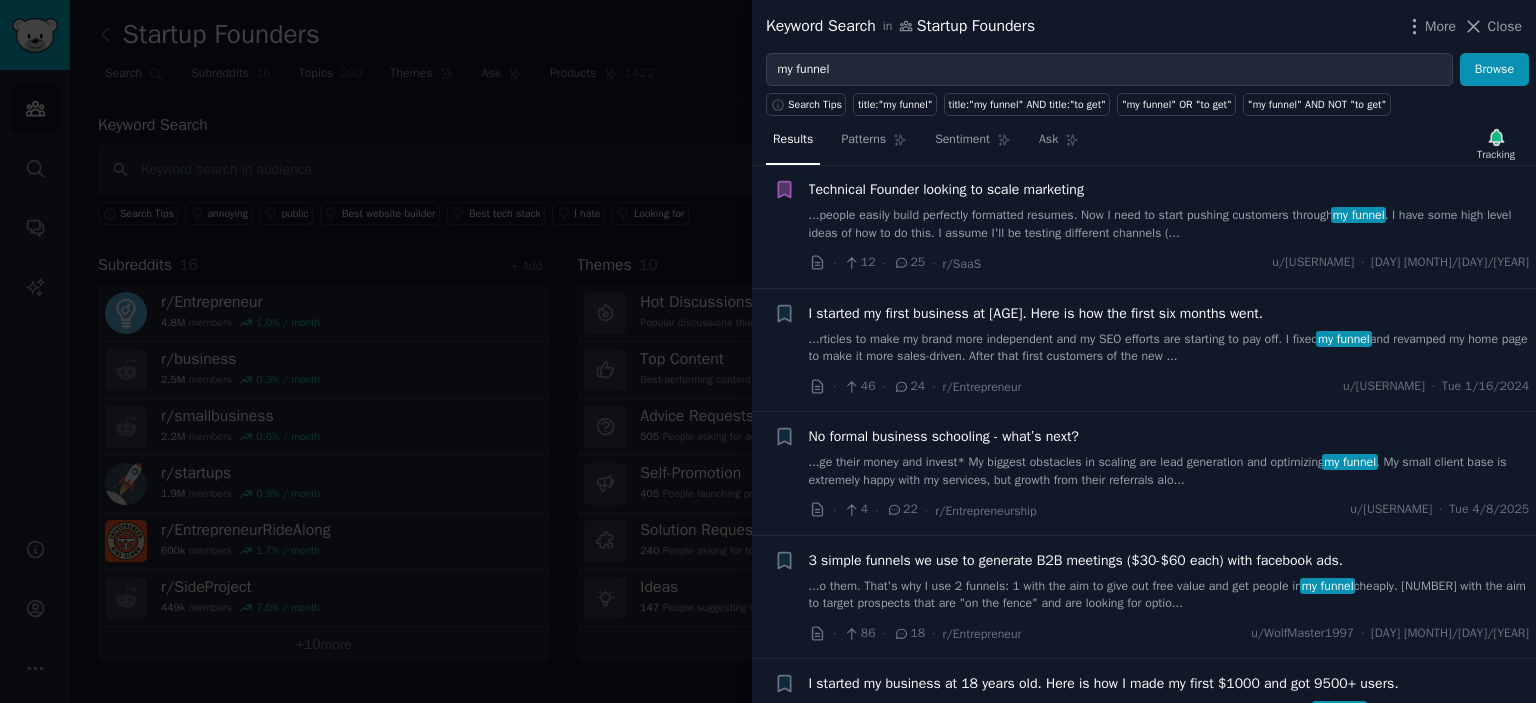 scroll, scrollTop: 700, scrollLeft: 0, axis: vertical 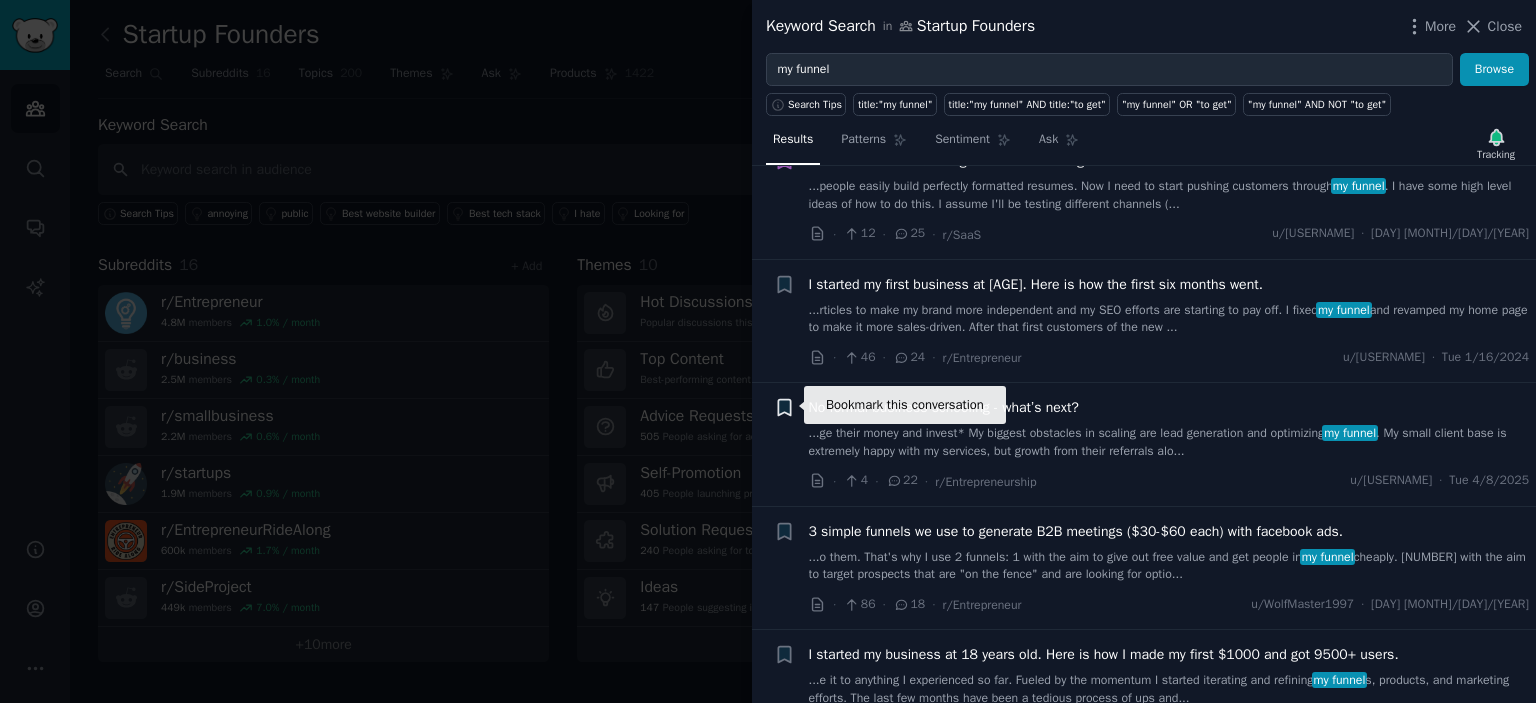 click 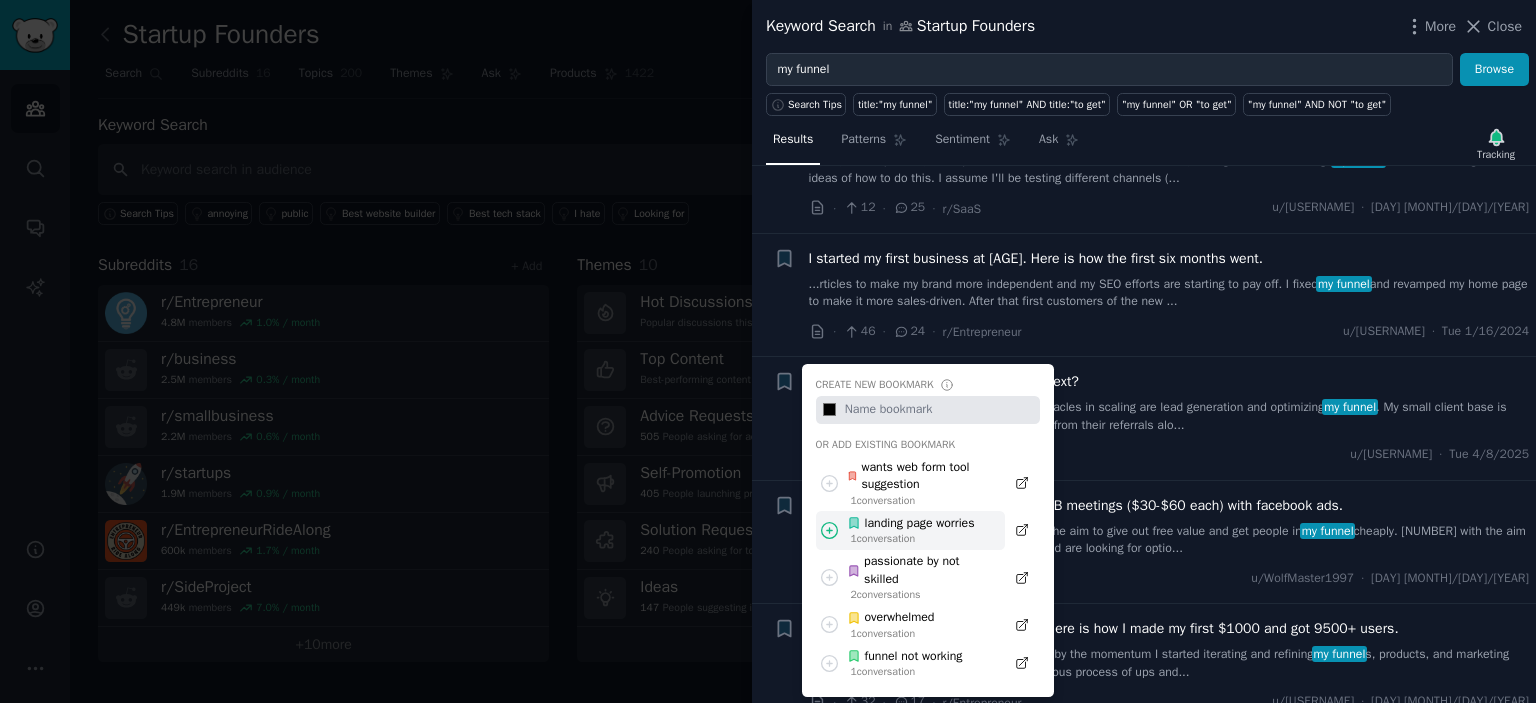 scroll, scrollTop: 800, scrollLeft: 0, axis: vertical 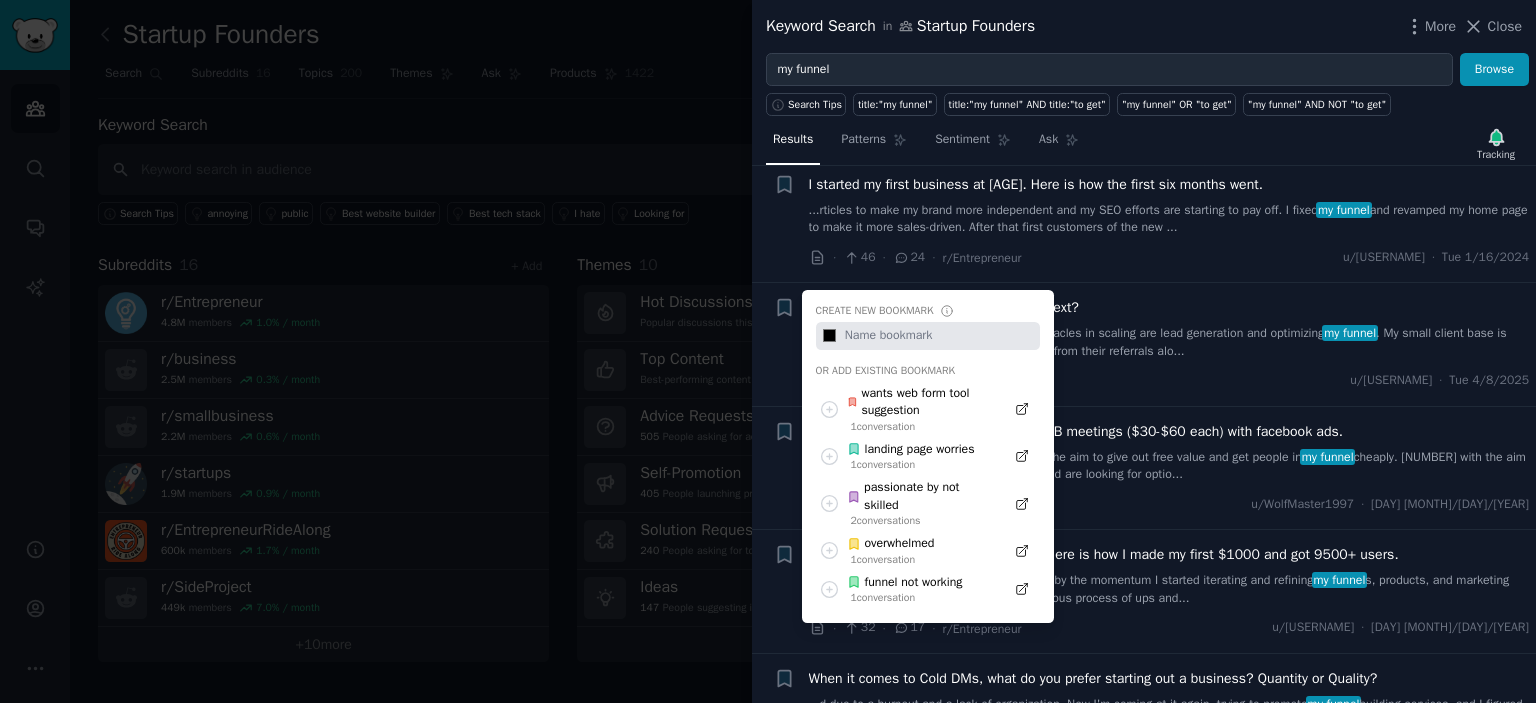 click at bounding box center (940, 336) 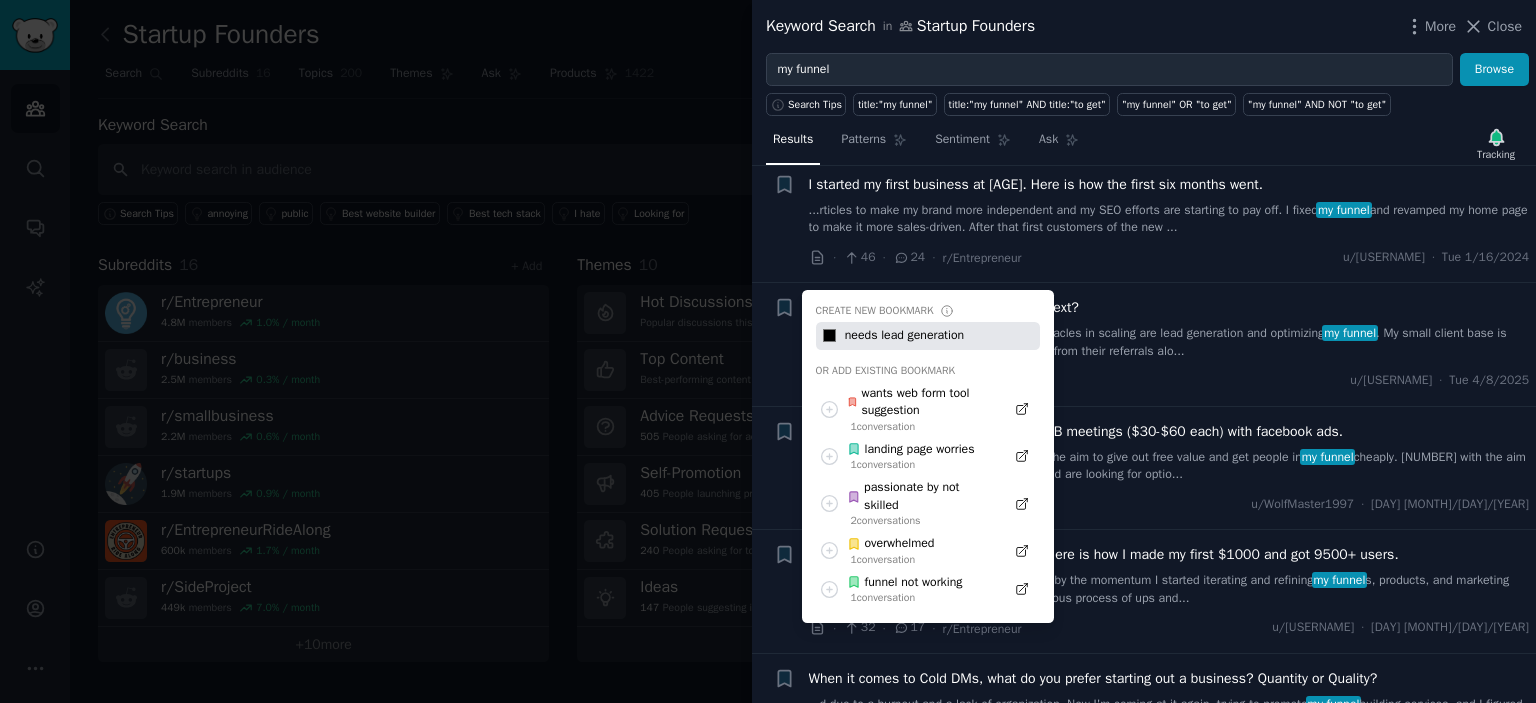 type on "needs lead generation" 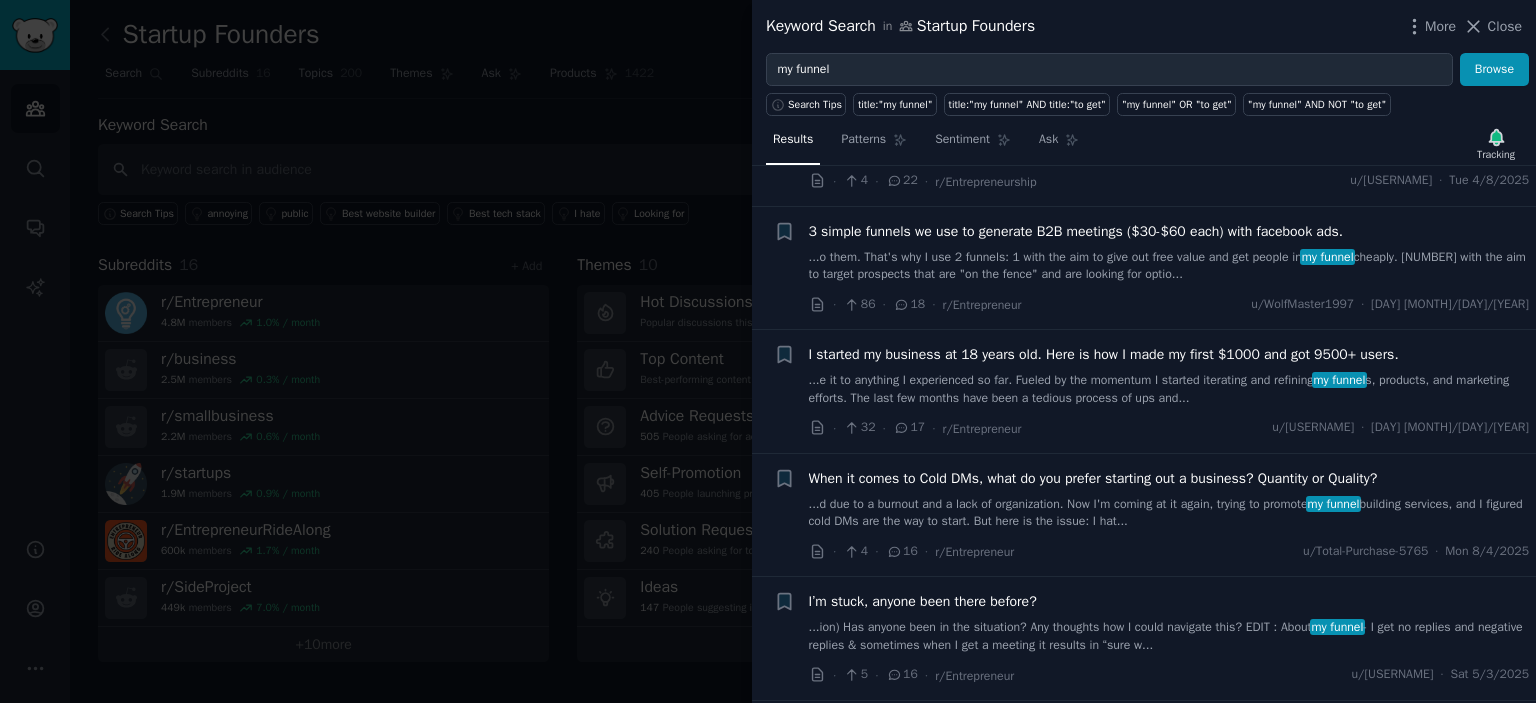 scroll, scrollTop: 1100, scrollLeft: 0, axis: vertical 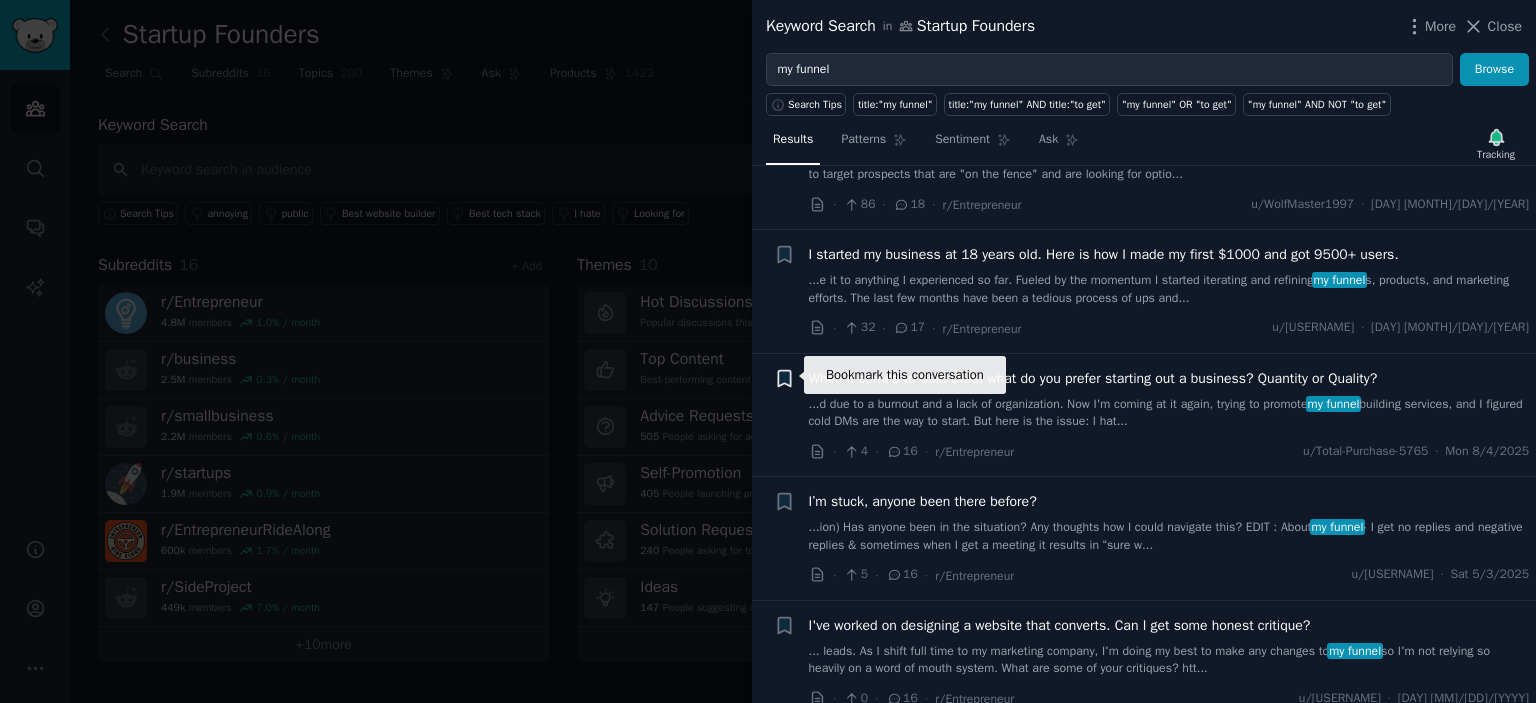 click 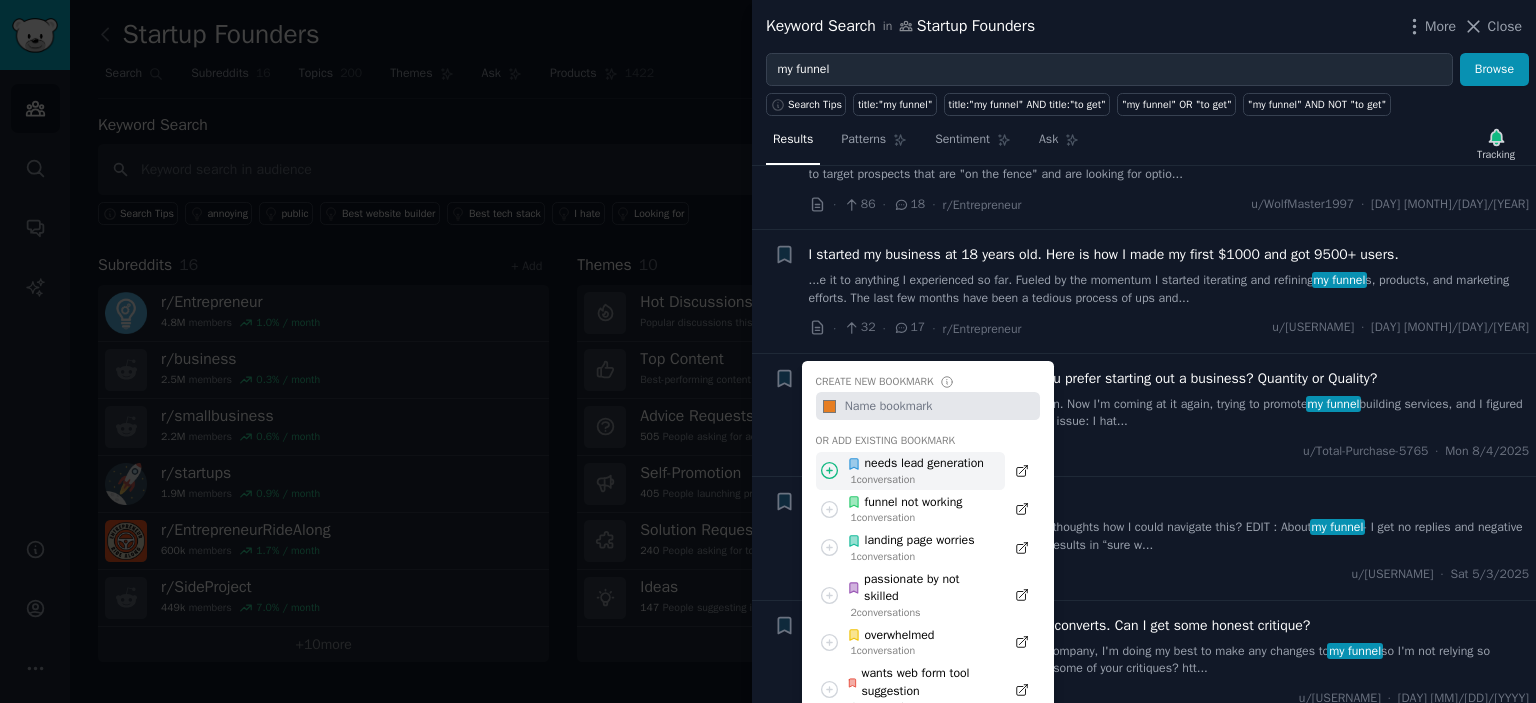 click on "needs lead generation" at bounding box center (915, 464) 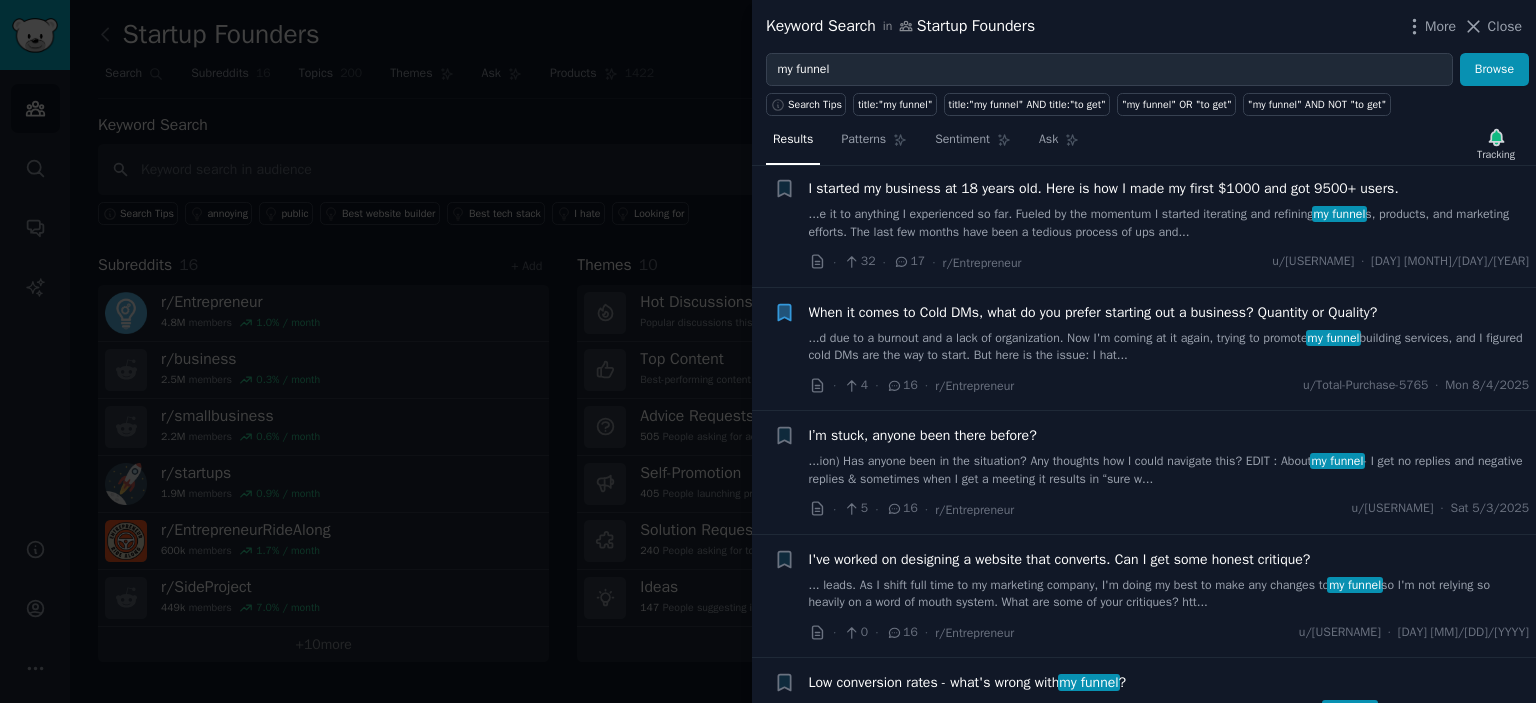 scroll, scrollTop: 1200, scrollLeft: 0, axis: vertical 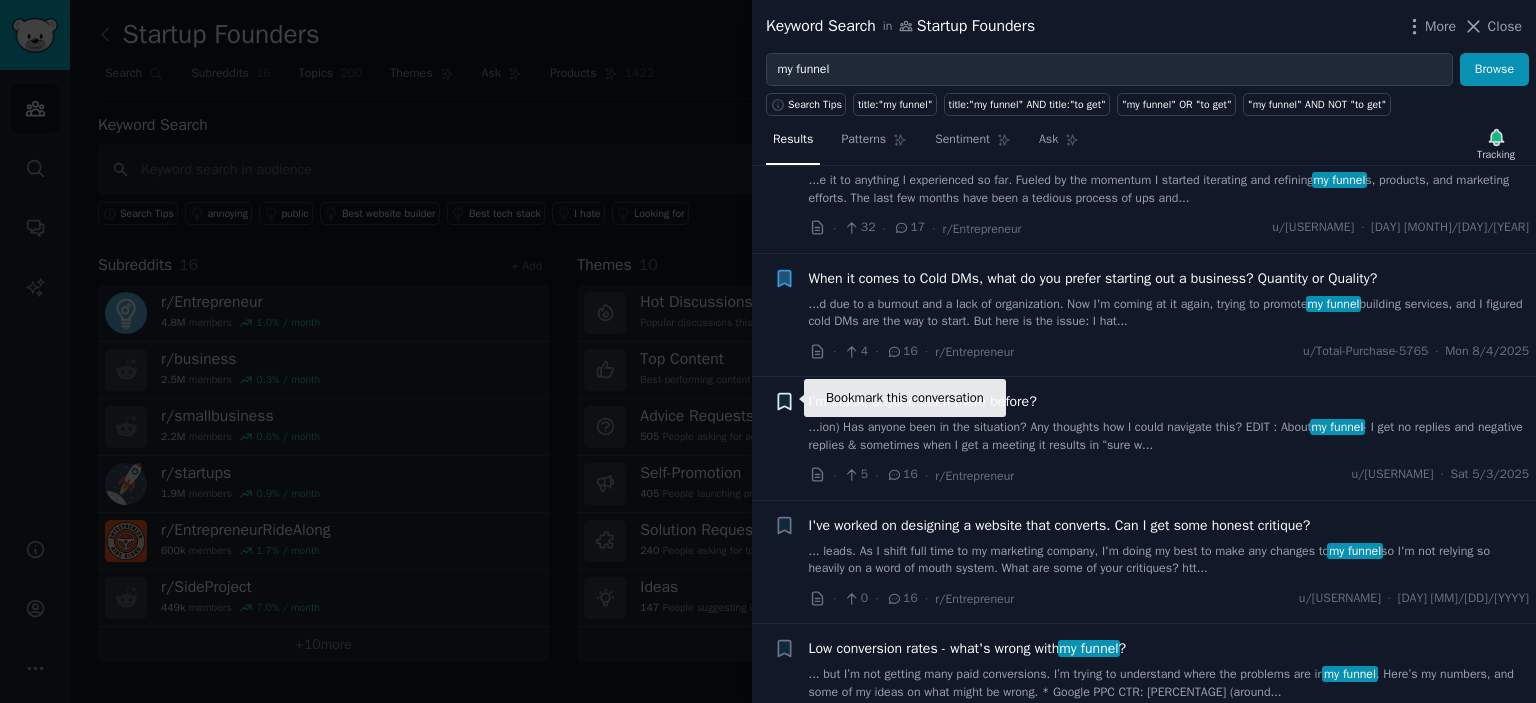 click 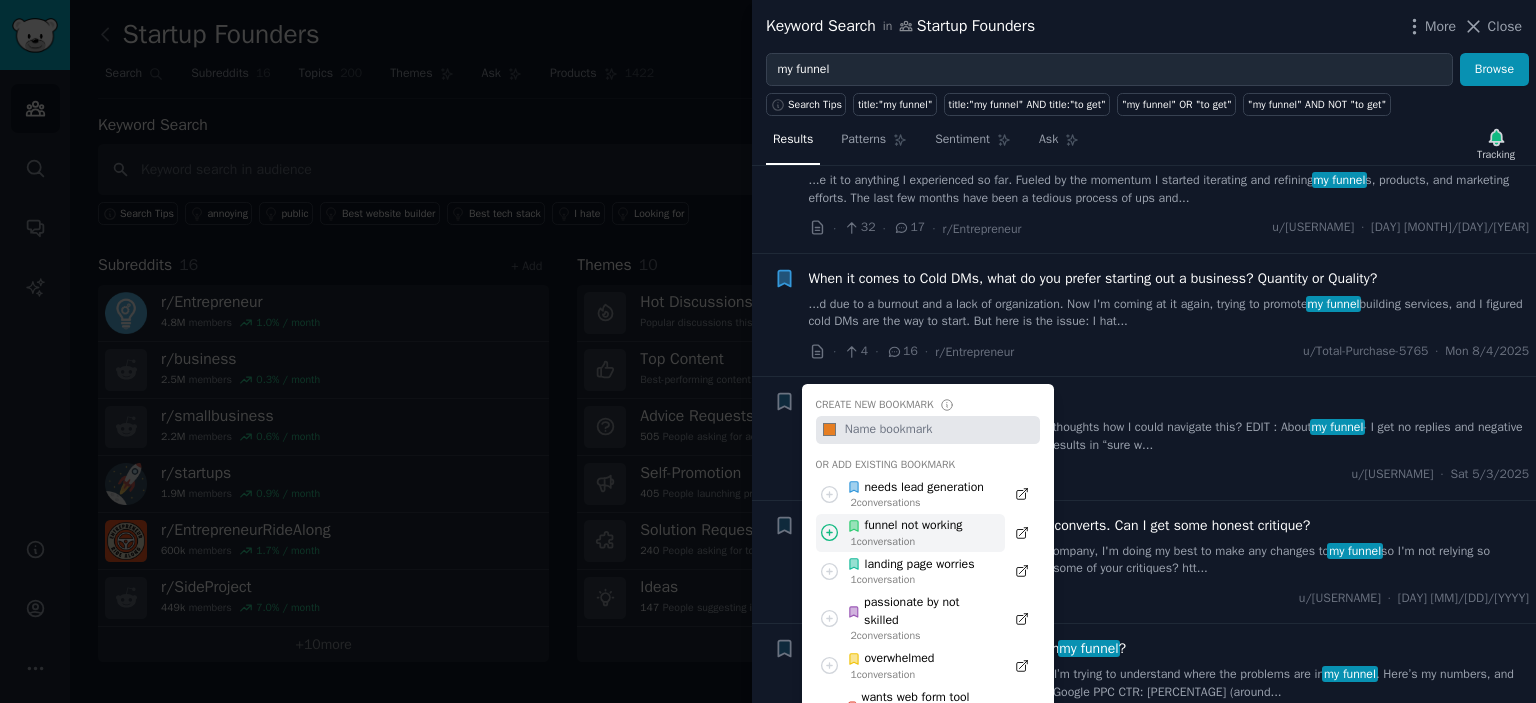 click on "funnel not working" at bounding box center [904, 526] 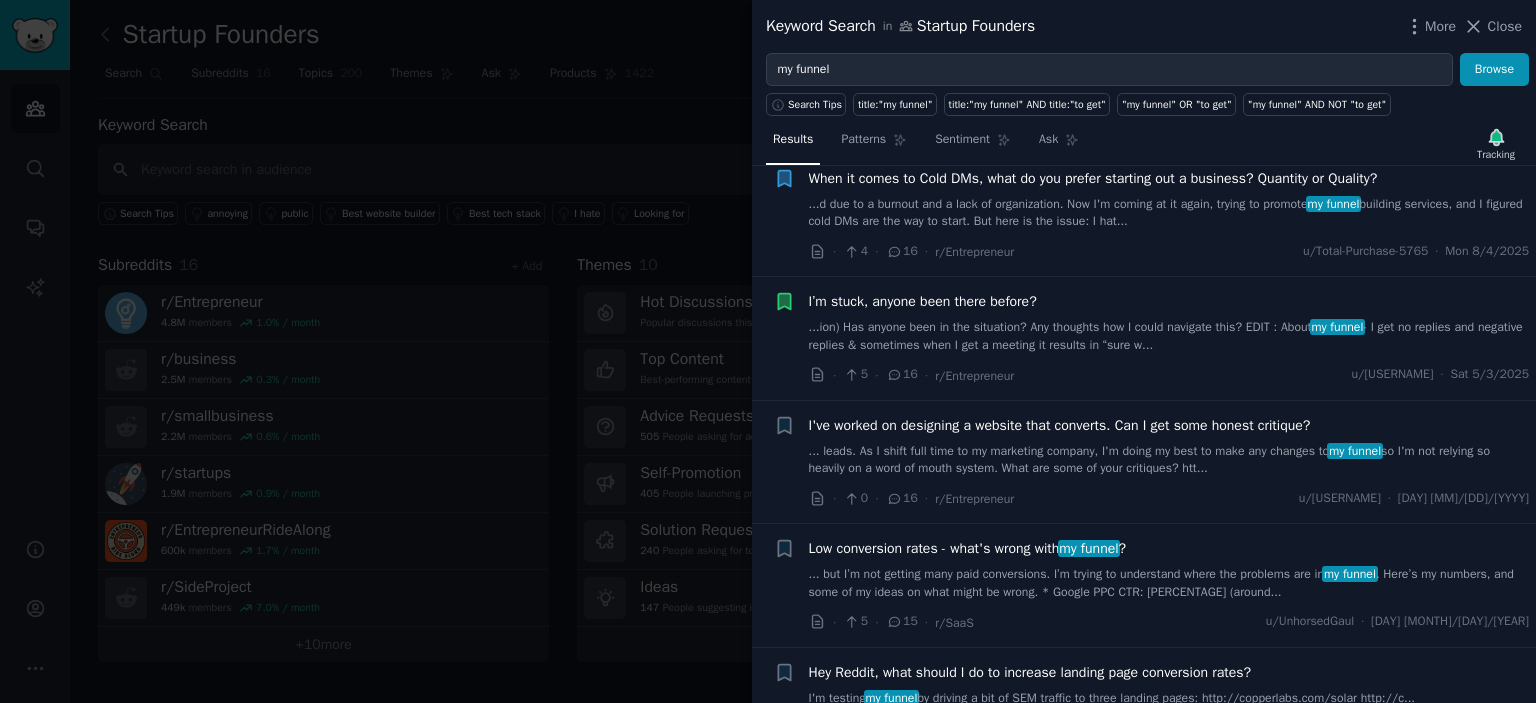 scroll, scrollTop: 1400, scrollLeft: 0, axis: vertical 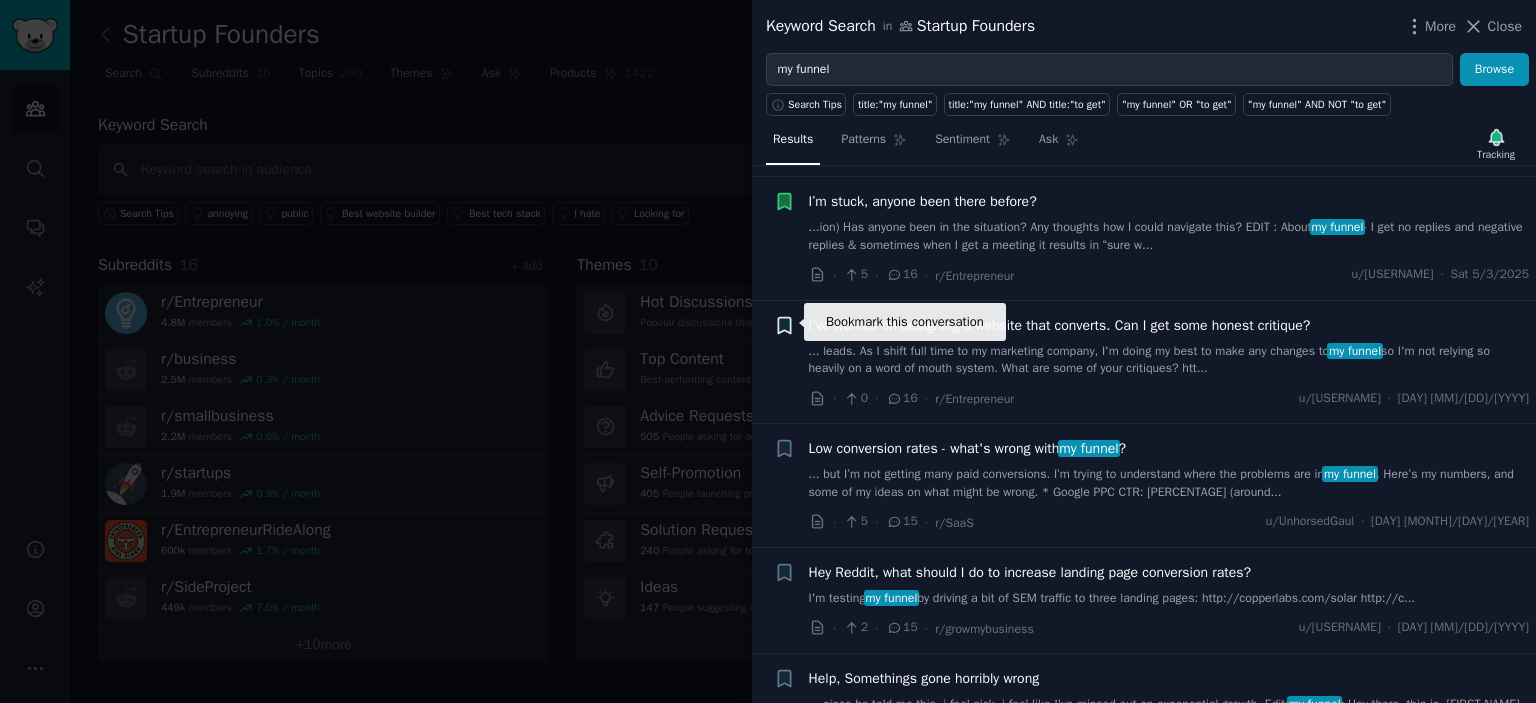 click 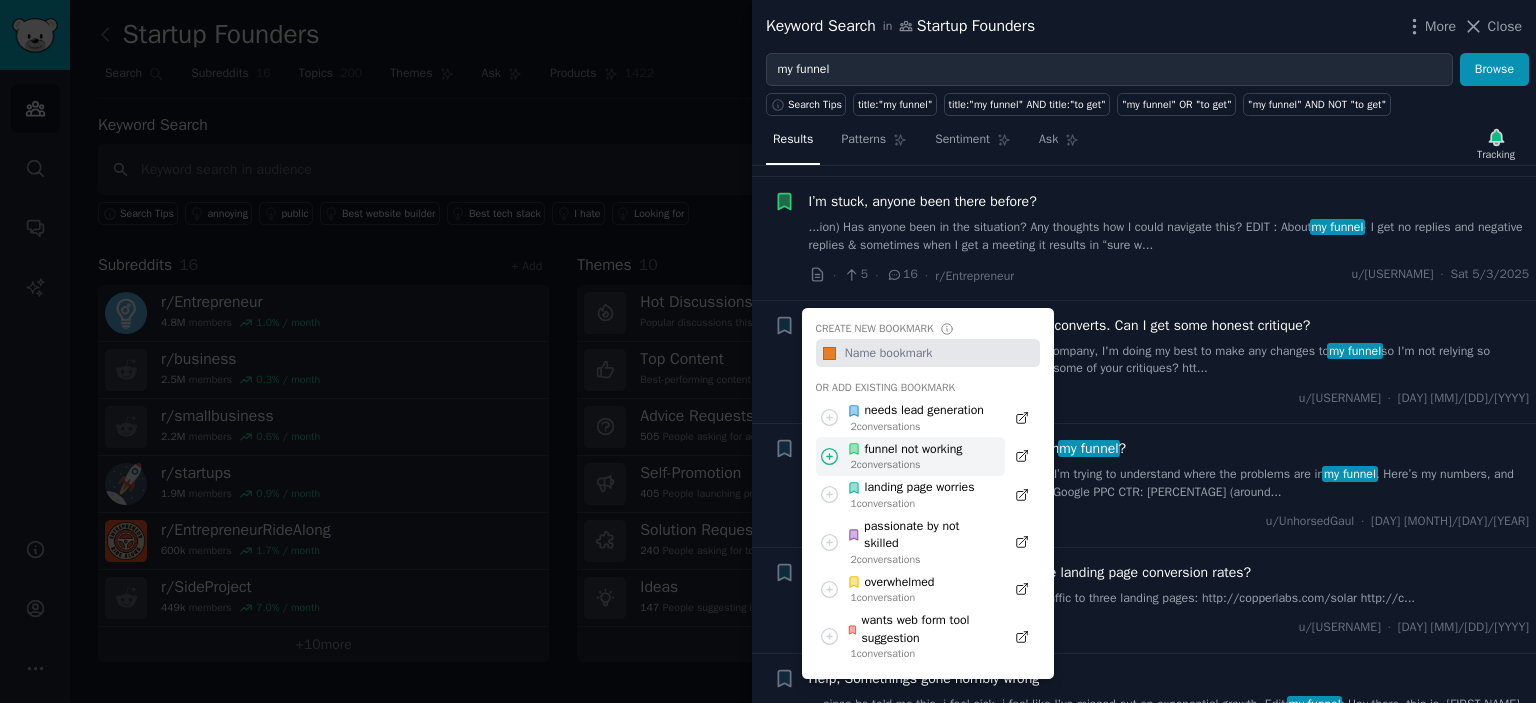 click on "2  conversation s" at bounding box center [907, 465] 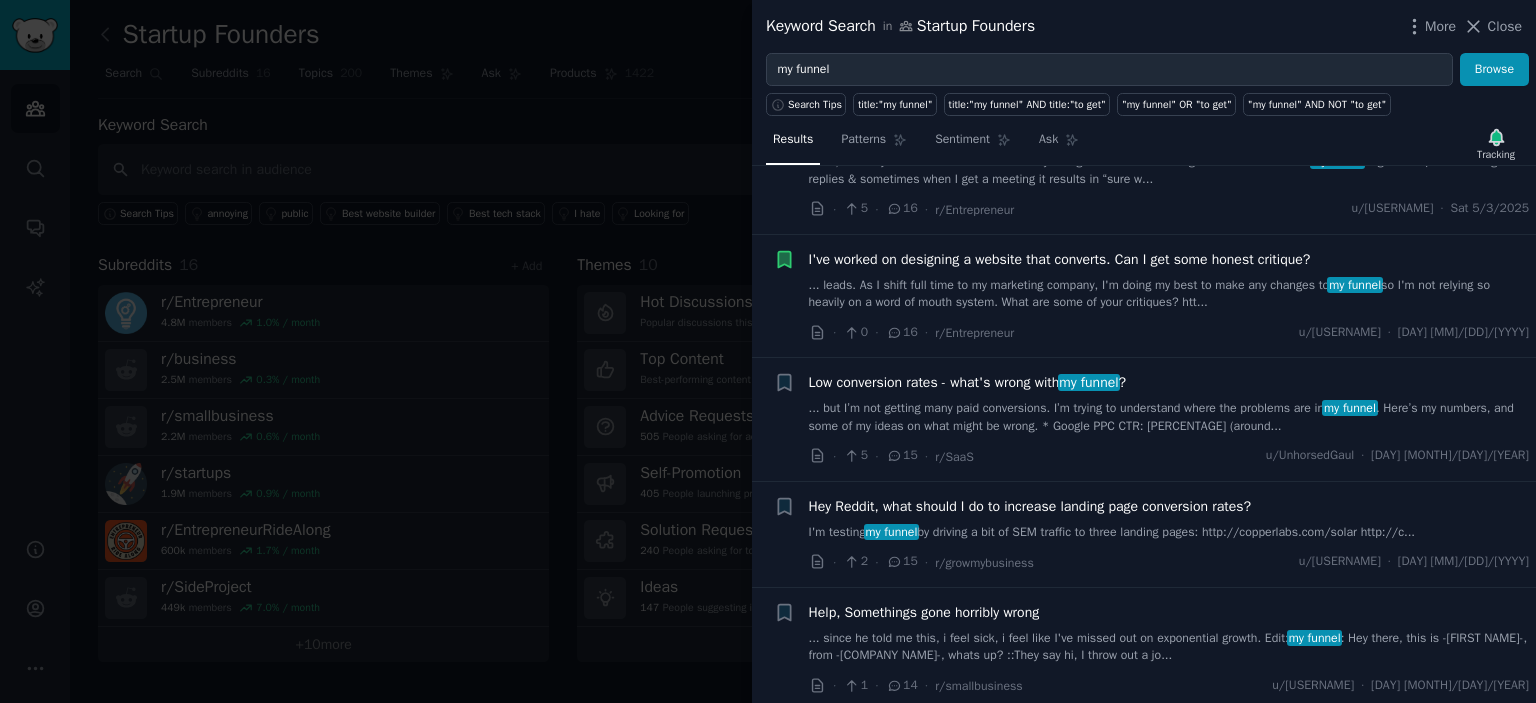 scroll, scrollTop: 1500, scrollLeft: 0, axis: vertical 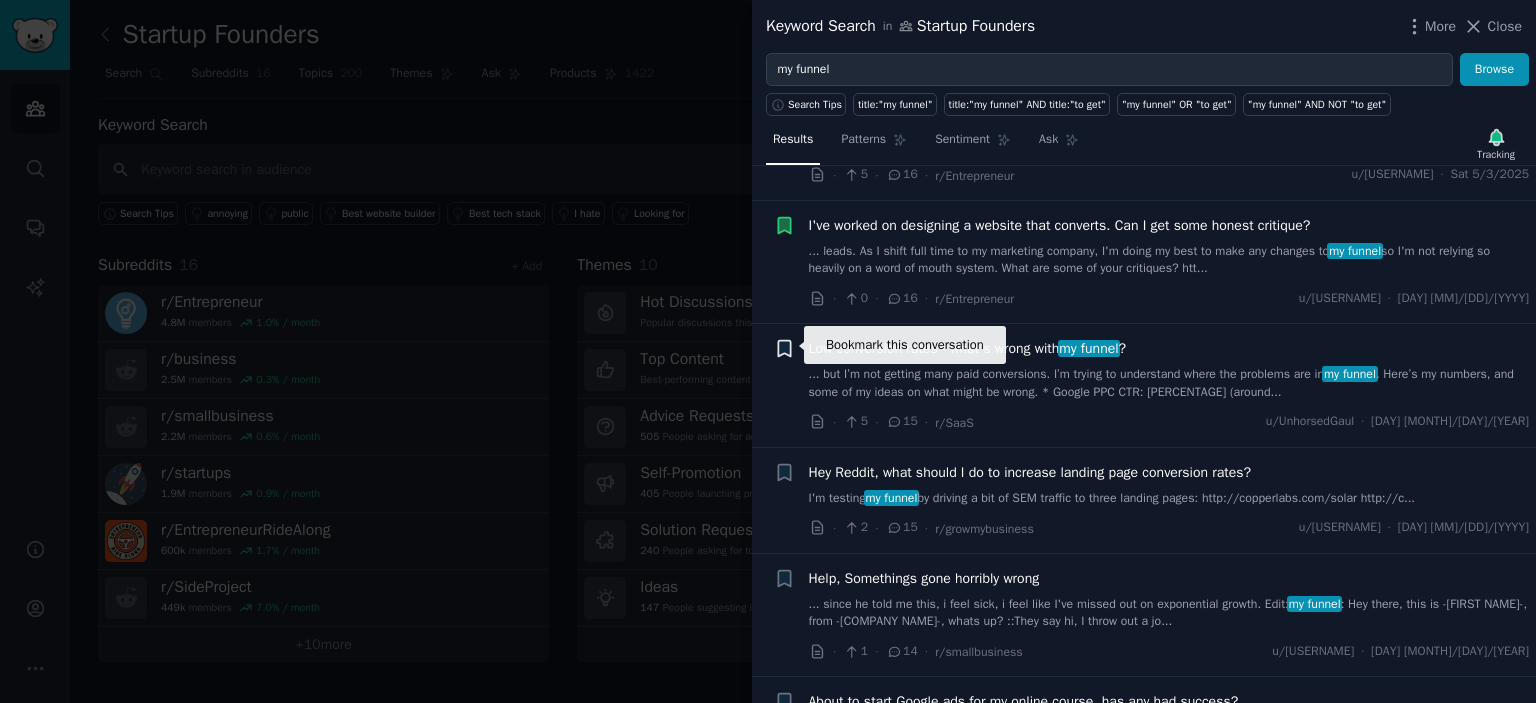 click 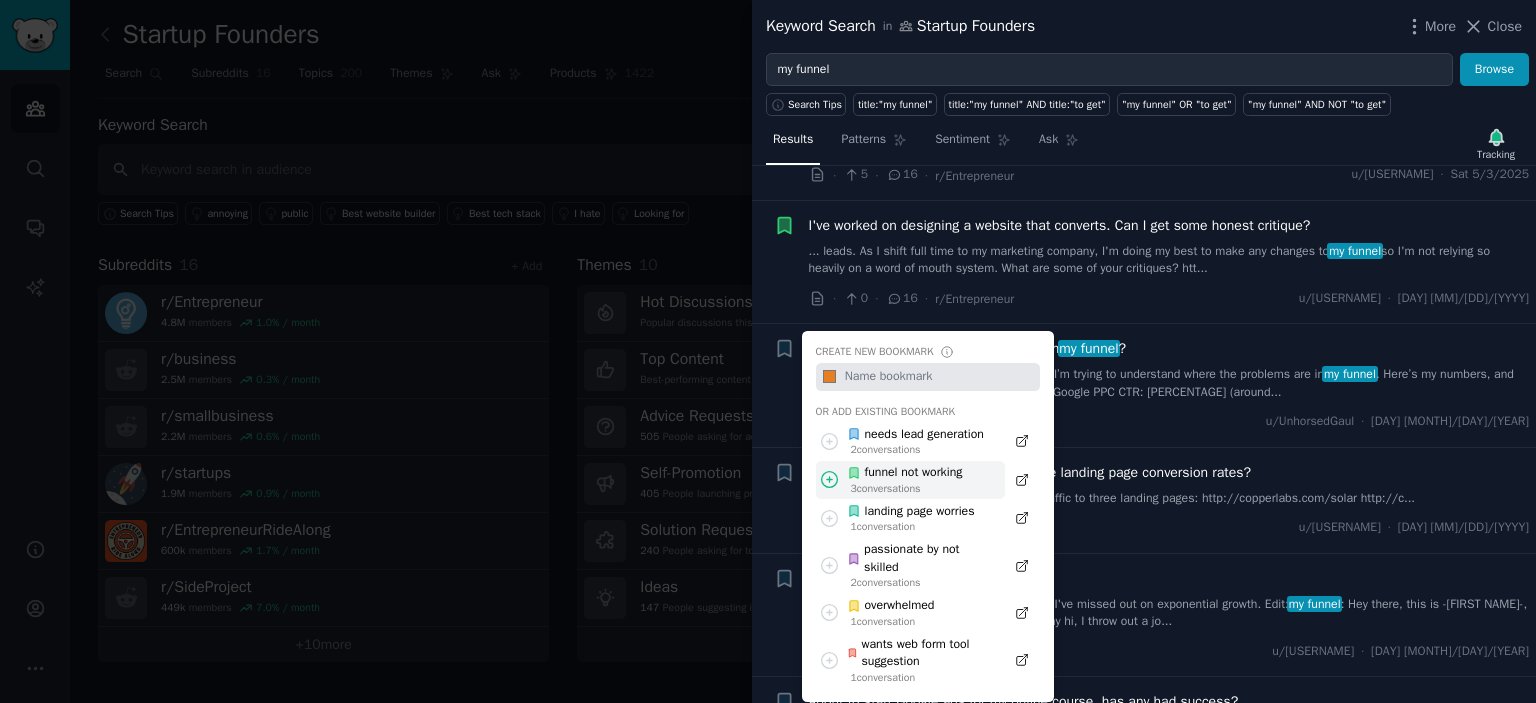 click on "funnel not working" at bounding box center [904, 473] 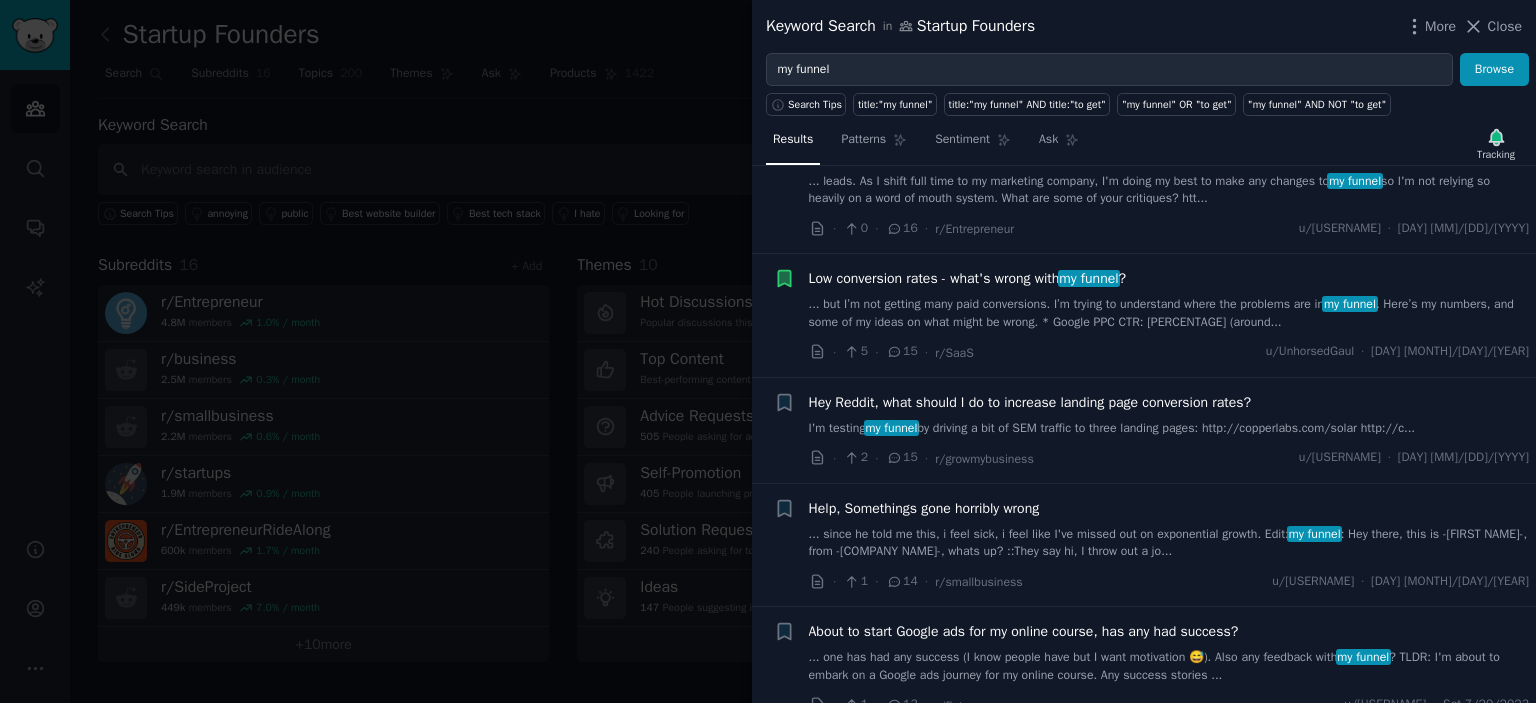 scroll, scrollTop: 1600, scrollLeft: 0, axis: vertical 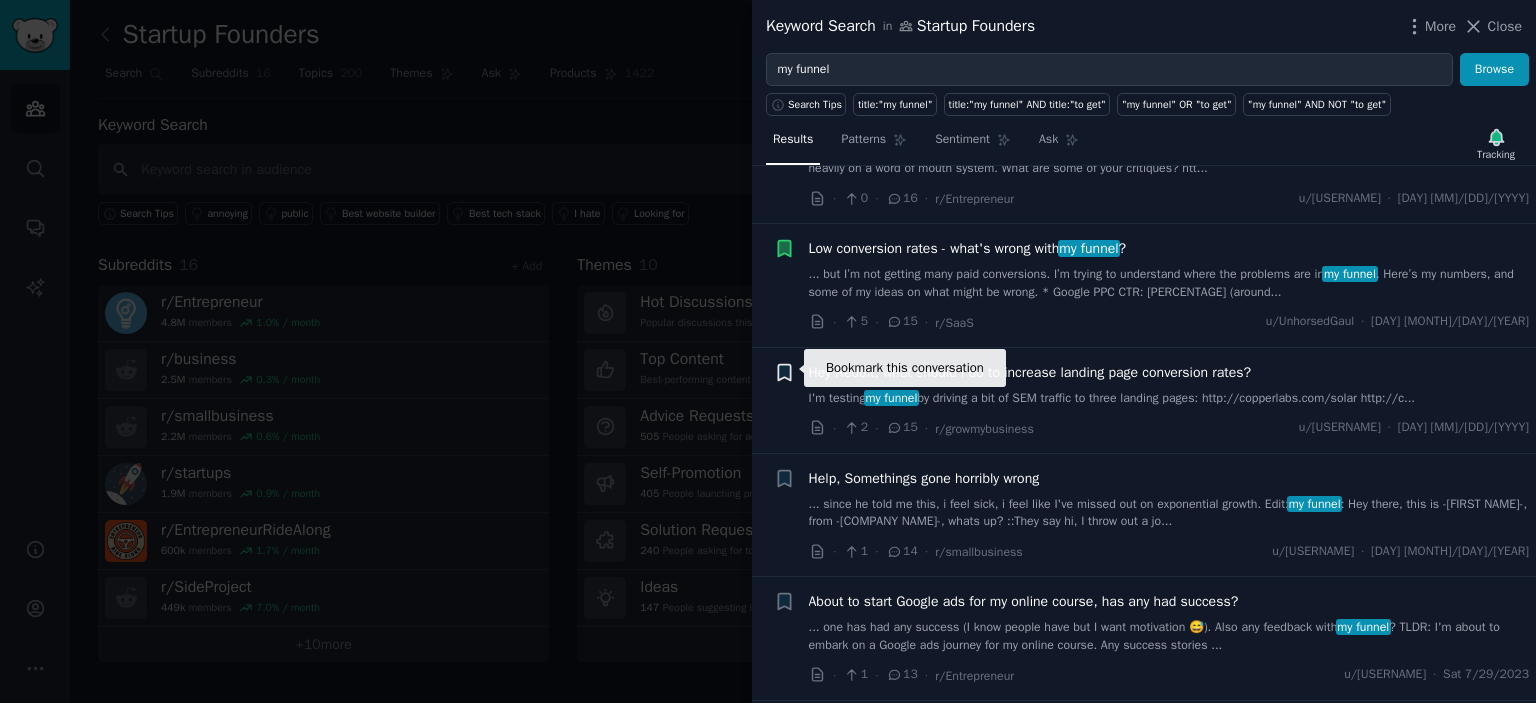 click 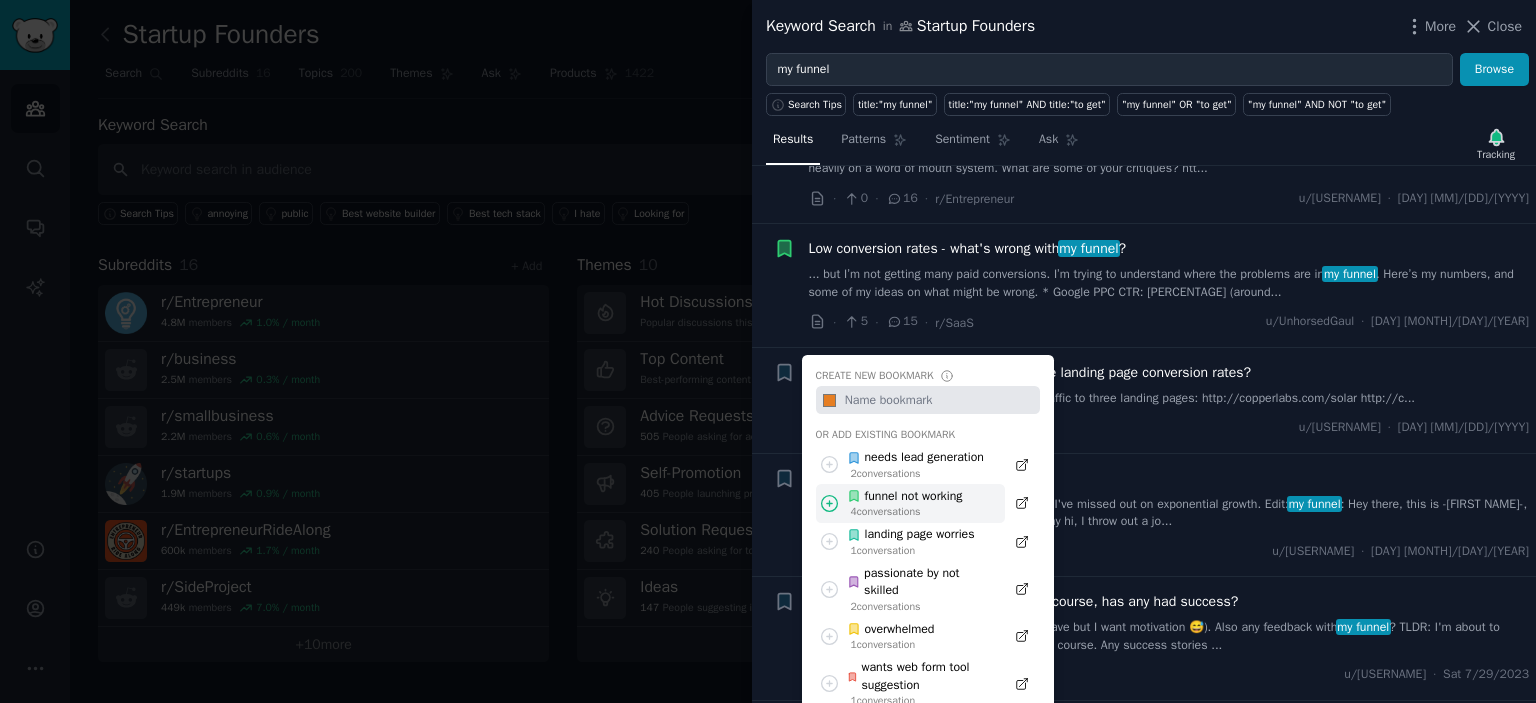 click on "funnel not working" at bounding box center [904, 497] 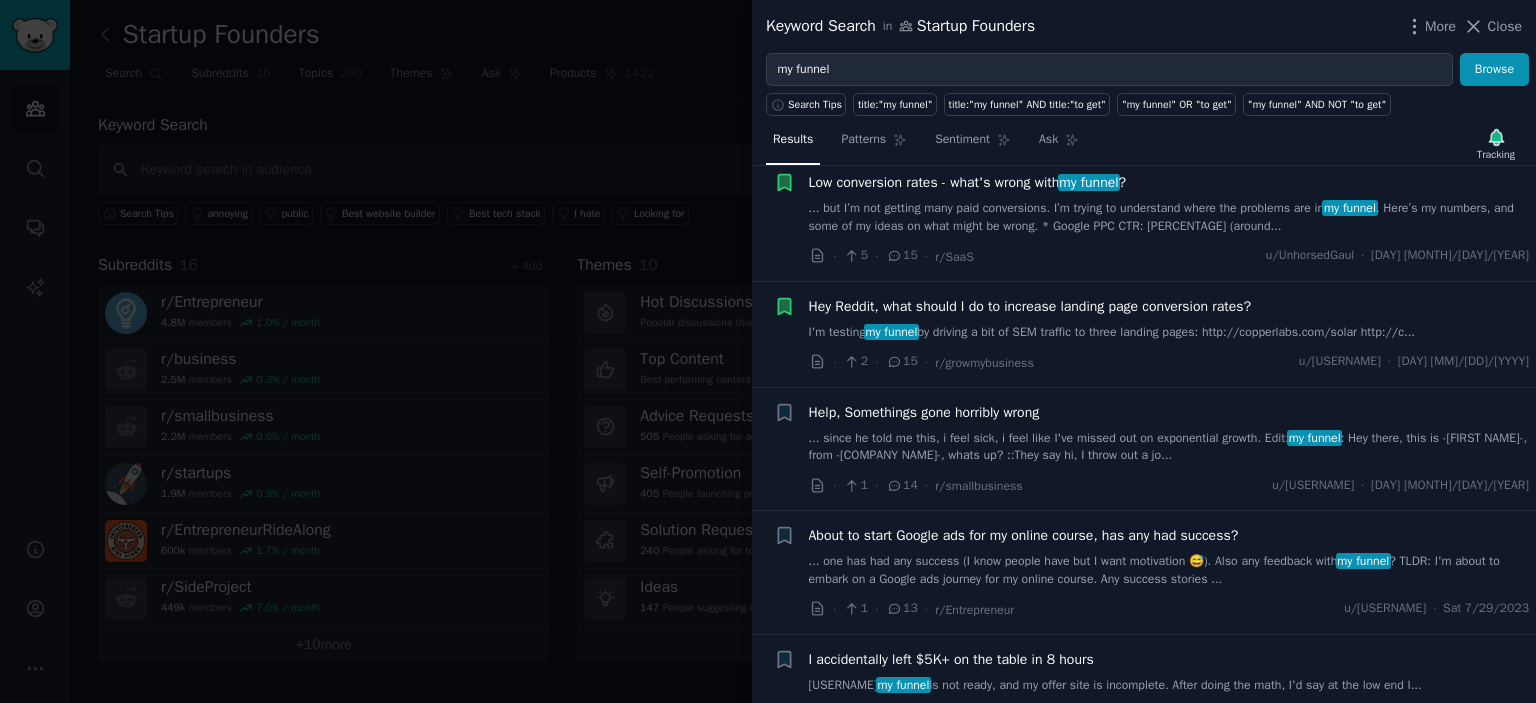 scroll, scrollTop: 1700, scrollLeft: 0, axis: vertical 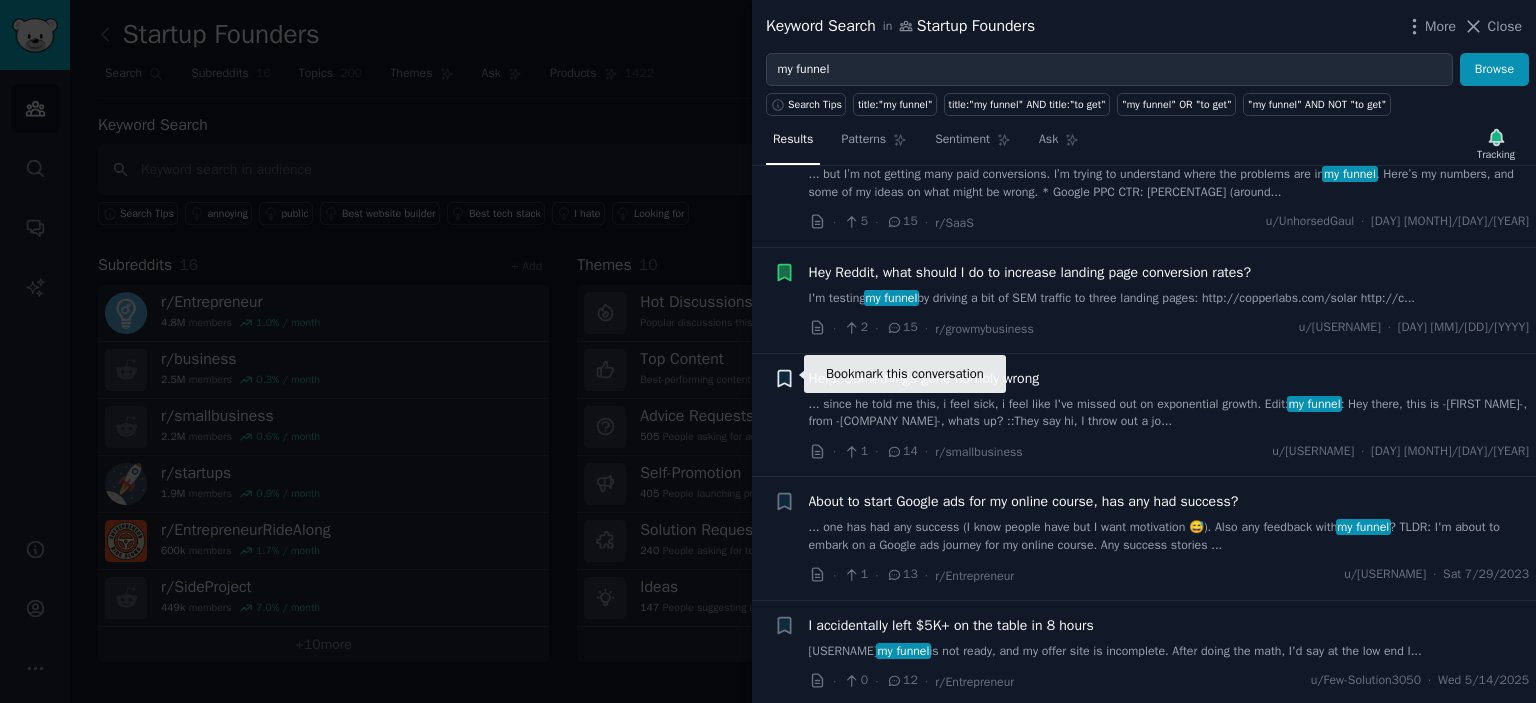 click 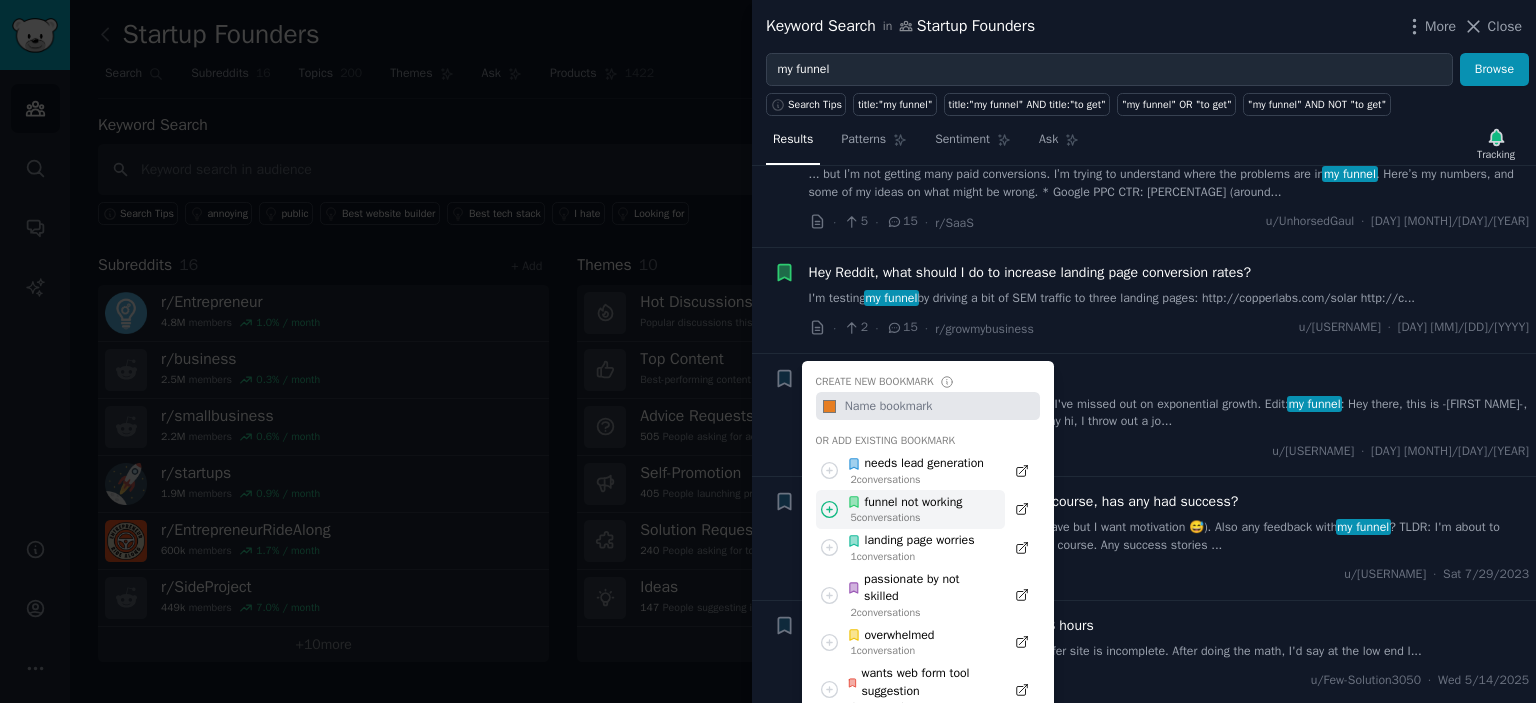 click on "funnel not working" at bounding box center [904, 503] 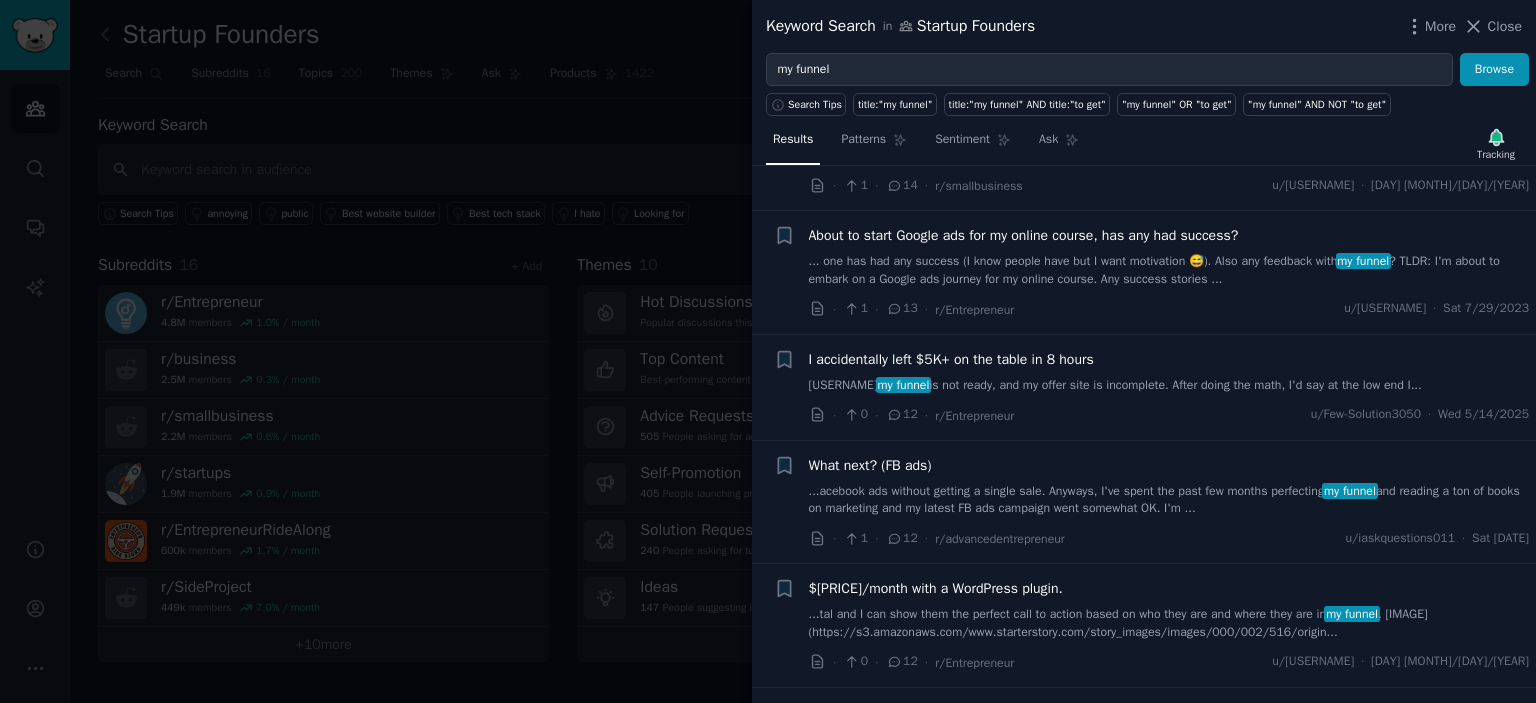 scroll, scrollTop: 2000, scrollLeft: 0, axis: vertical 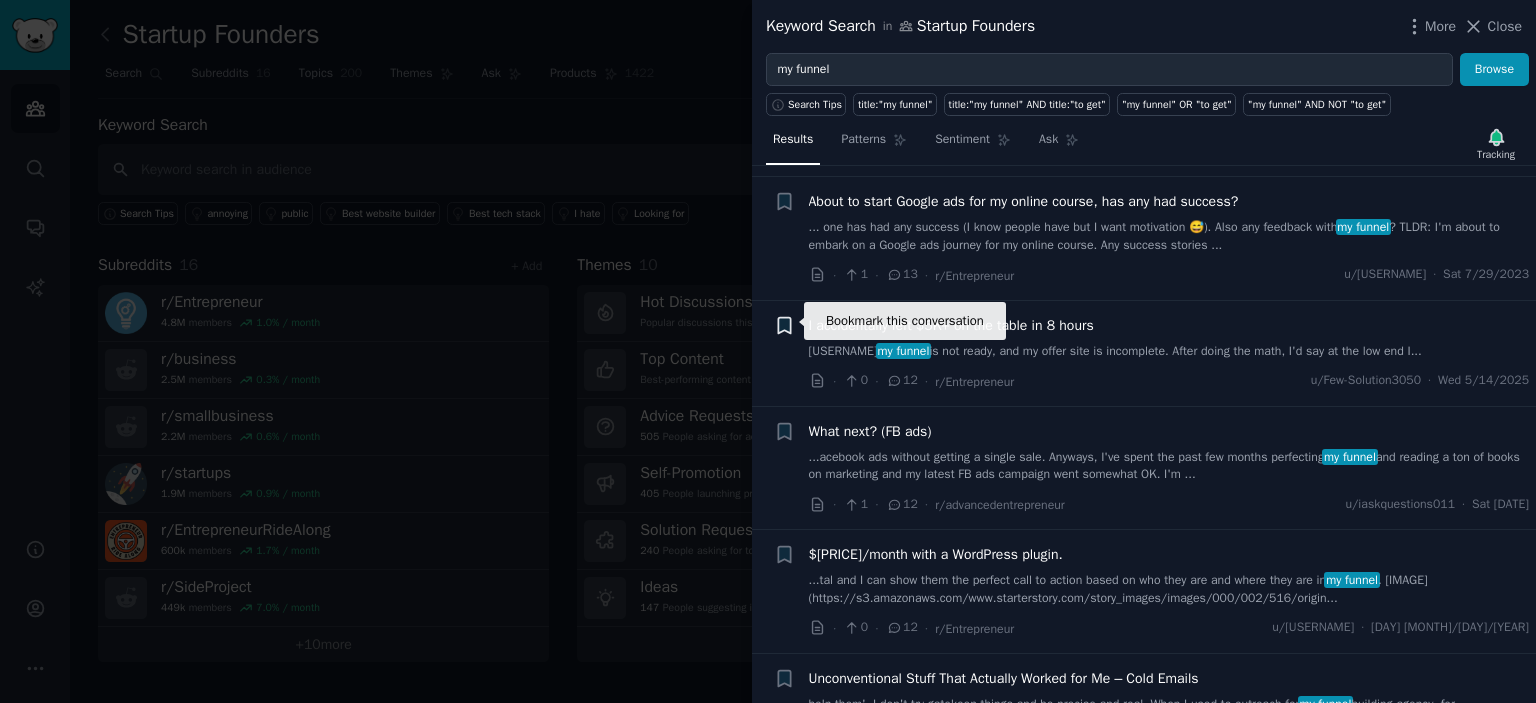 click 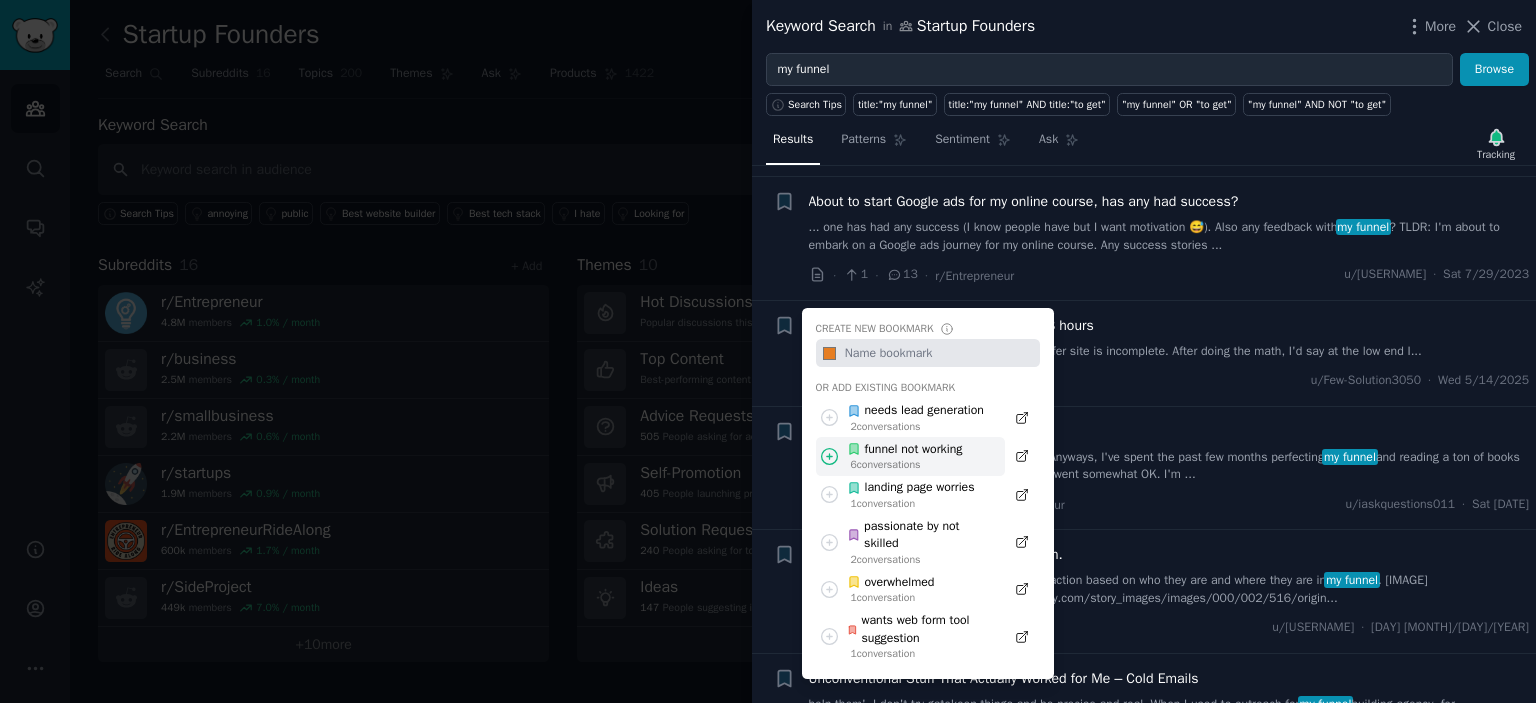 click on "funnel not working" at bounding box center (904, 450) 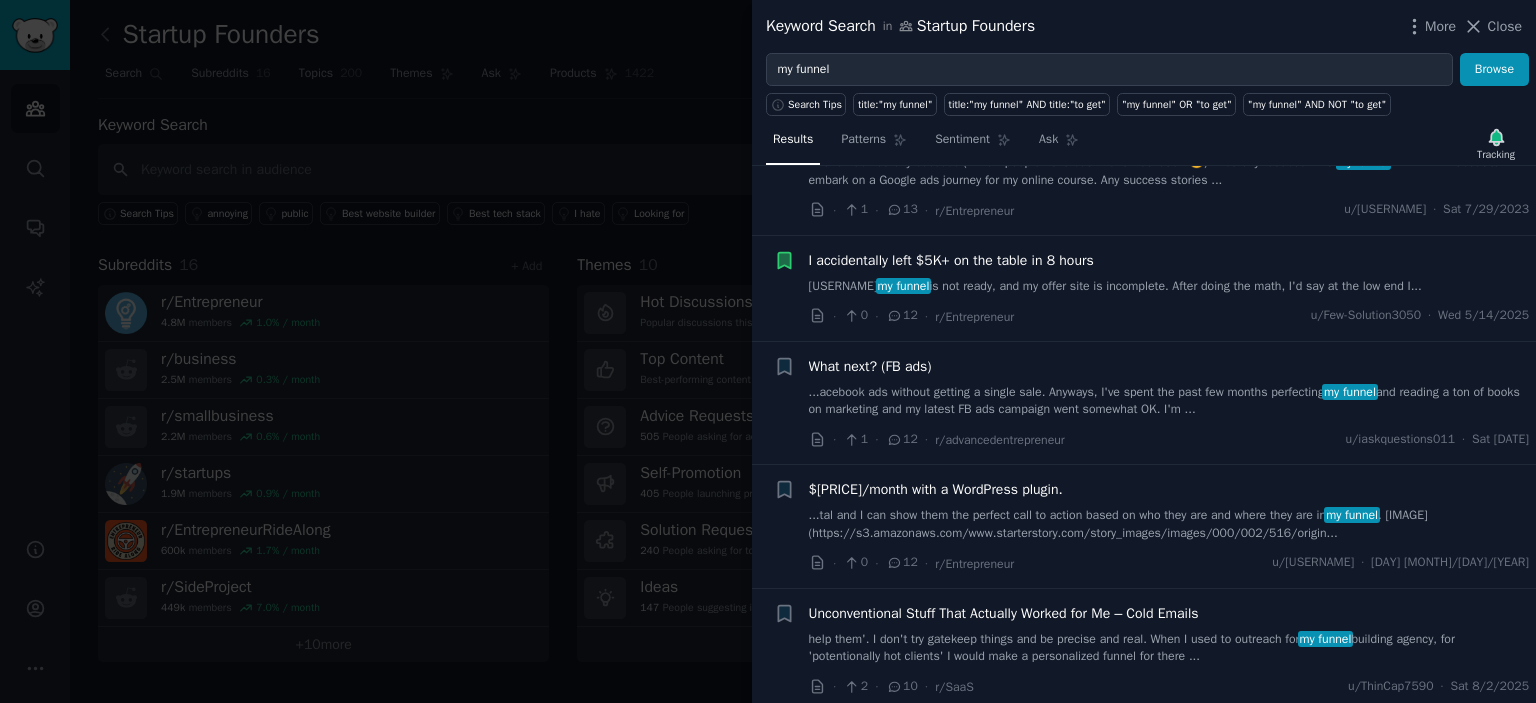 scroll, scrollTop: 2100, scrollLeft: 0, axis: vertical 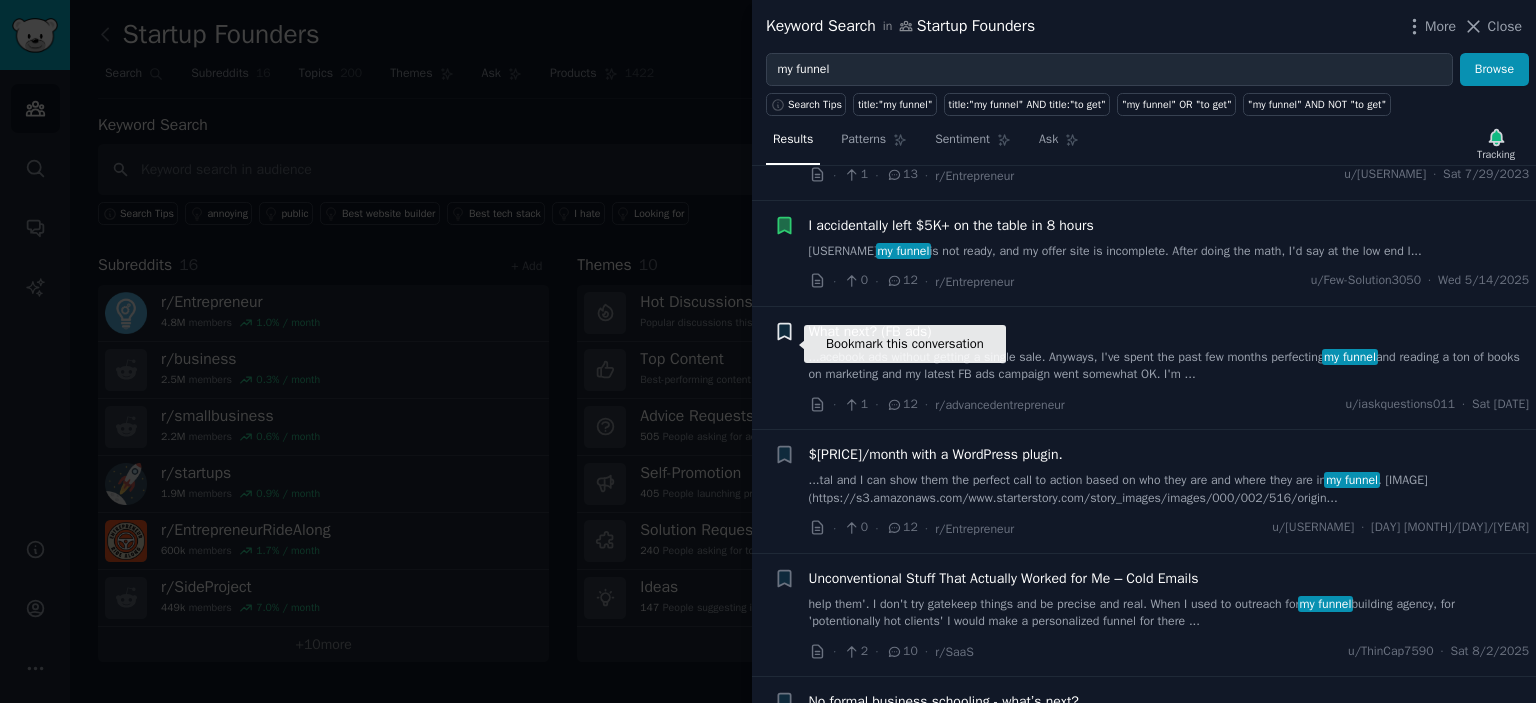 click 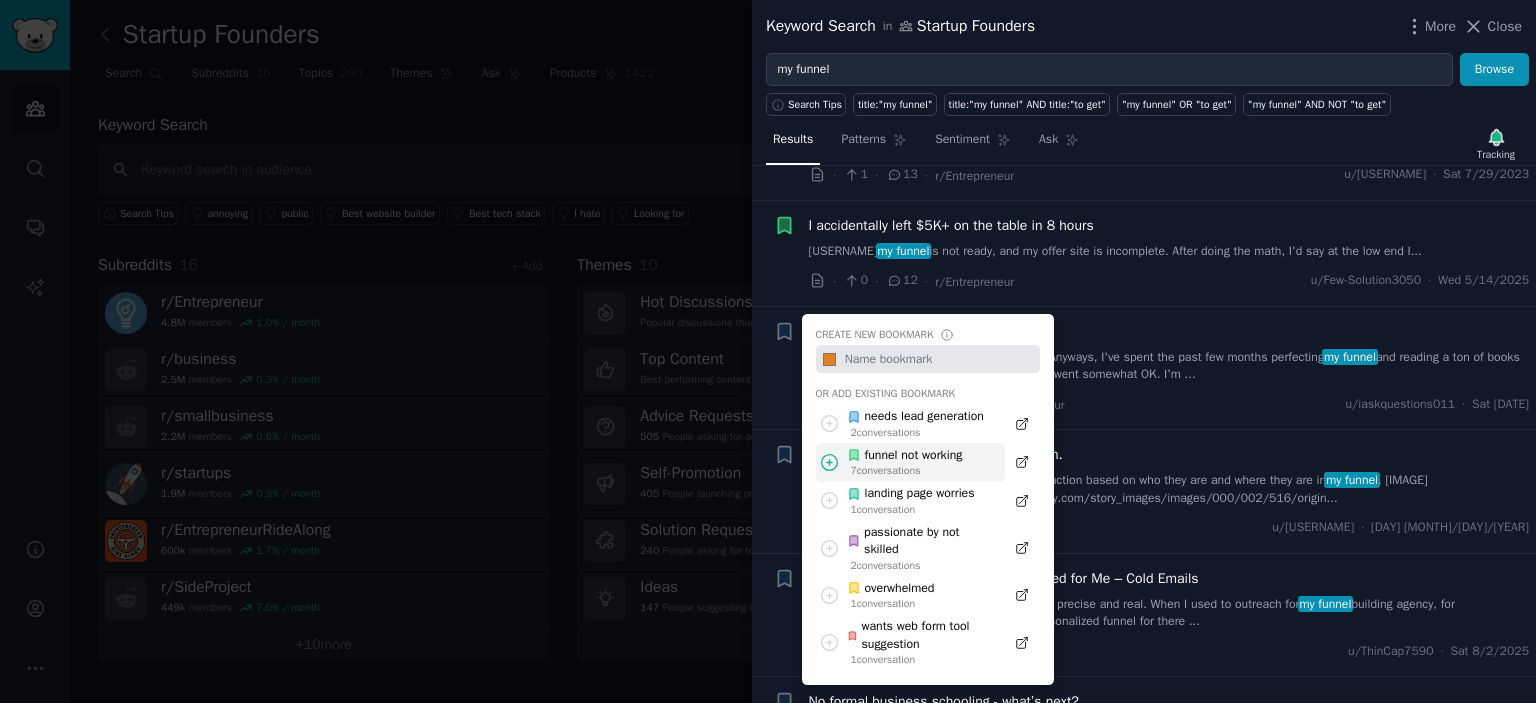 click on "funnel not working" at bounding box center [904, 456] 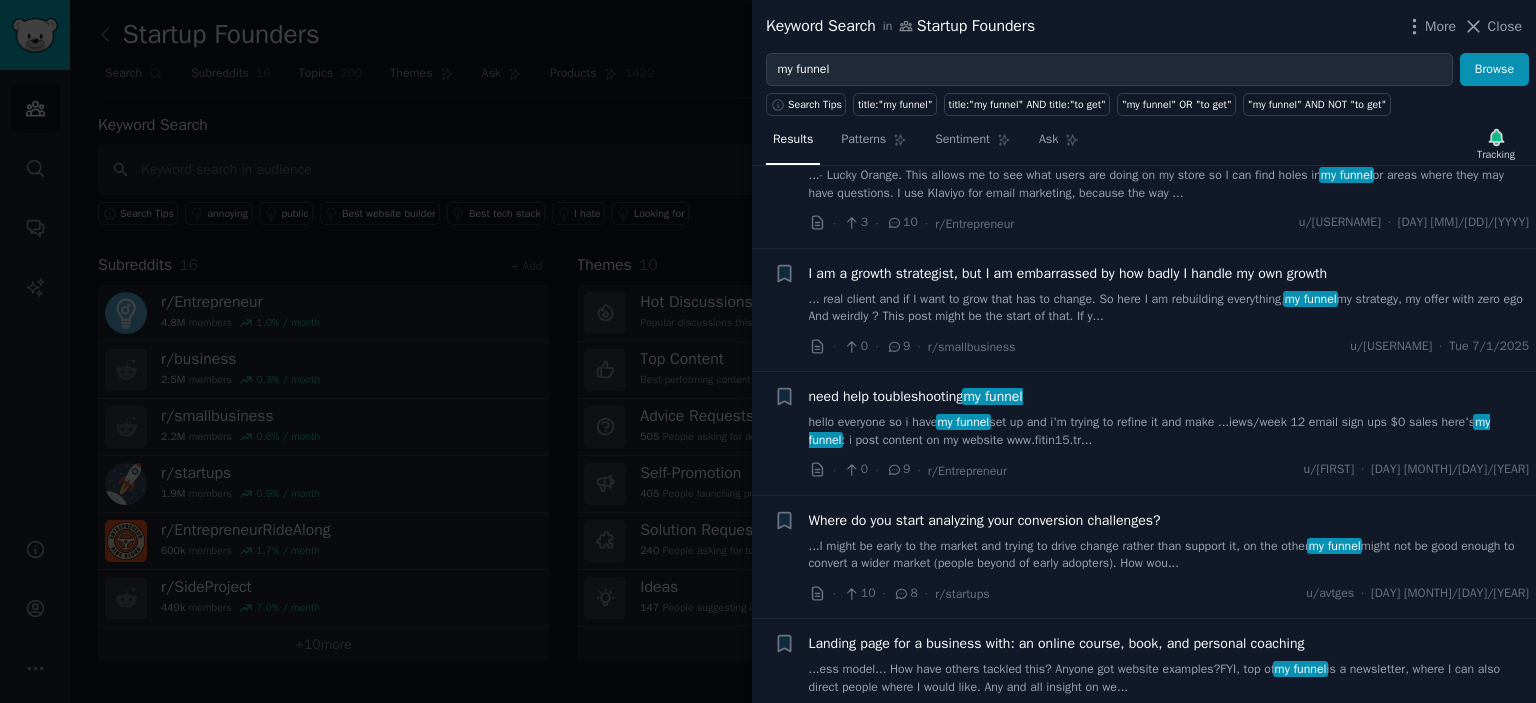 scroll, scrollTop: 2900, scrollLeft: 0, axis: vertical 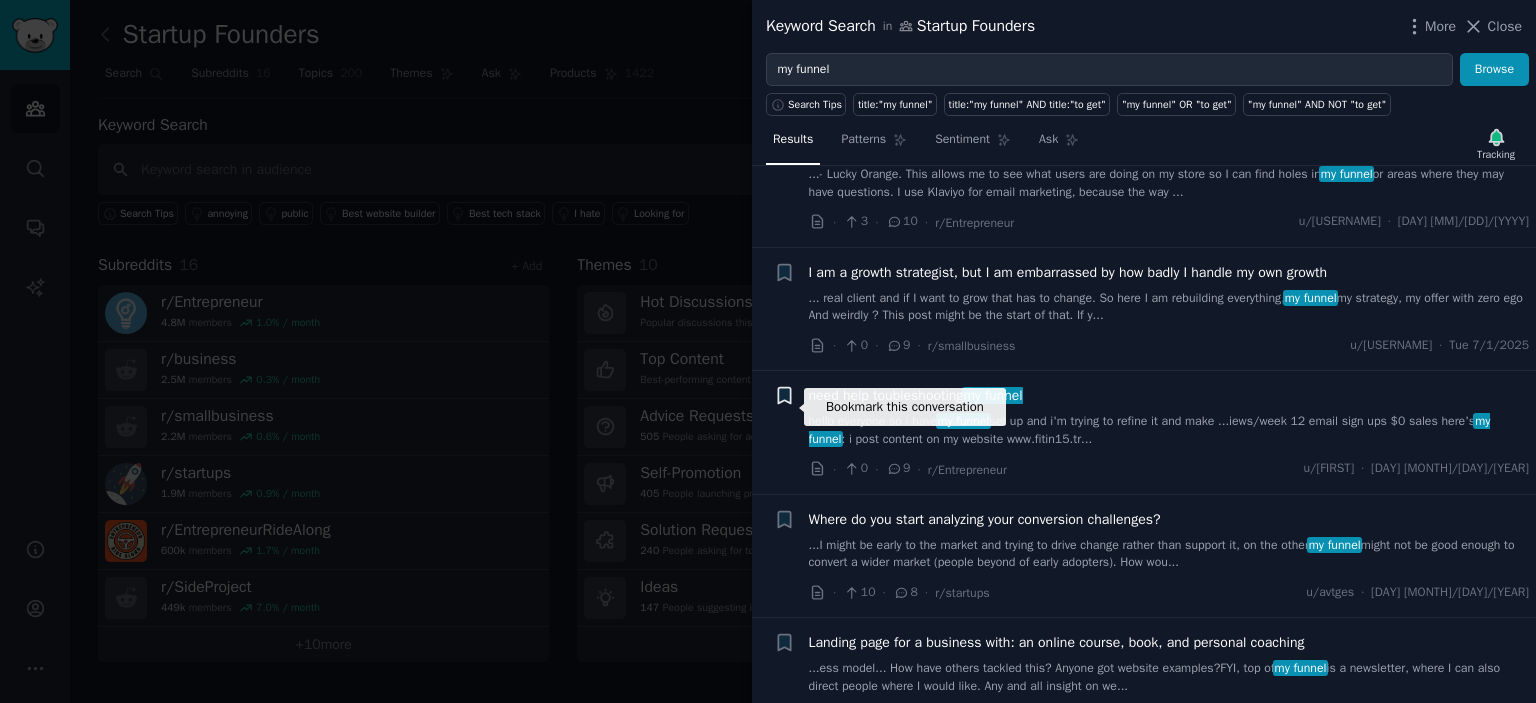 click 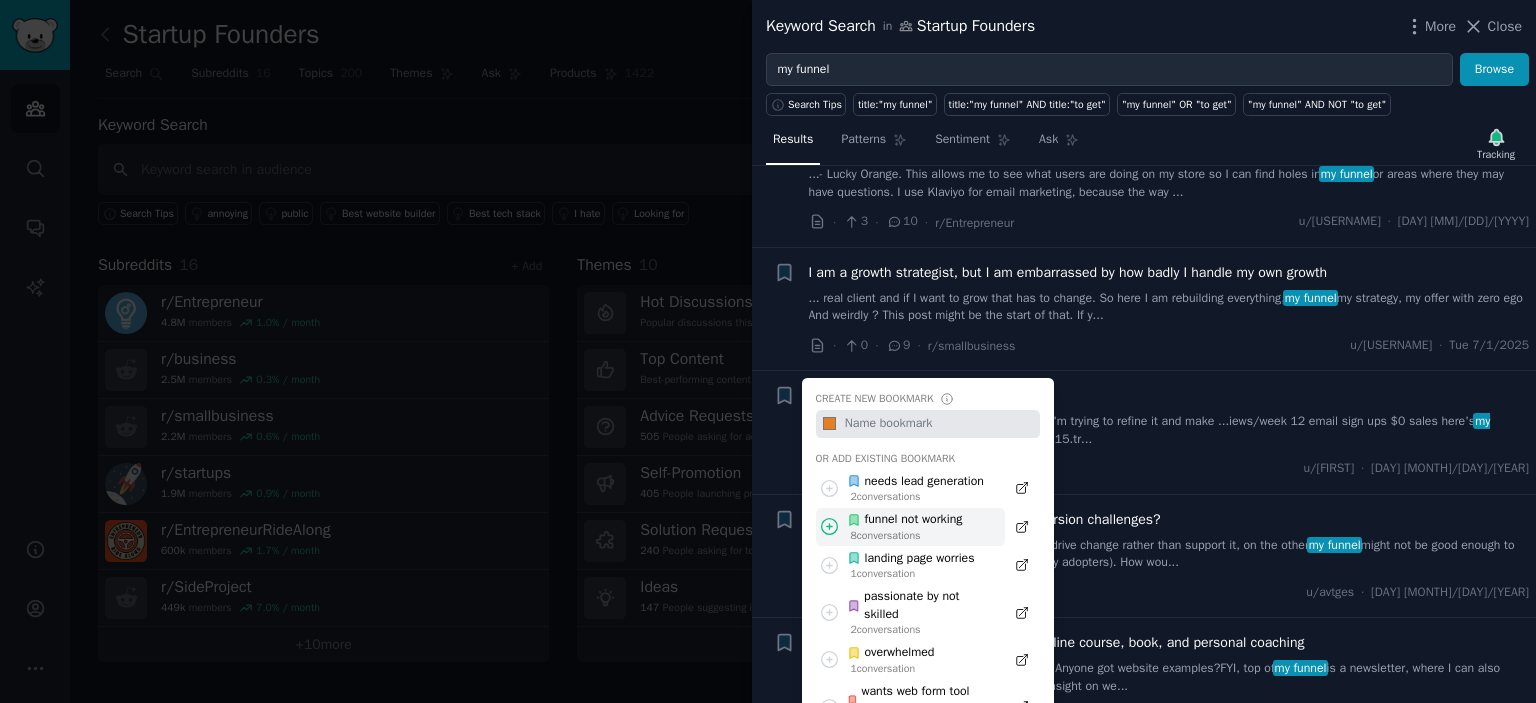 click on "funnel not working" at bounding box center (904, 520) 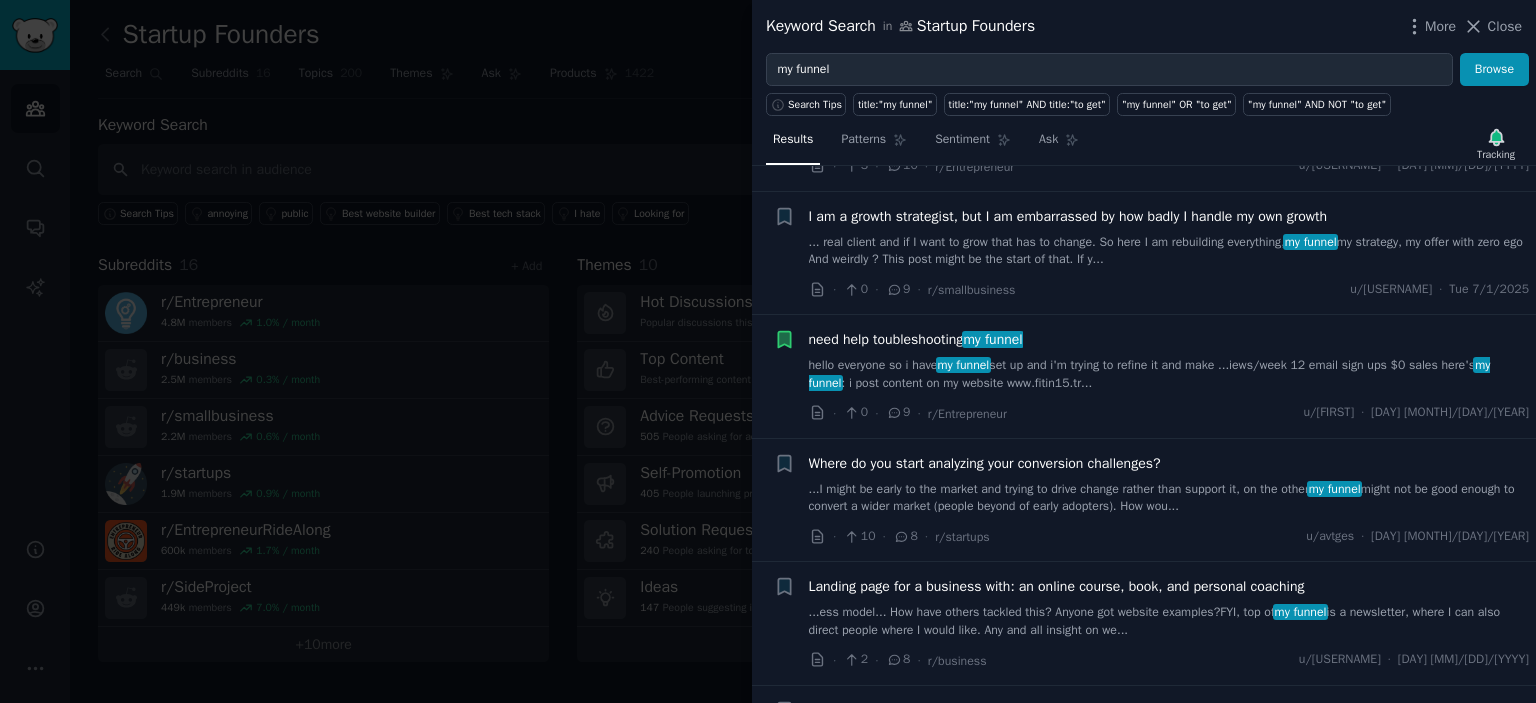 scroll, scrollTop: 3000, scrollLeft: 0, axis: vertical 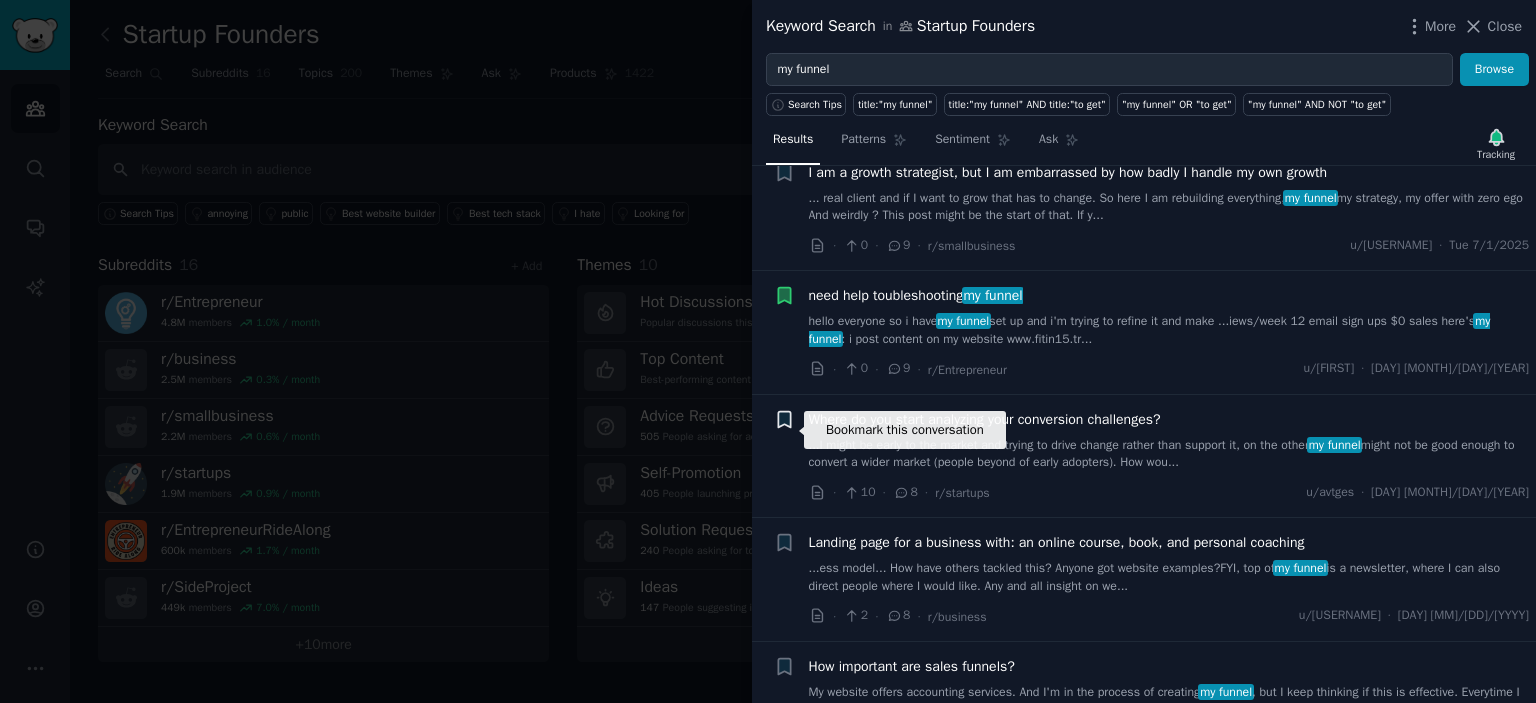 click 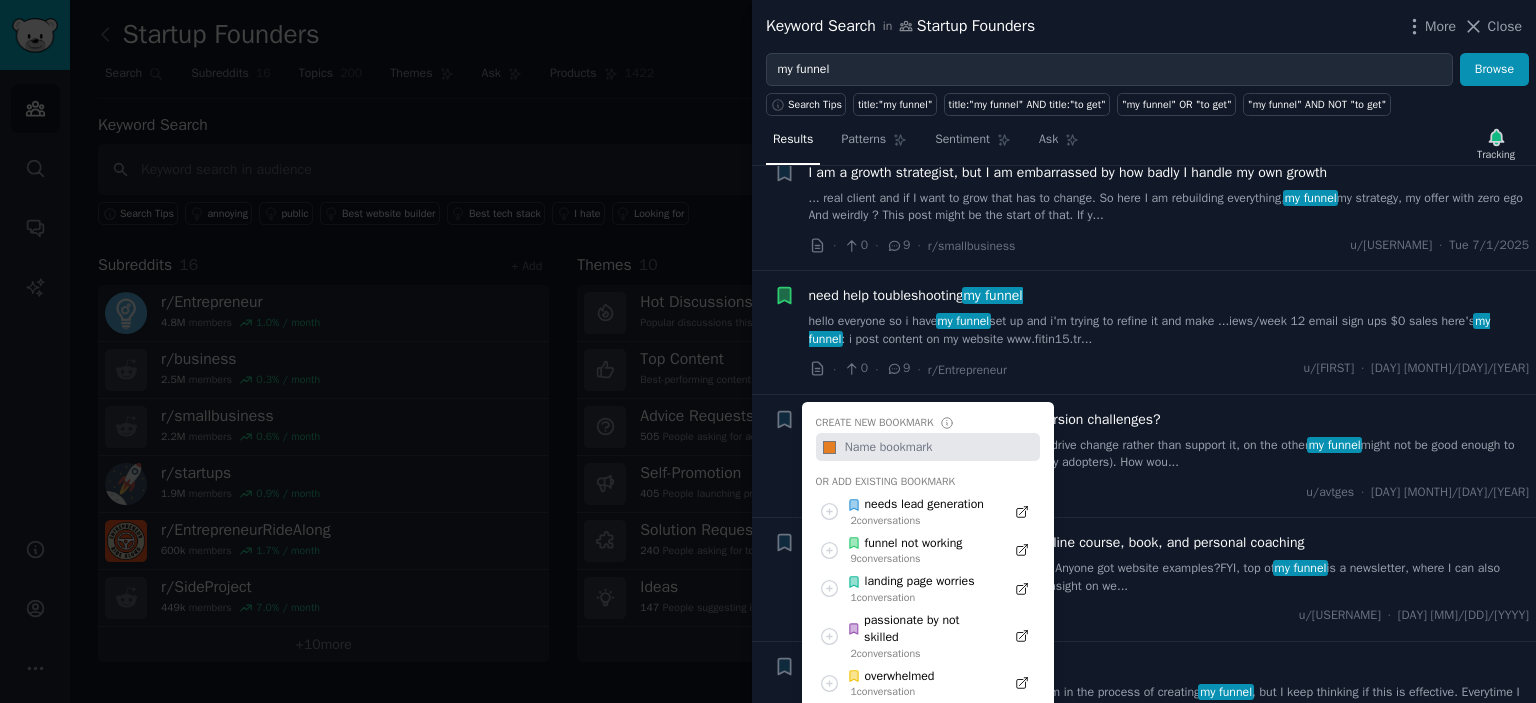 scroll, scrollTop: 3100, scrollLeft: 0, axis: vertical 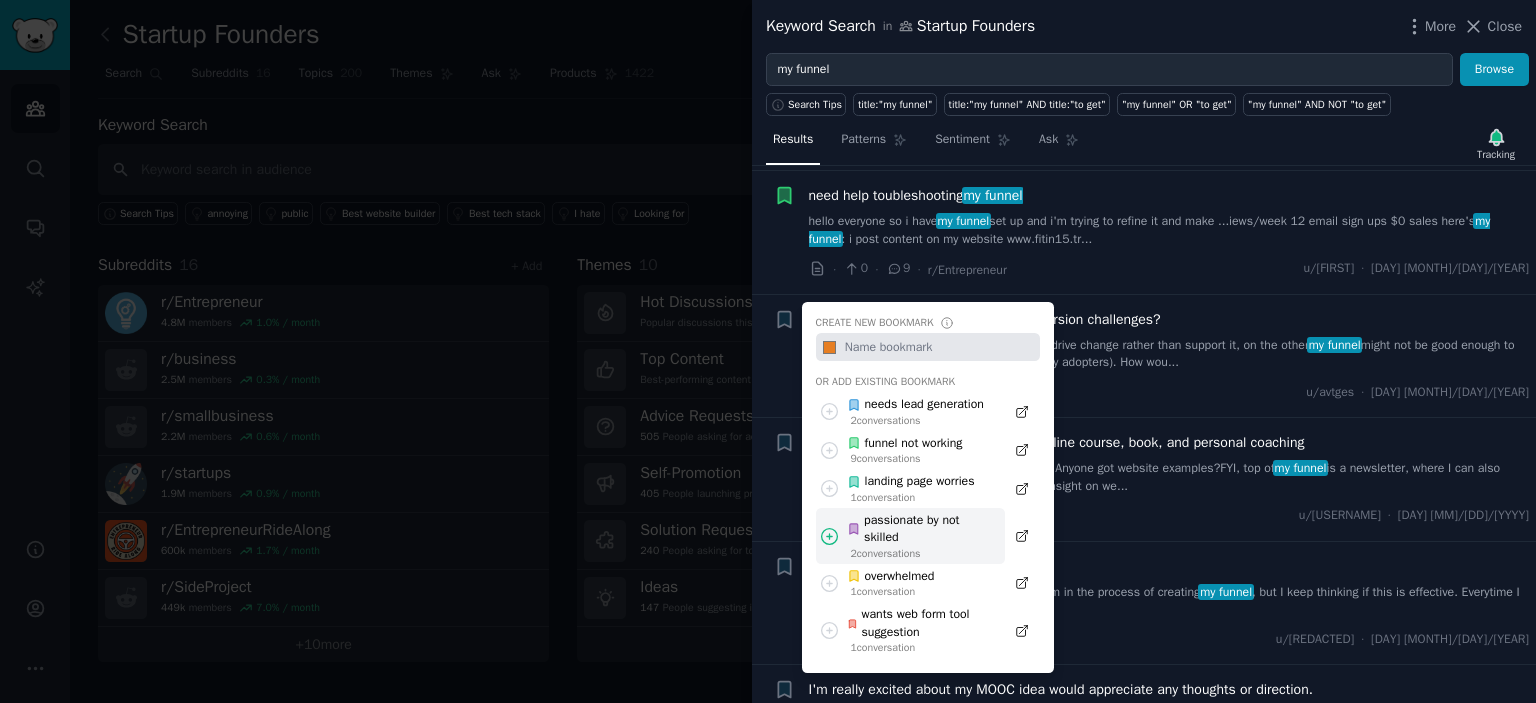 click on "passionate by not skilled" at bounding box center (920, 529) 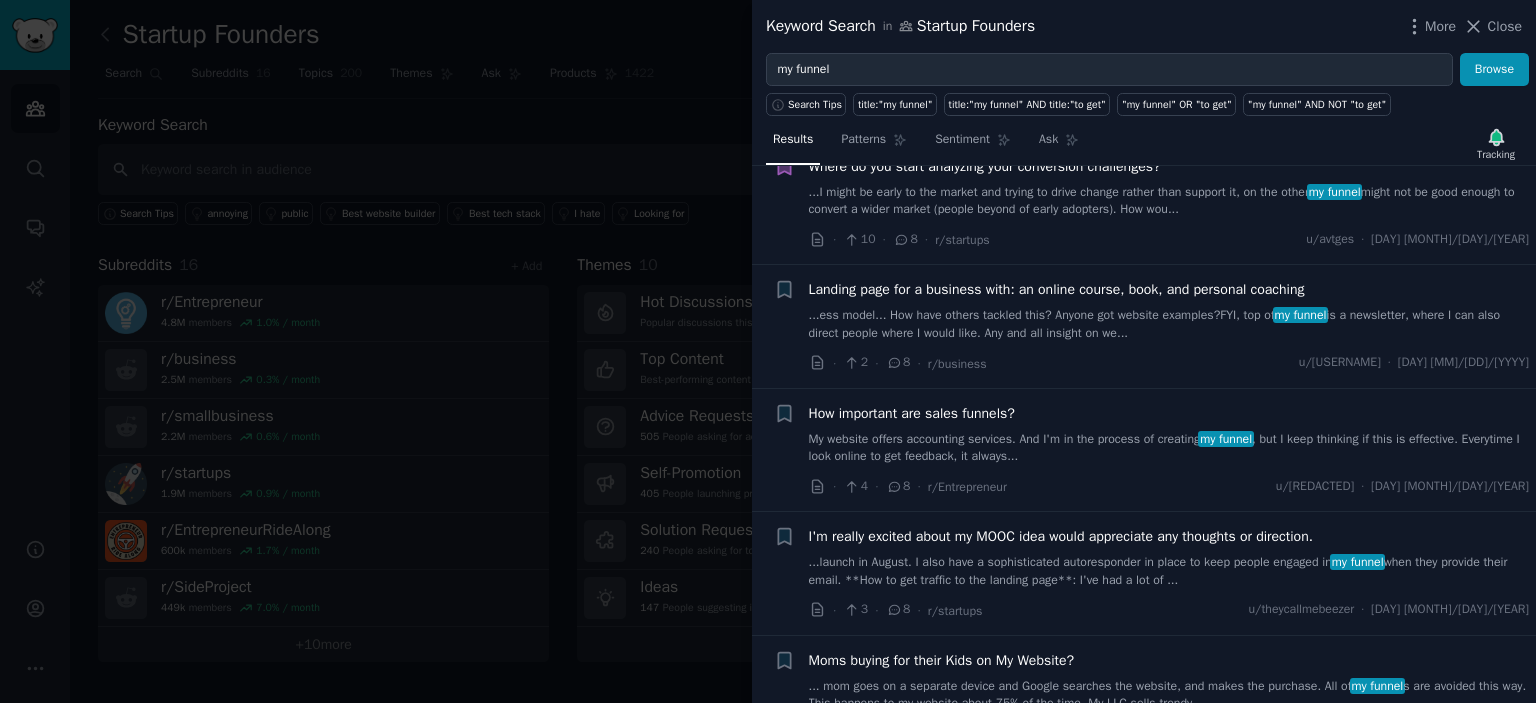 scroll, scrollTop: 3300, scrollLeft: 0, axis: vertical 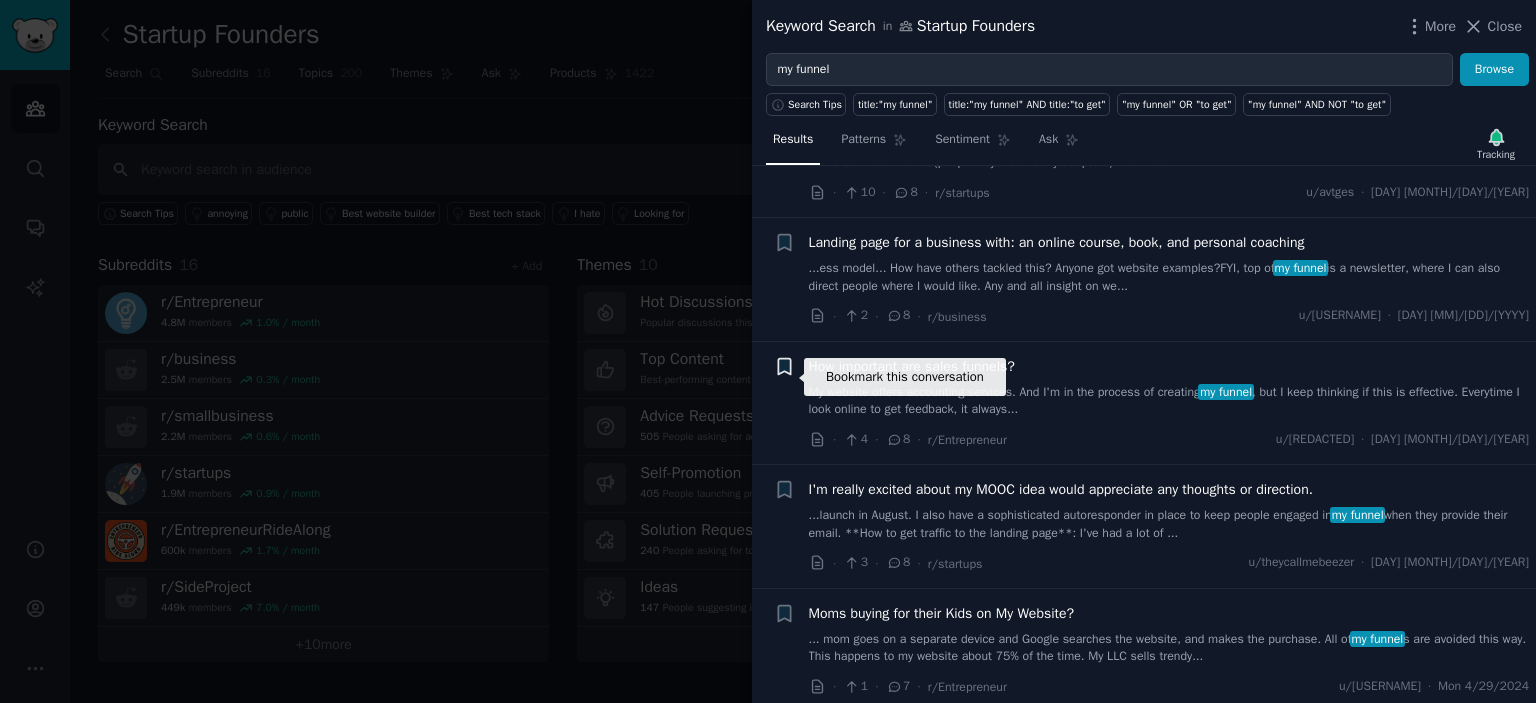 click 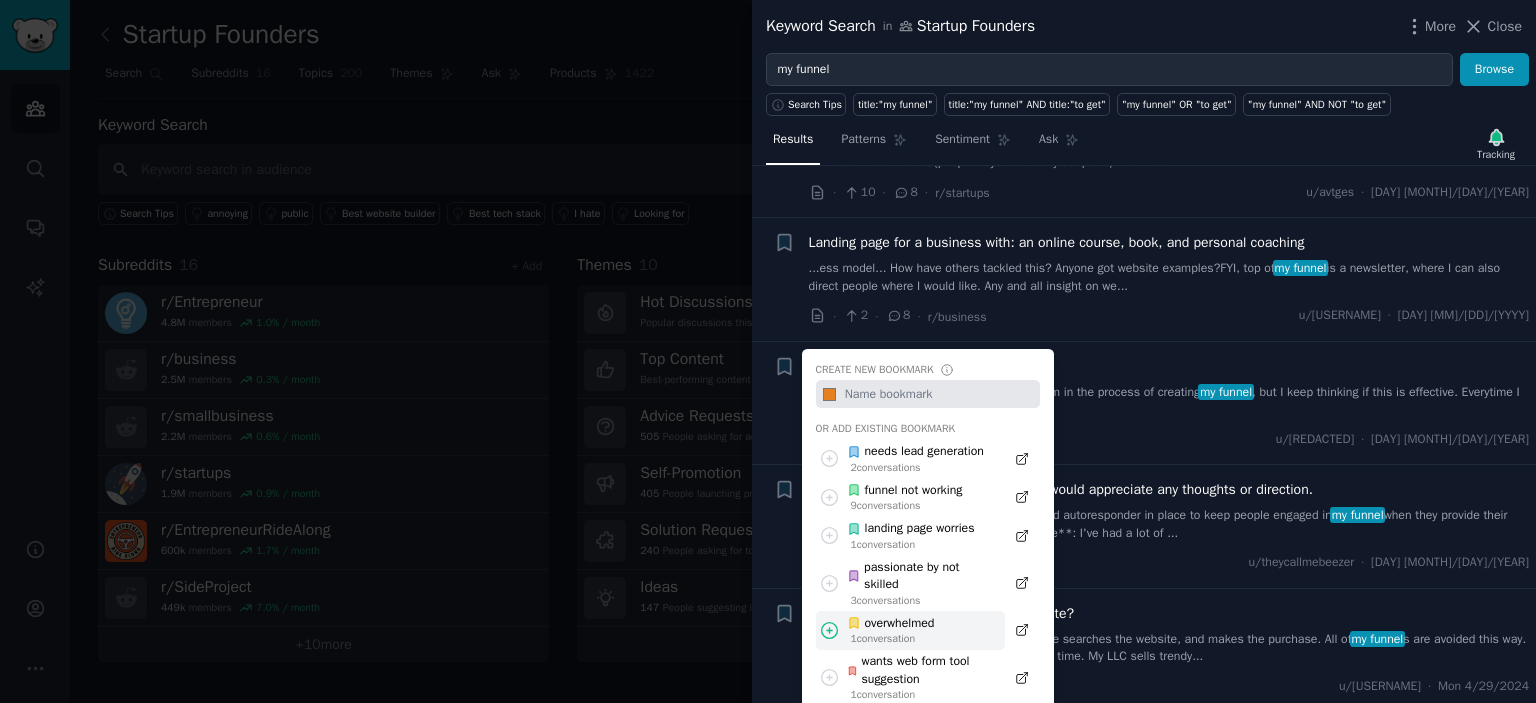 click on "overwhelmed" at bounding box center [890, 624] 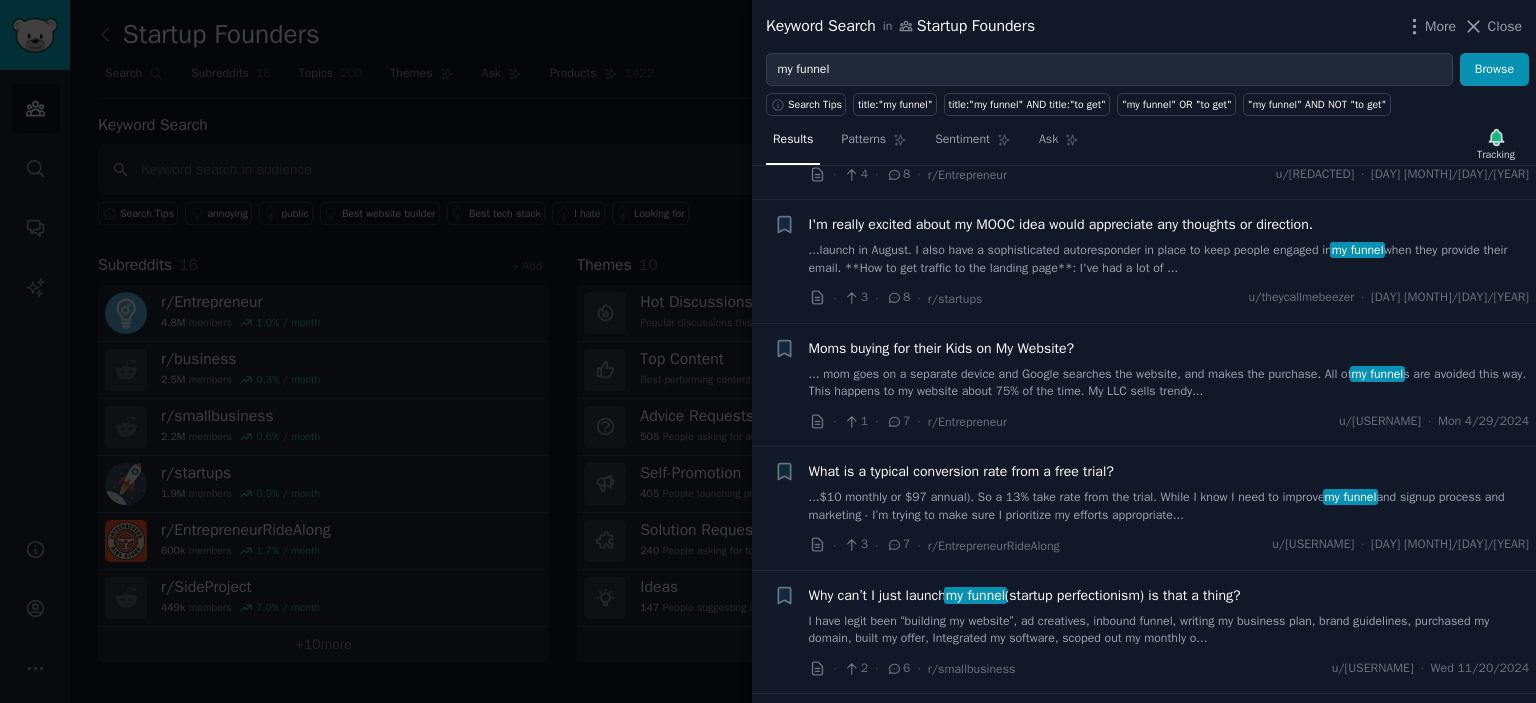 scroll, scrollTop: 3600, scrollLeft: 0, axis: vertical 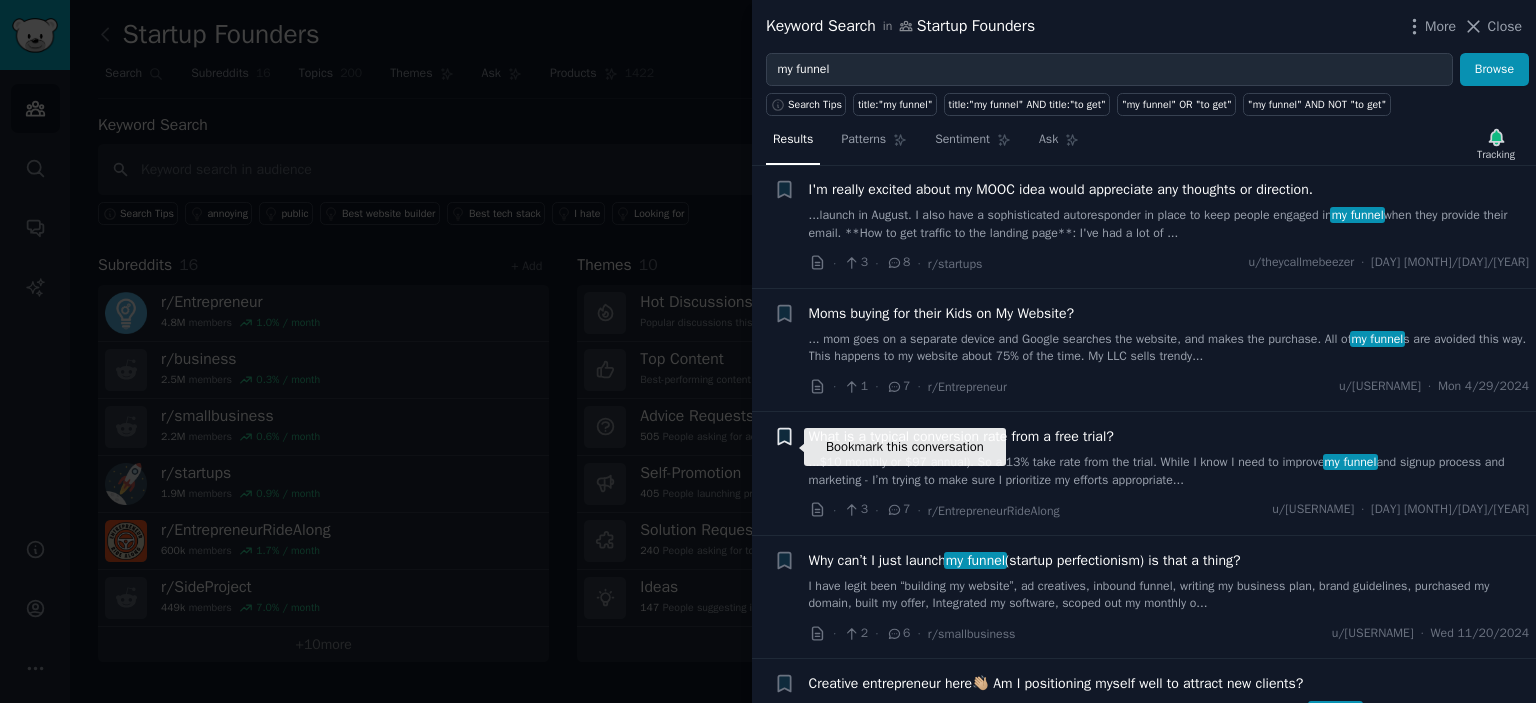 click 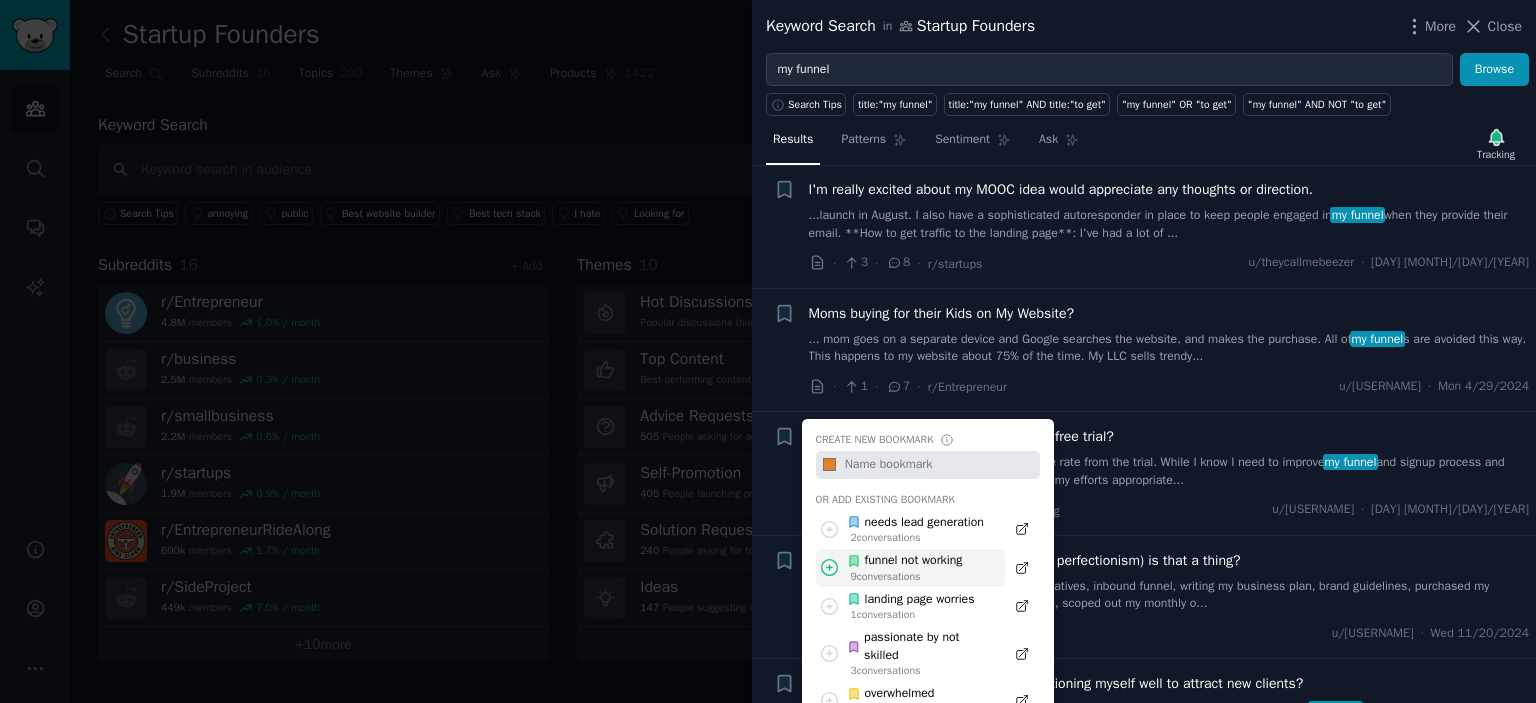 click on "funnel not working" at bounding box center [904, 561] 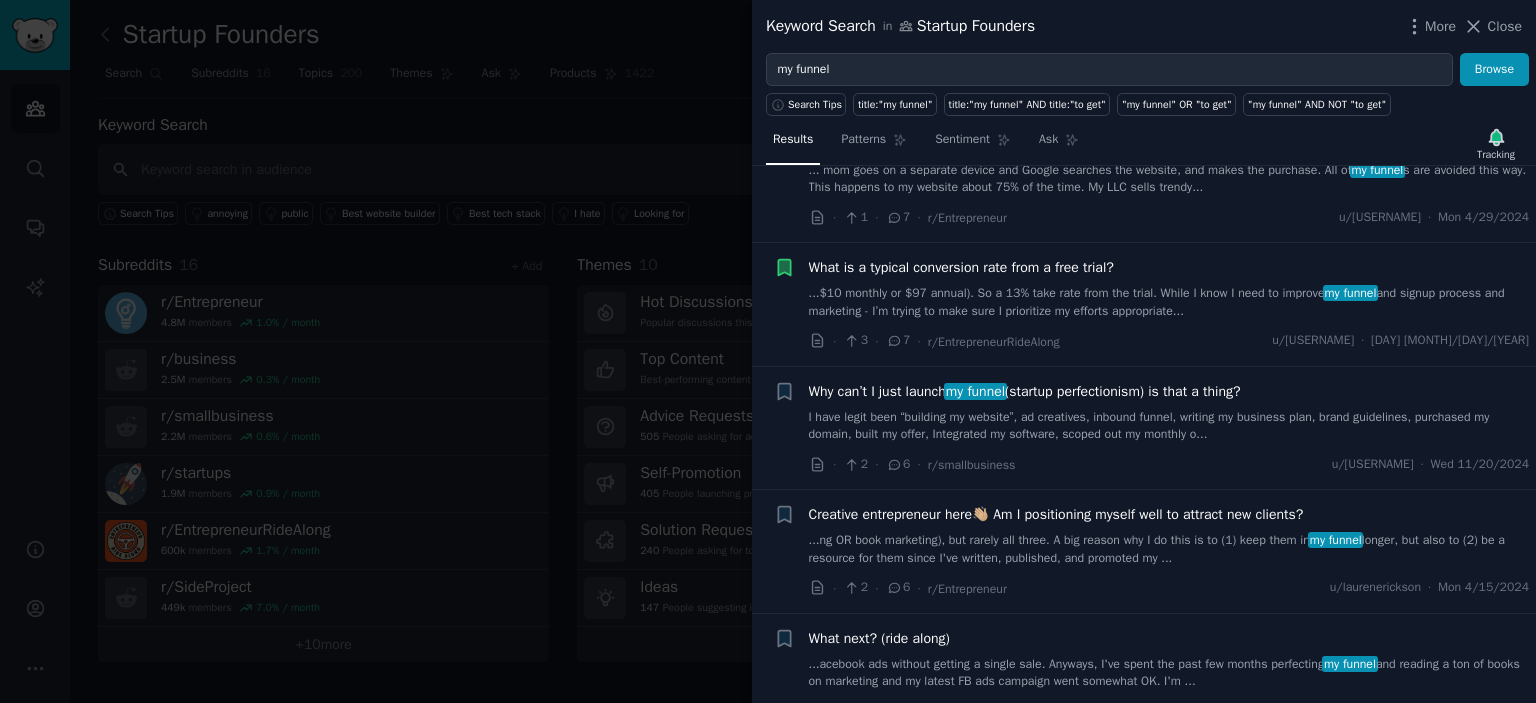 scroll, scrollTop: 3800, scrollLeft: 0, axis: vertical 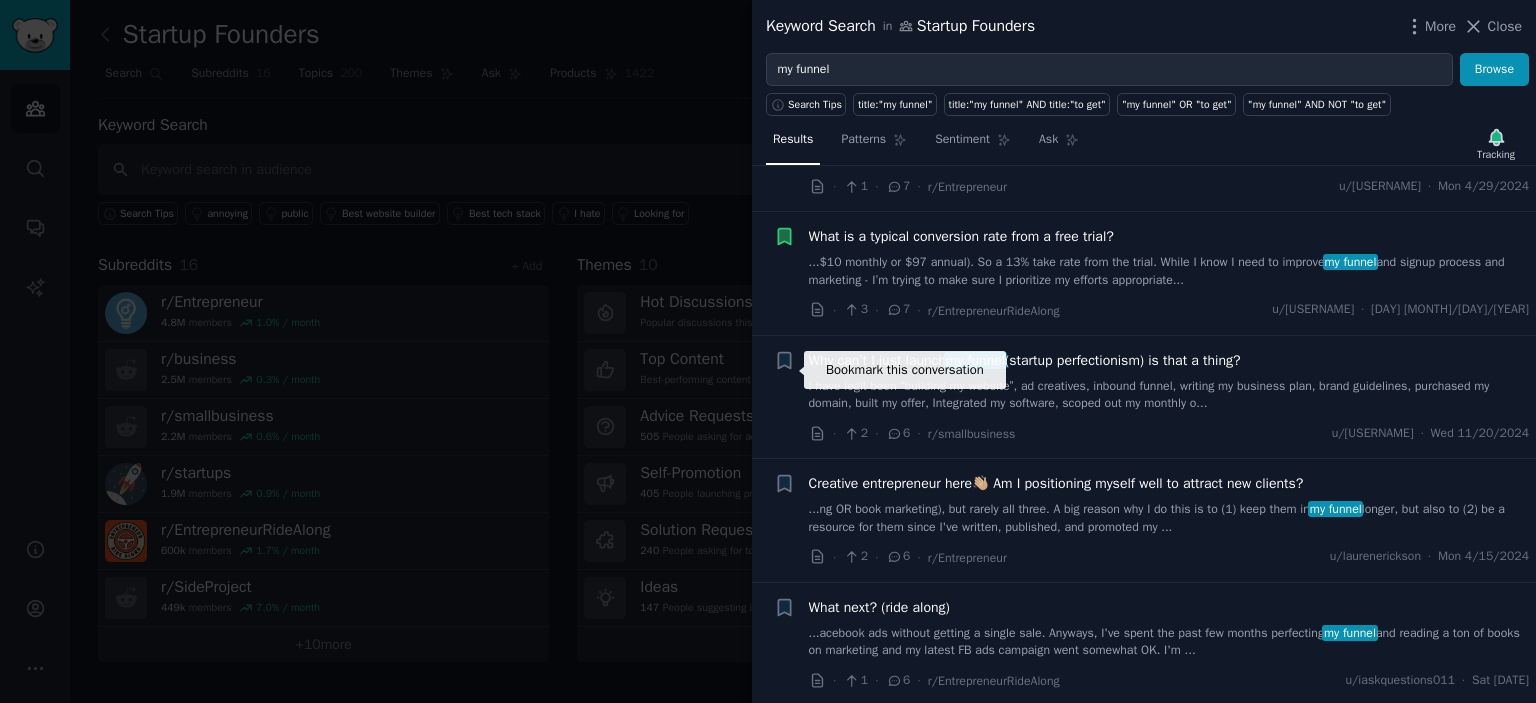 drag, startPoint x: 788, startPoint y: 370, endPoint x: 784, endPoint y: 399, distance: 29.274563 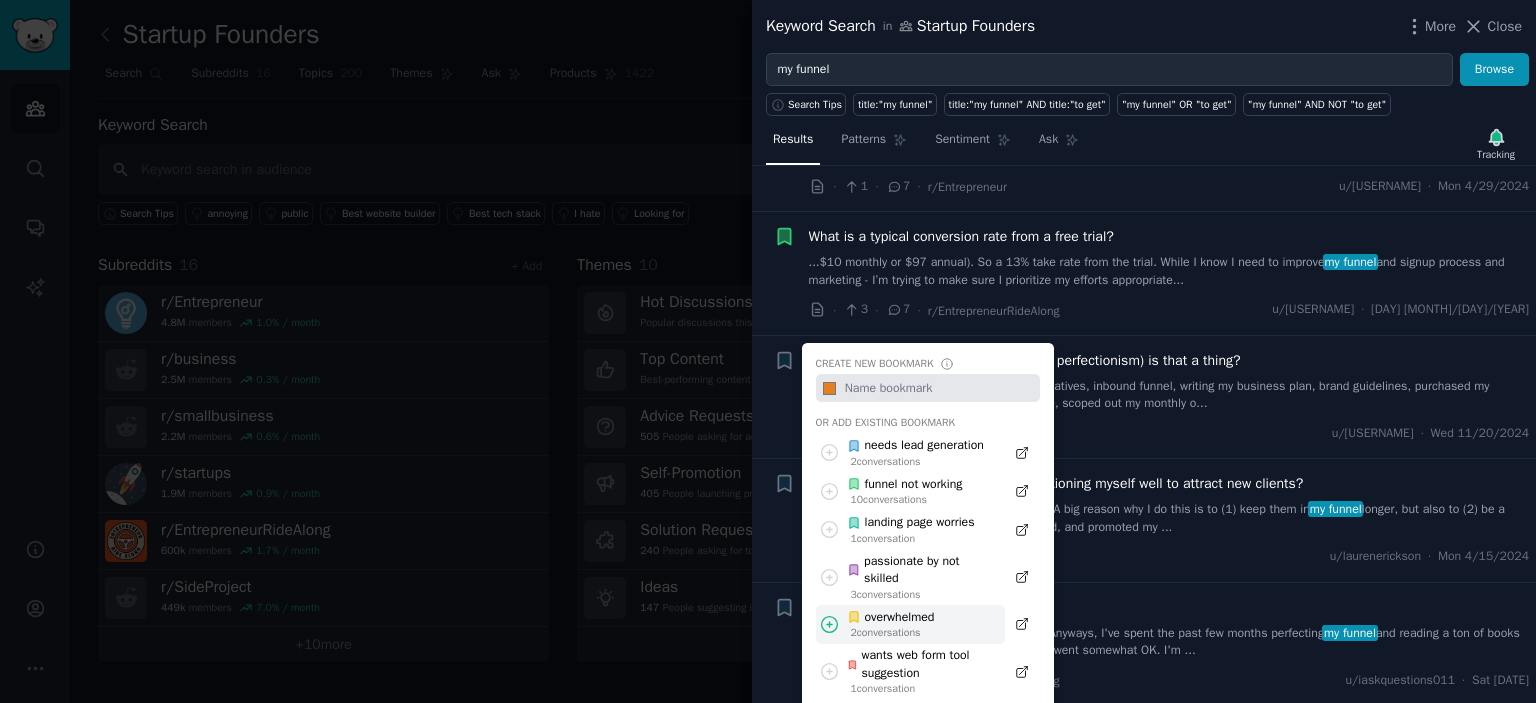 click on "overwhelmed" at bounding box center [890, 618] 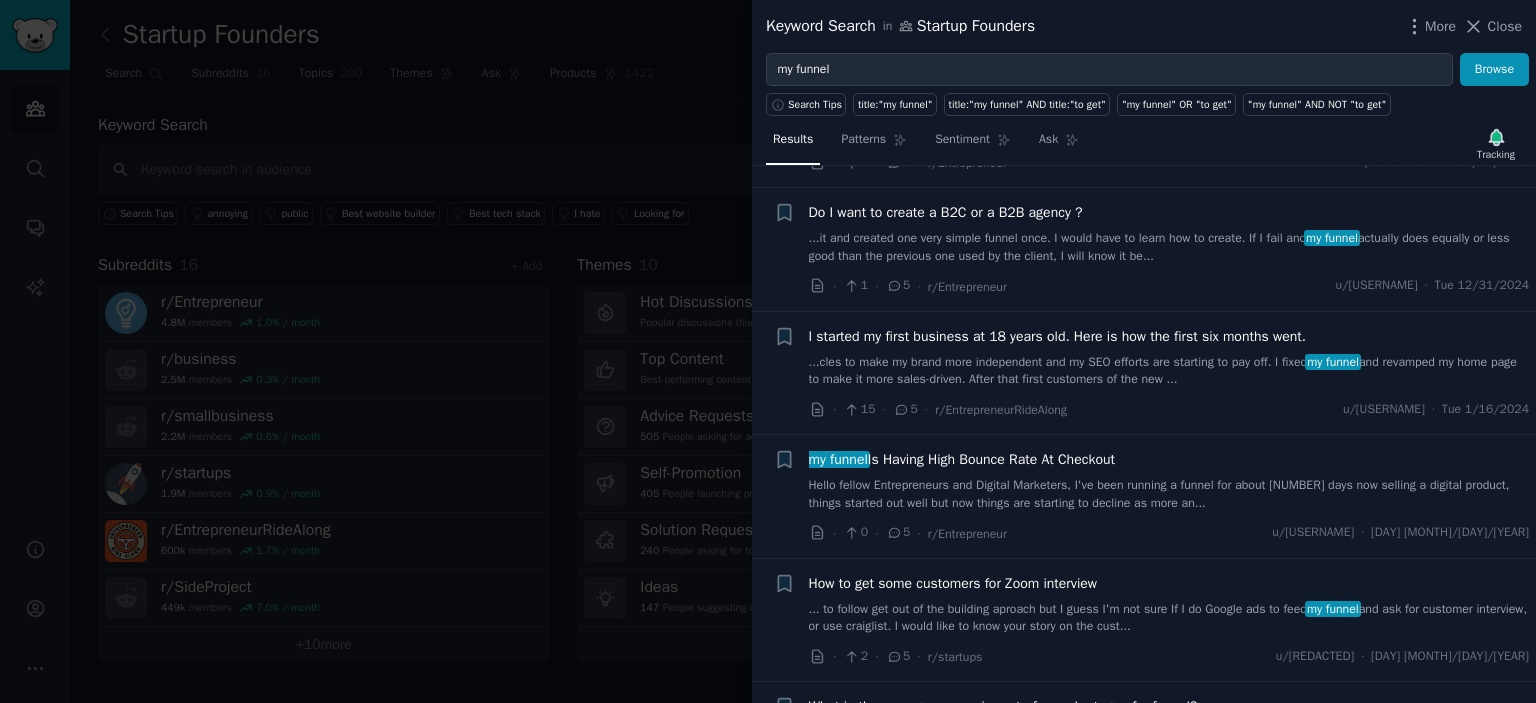 scroll, scrollTop: 5200, scrollLeft: 0, axis: vertical 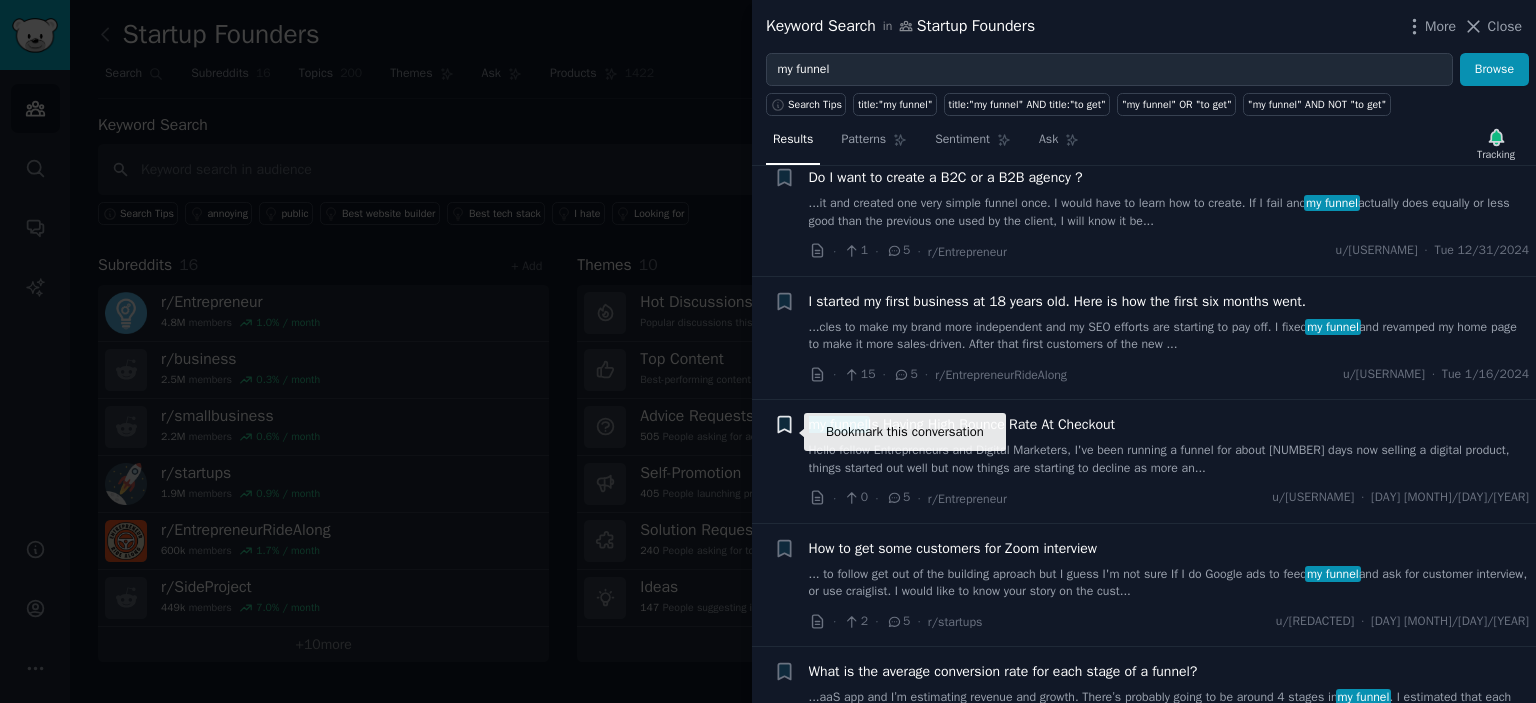 click 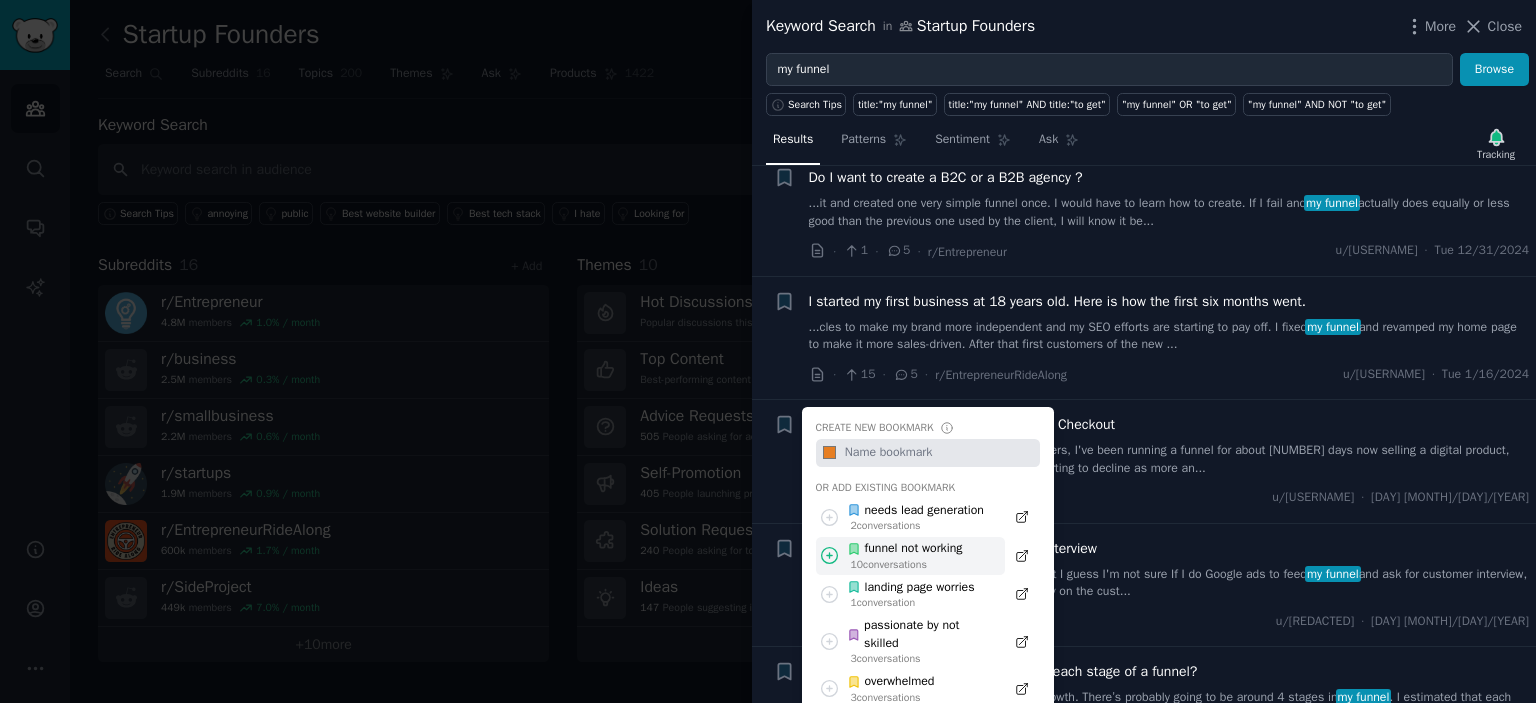 click on "funnel not working" at bounding box center (904, 549) 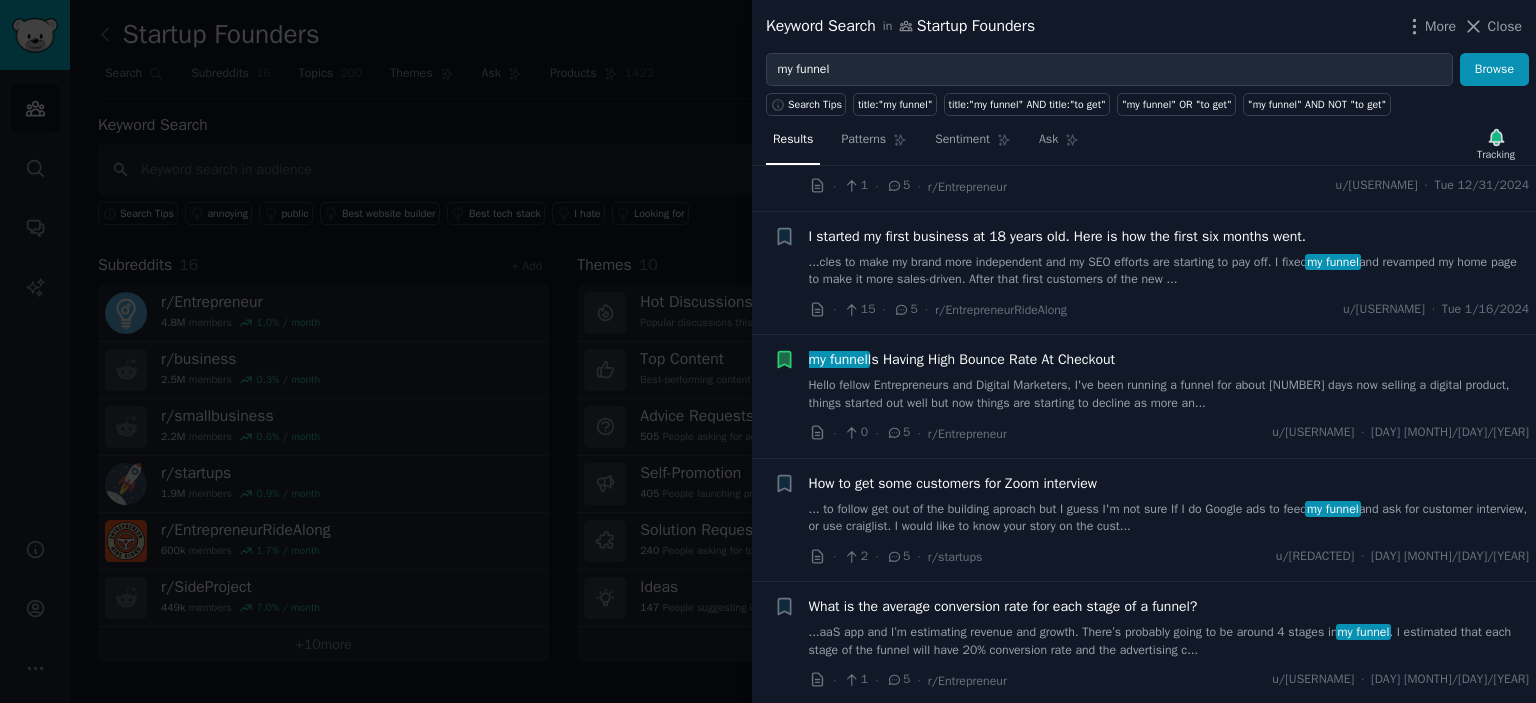 scroll, scrollTop: 5300, scrollLeft: 0, axis: vertical 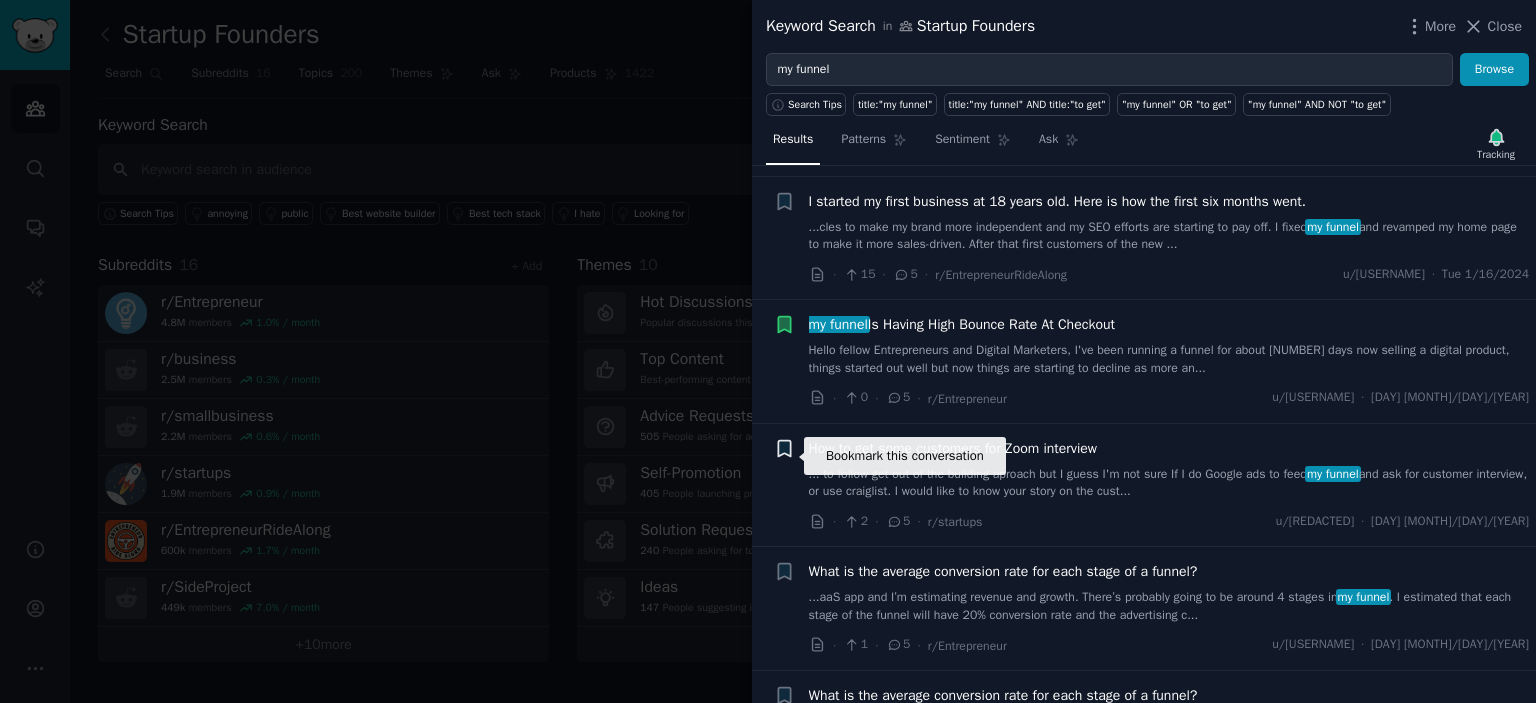 click 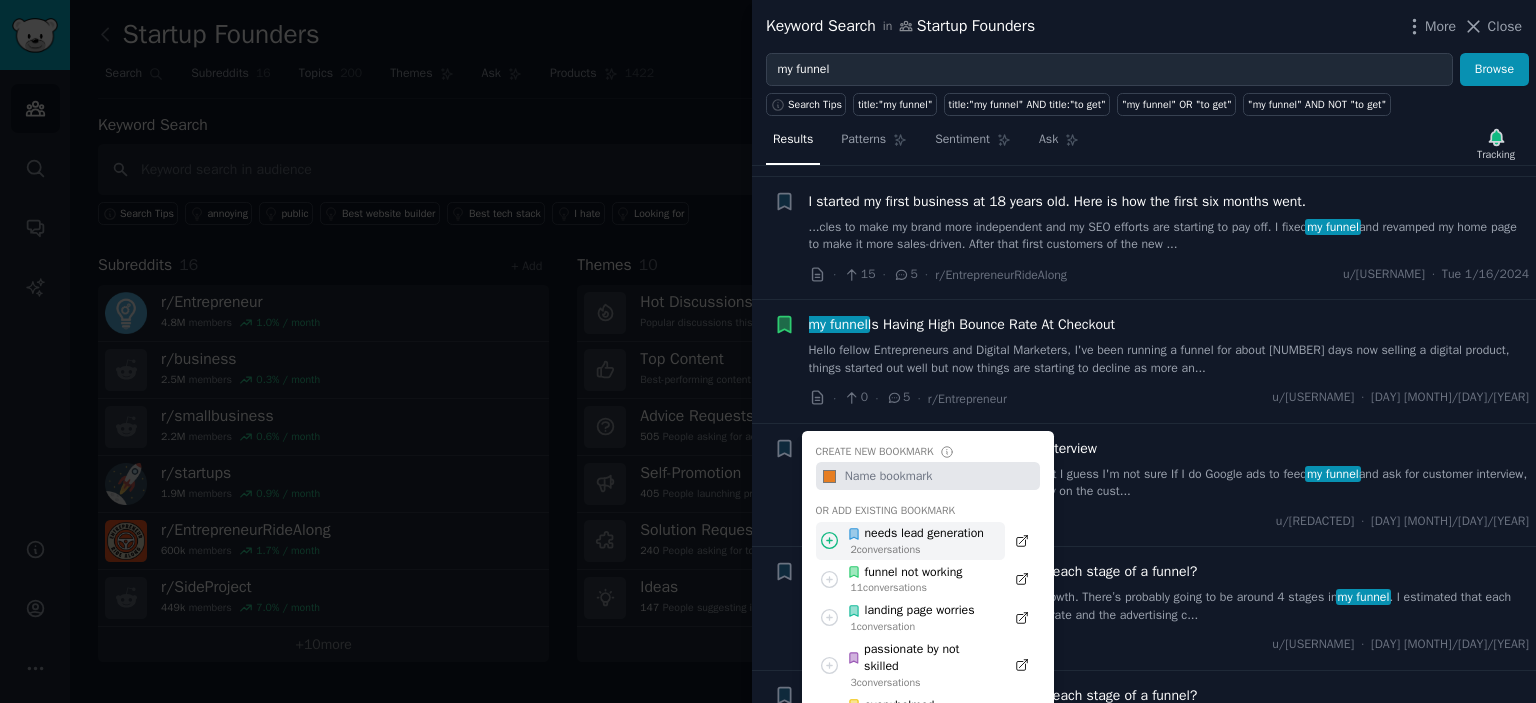 click on "2  conversation s" at bounding box center (917, 550) 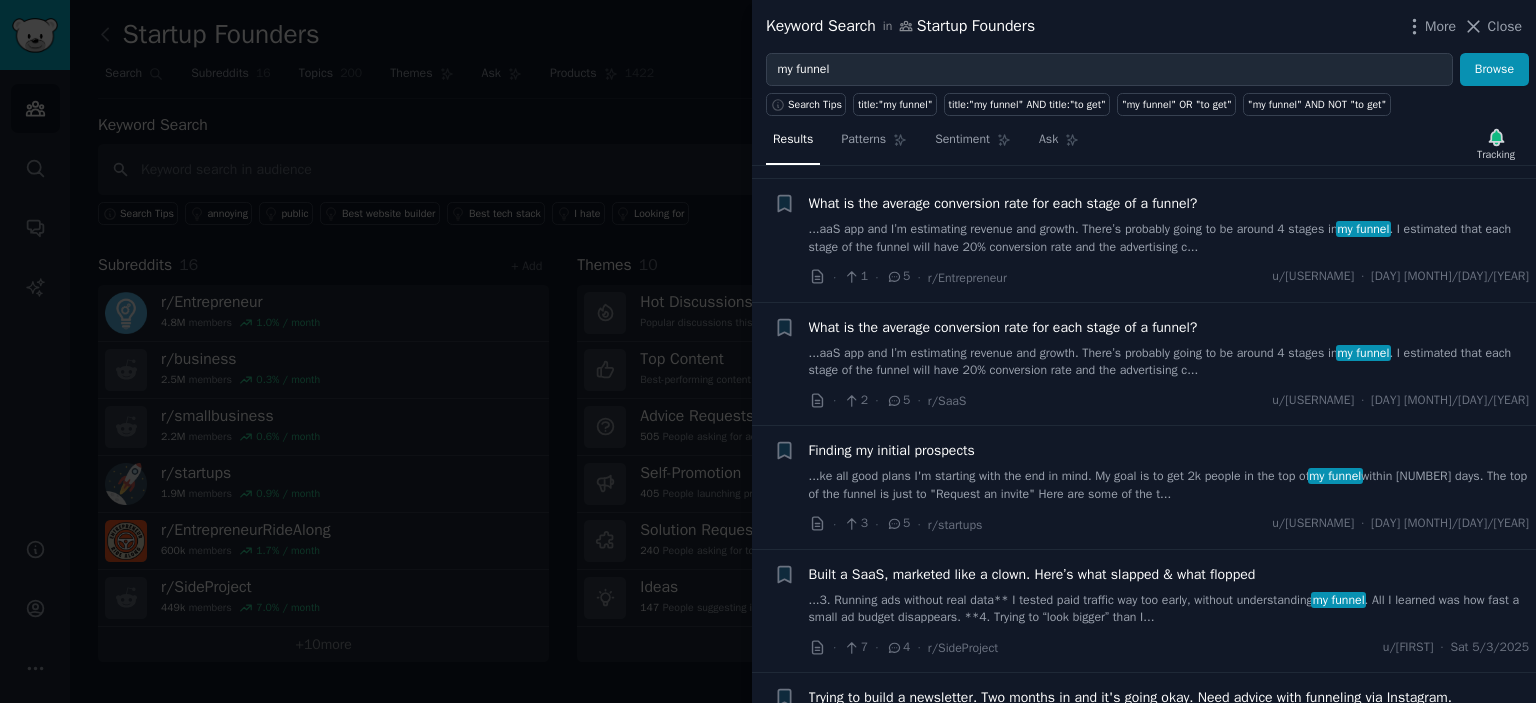 scroll, scrollTop: 5700, scrollLeft: 0, axis: vertical 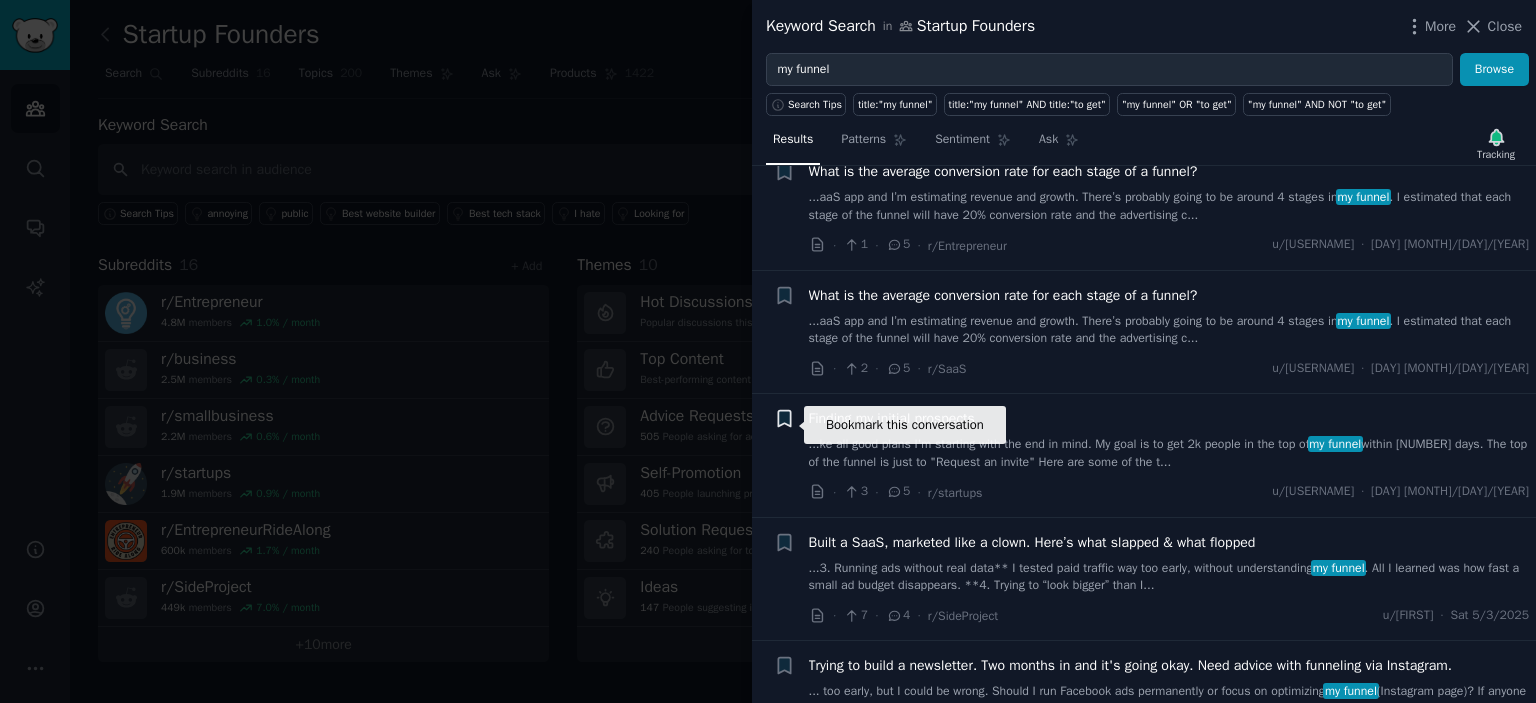 click 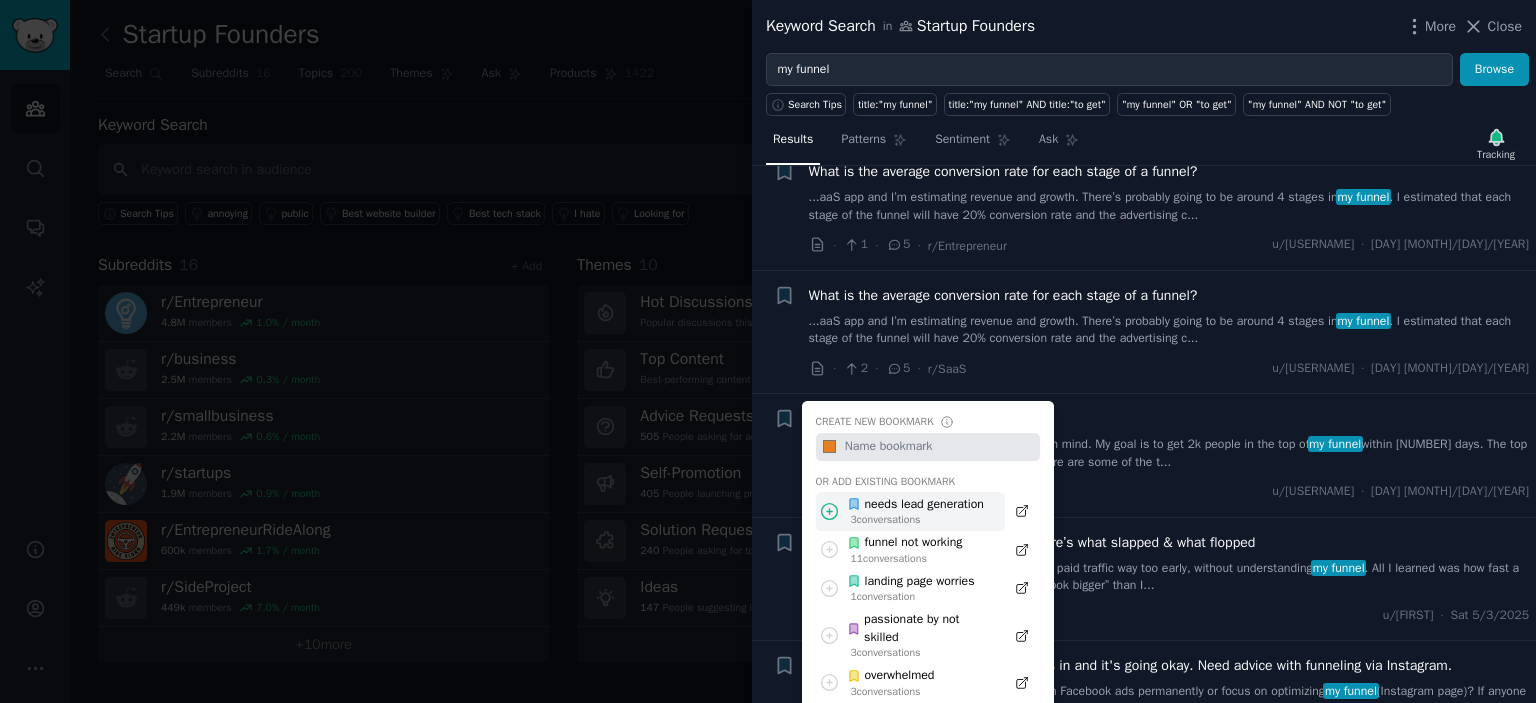 click on "needs lead generation" at bounding box center (915, 505) 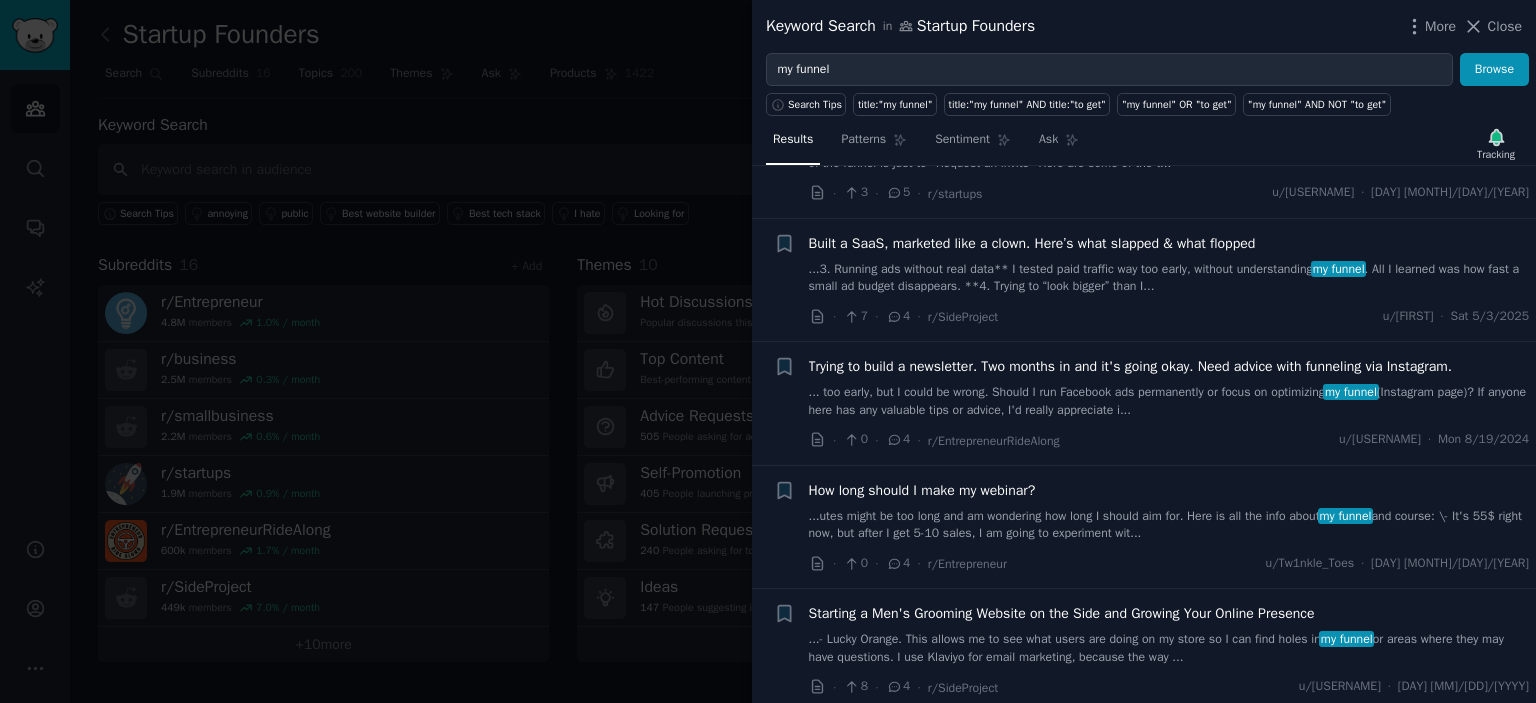 scroll, scrollTop: 6000, scrollLeft: 0, axis: vertical 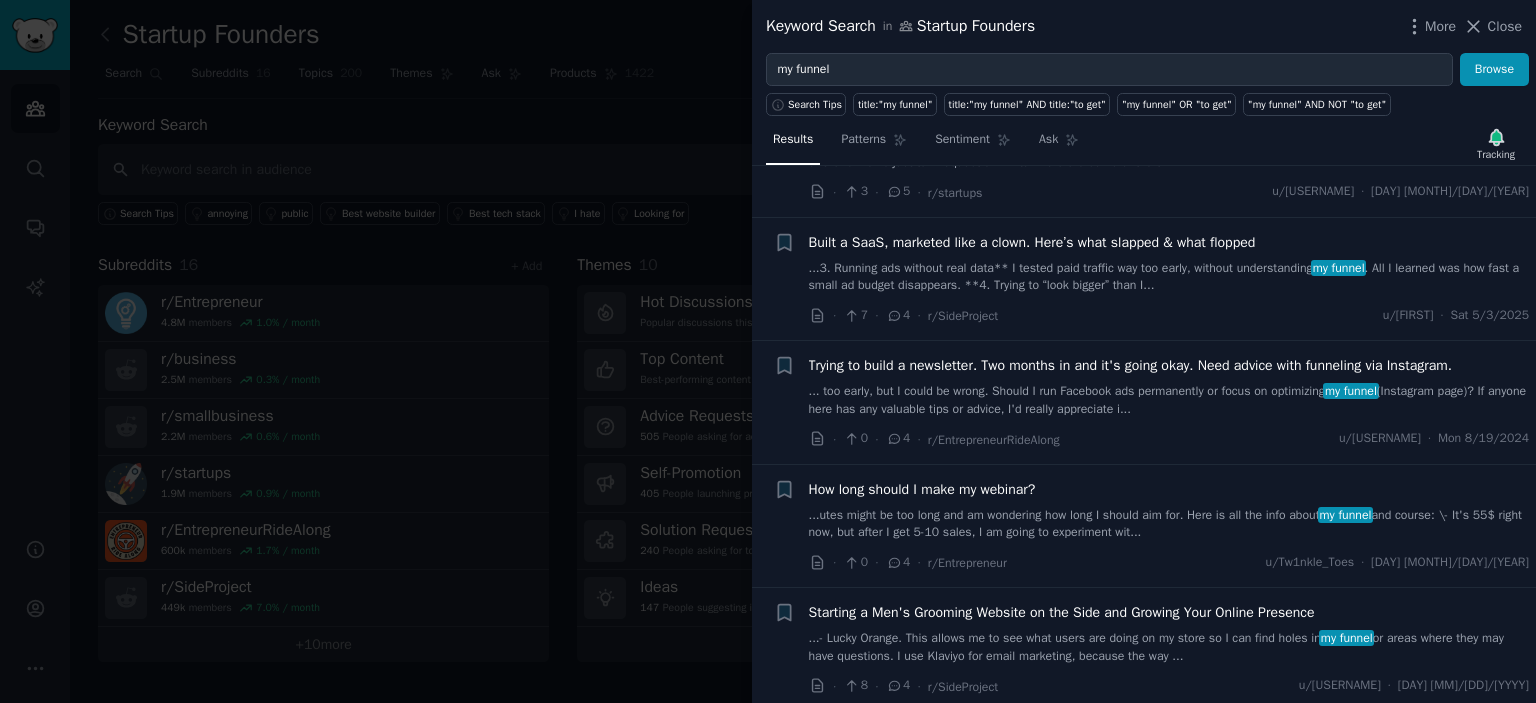 type 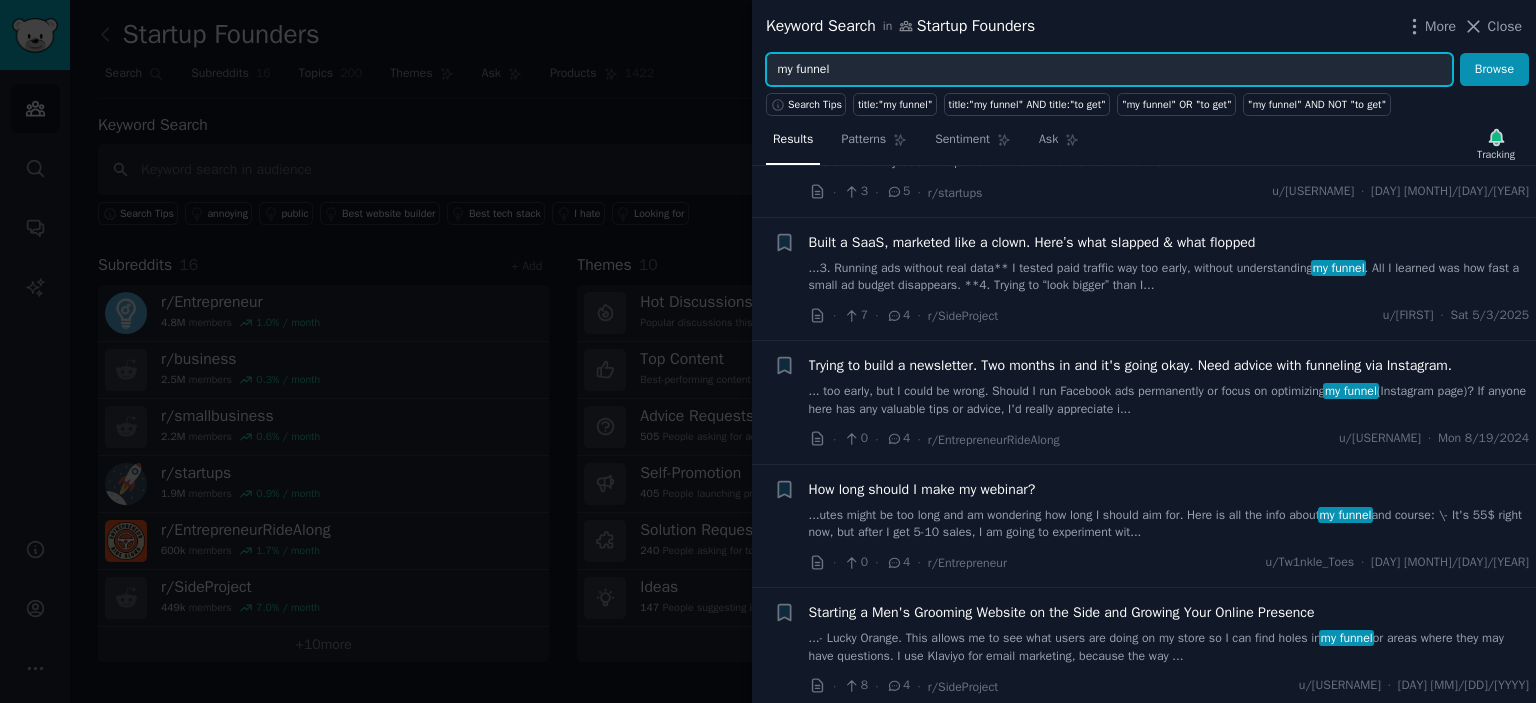 click on "my funnel" at bounding box center [1109, 70] 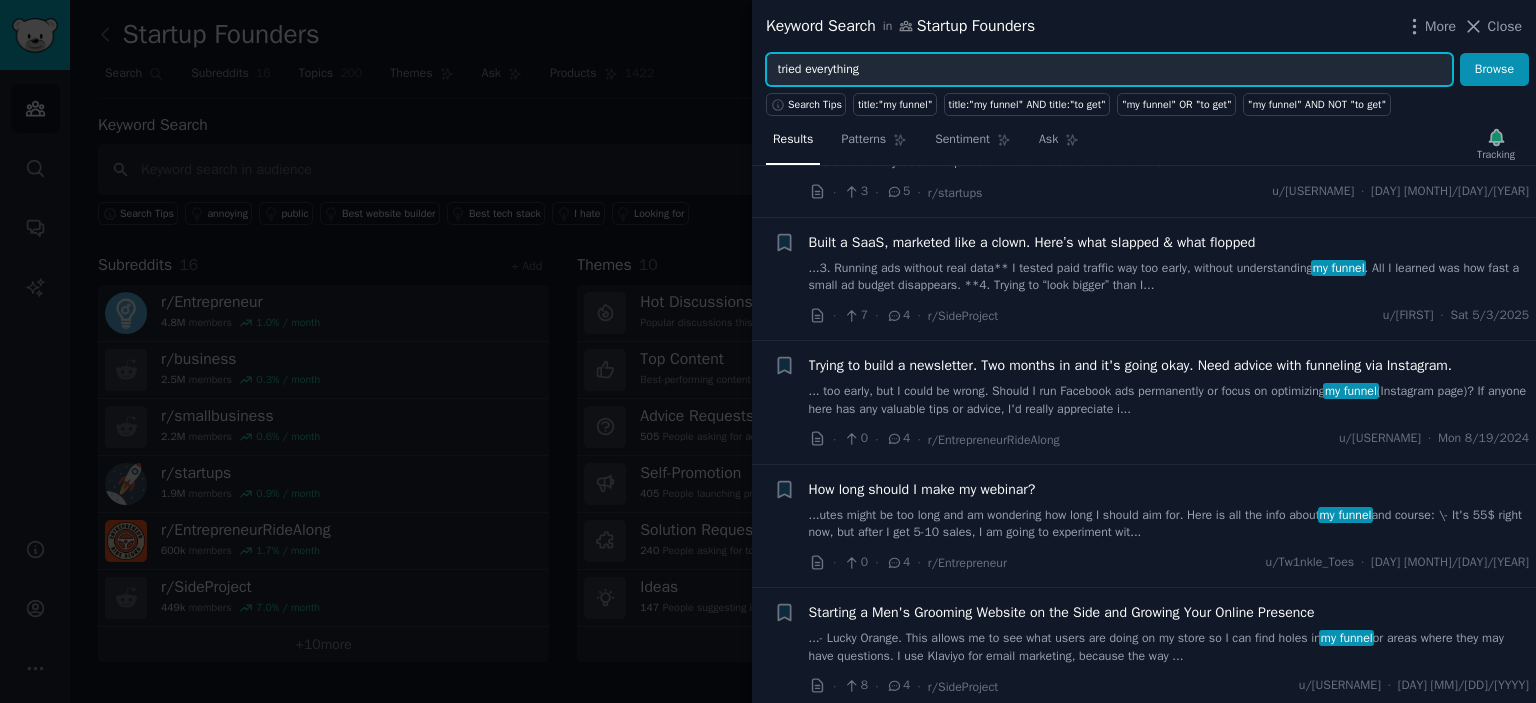 type on "tried everything" 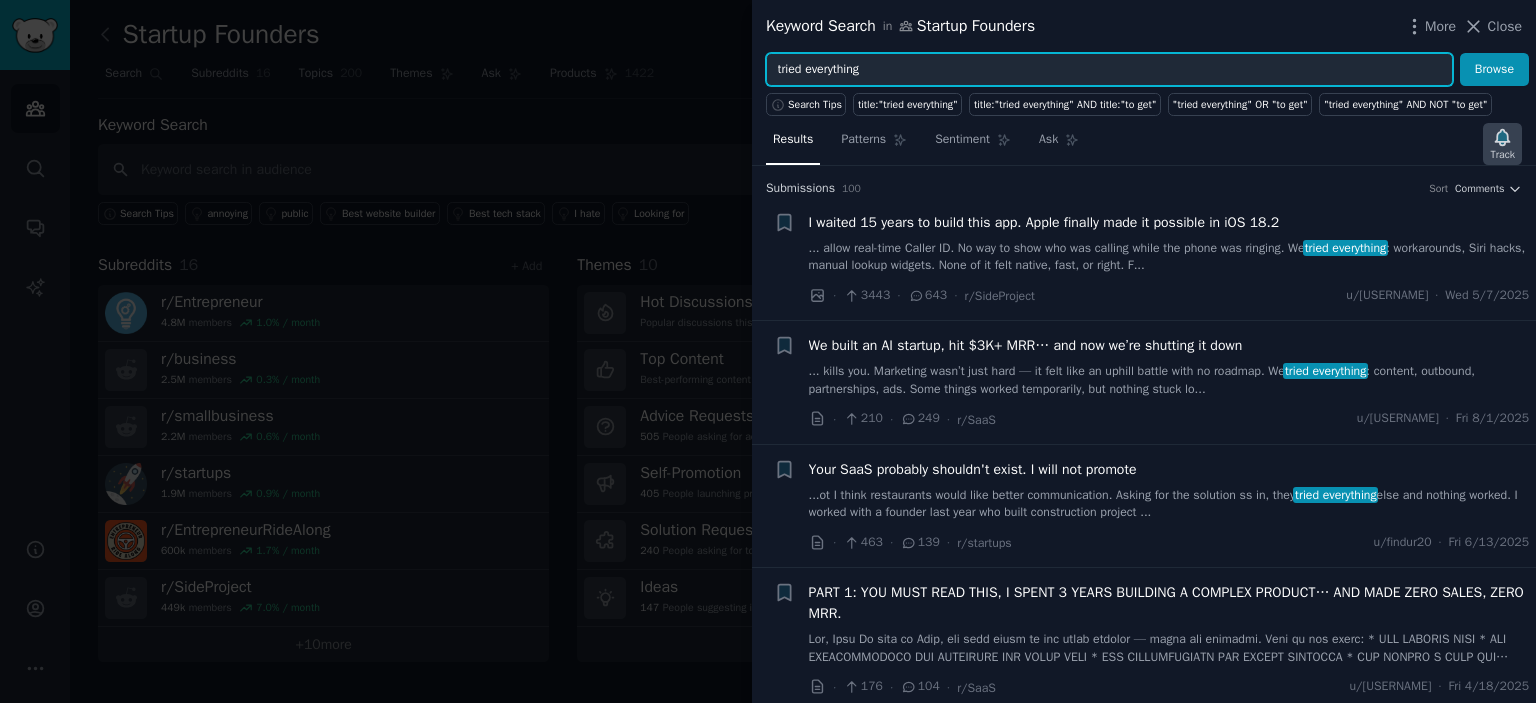 click 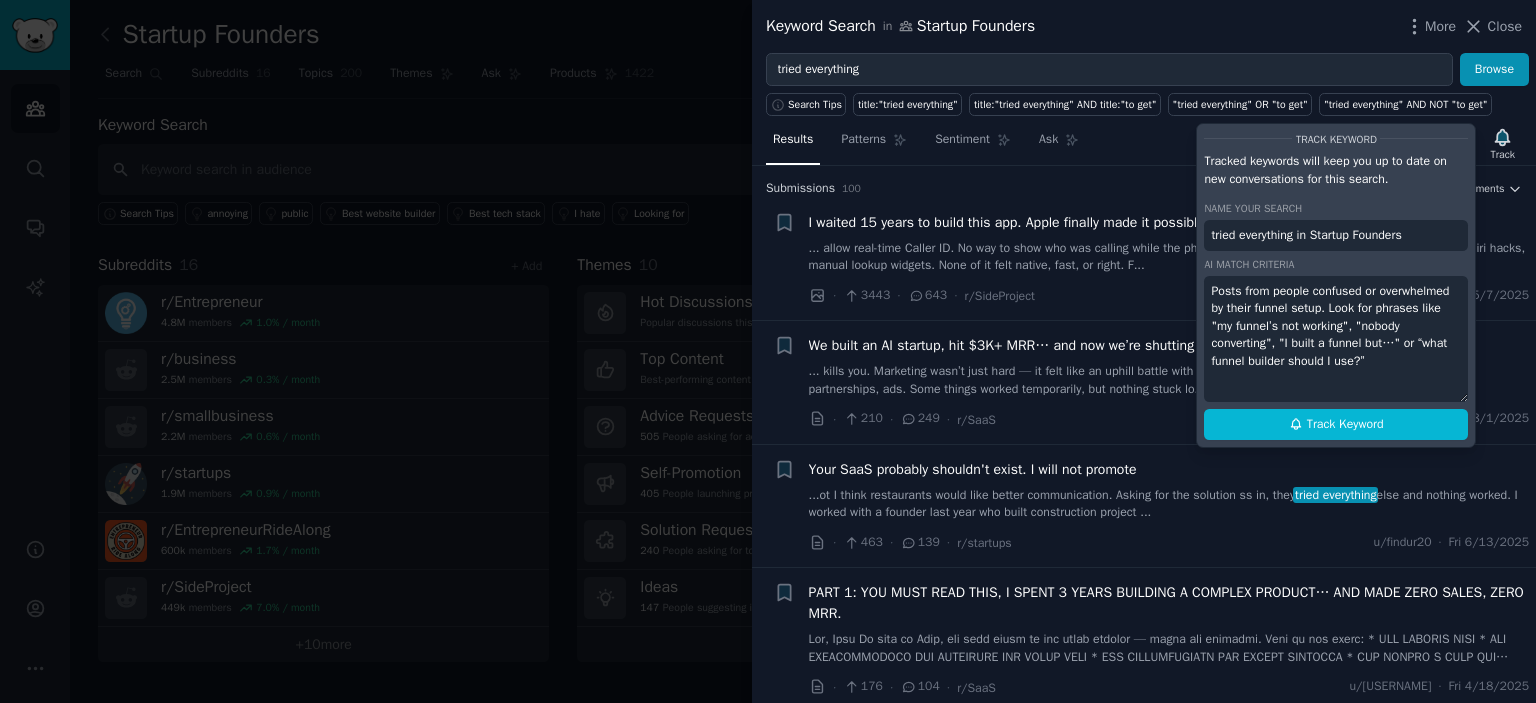 drag, startPoint x: 1386, startPoint y: 363, endPoint x: 1210, endPoint y: 290, distance: 190.53871 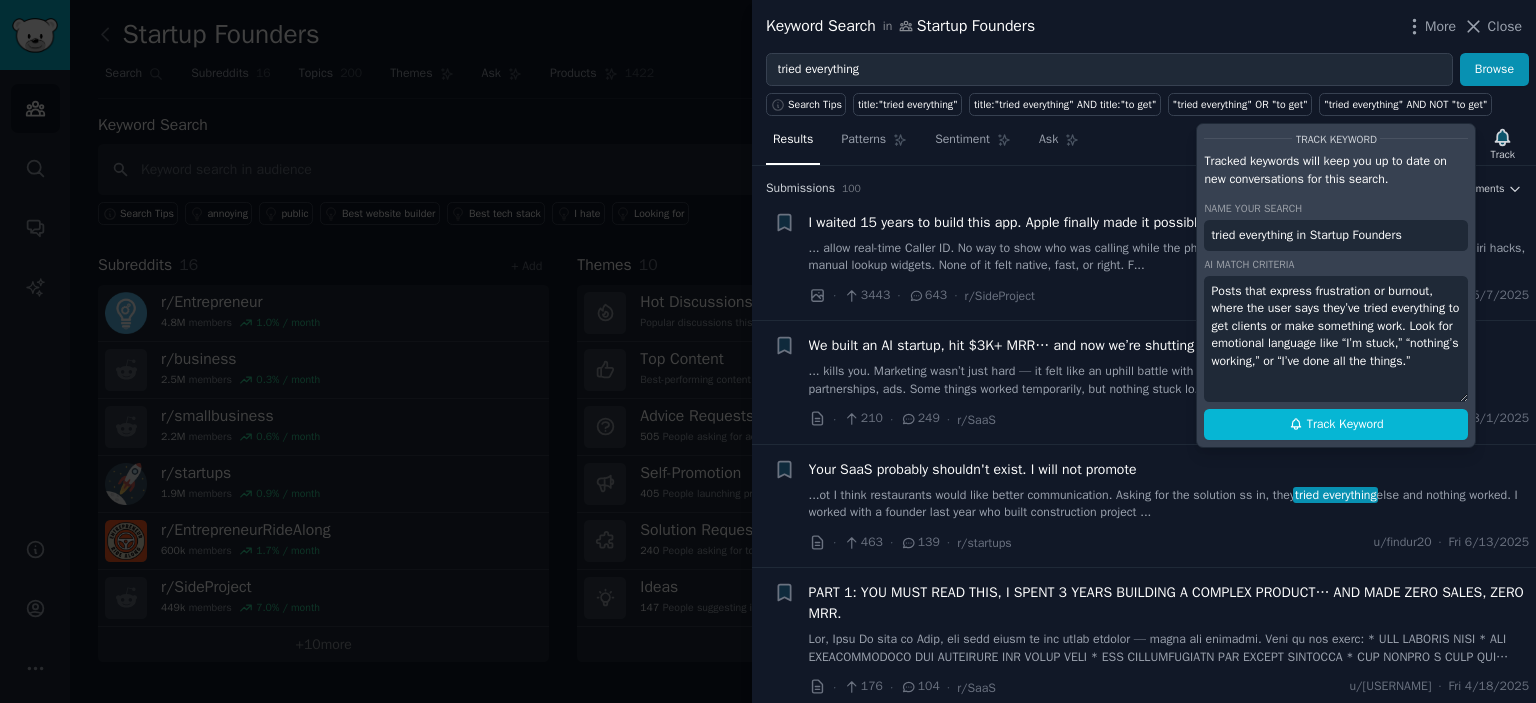 scroll, scrollTop: 3, scrollLeft: 0, axis: vertical 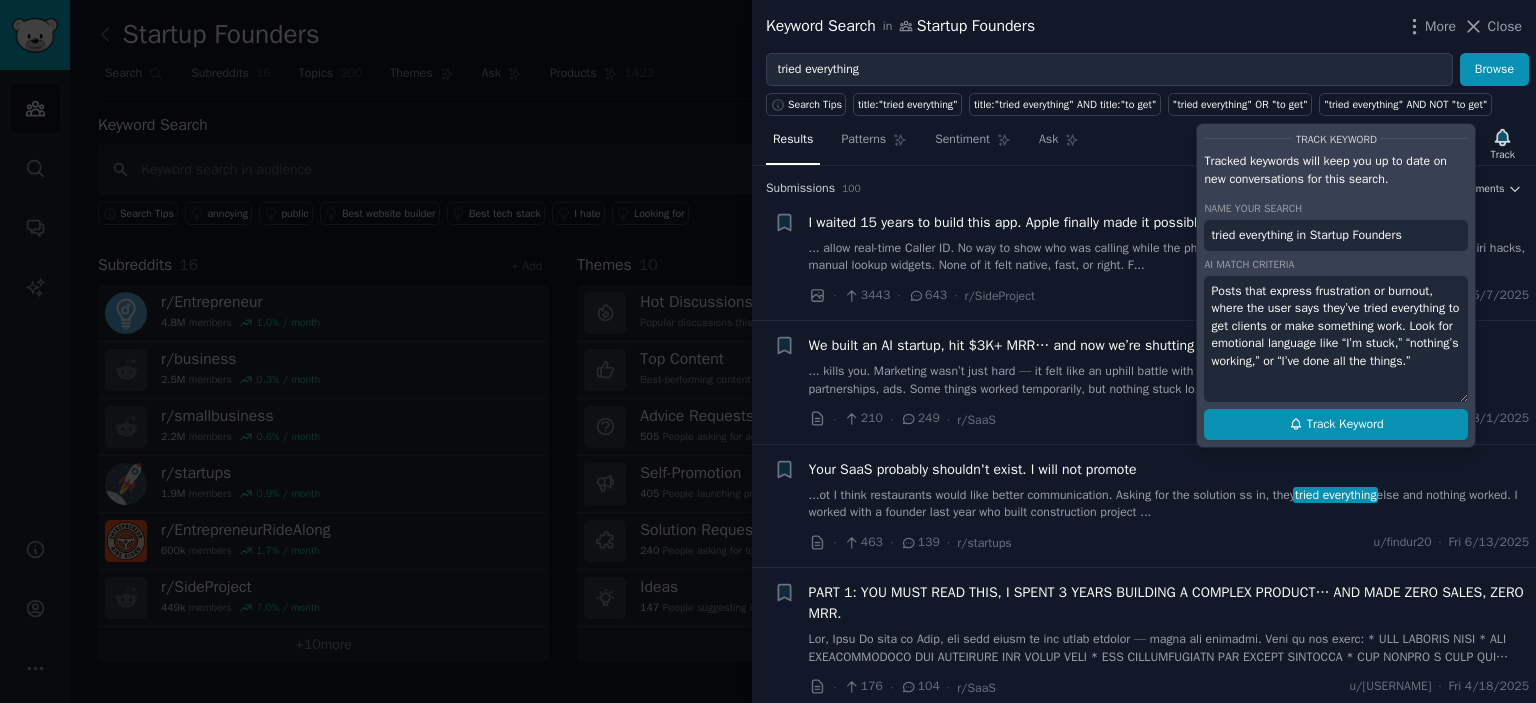 type on "Posts that express frustration or burnout, where the user says they’ve tried everything to get clients or make something work. Look for emotional language like “I’m stuck,” “nothing’s working,” or “I’ve done all the things.”" 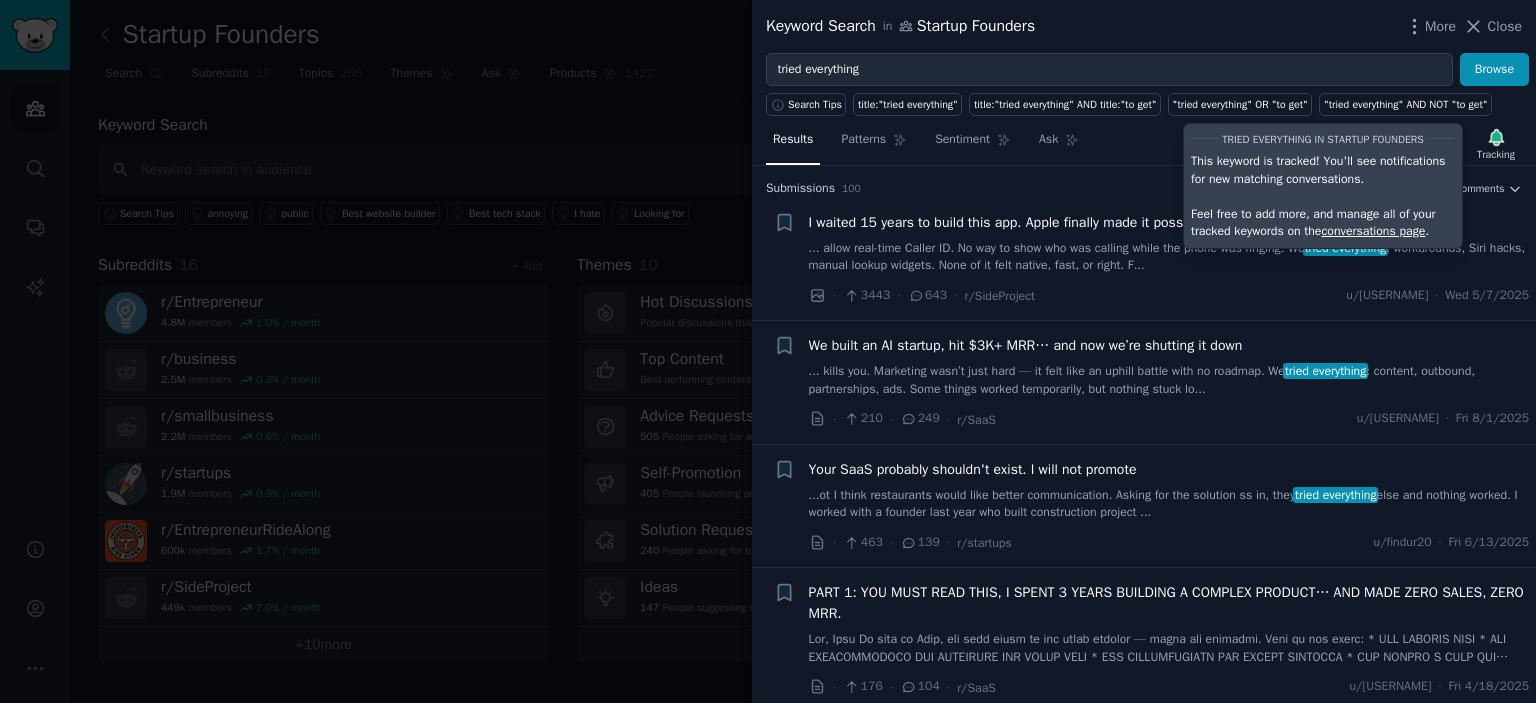 click on "[NUMBER] · [NUMBER] · r/SideProject u/[USERNAME] · [DAY] [MONTH]/[DAY]/[YEAR]" at bounding box center [1169, 295] 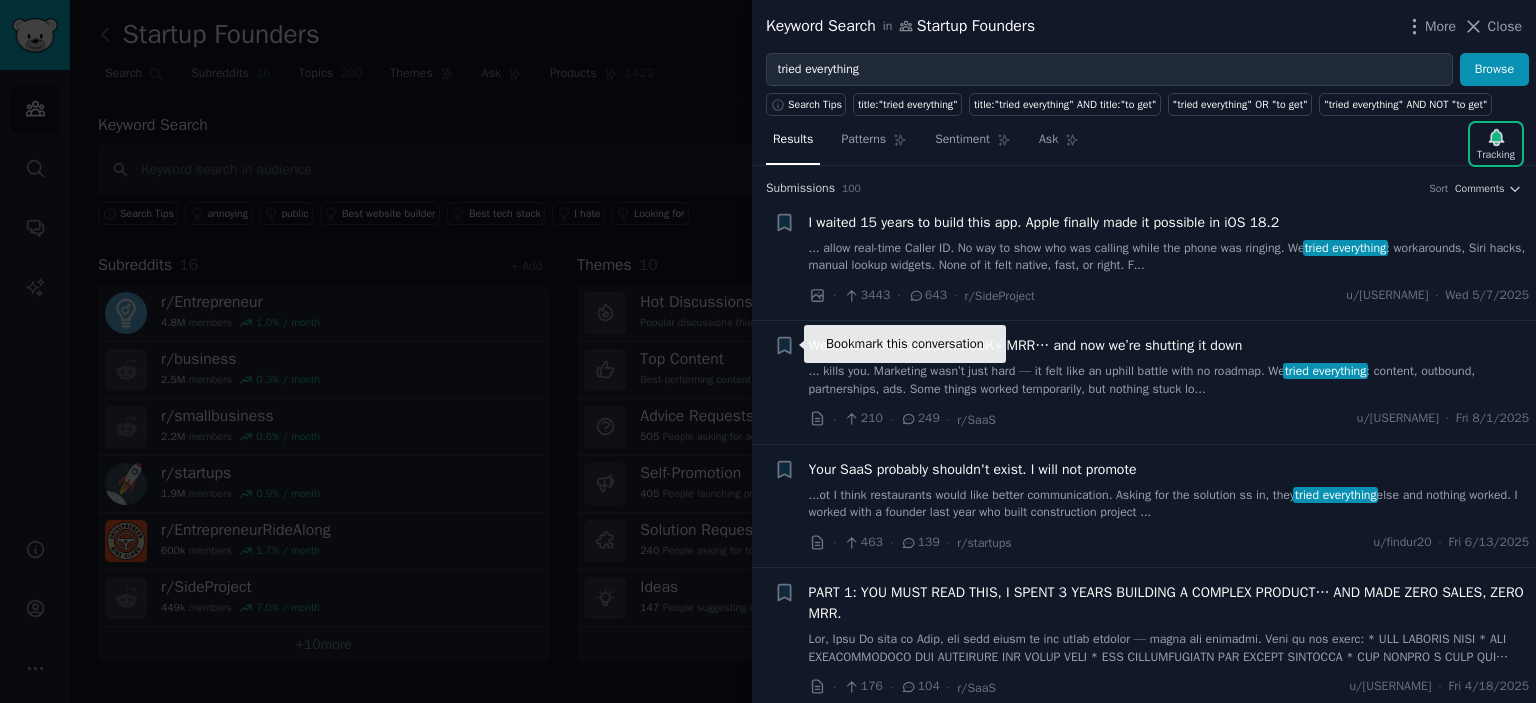 click 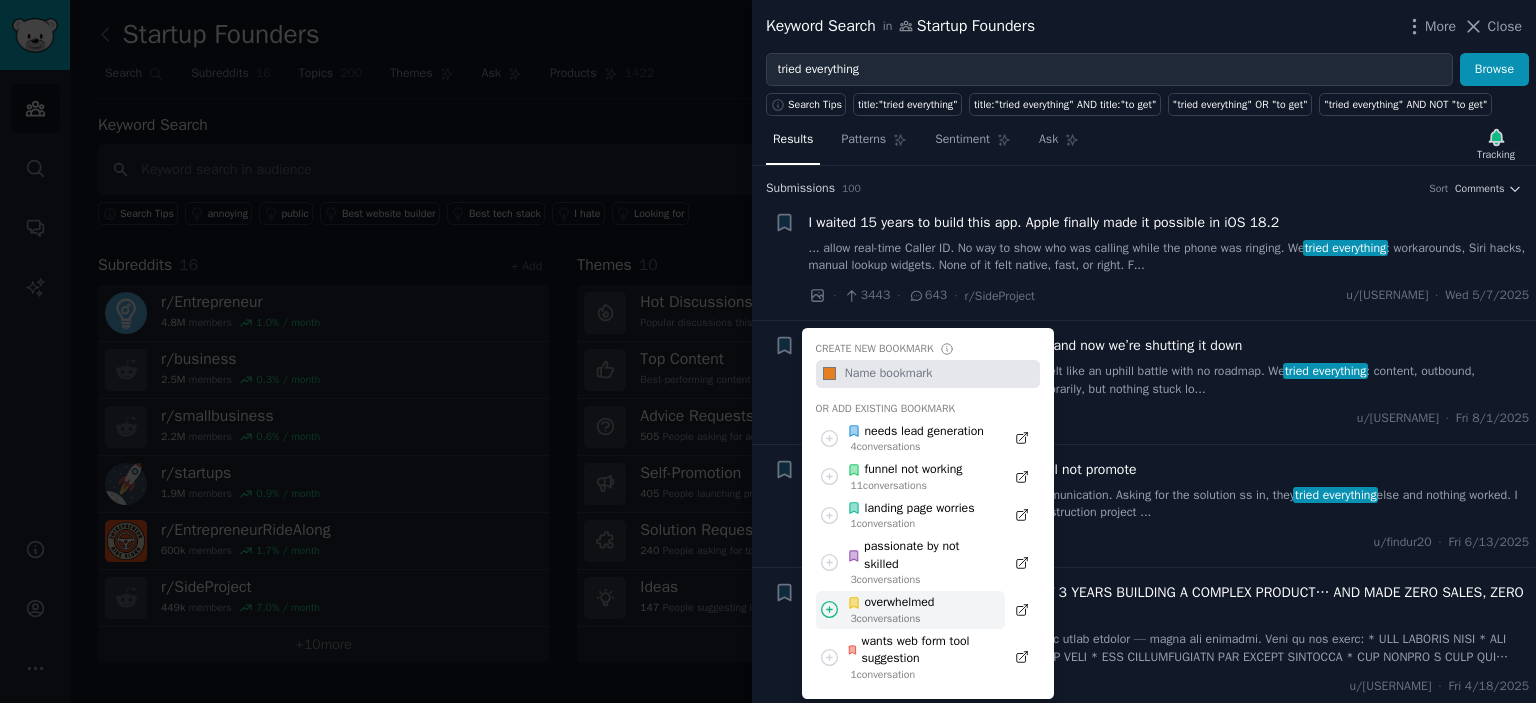 click on "overwhelmed" at bounding box center [890, 603] 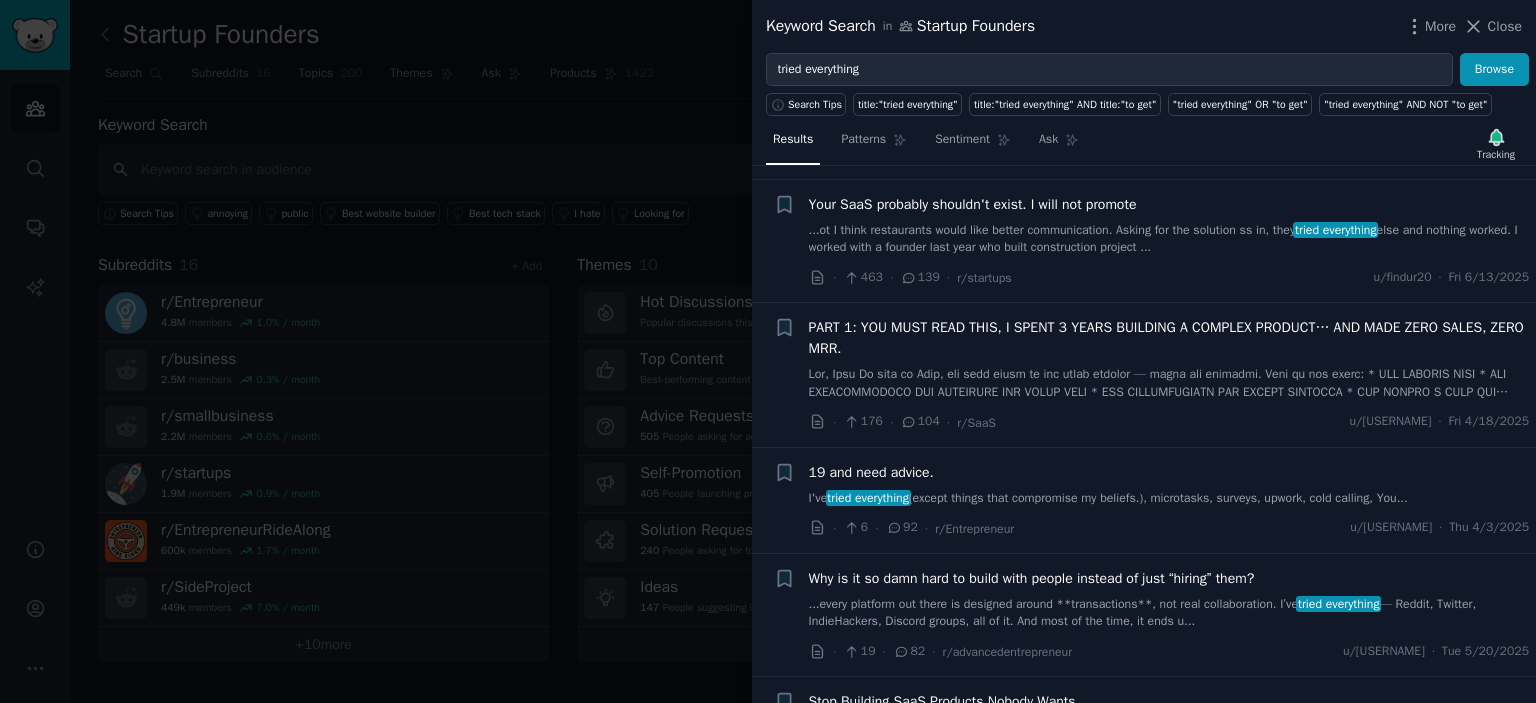 scroll, scrollTop: 300, scrollLeft: 0, axis: vertical 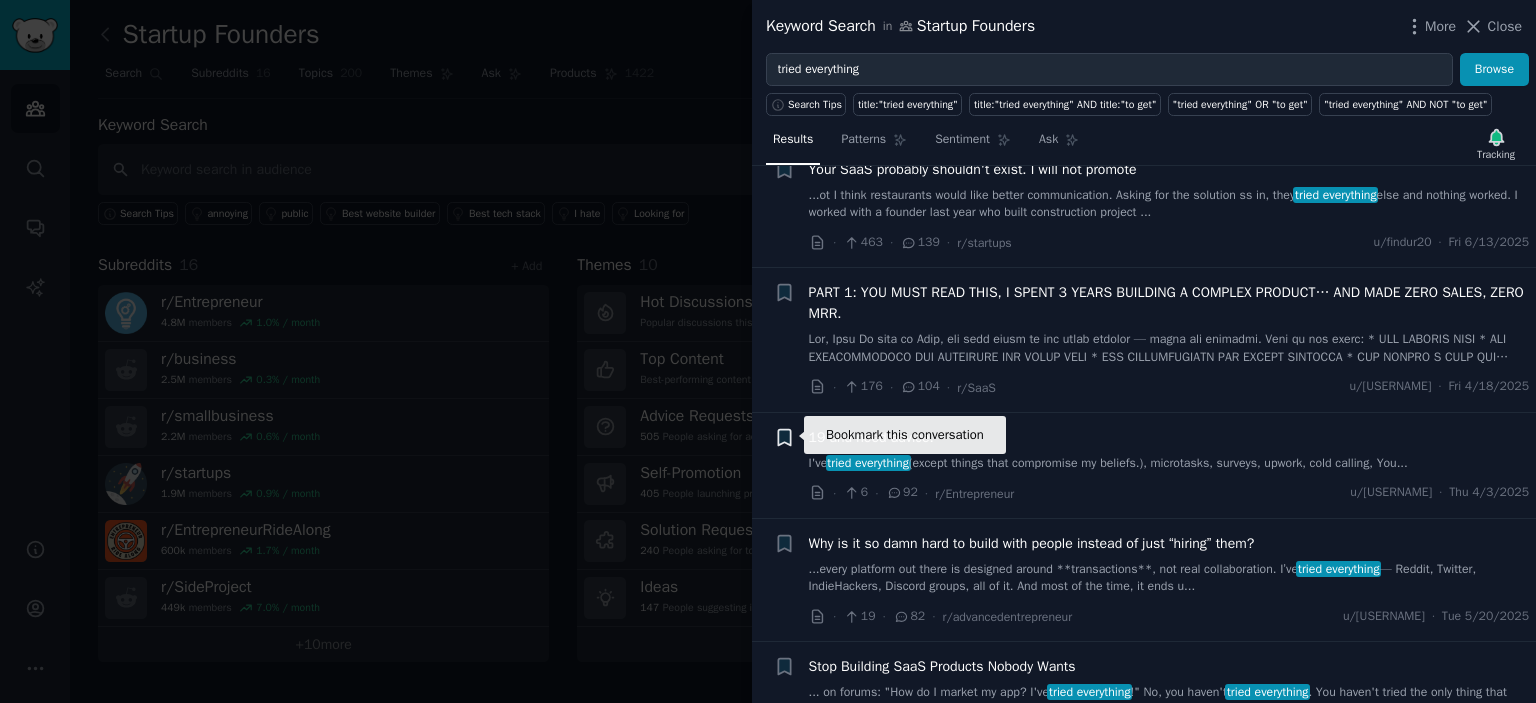 click 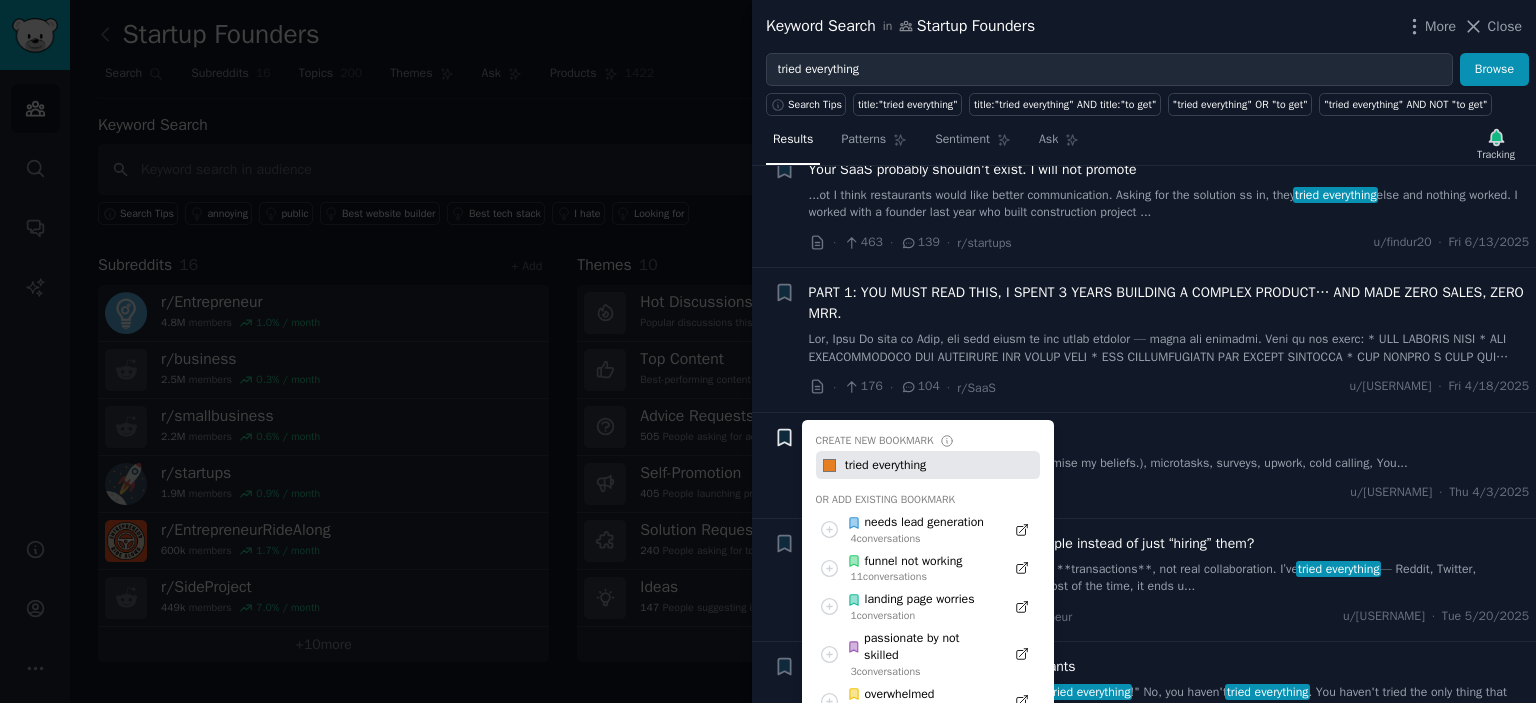 type on "tried everything" 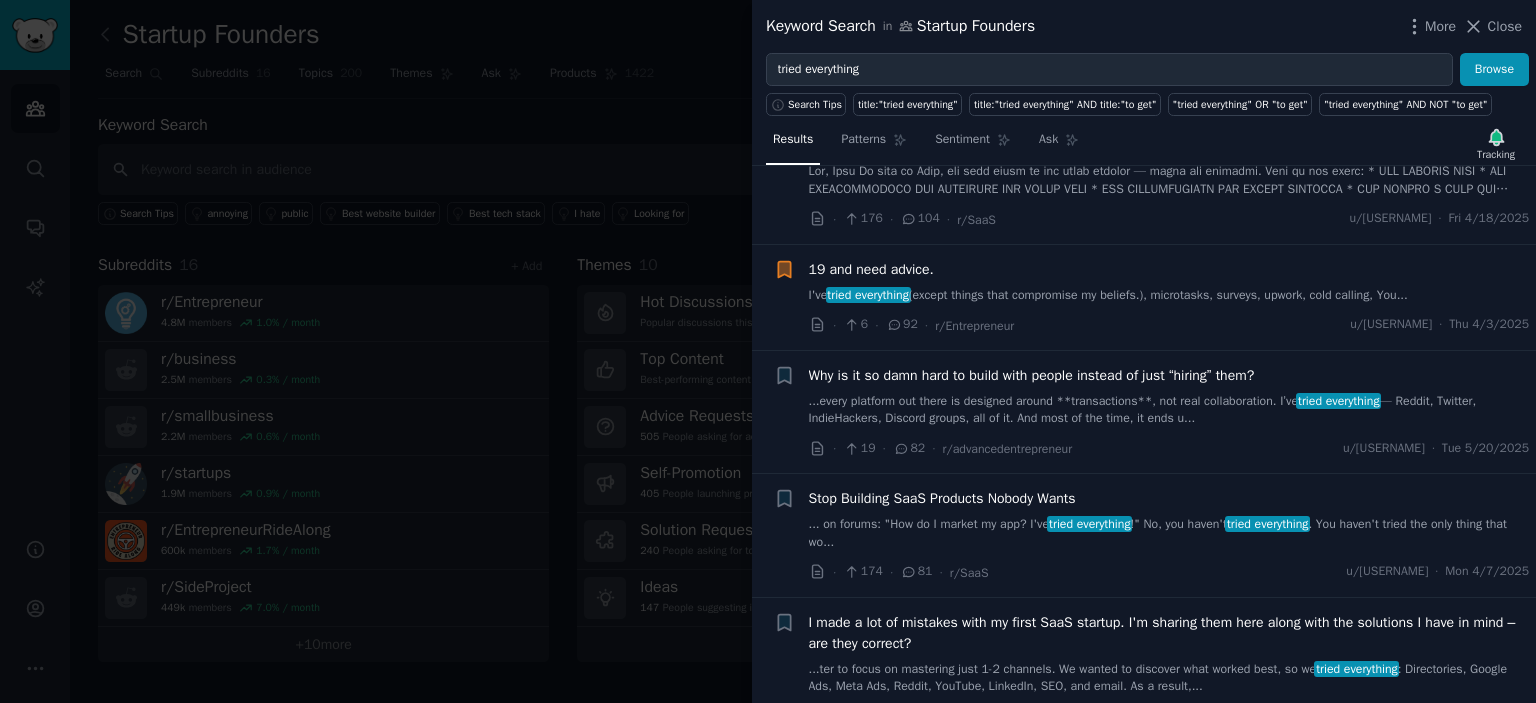 scroll, scrollTop: 500, scrollLeft: 0, axis: vertical 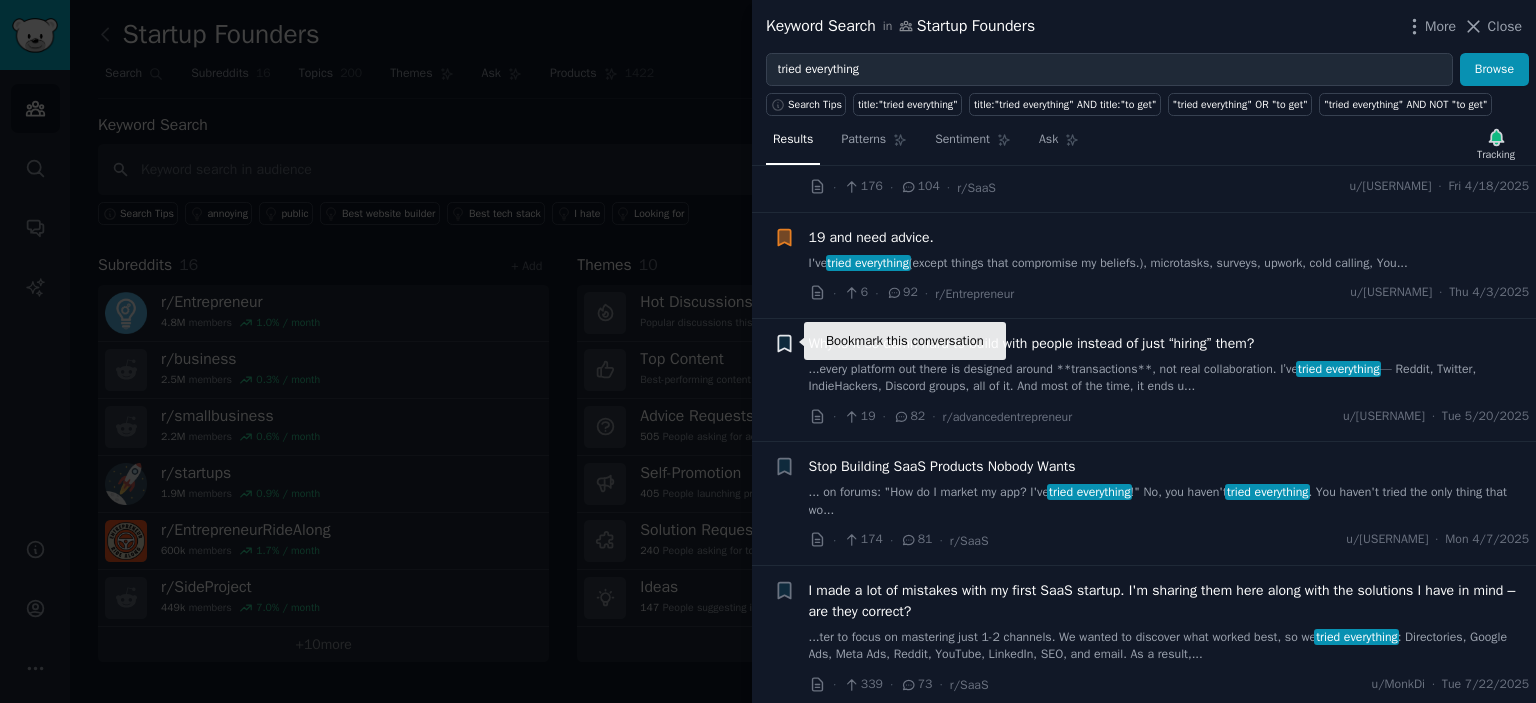 click 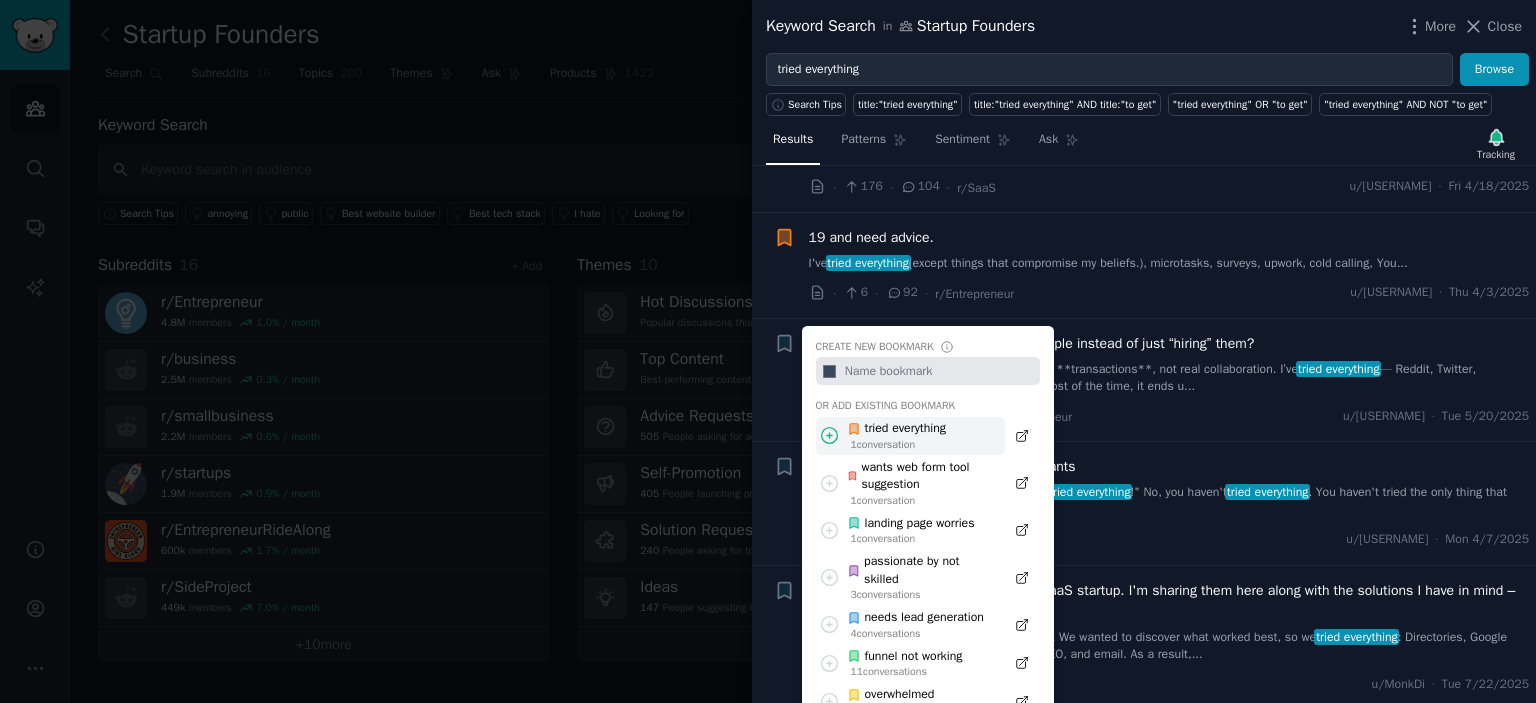 click on "tried everything" at bounding box center [896, 429] 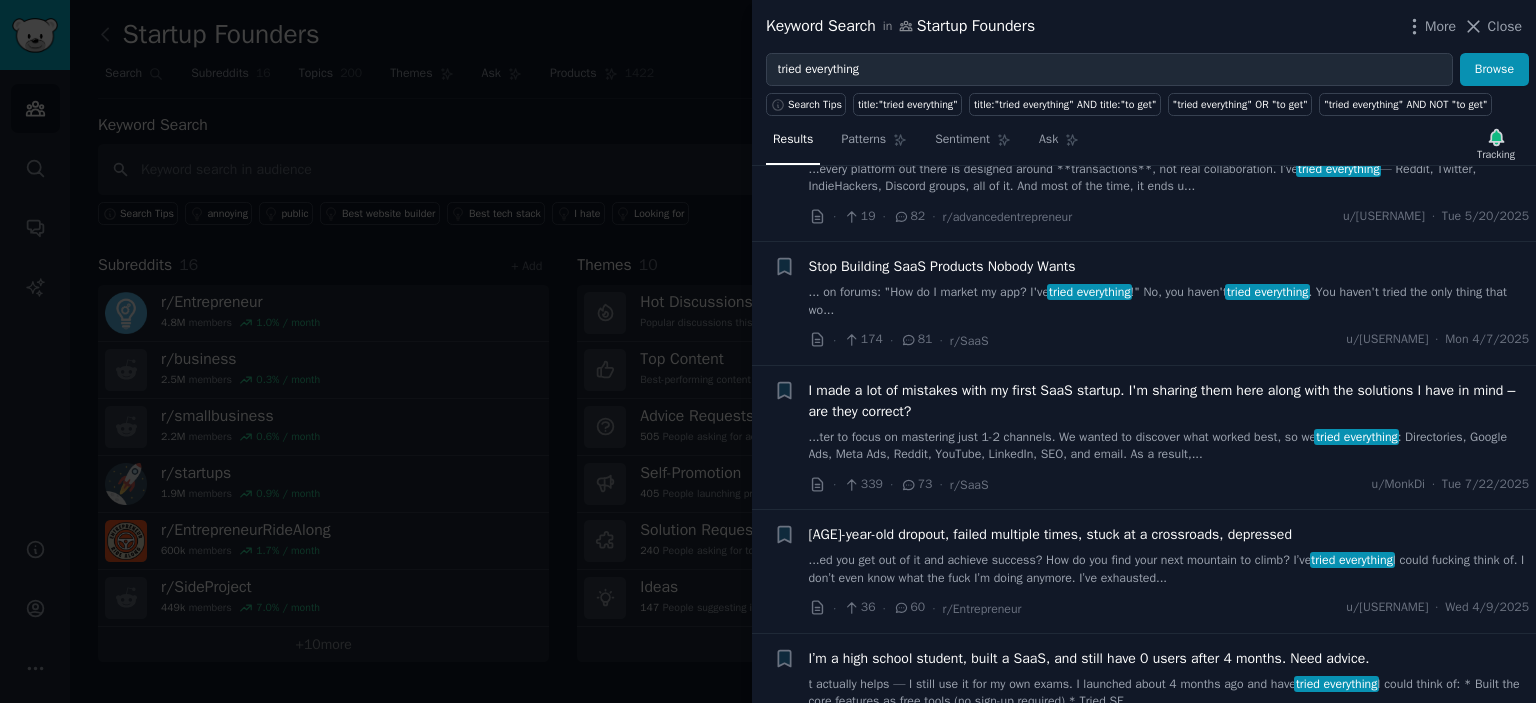 scroll, scrollTop: 800, scrollLeft: 0, axis: vertical 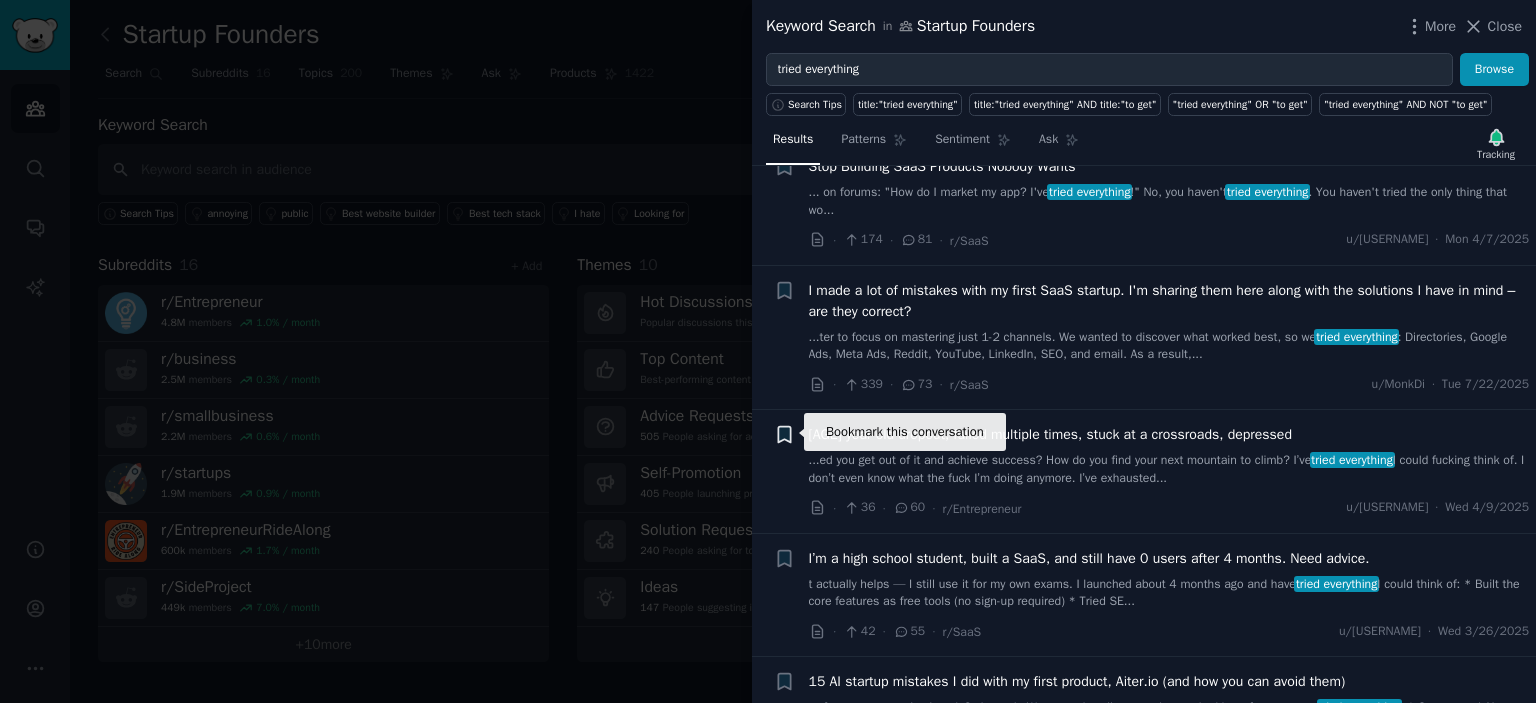 click 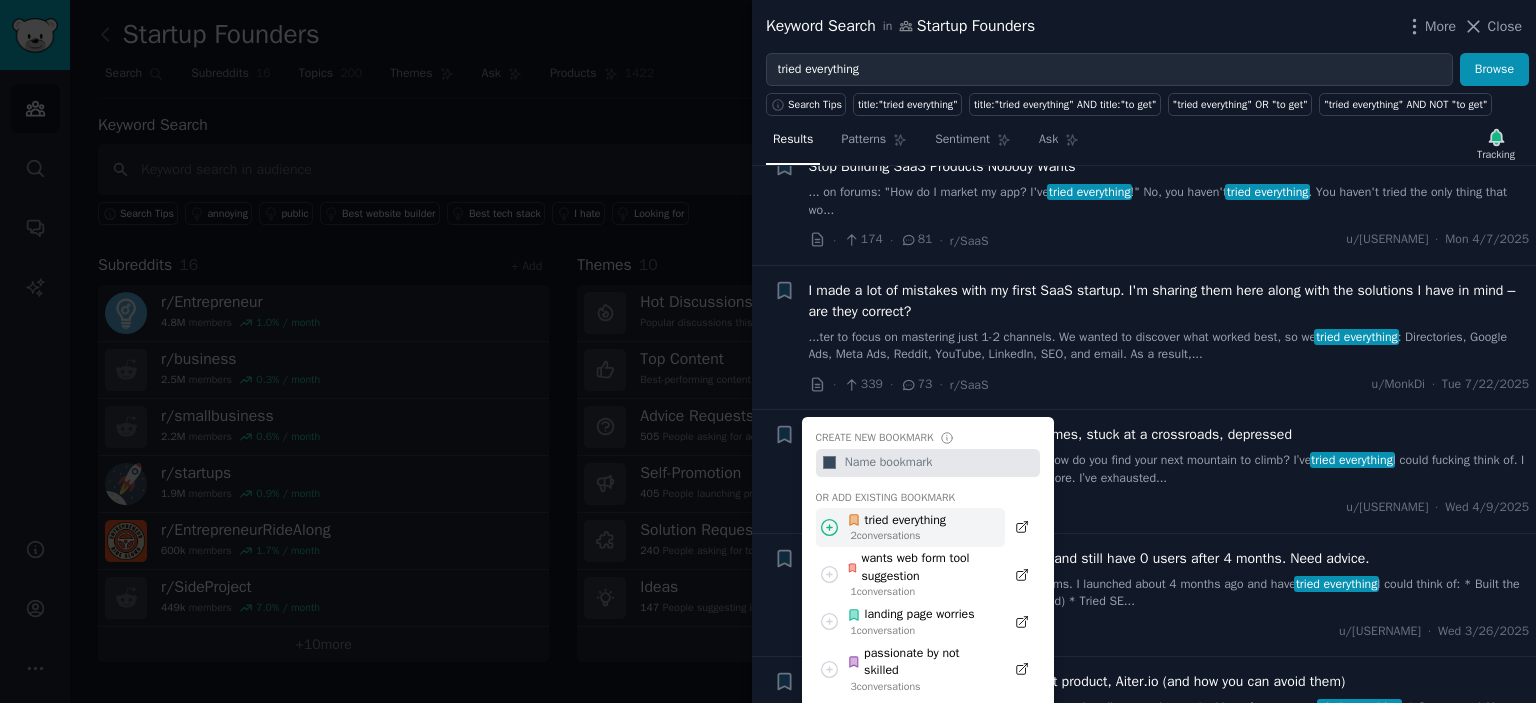 click on "tried everything" at bounding box center [896, 521] 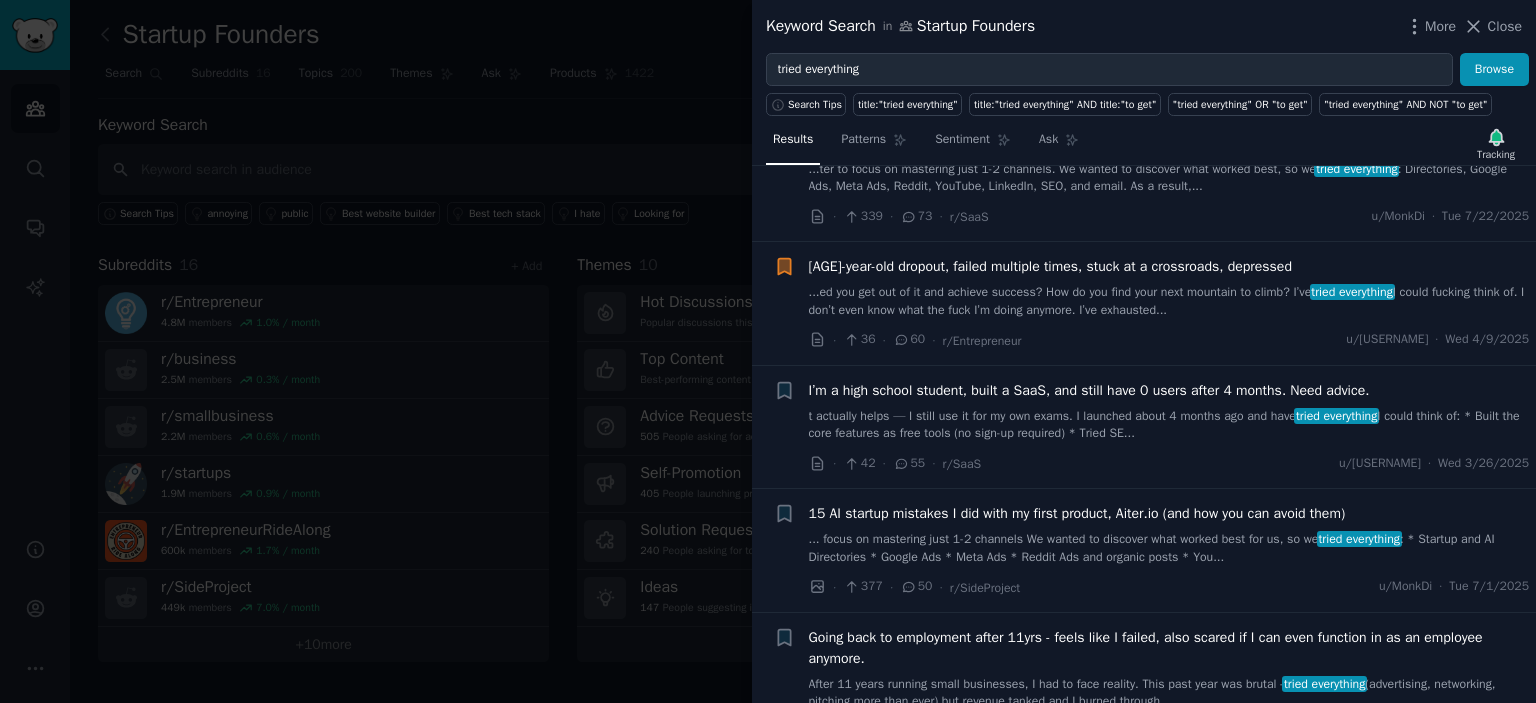 scroll, scrollTop: 1000, scrollLeft: 0, axis: vertical 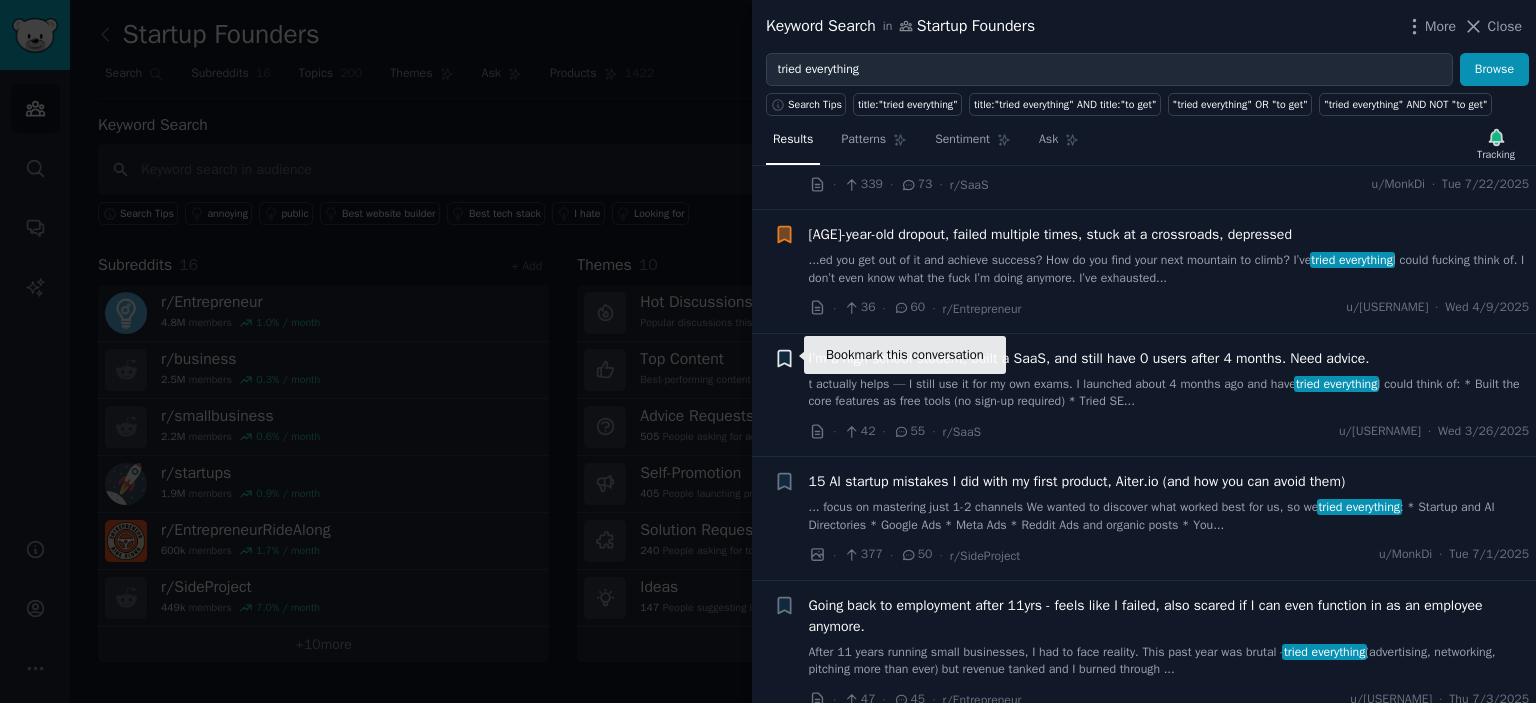 click 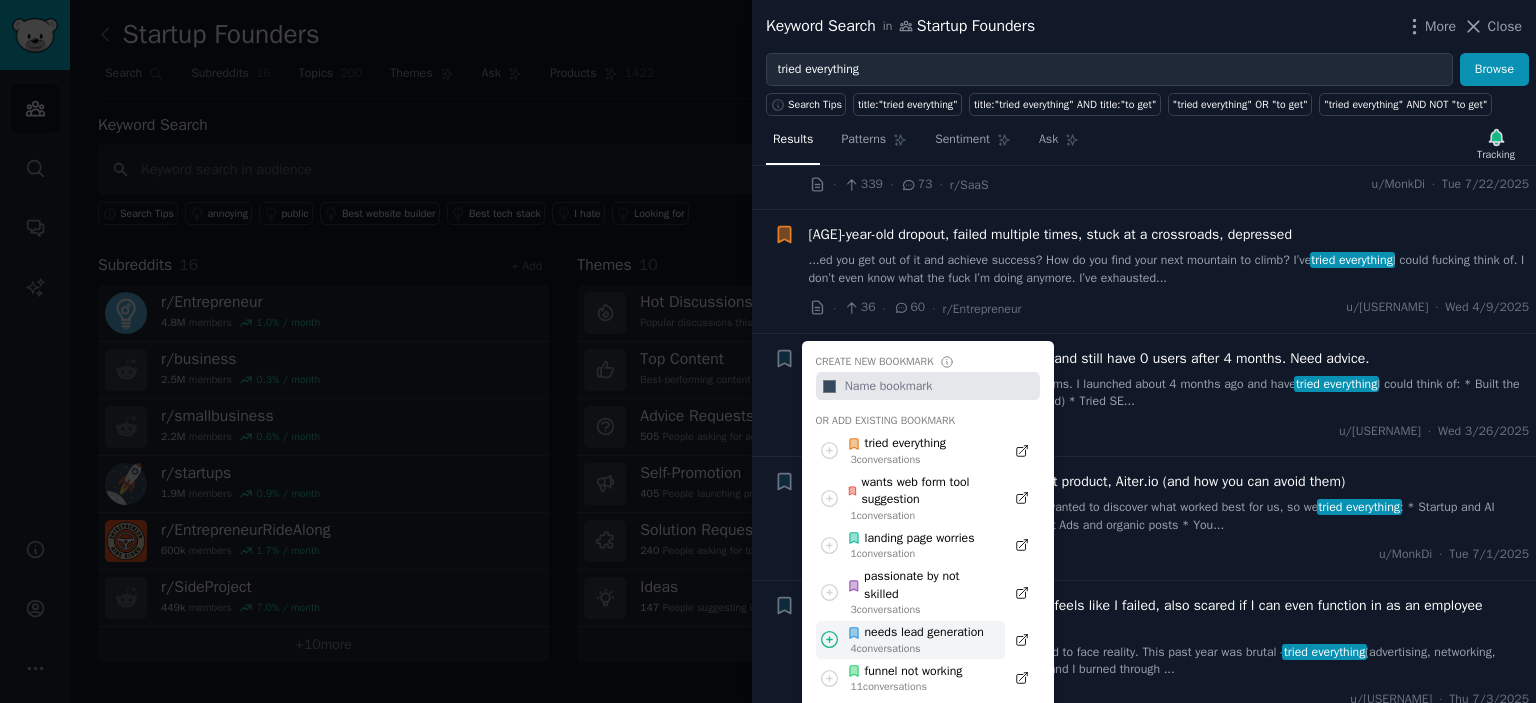 click on "4  conversation s" at bounding box center (917, 649) 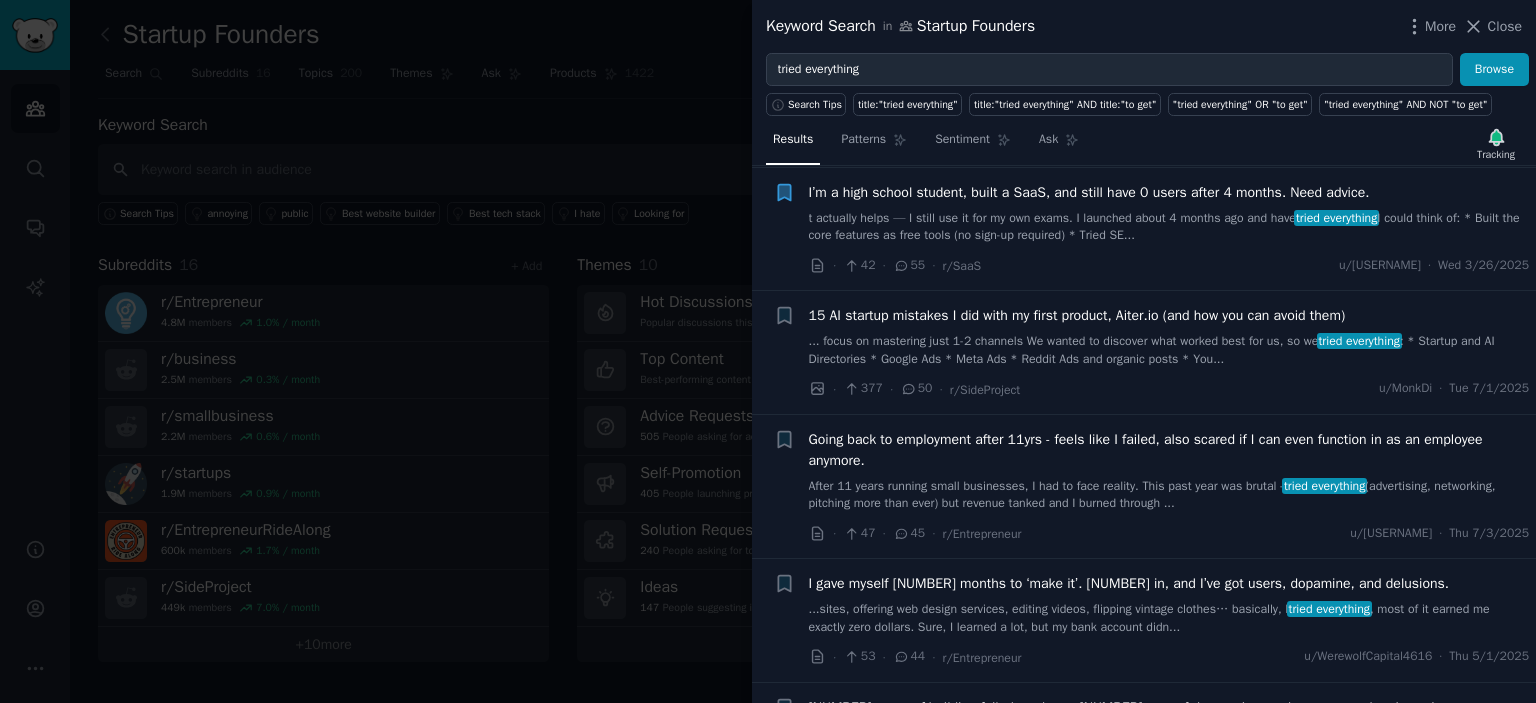 scroll, scrollTop: 1200, scrollLeft: 0, axis: vertical 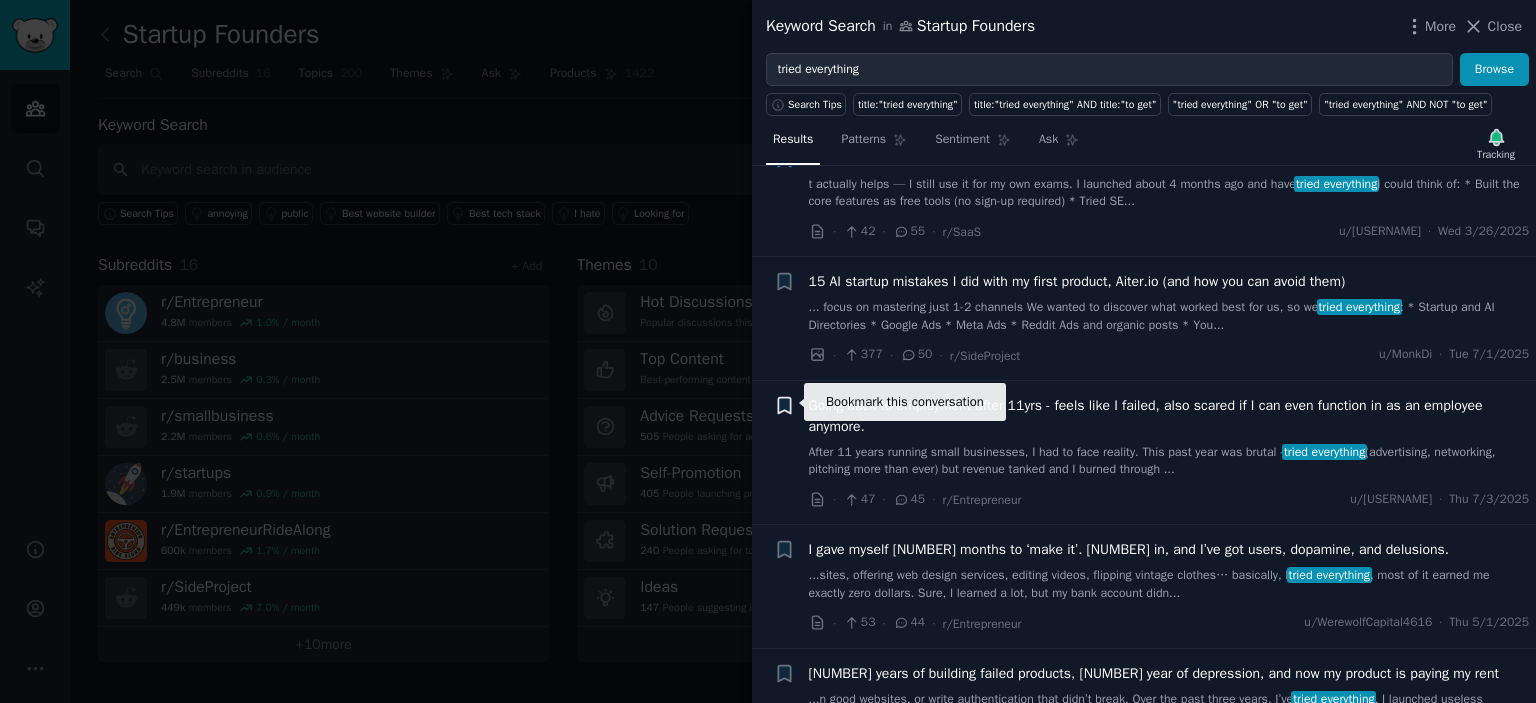 click 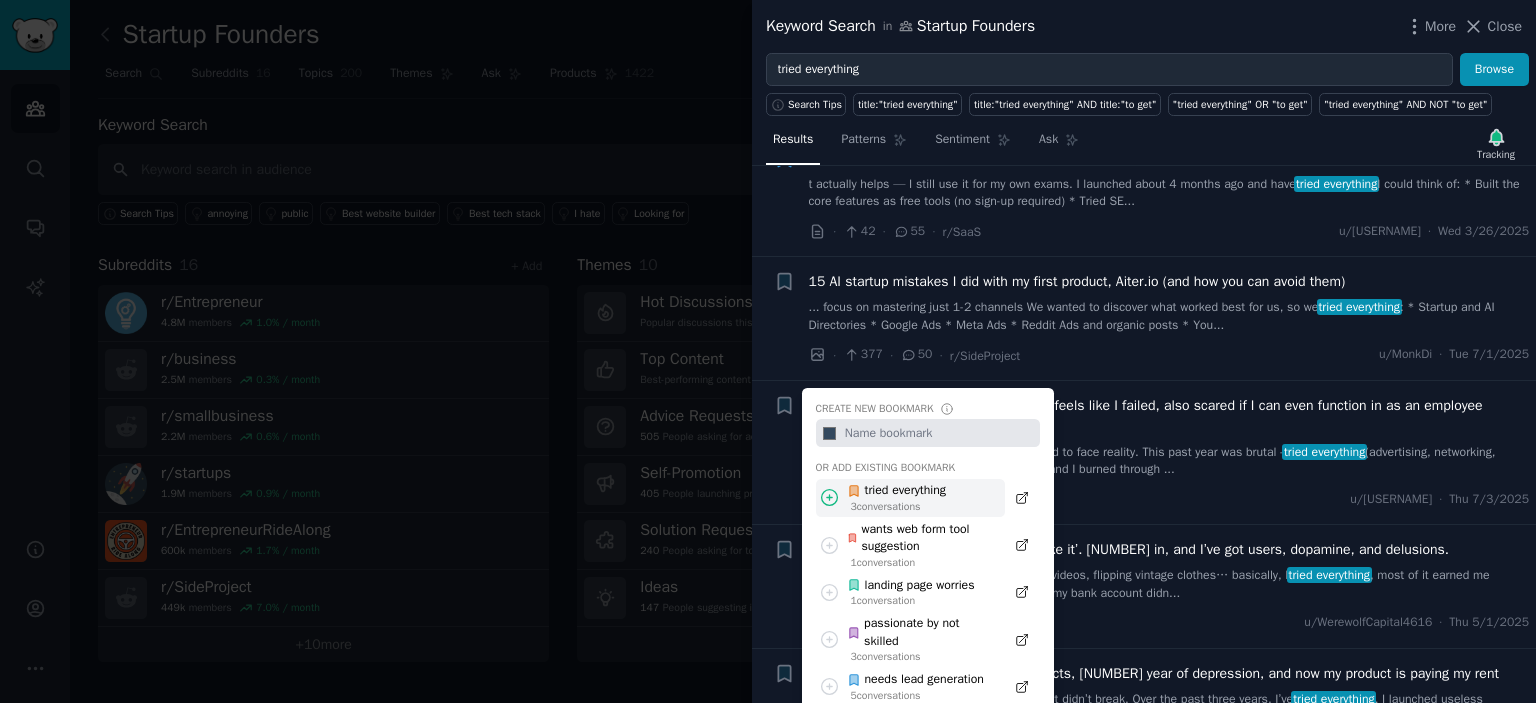 click on "tried everything" at bounding box center (896, 491) 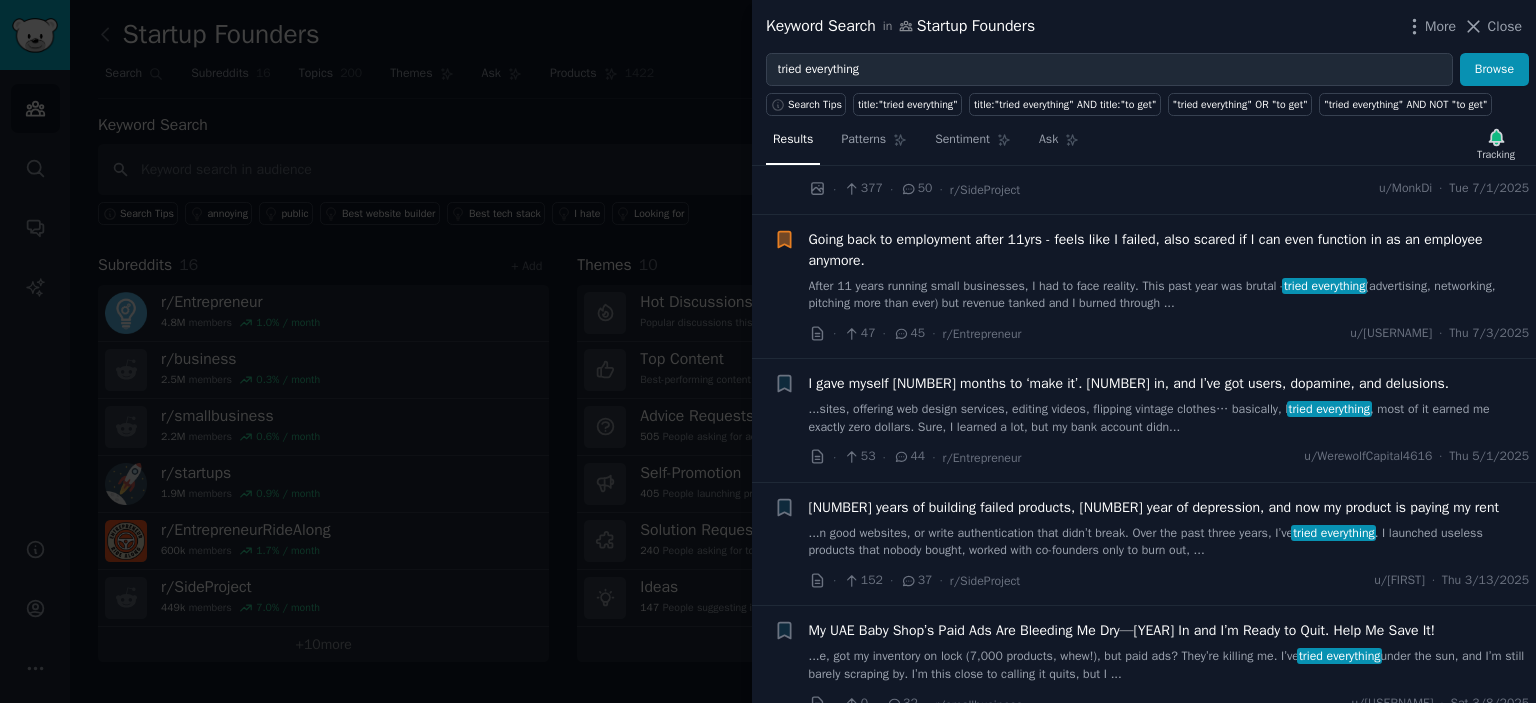 scroll, scrollTop: 1400, scrollLeft: 0, axis: vertical 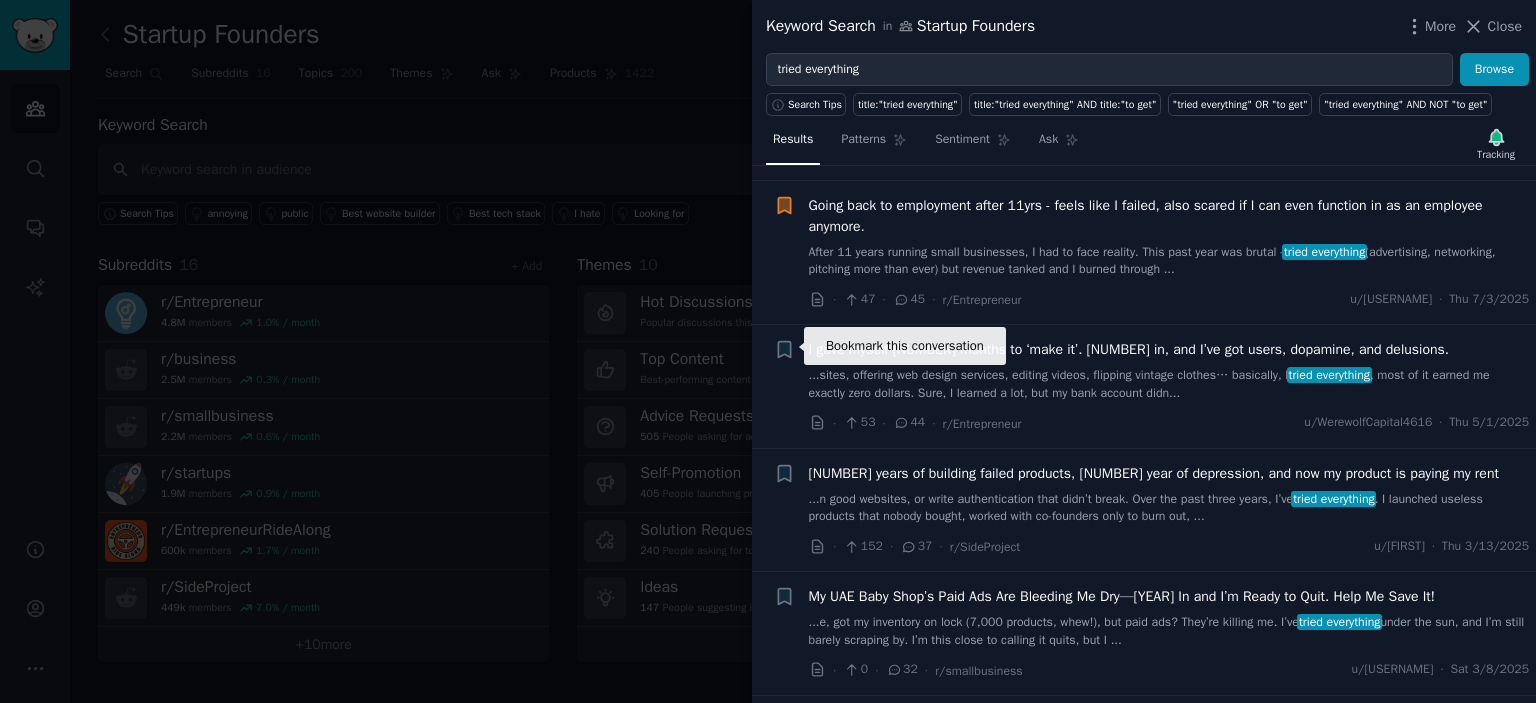 drag, startPoint x: 781, startPoint y: 343, endPoint x: 800, endPoint y: 373, distance: 35.510563 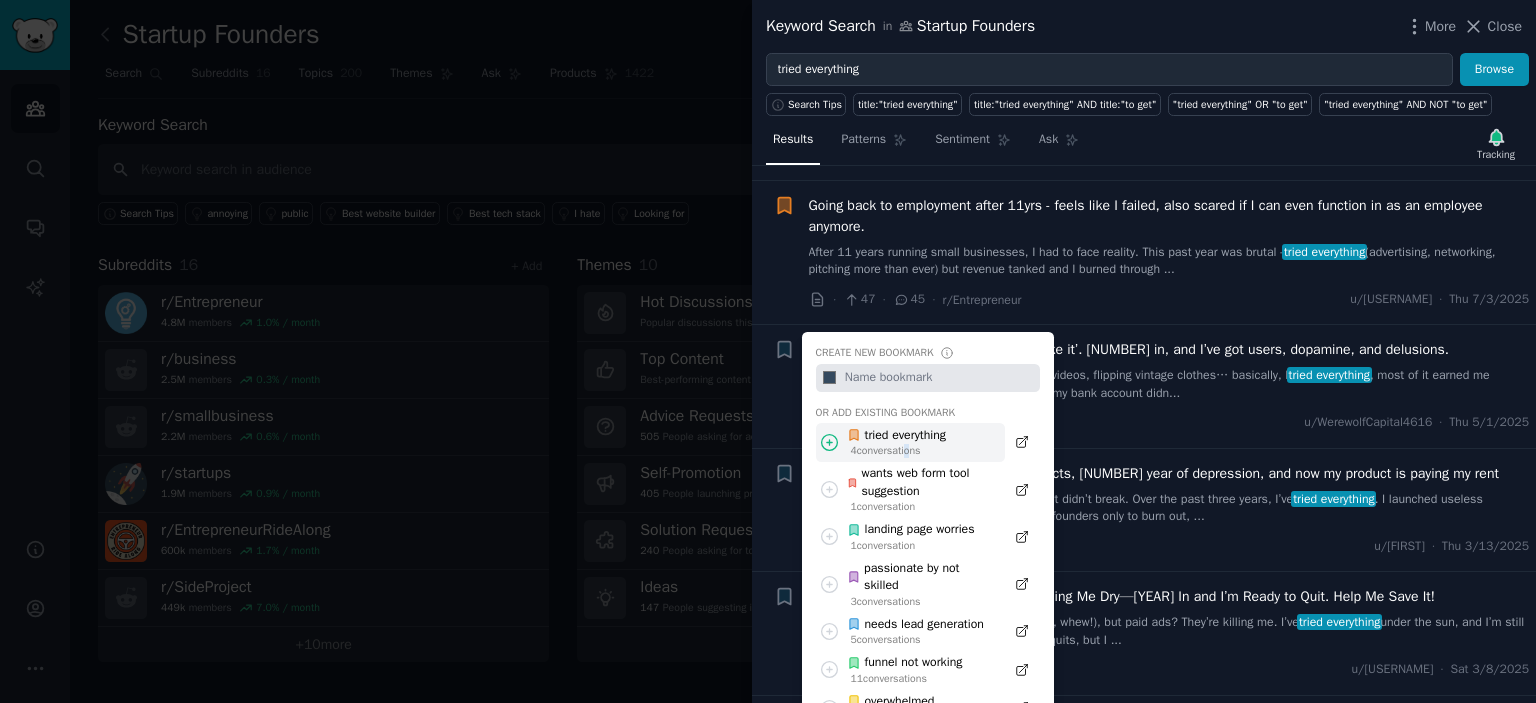 click on "4  conversation s" at bounding box center (898, 451) 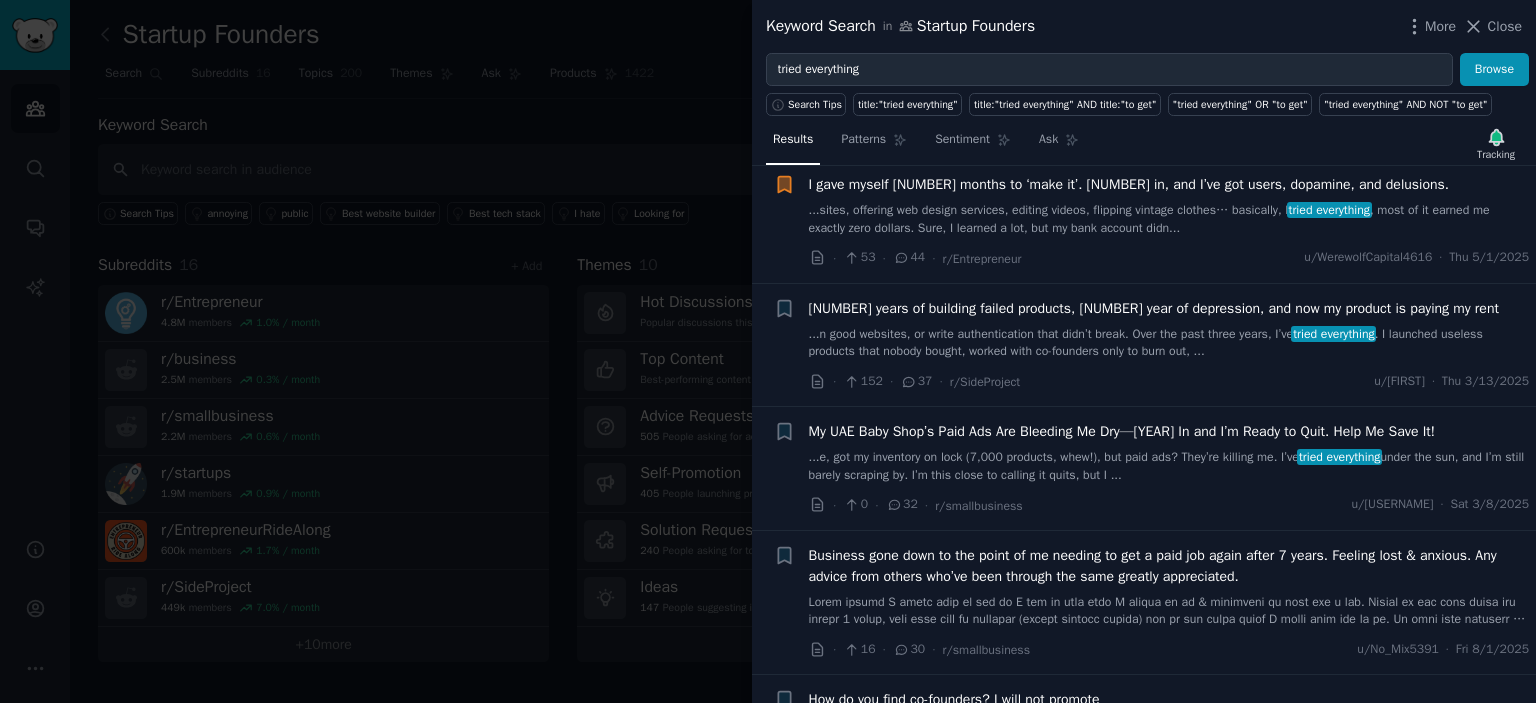 scroll, scrollTop: 1600, scrollLeft: 0, axis: vertical 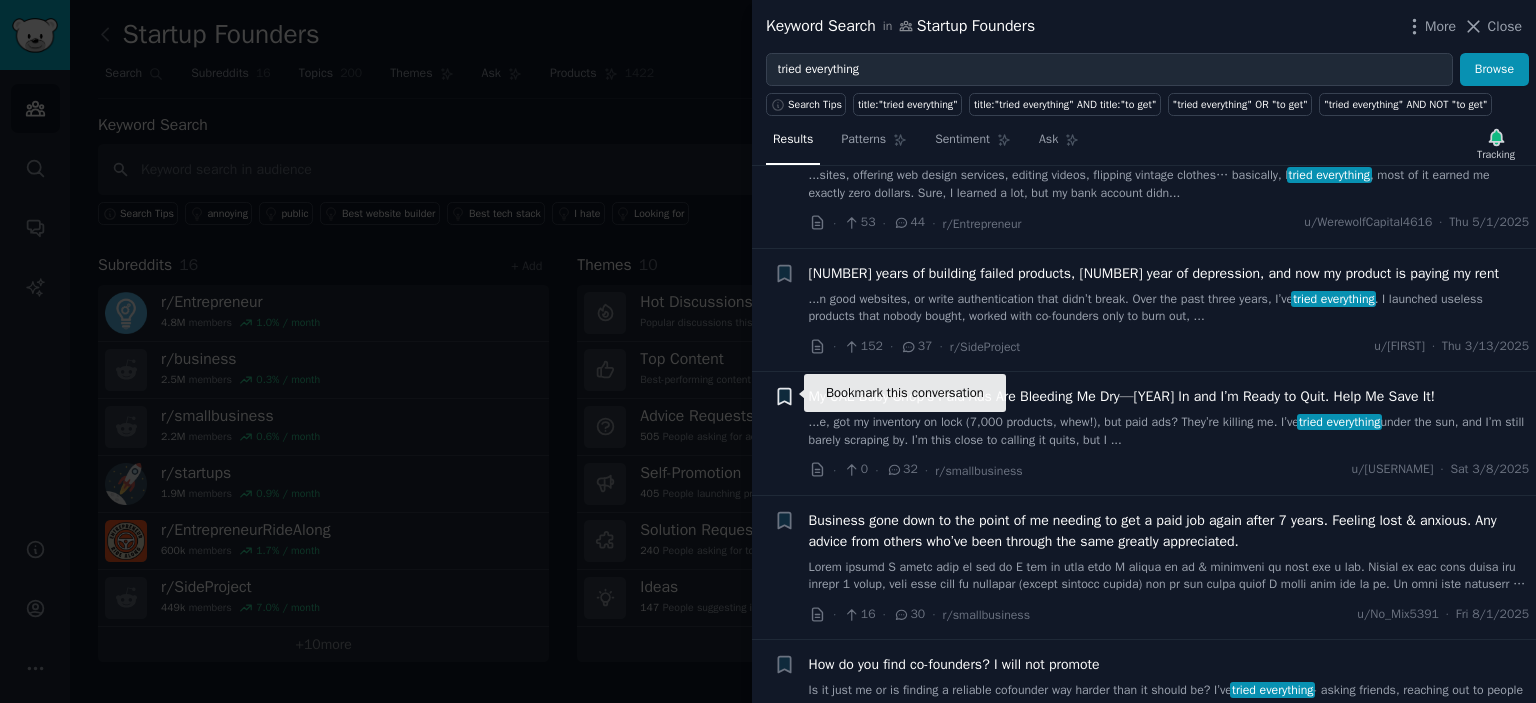 click 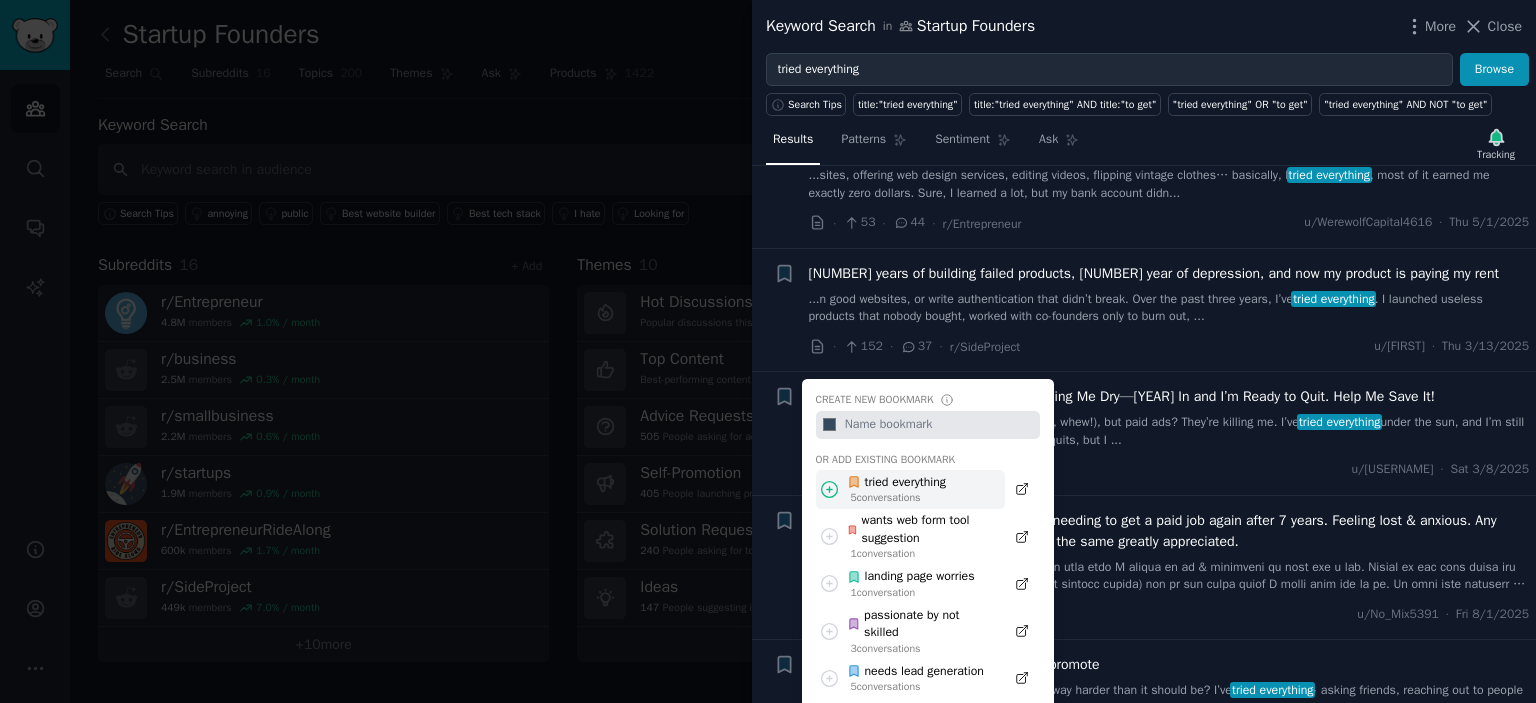 click on "tried everything" at bounding box center [896, 483] 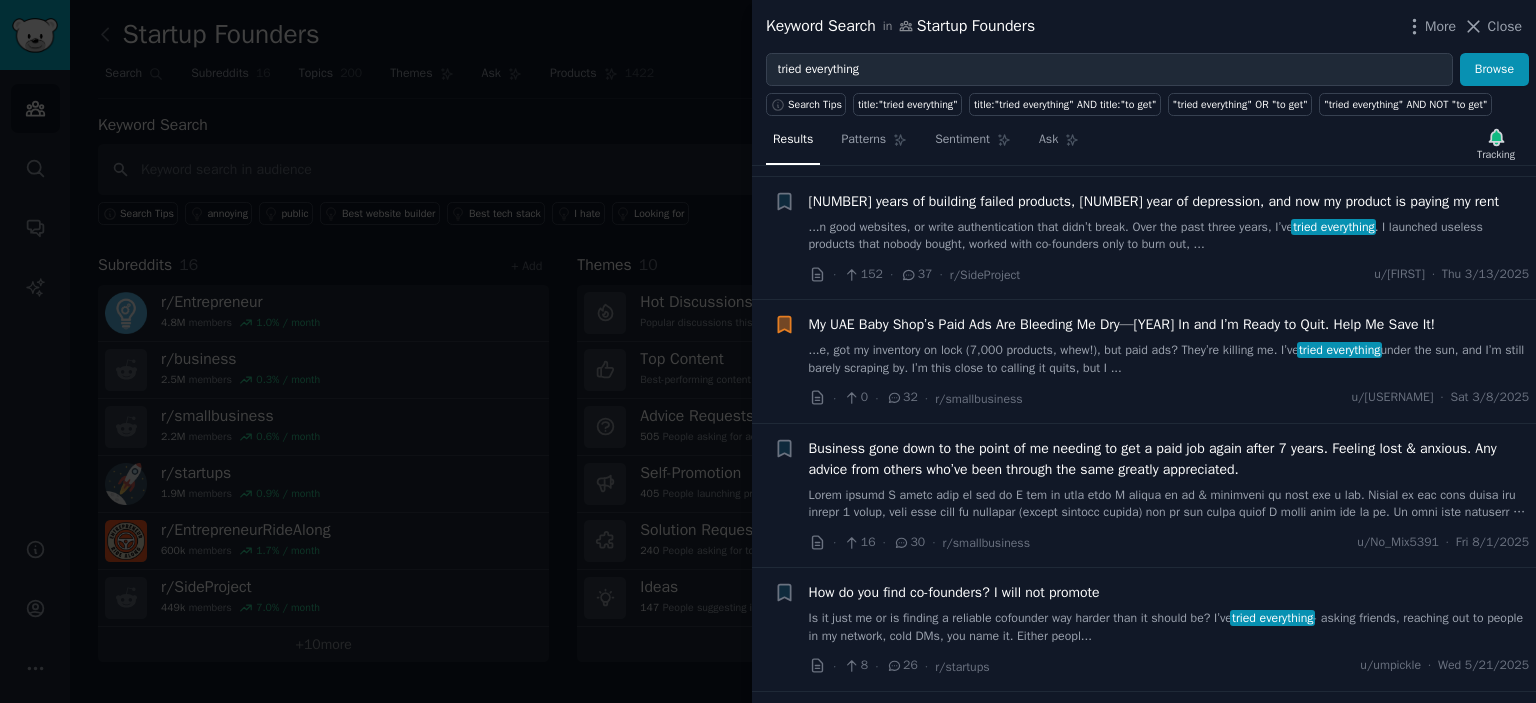 scroll, scrollTop: 1700, scrollLeft: 0, axis: vertical 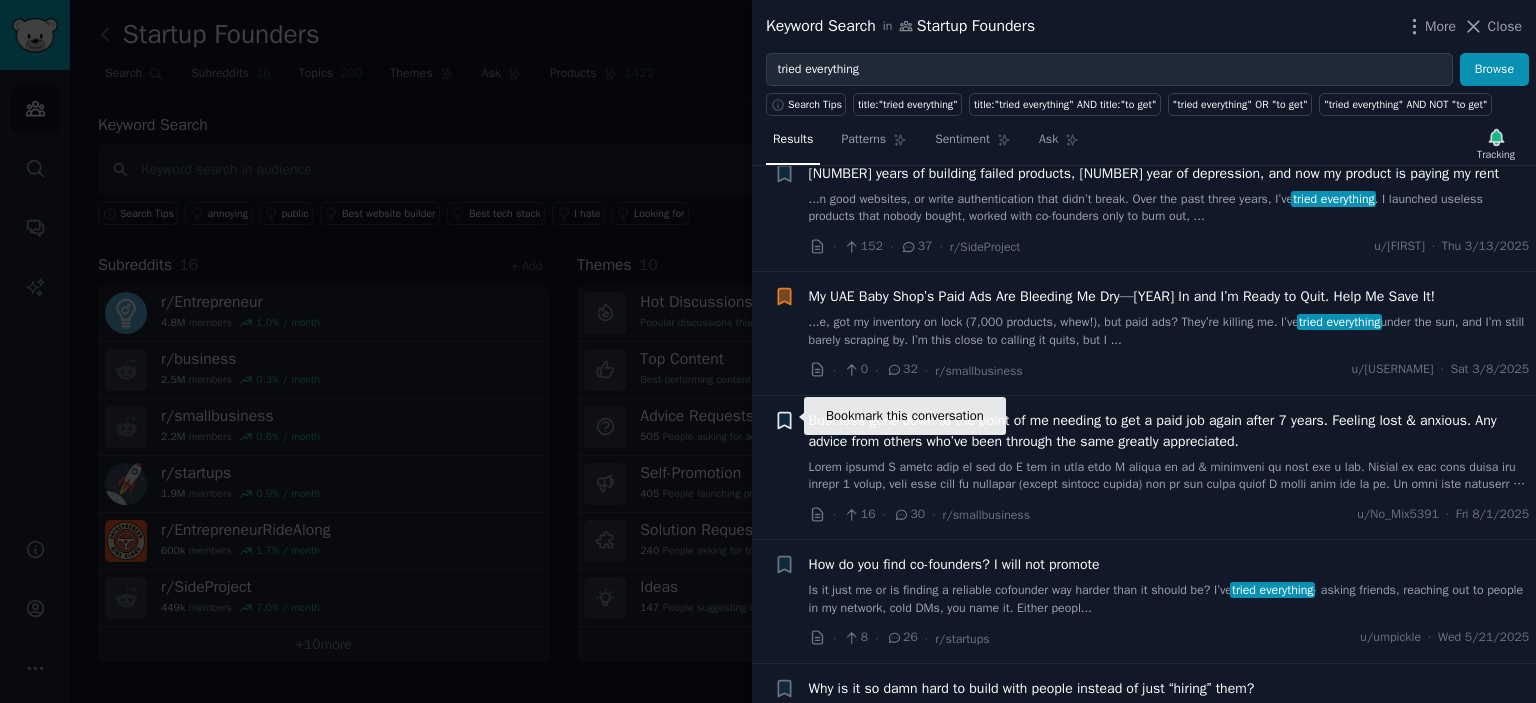 click 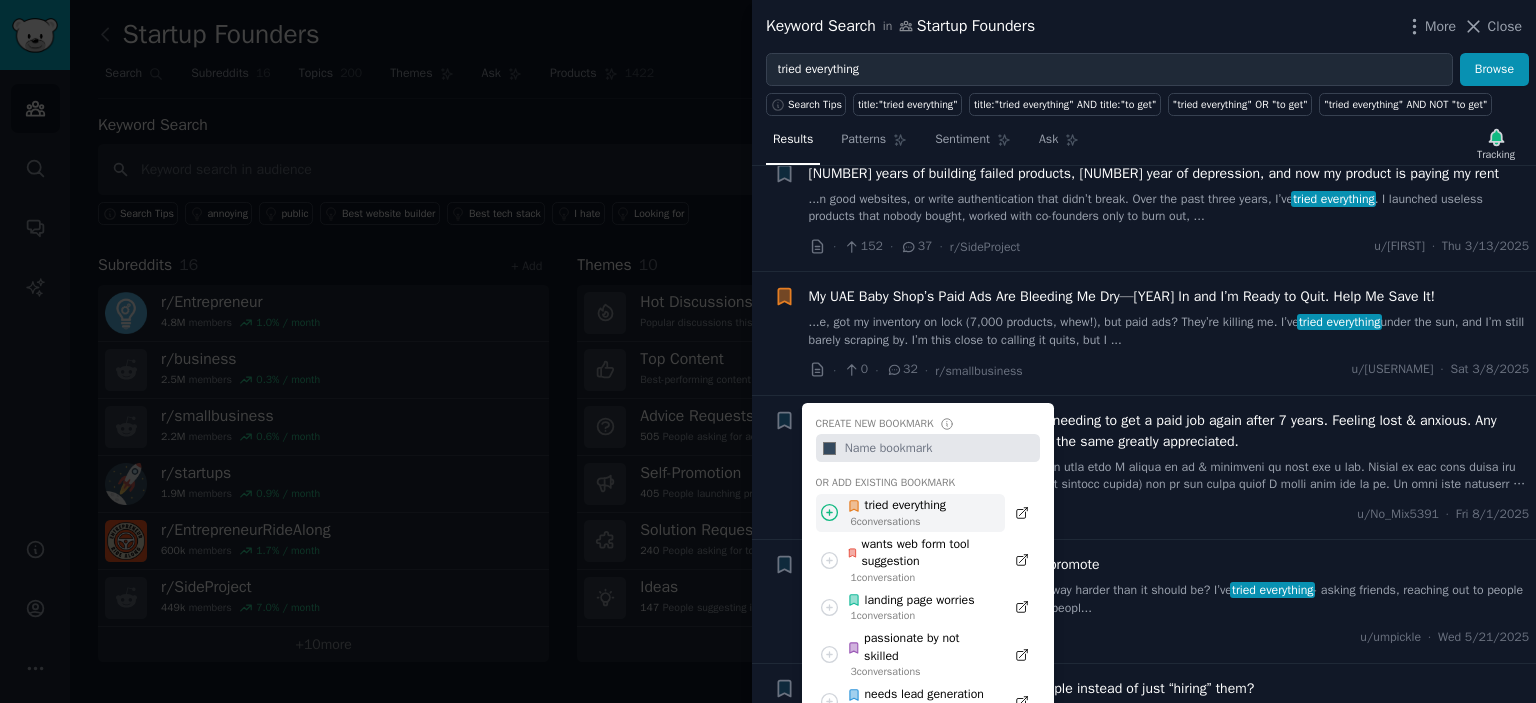 scroll, scrollTop: 1800, scrollLeft: 0, axis: vertical 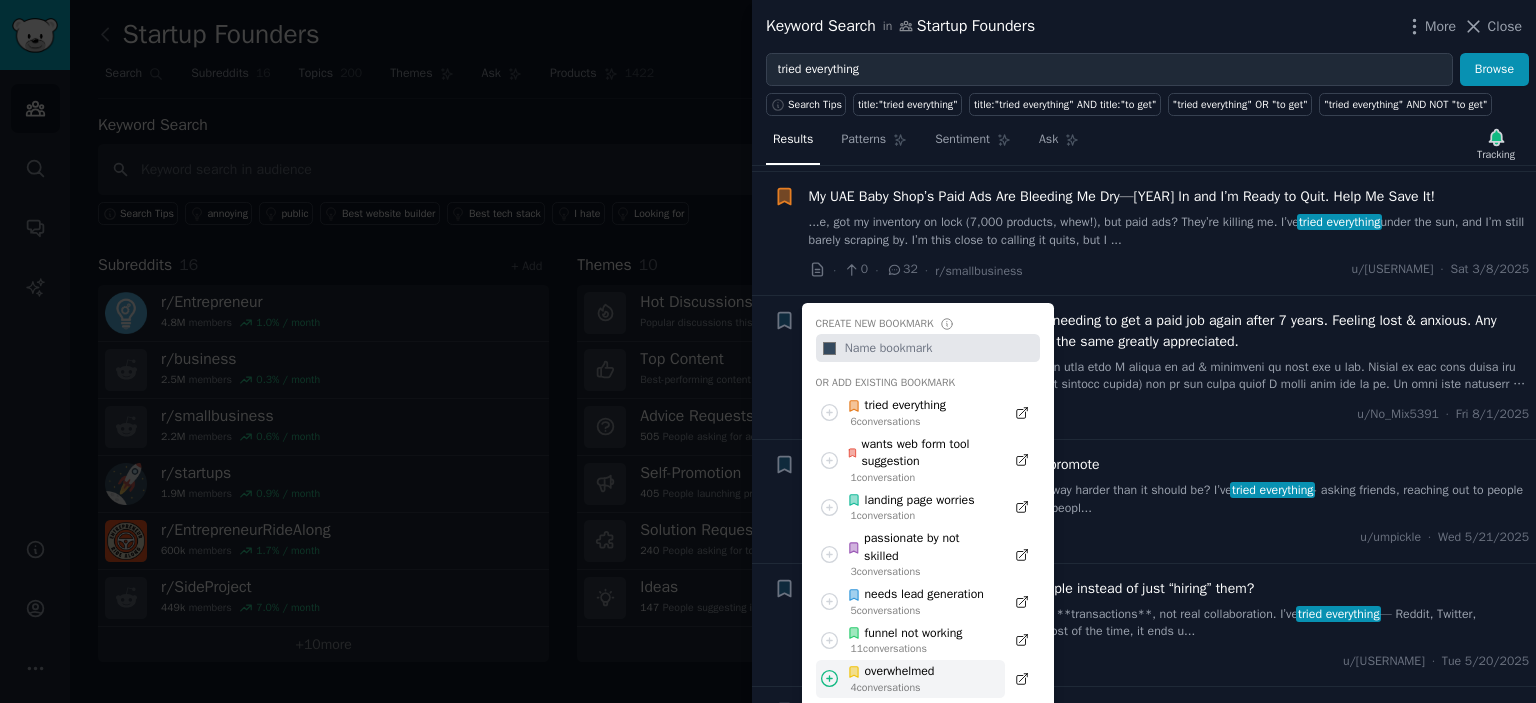 click on "overwhelmed" at bounding box center (890, 672) 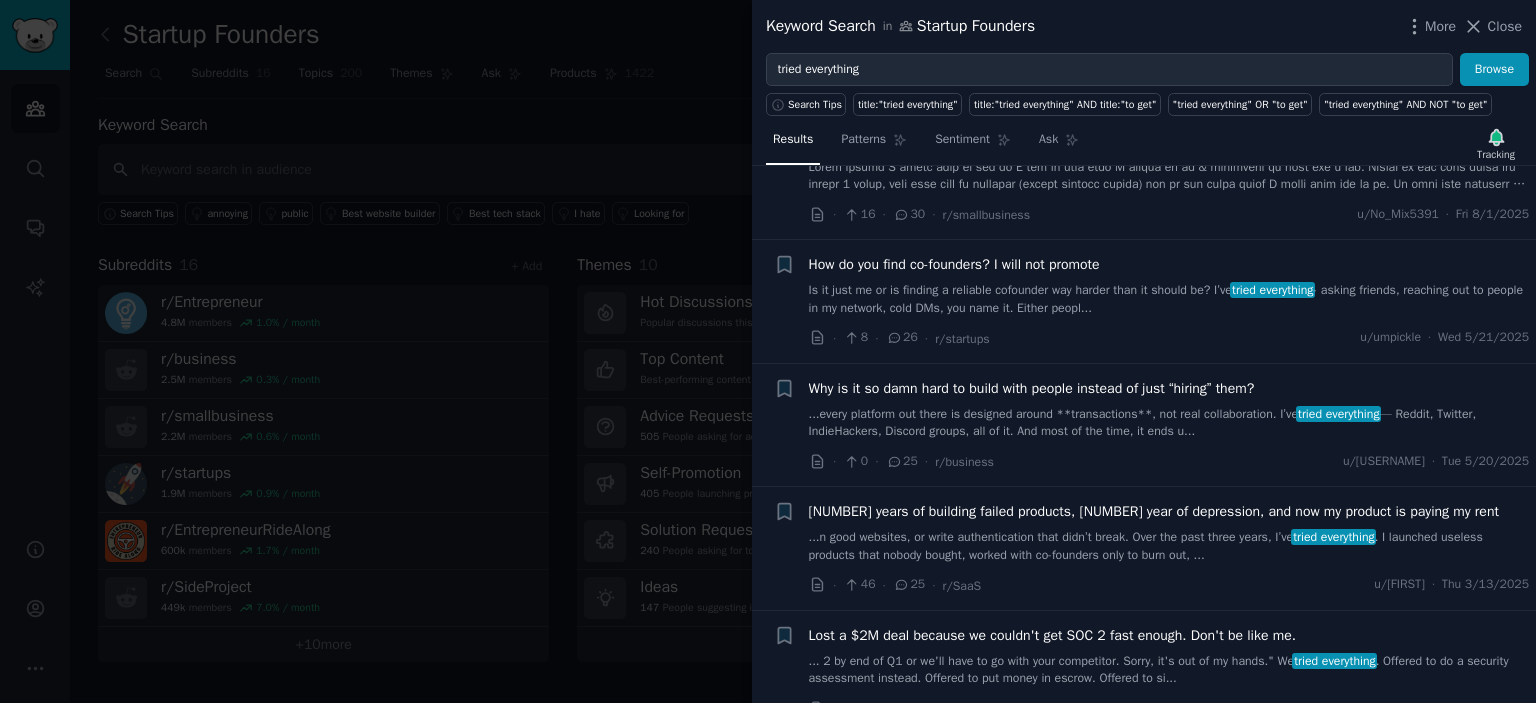 scroll, scrollTop: 2100, scrollLeft: 0, axis: vertical 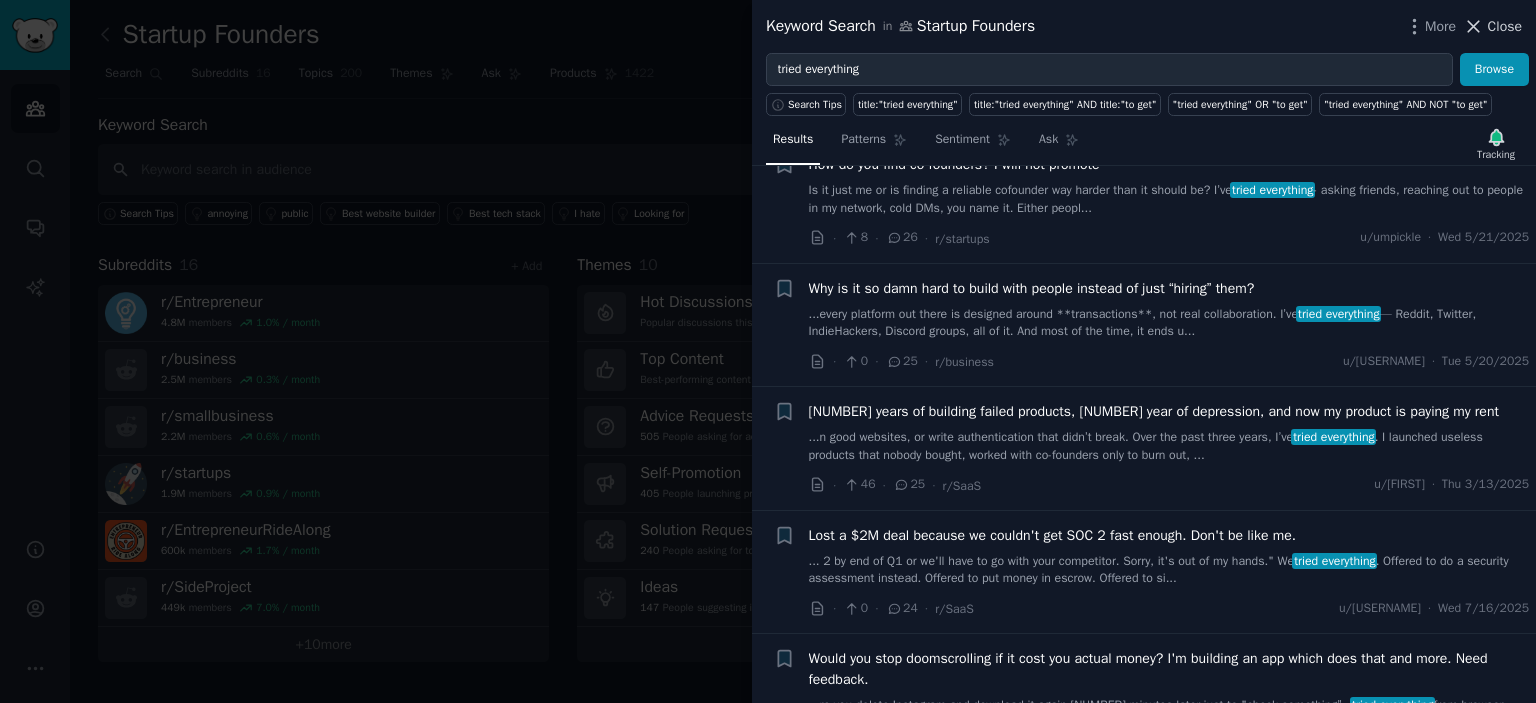 click 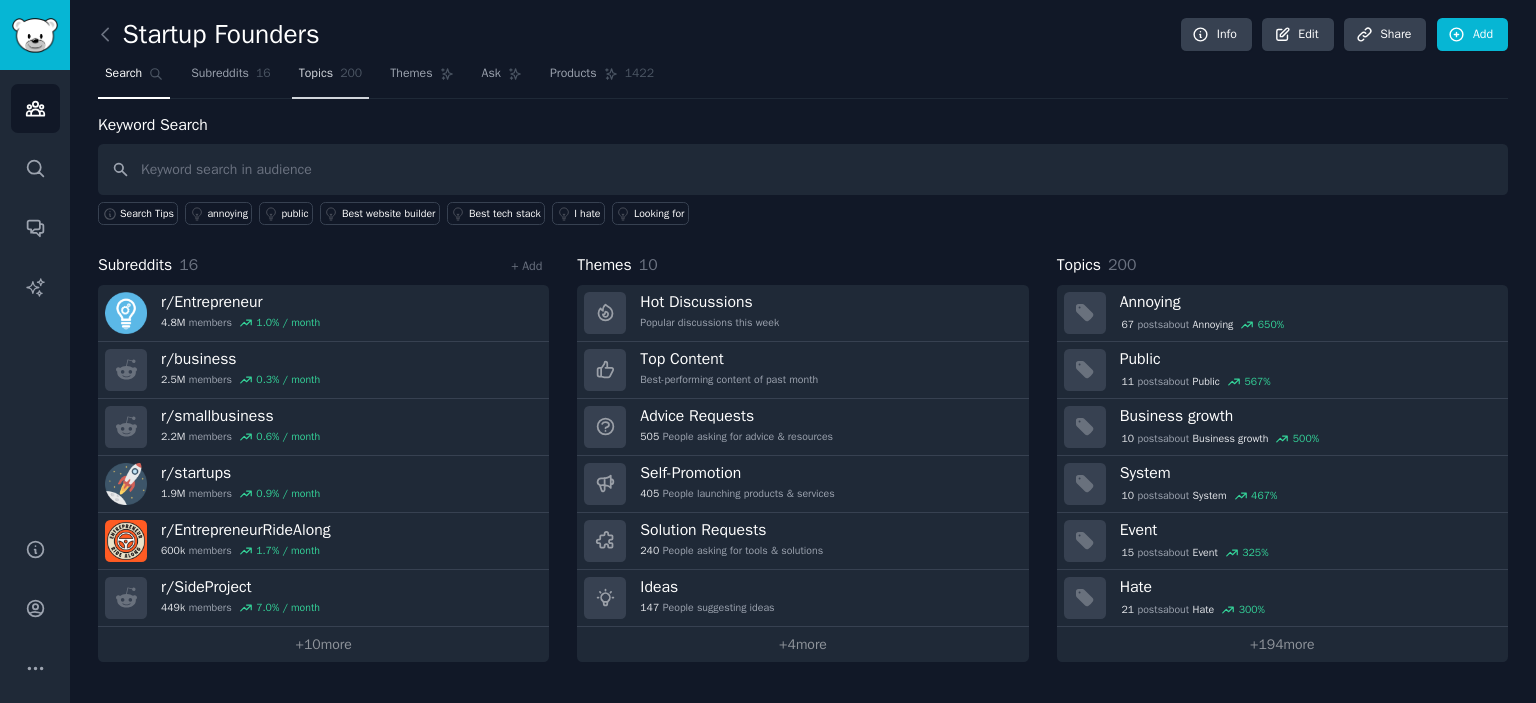 click on "Topics" at bounding box center [316, 74] 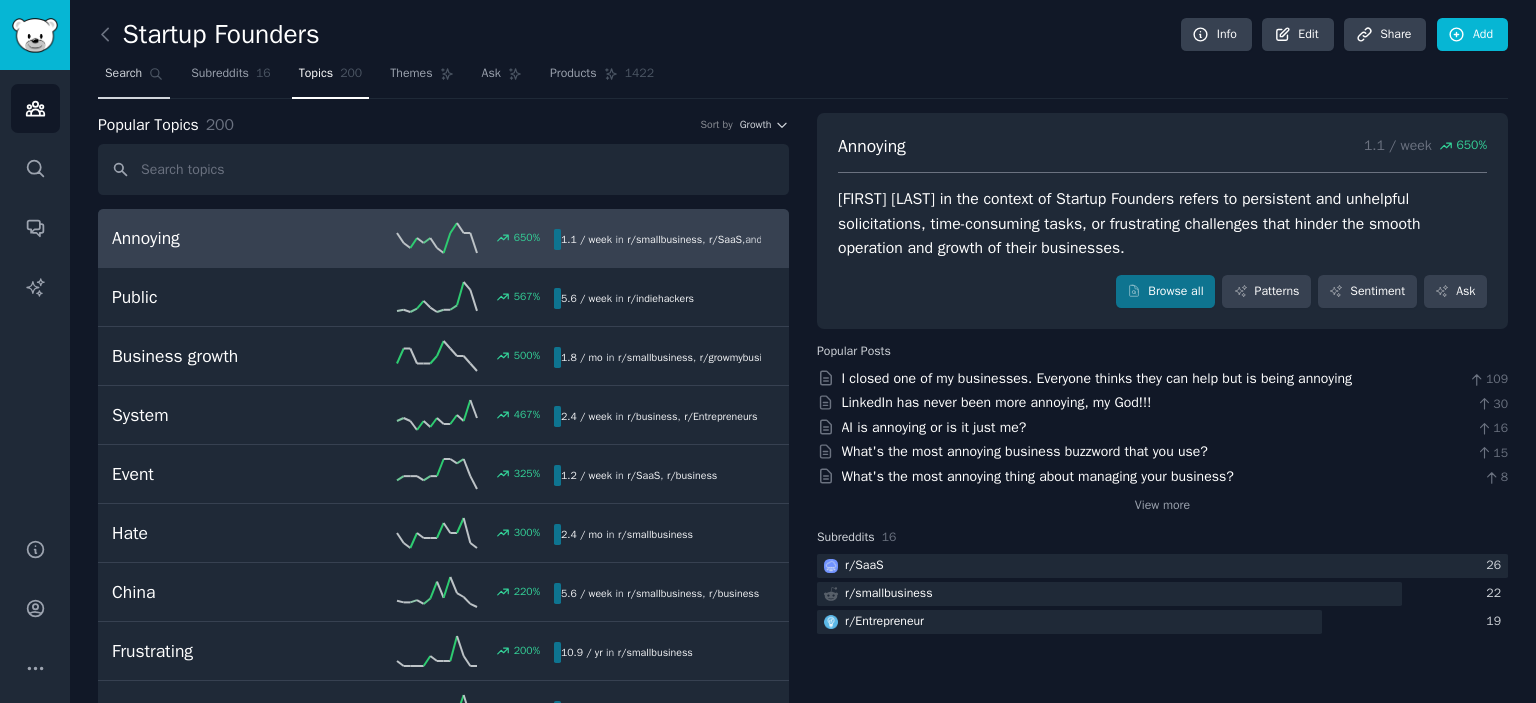 click on "Search" at bounding box center [123, 74] 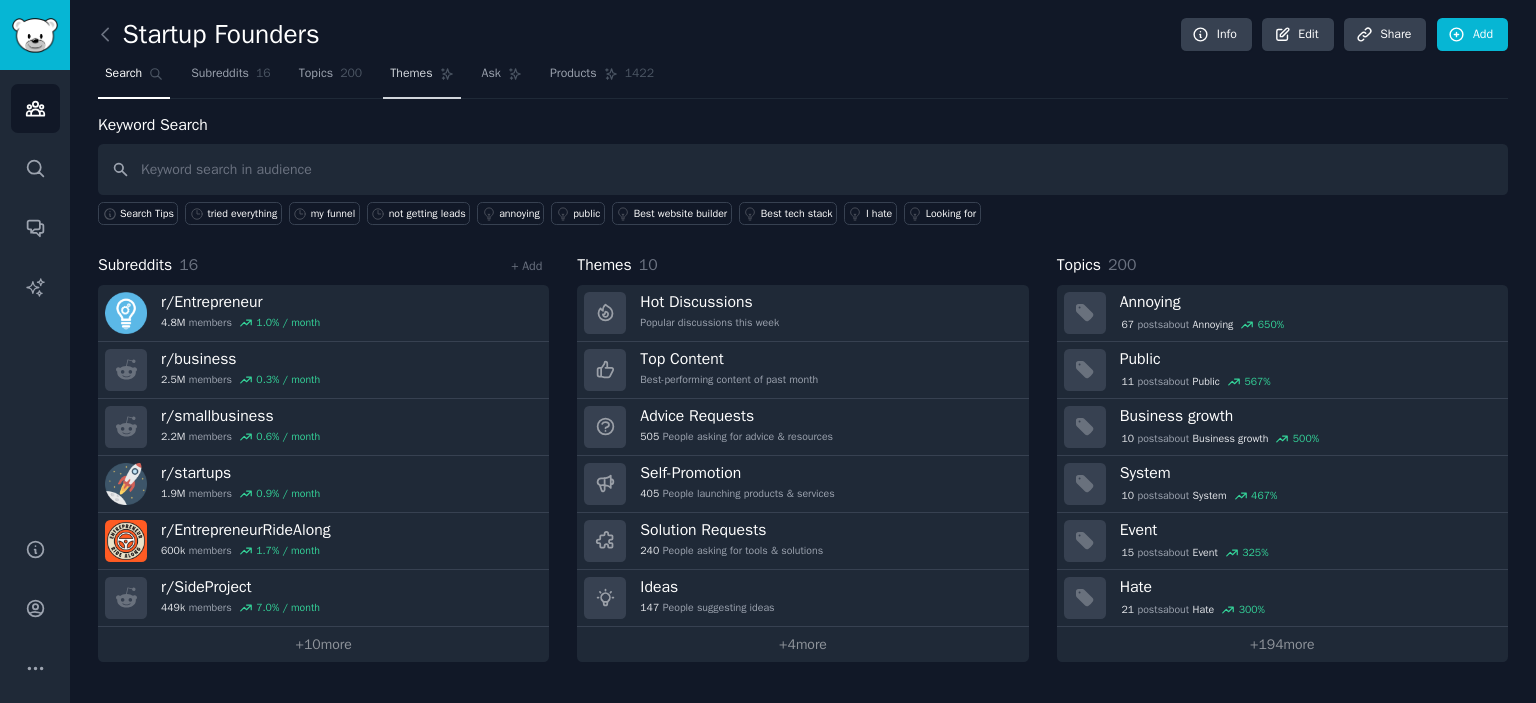 click on "Themes" at bounding box center (411, 74) 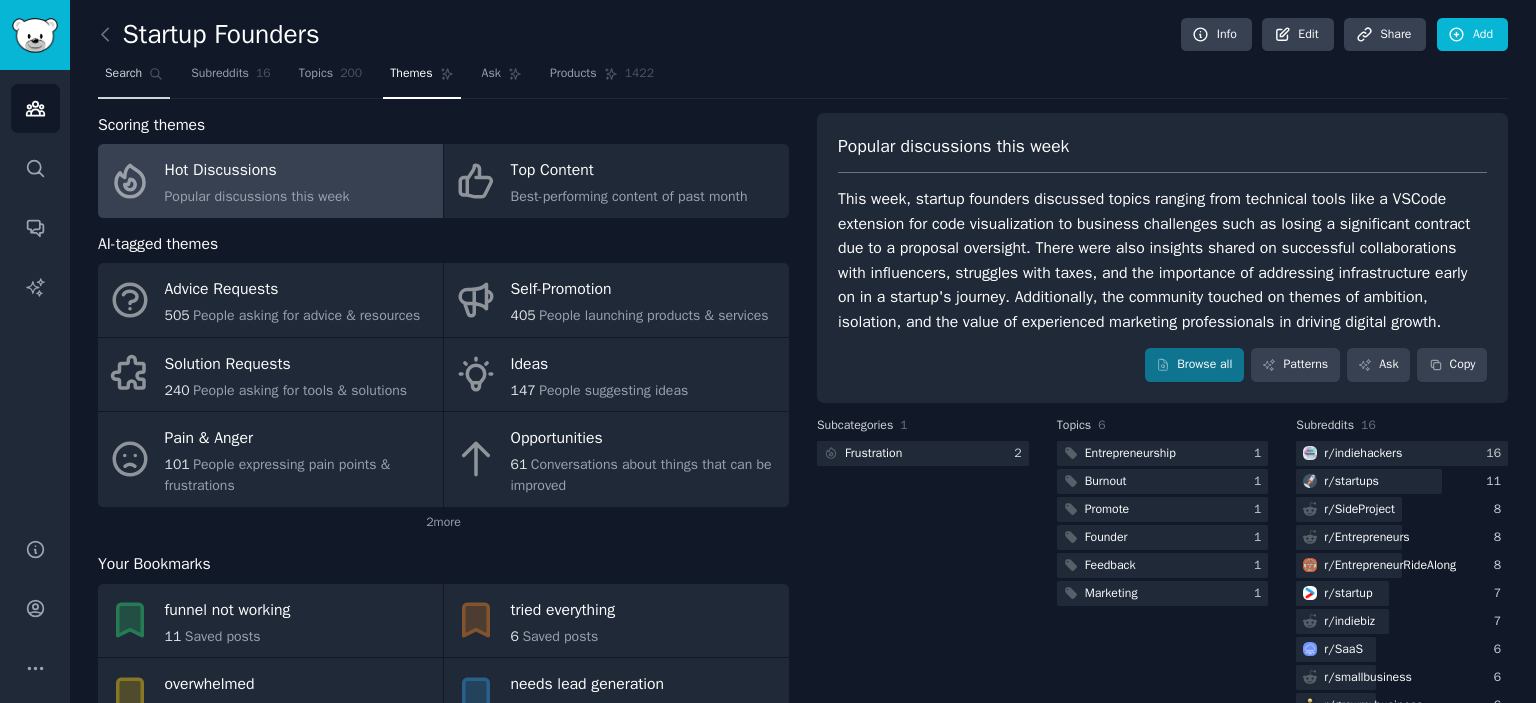 click on "Search" at bounding box center (123, 74) 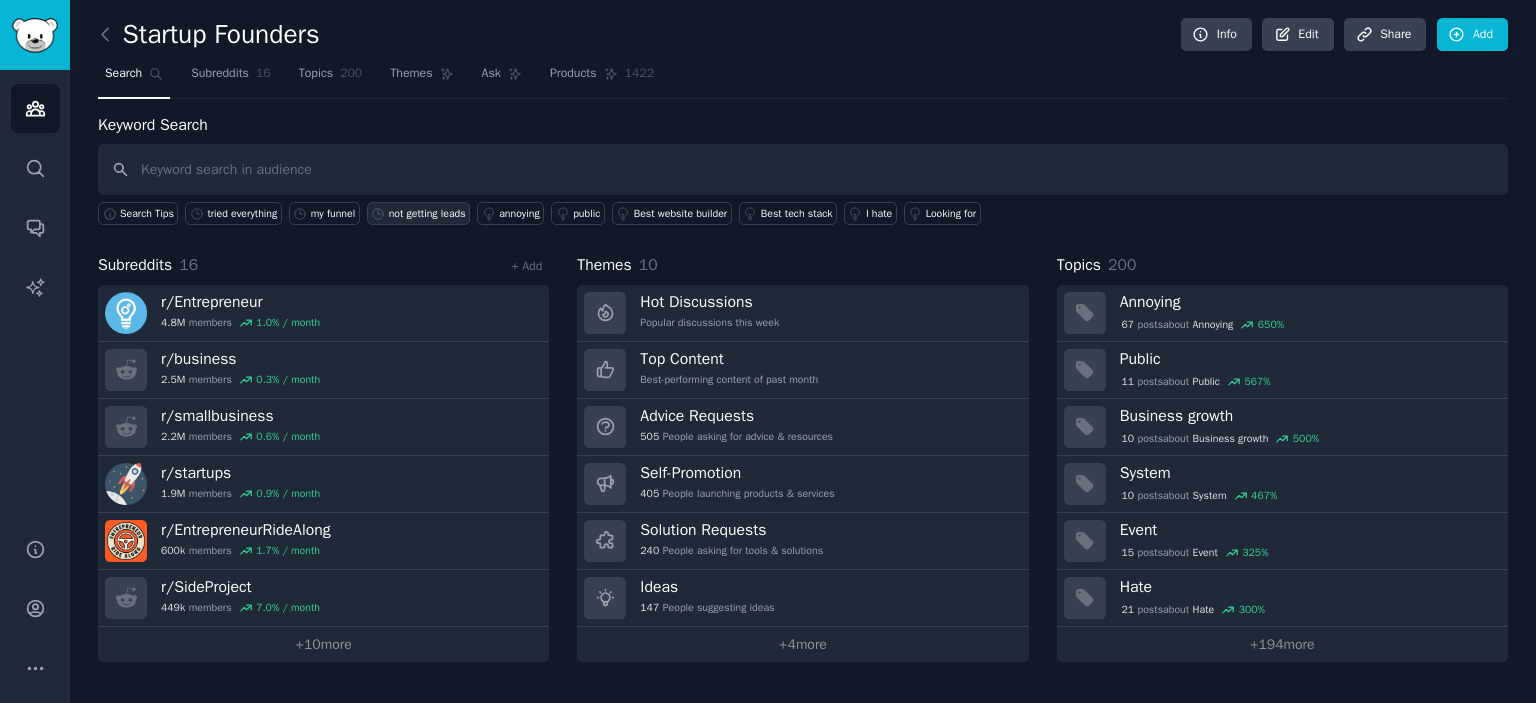click on "not getting leads" at bounding box center [427, 214] 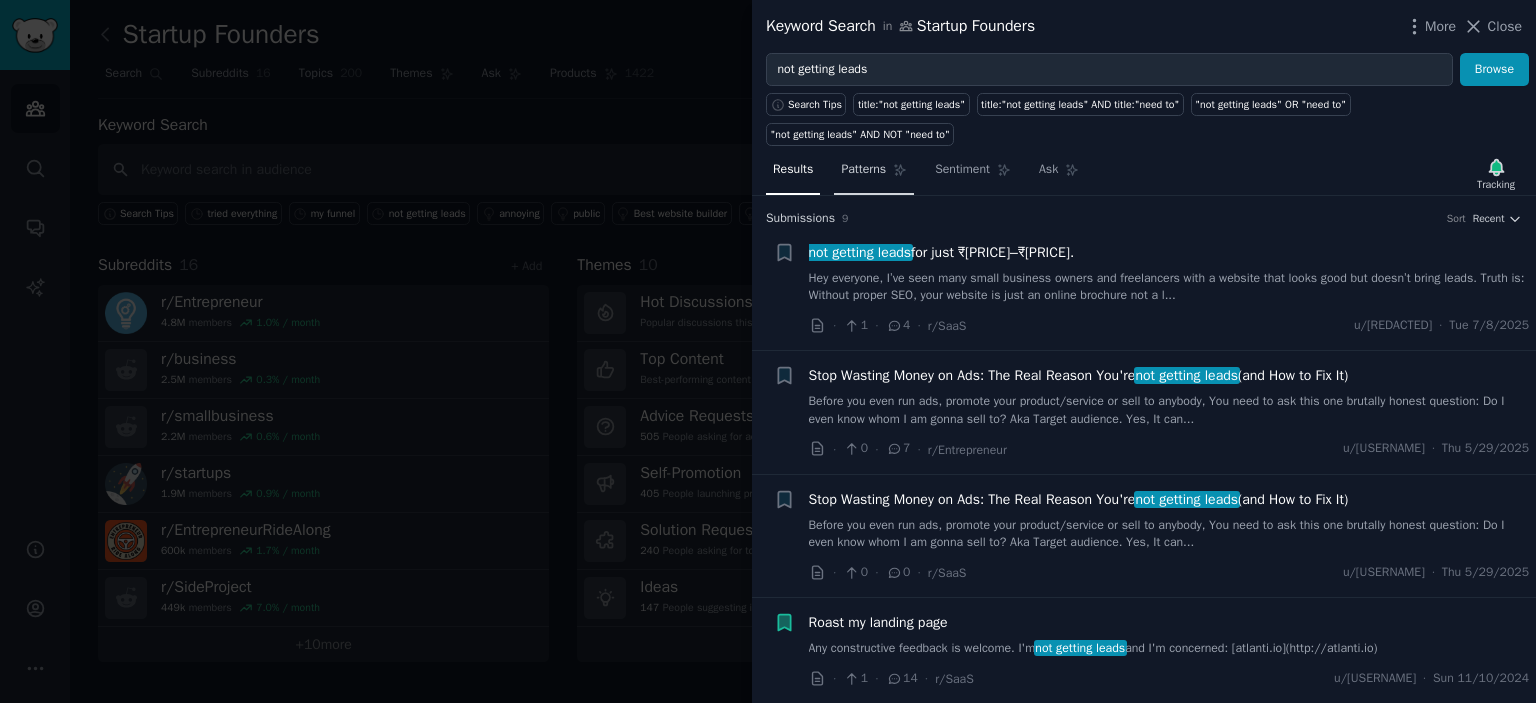 click on "Patterns" at bounding box center [863, 170] 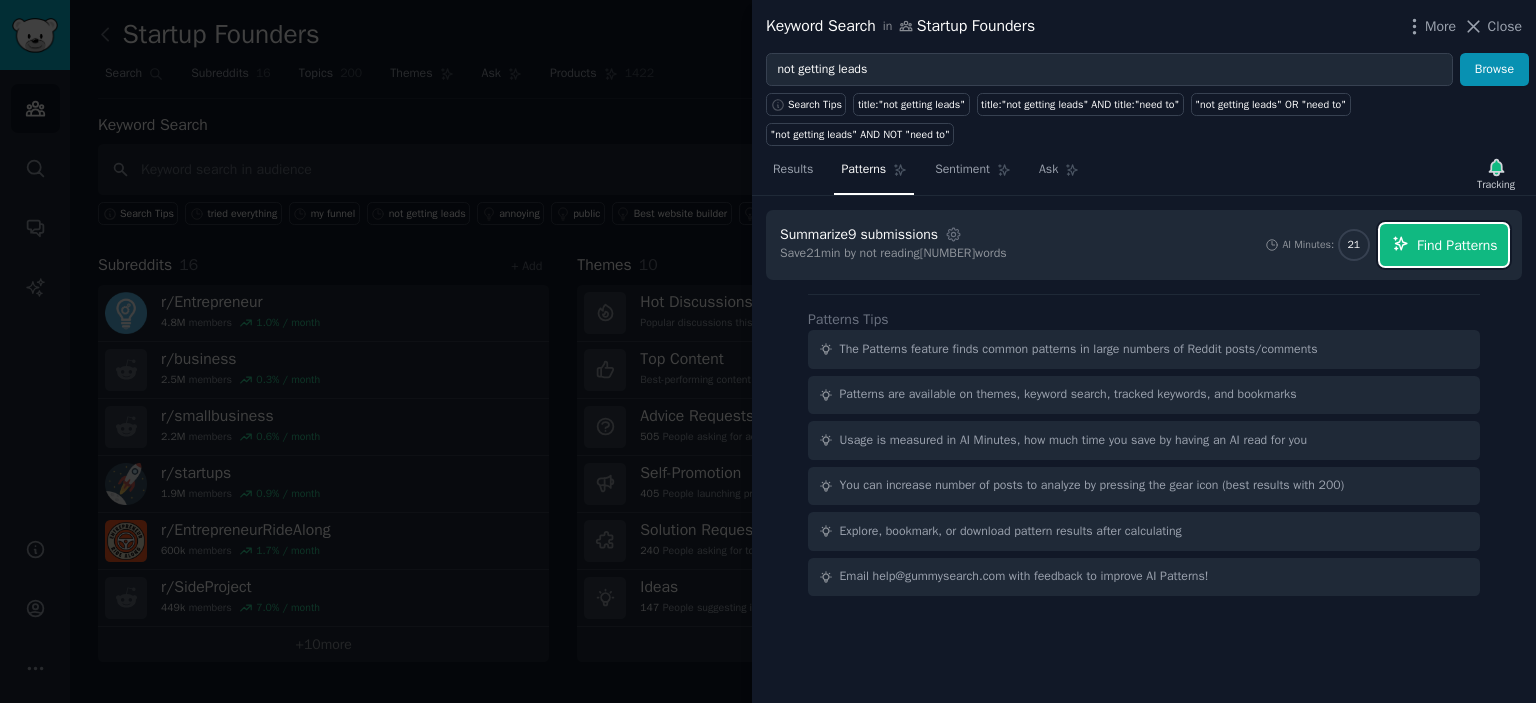 click on "Find Patterns" at bounding box center [1444, 245] 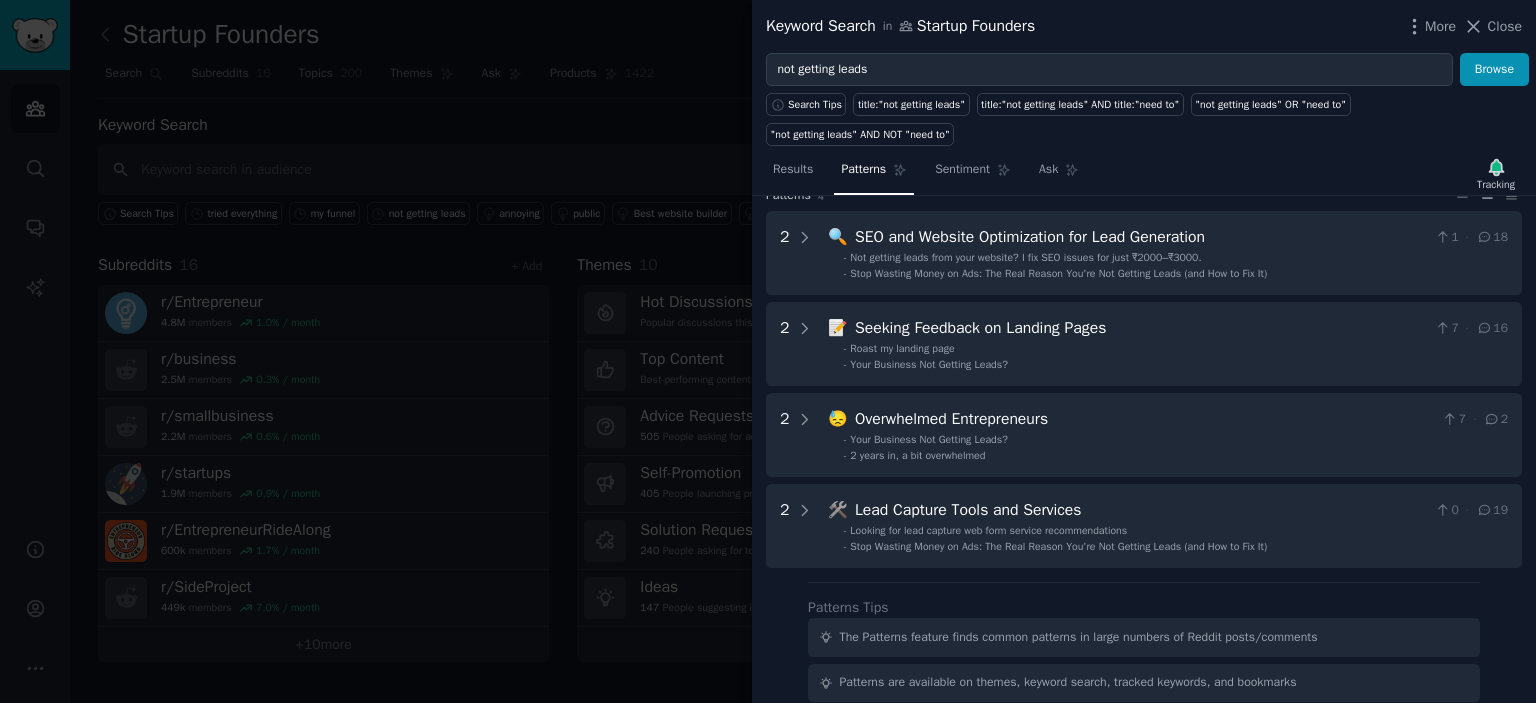 scroll, scrollTop: 0, scrollLeft: 0, axis: both 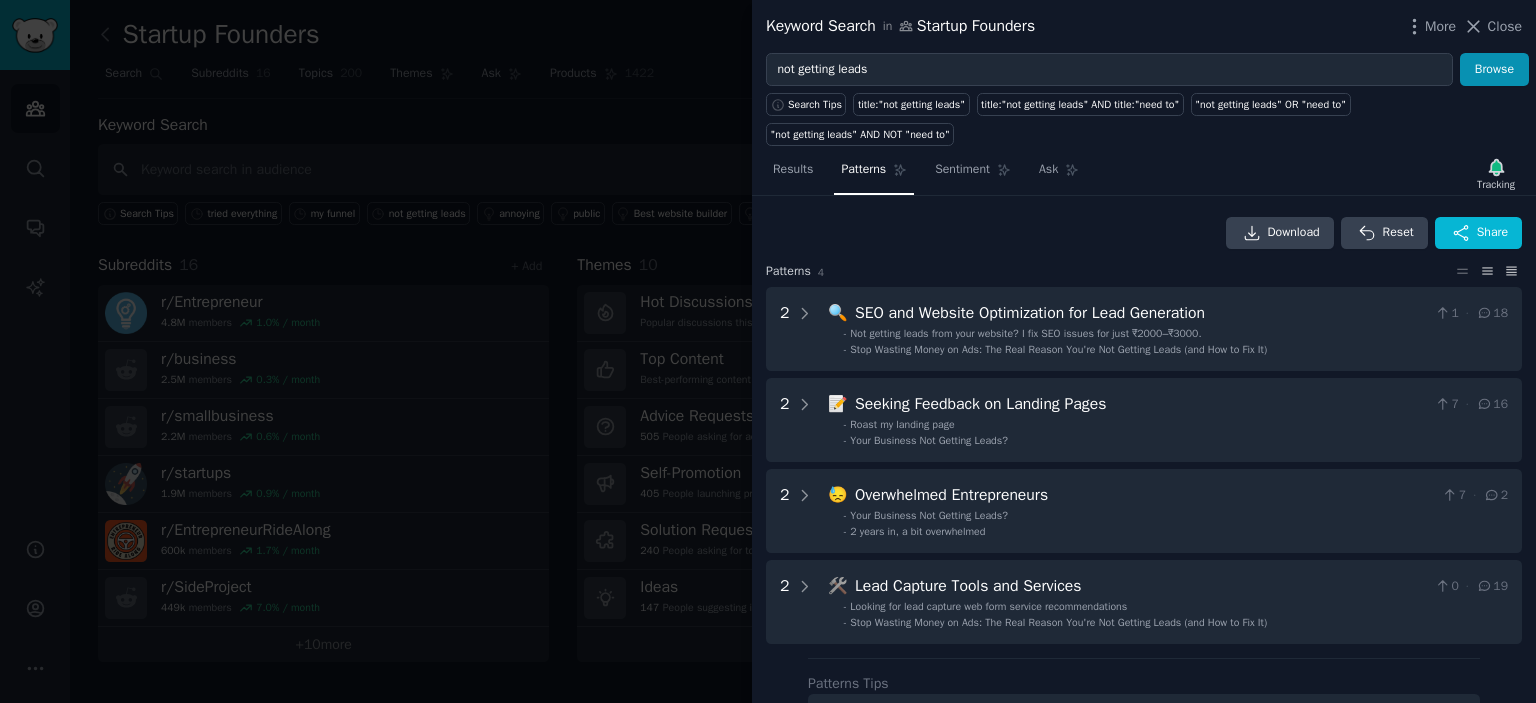 click 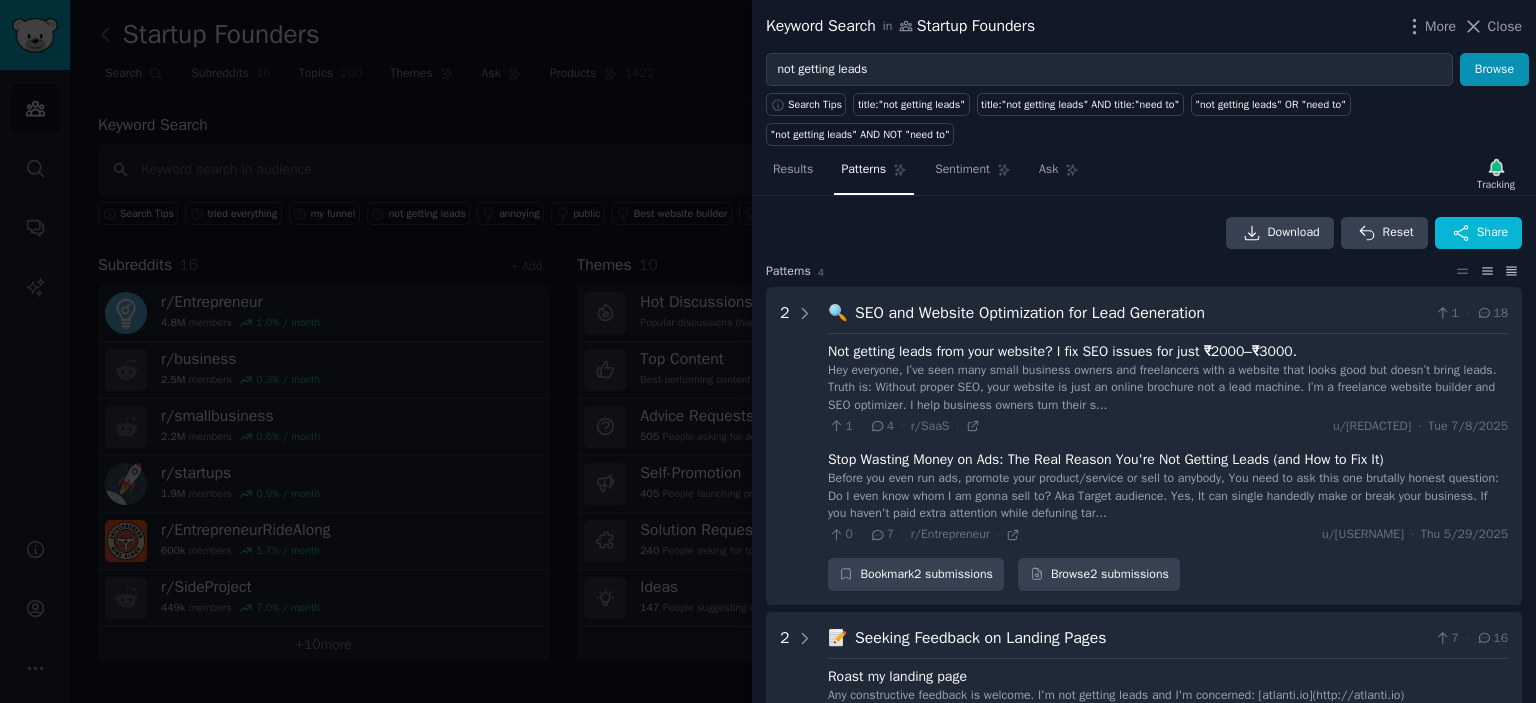 click 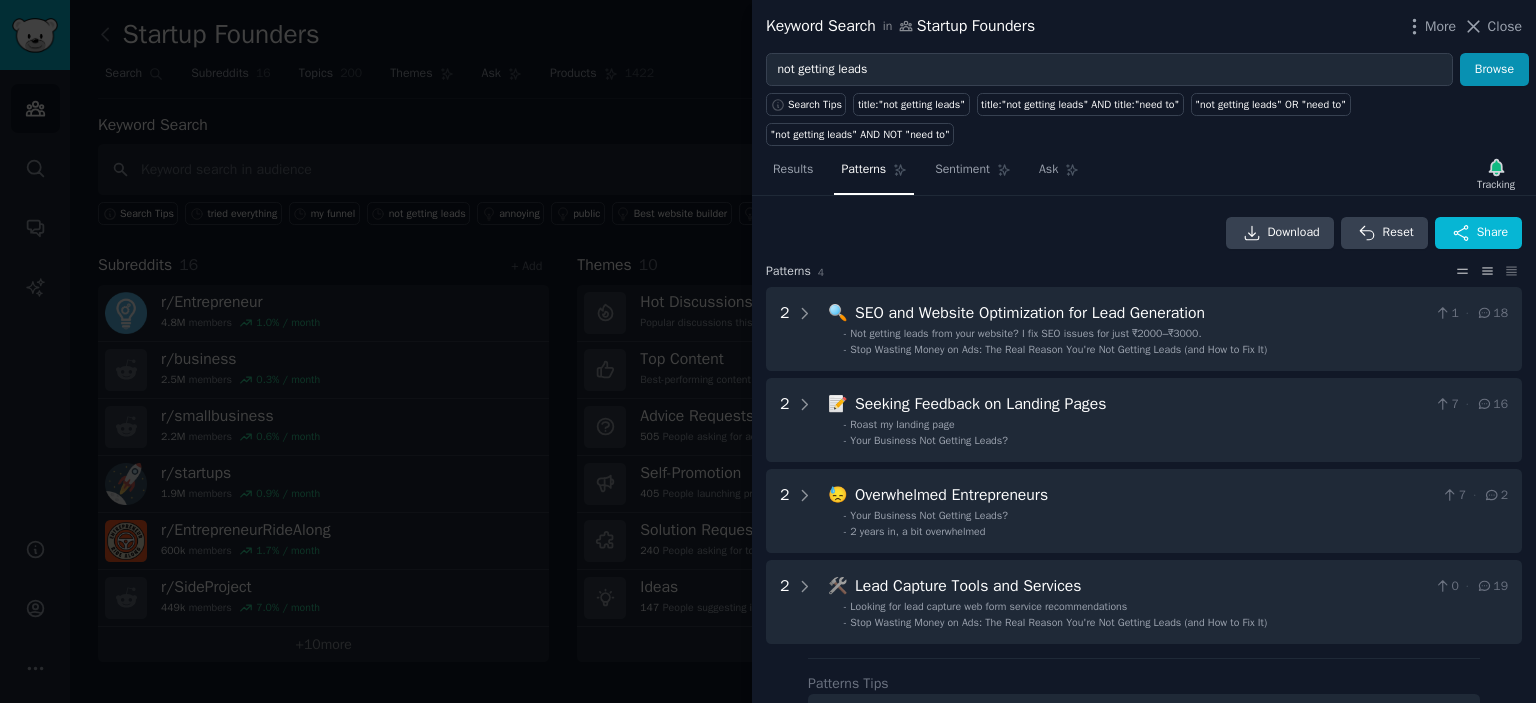 click 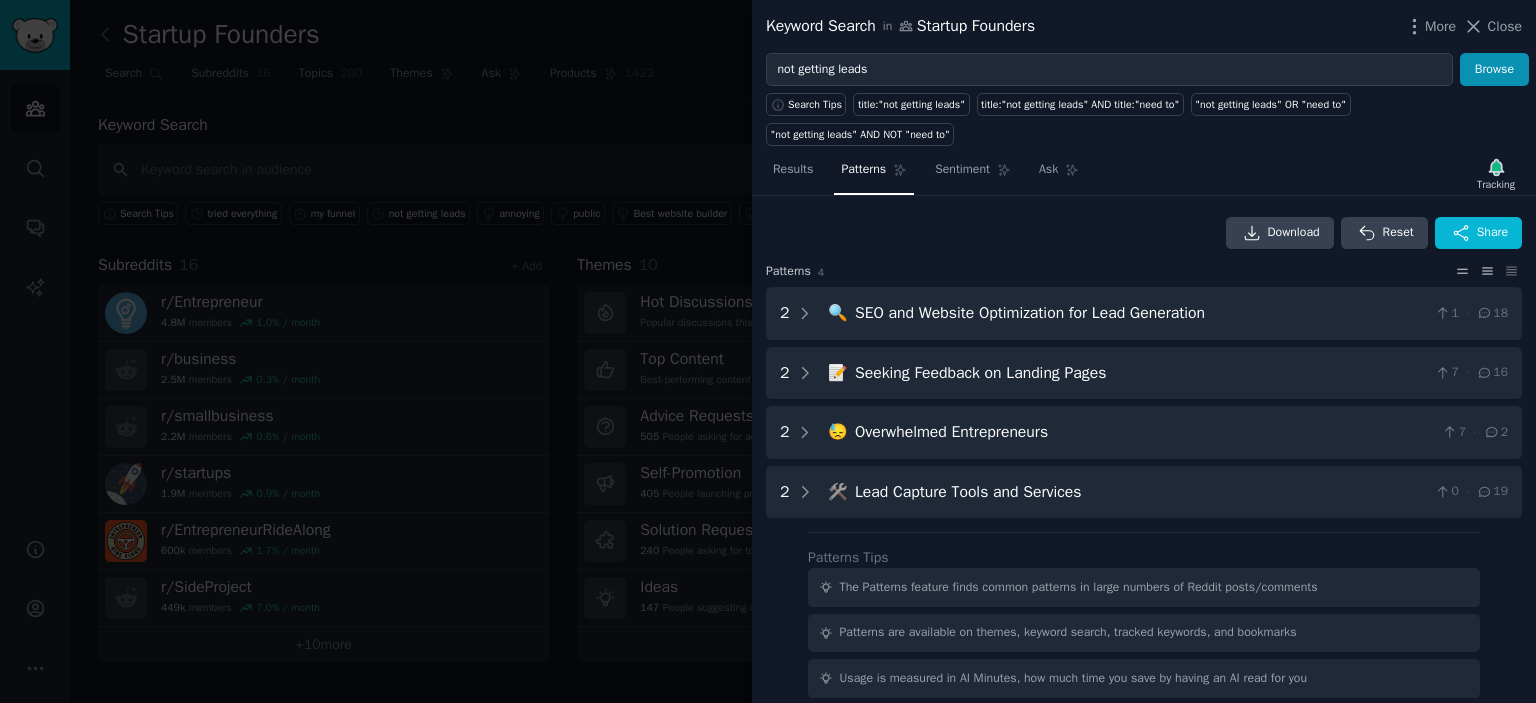 click 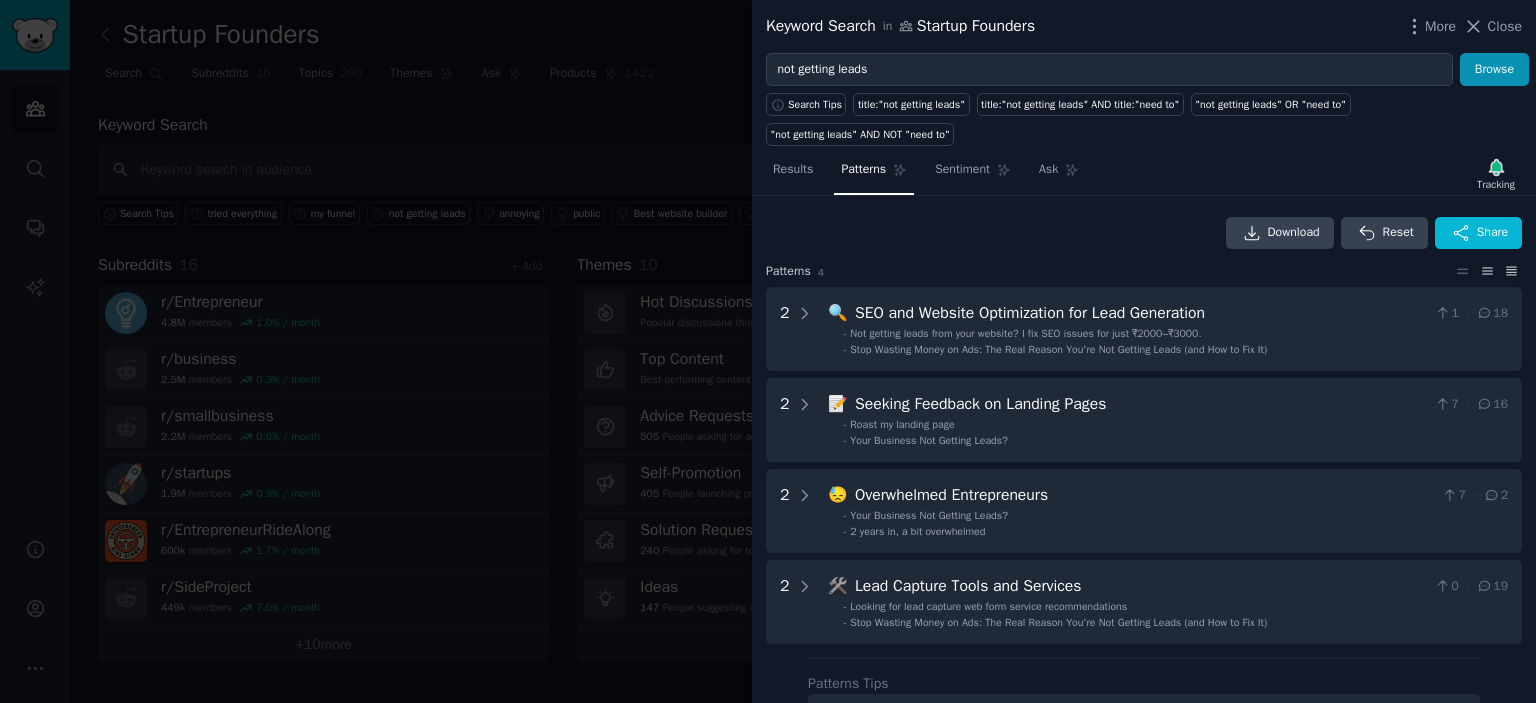click 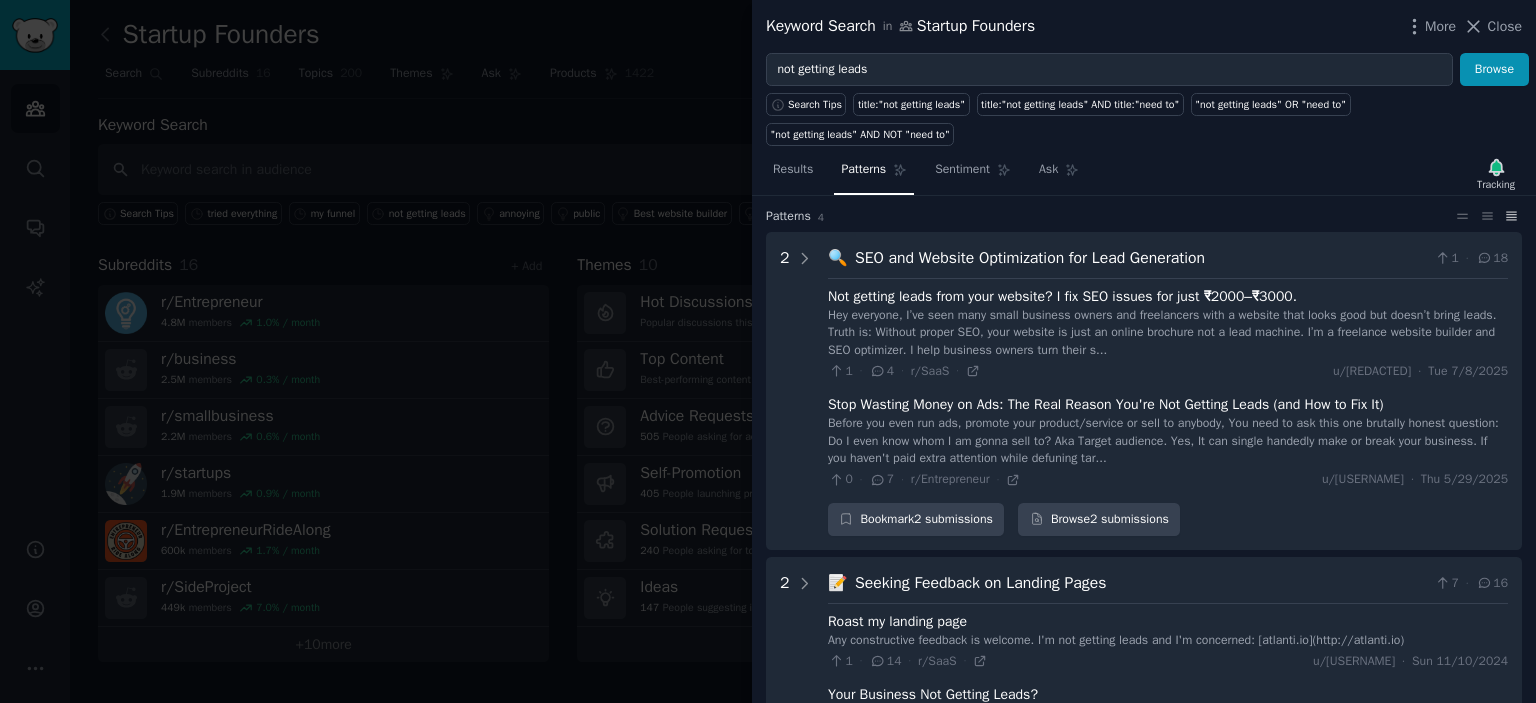 scroll, scrollTop: 66, scrollLeft: 0, axis: vertical 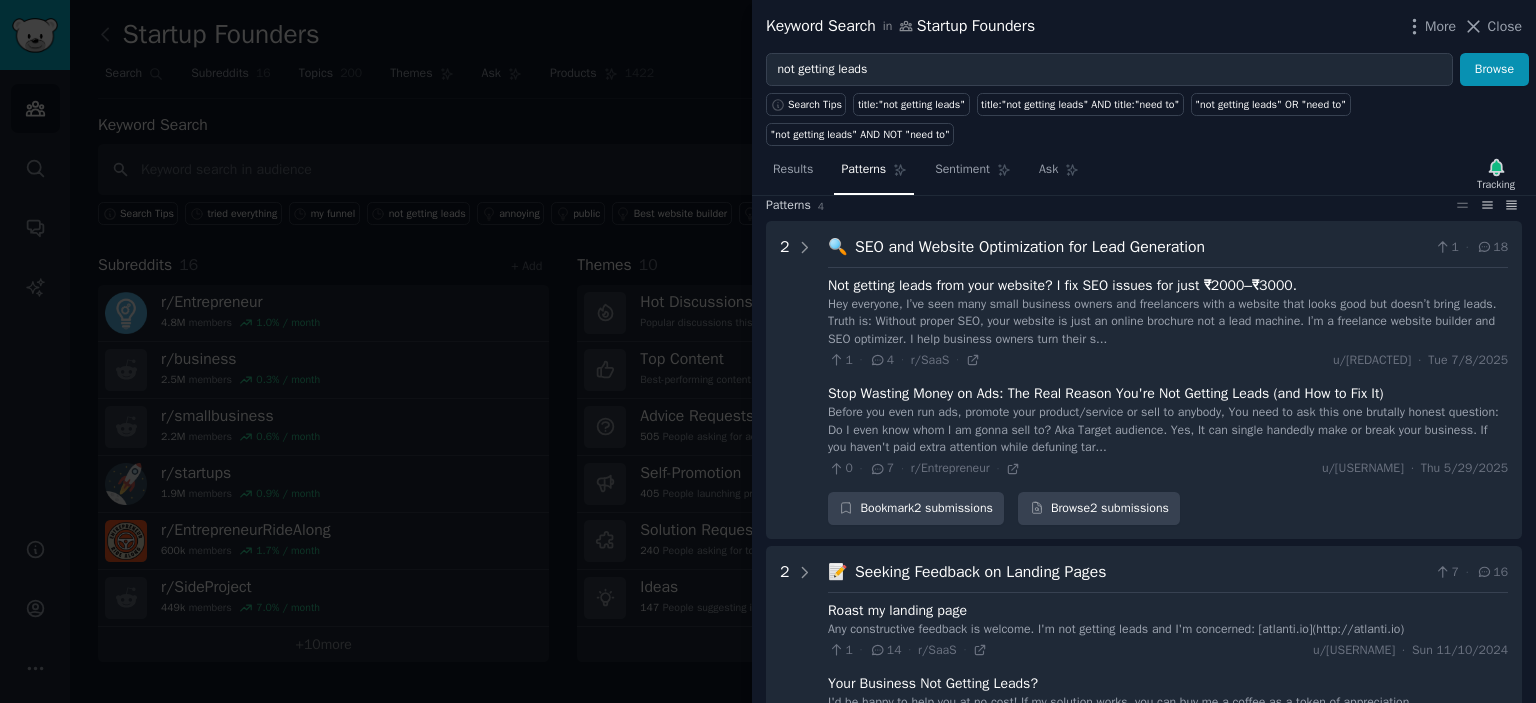 click 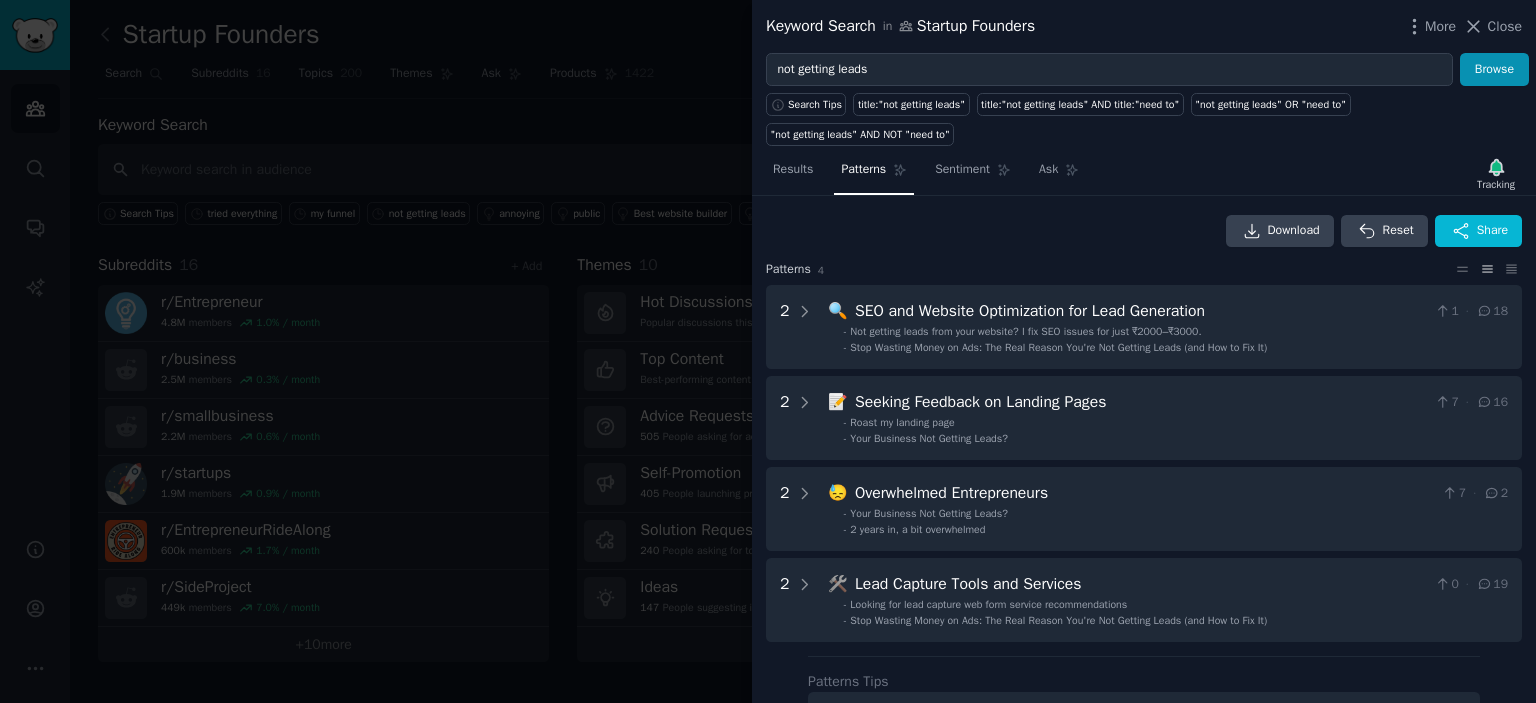 scroll, scrollTop: 0, scrollLeft: 0, axis: both 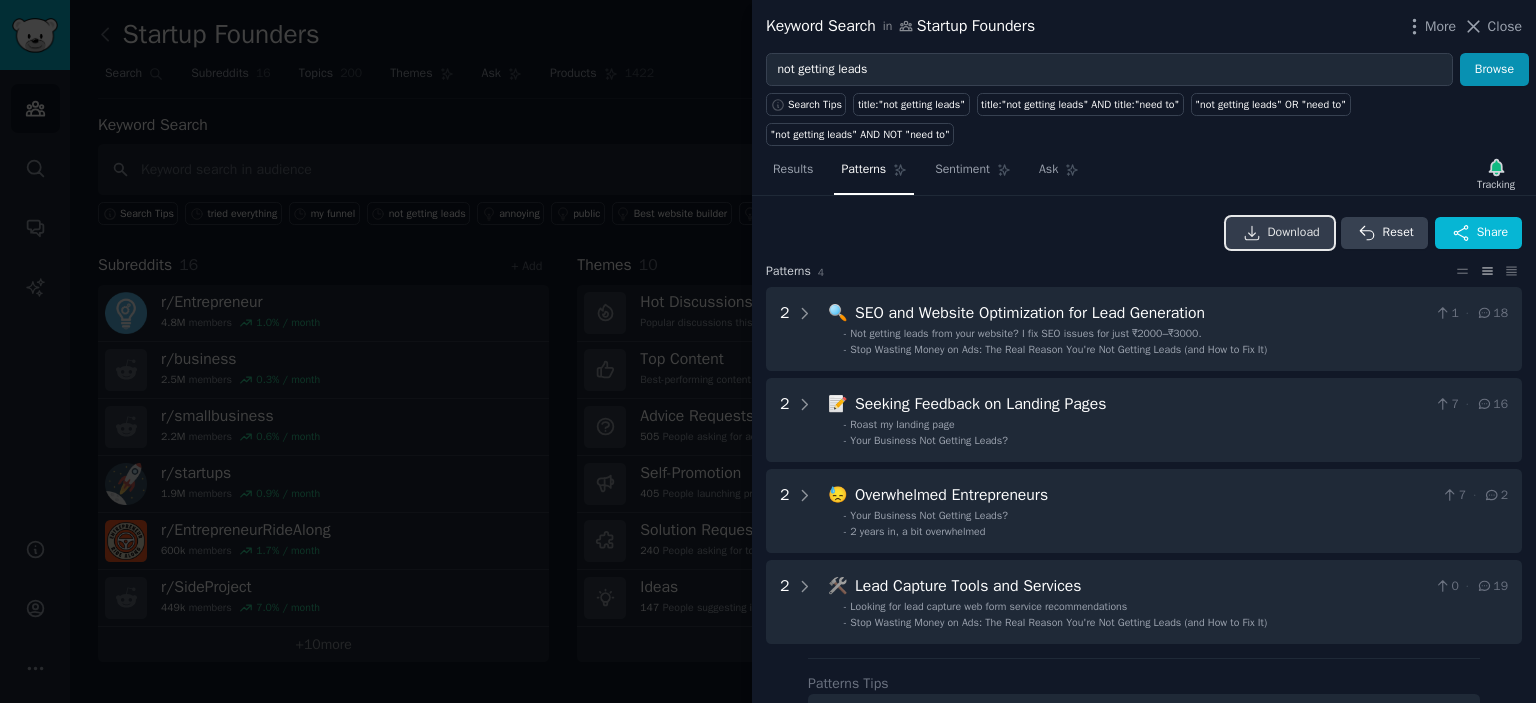 click on "Download" at bounding box center [1280, 233] 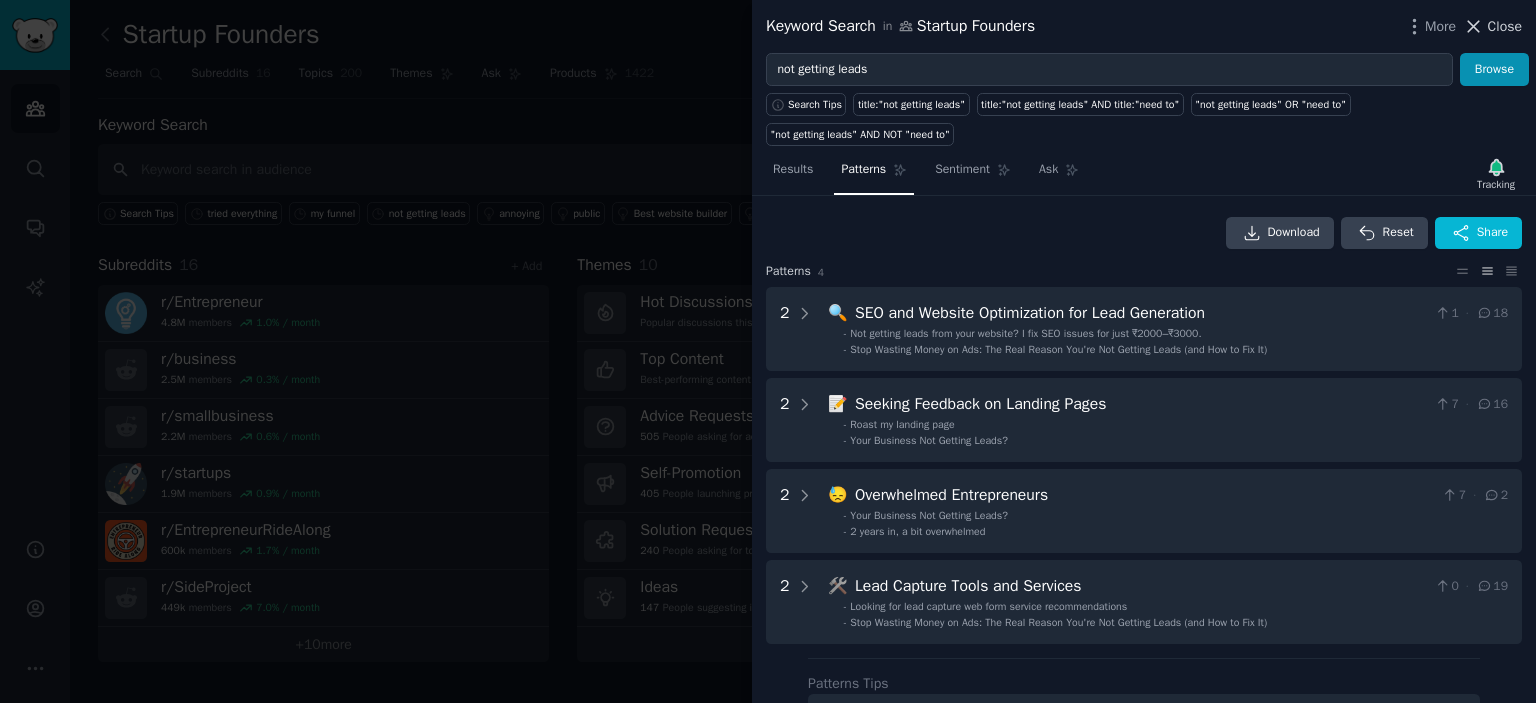 click 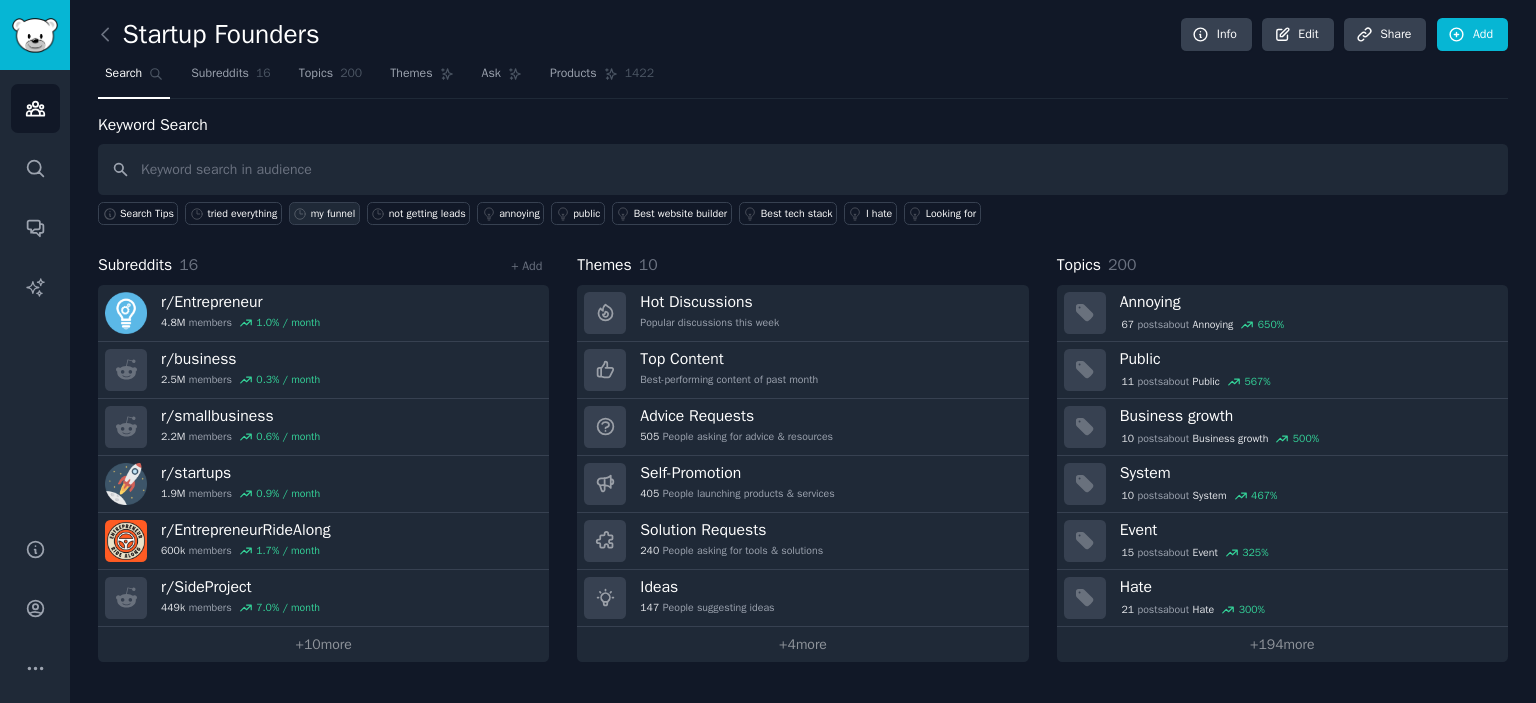 click on "my funnel" at bounding box center [333, 214] 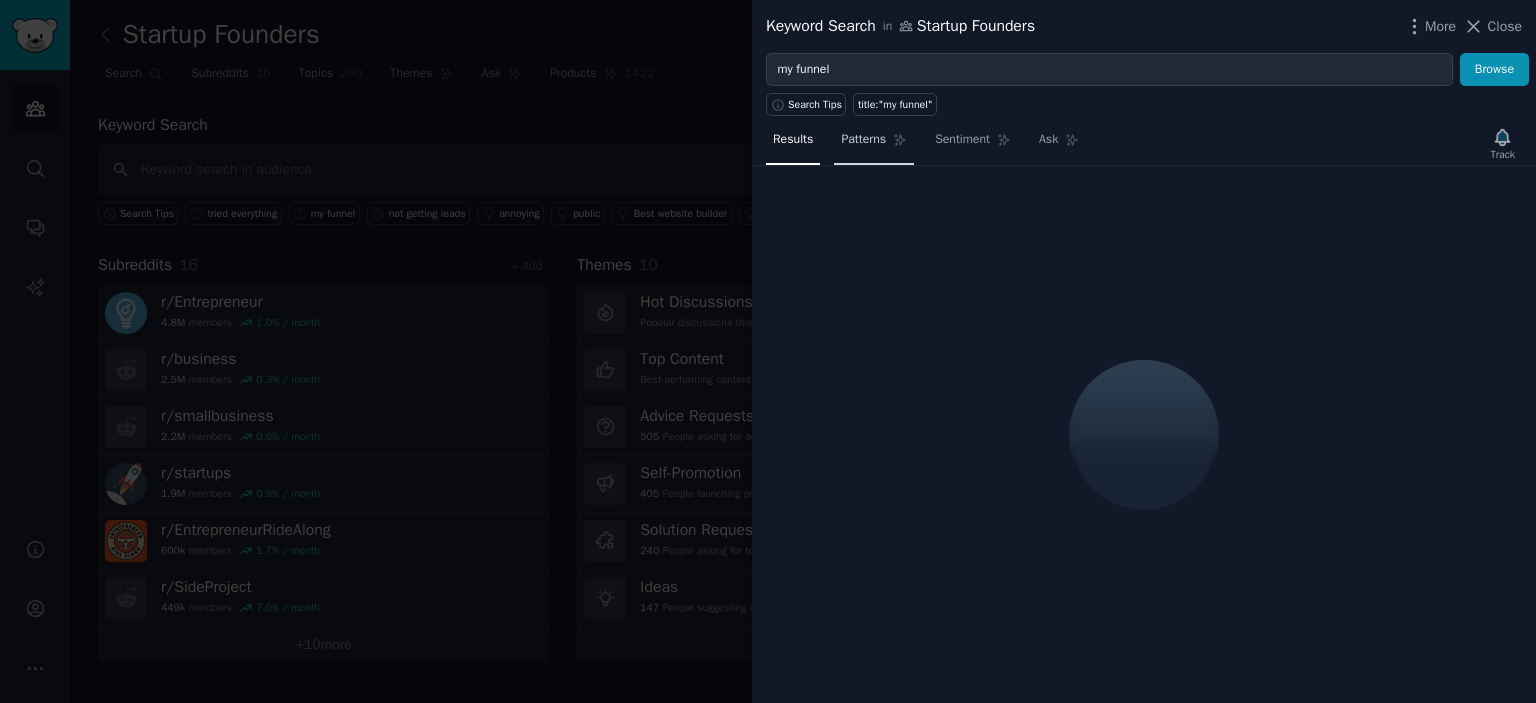 click on "Patterns" at bounding box center (863, 140) 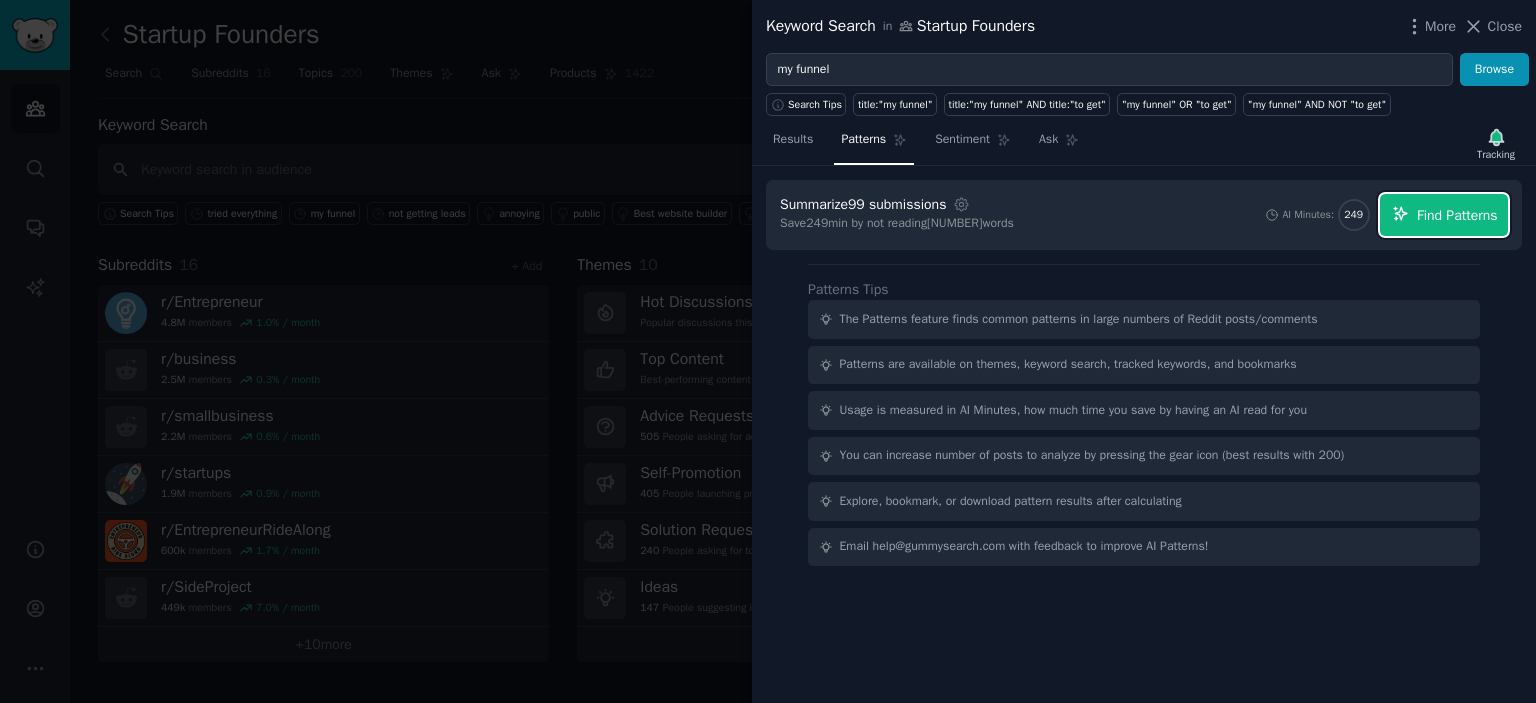 click 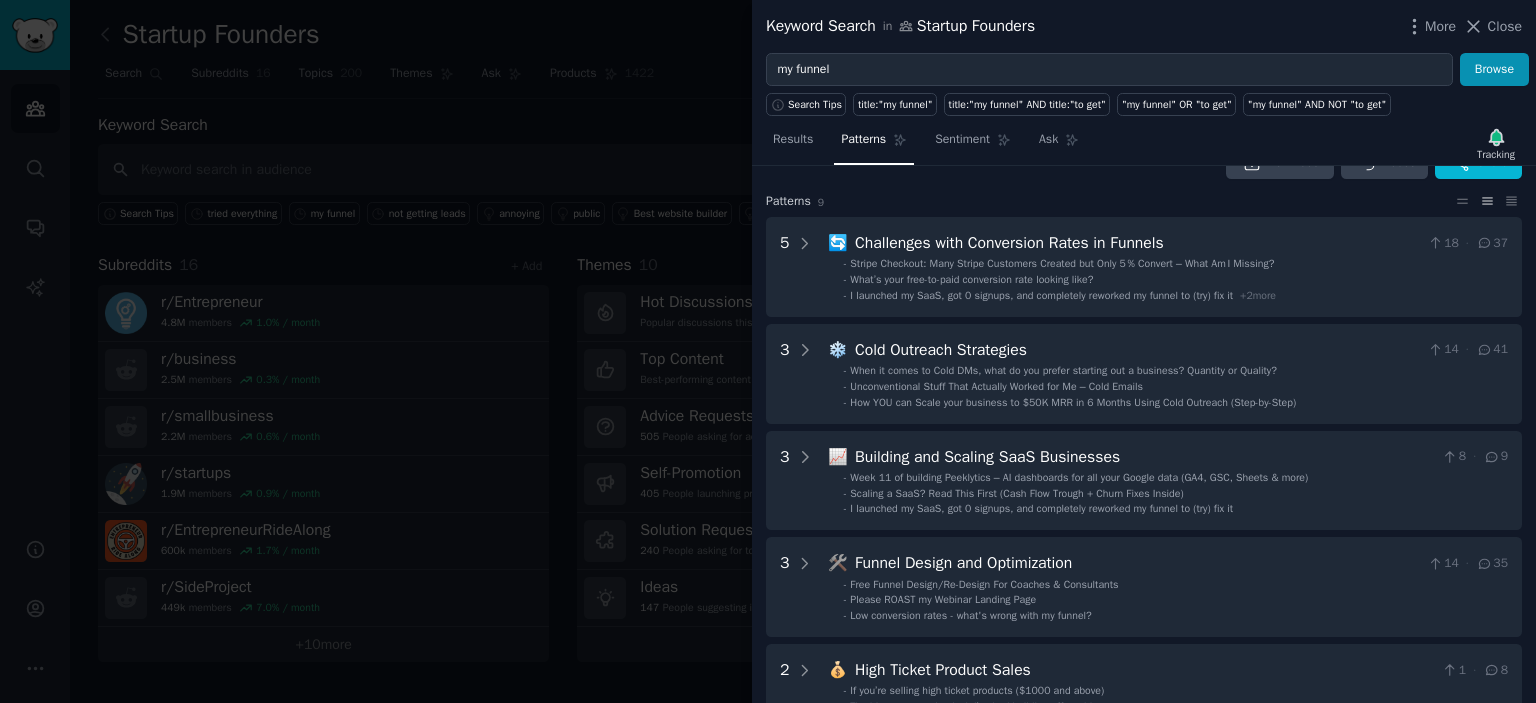 scroll, scrollTop: 0, scrollLeft: 0, axis: both 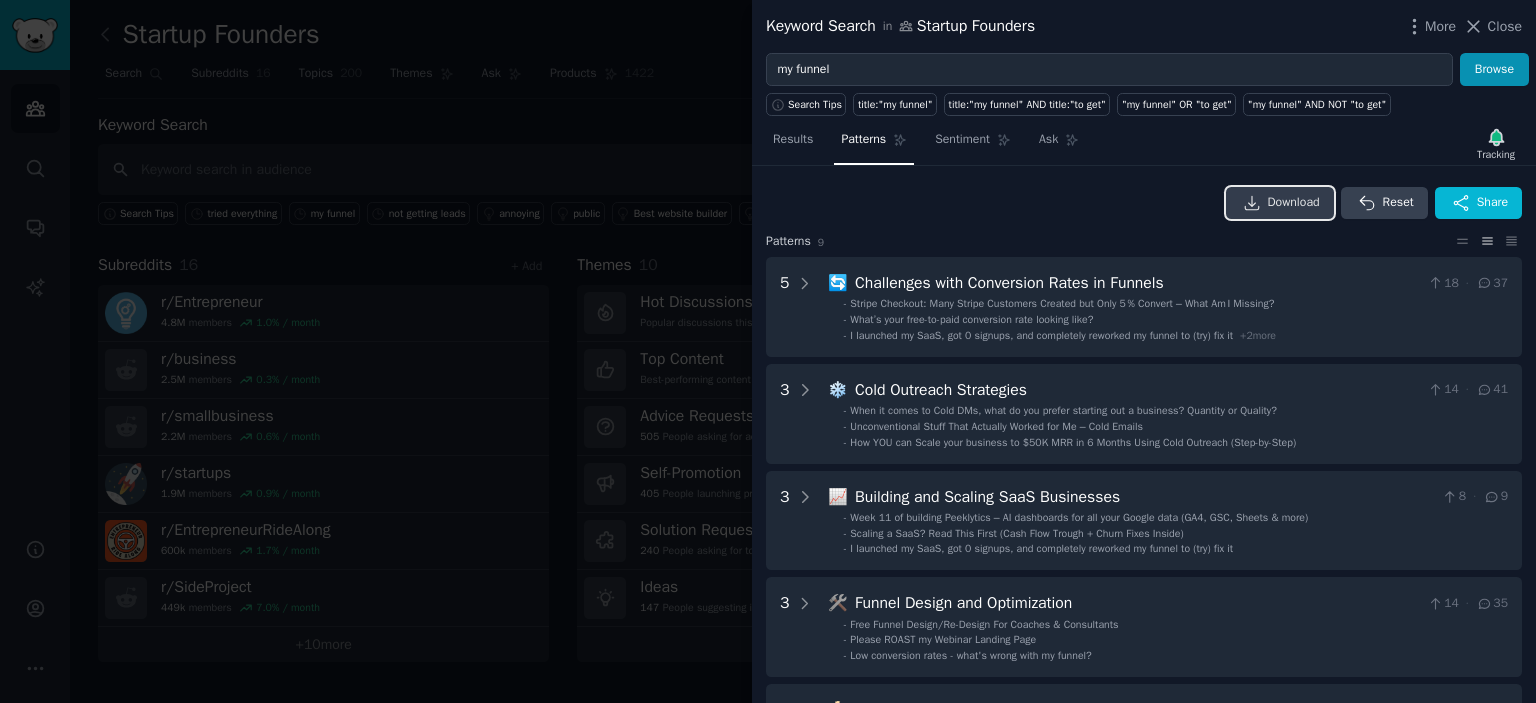 click on "Download" at bounding box center (1280, 203) 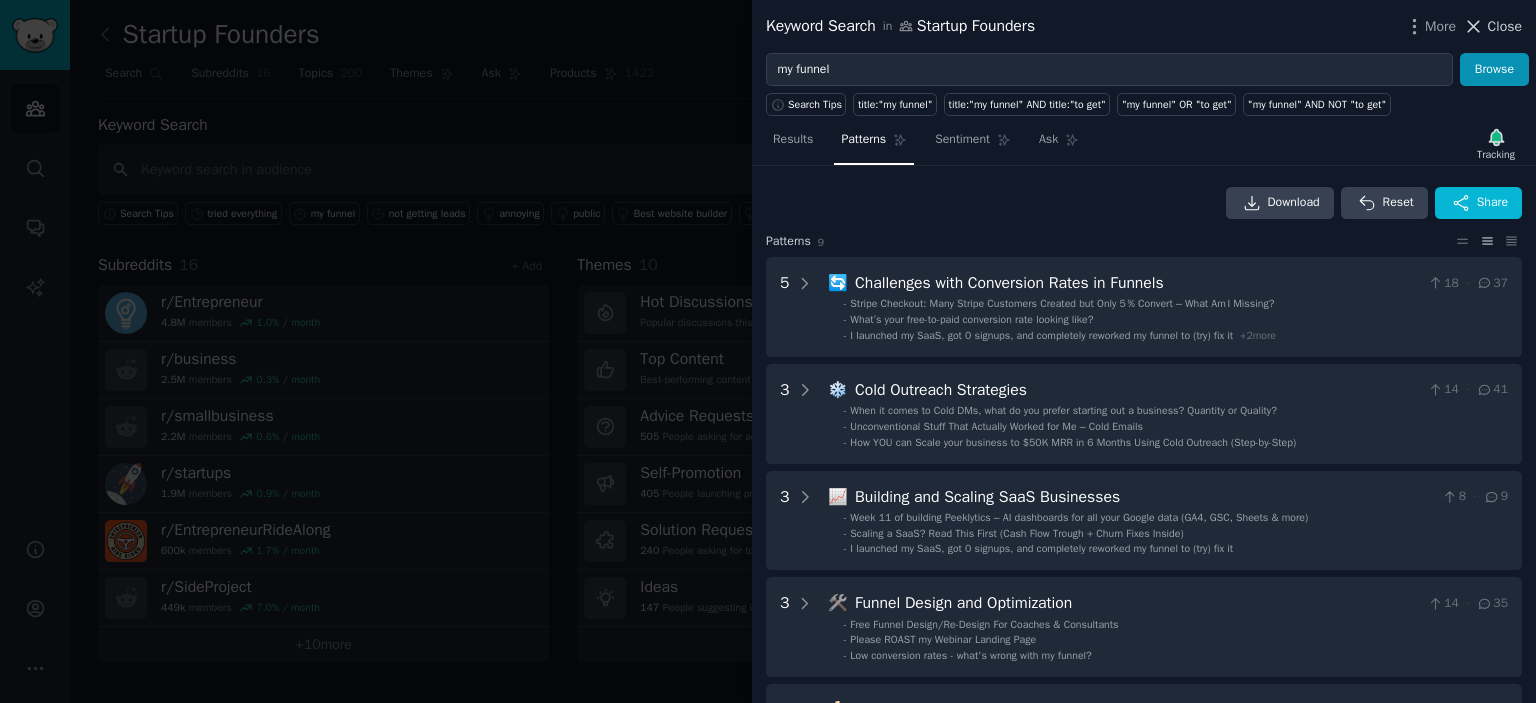 click on "Close" at bounding box center (1505, 26) 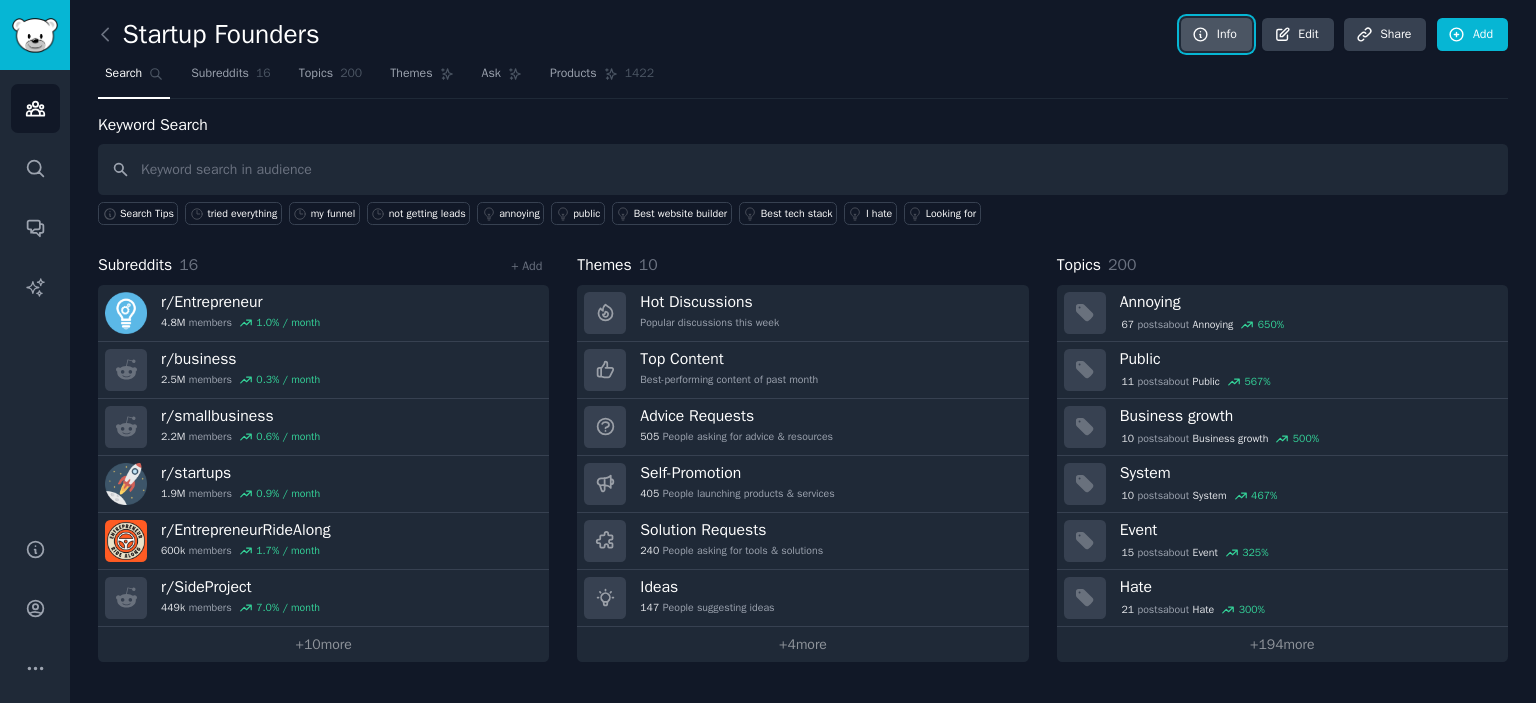 click on "Info" at bounding box center (1216, 35) 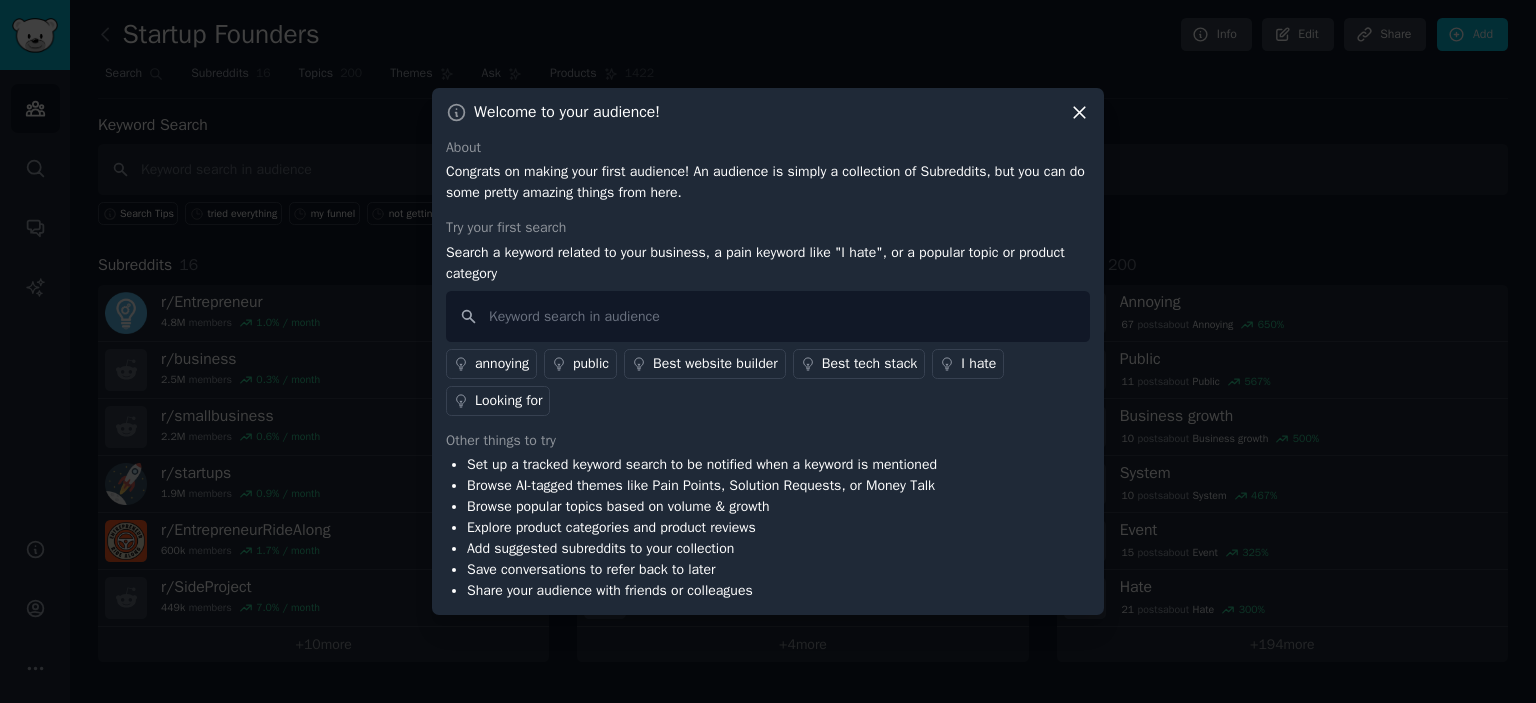 click 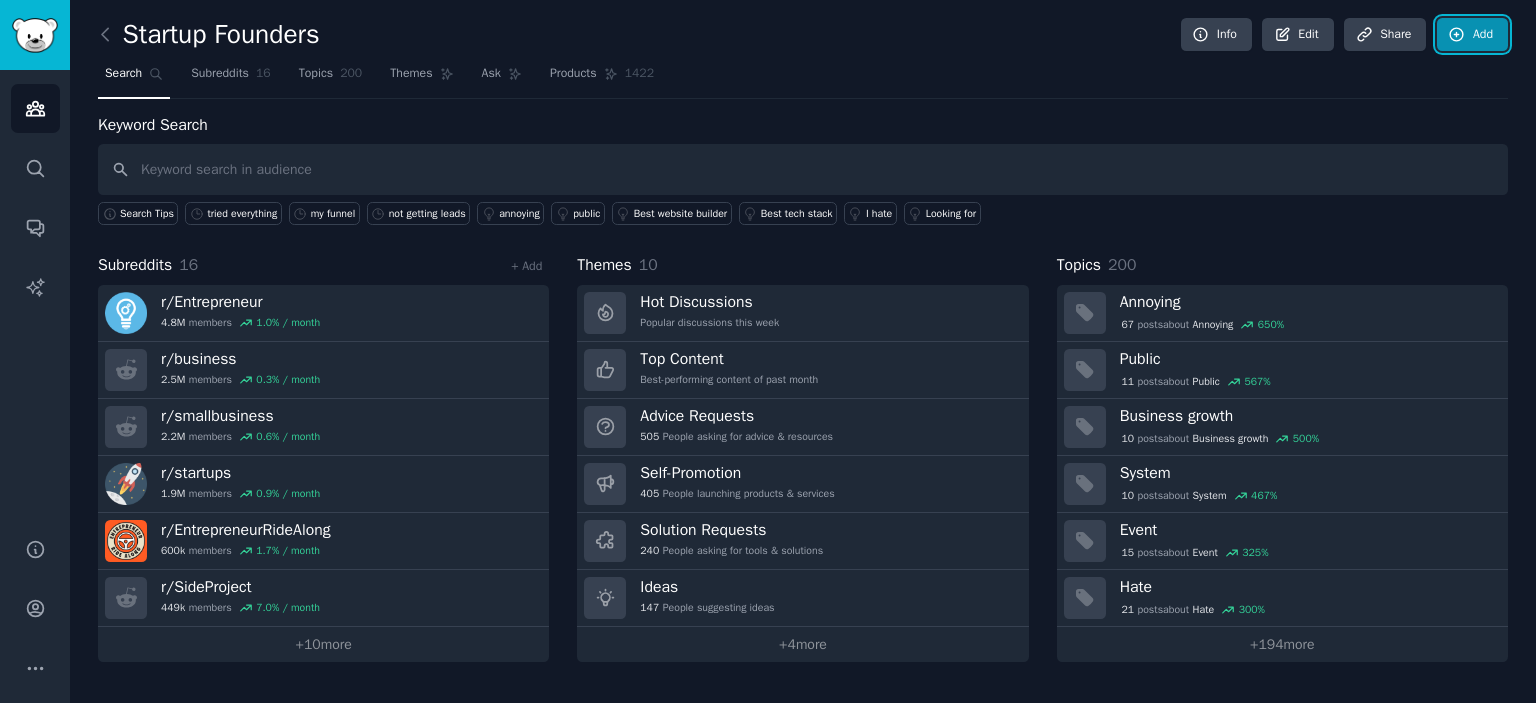 click 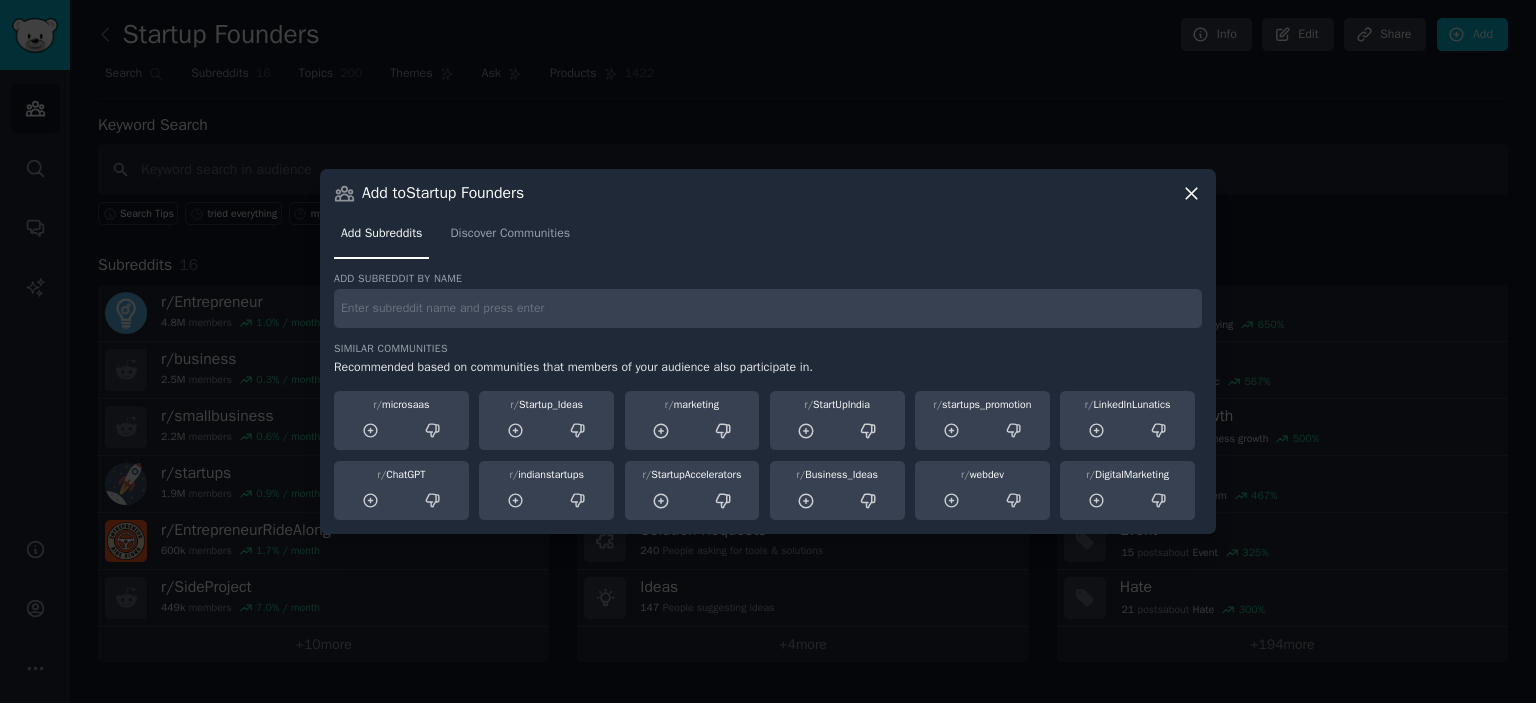 click on "Add Subreddits Discover Communities" at bounding box center (768, 238) 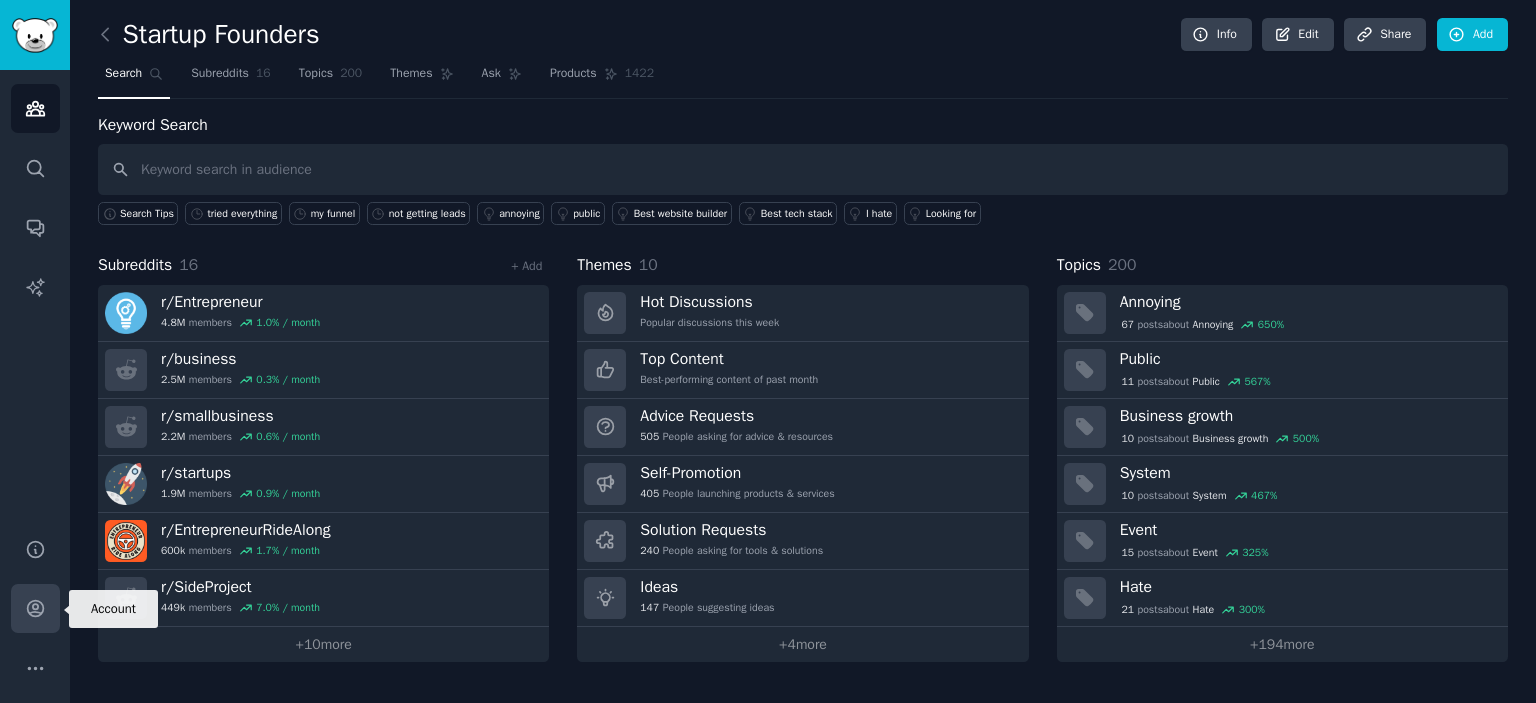 click 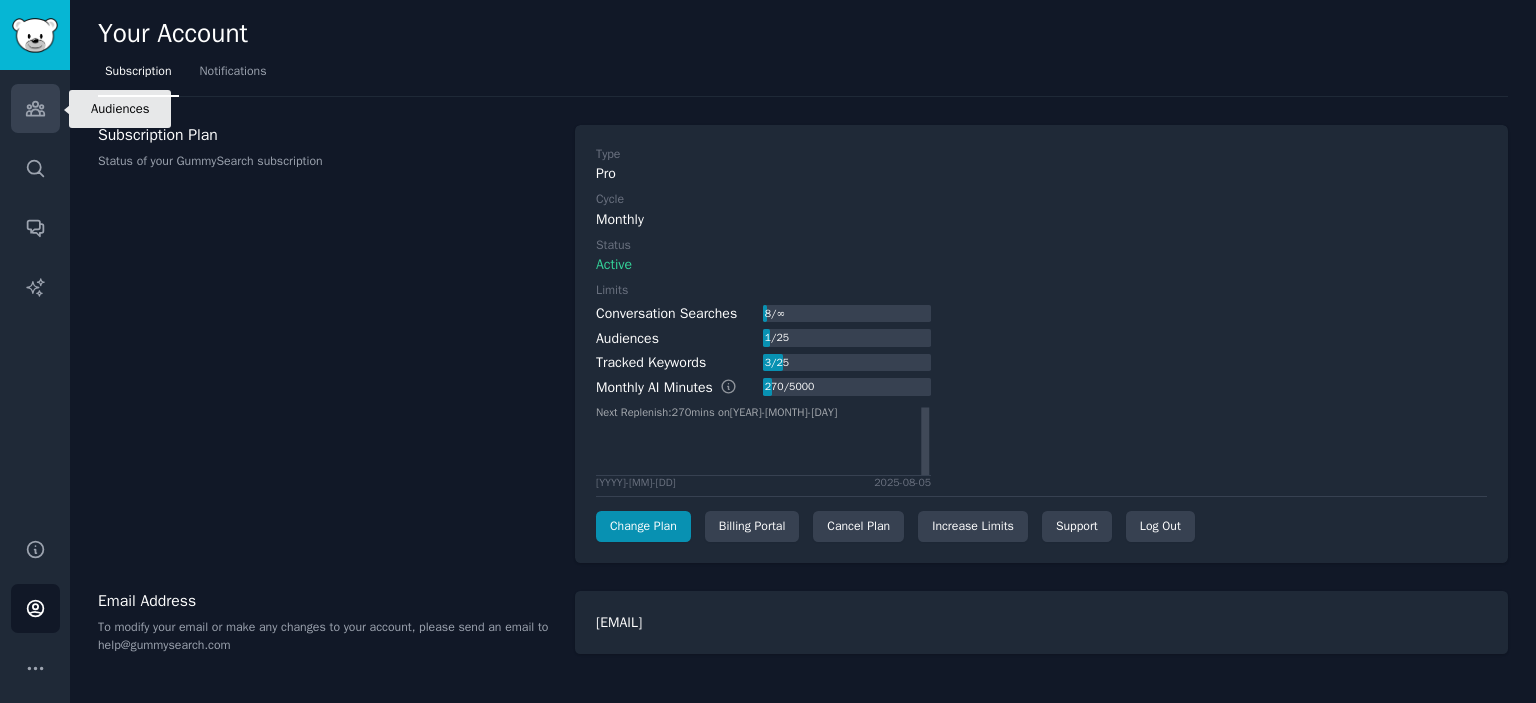 click 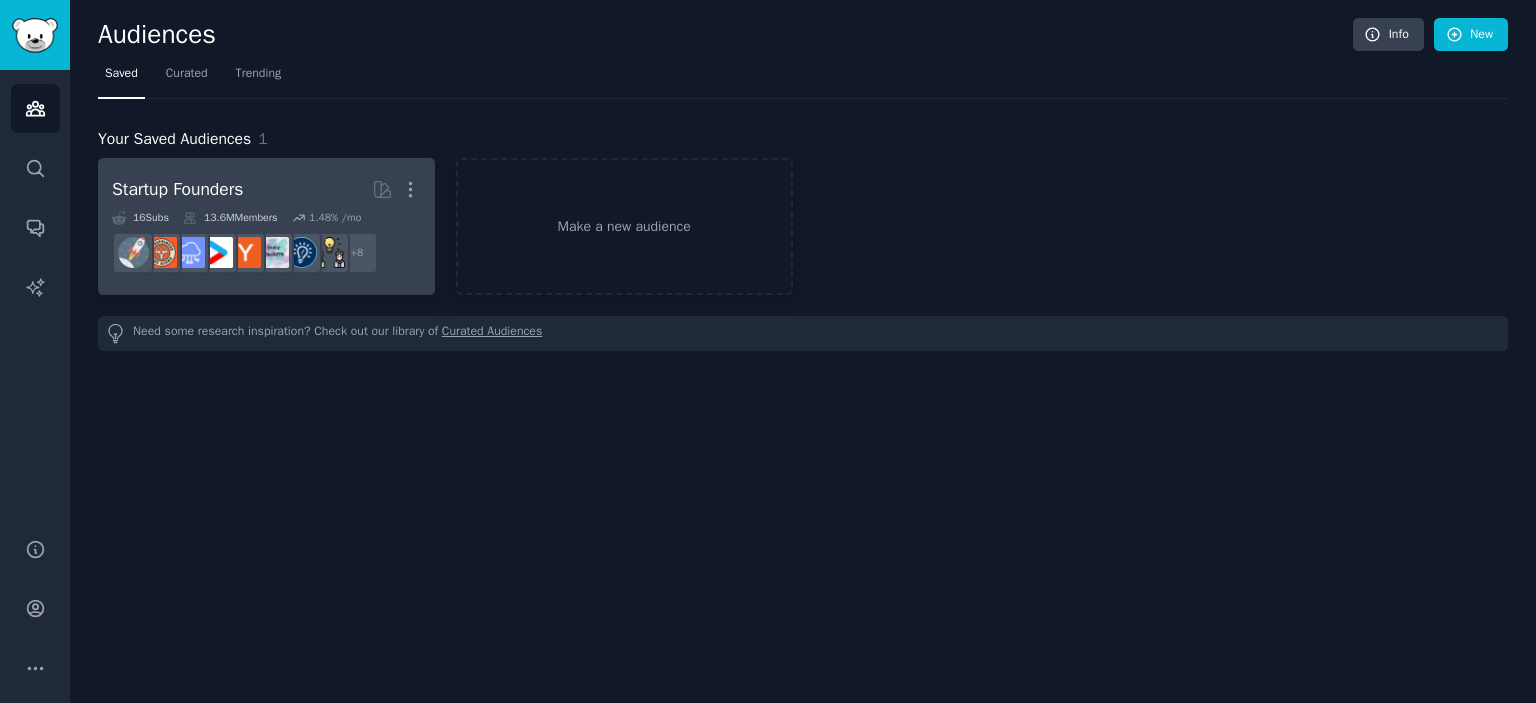 click on "Startup Founders" at bounding box center (177, 189) 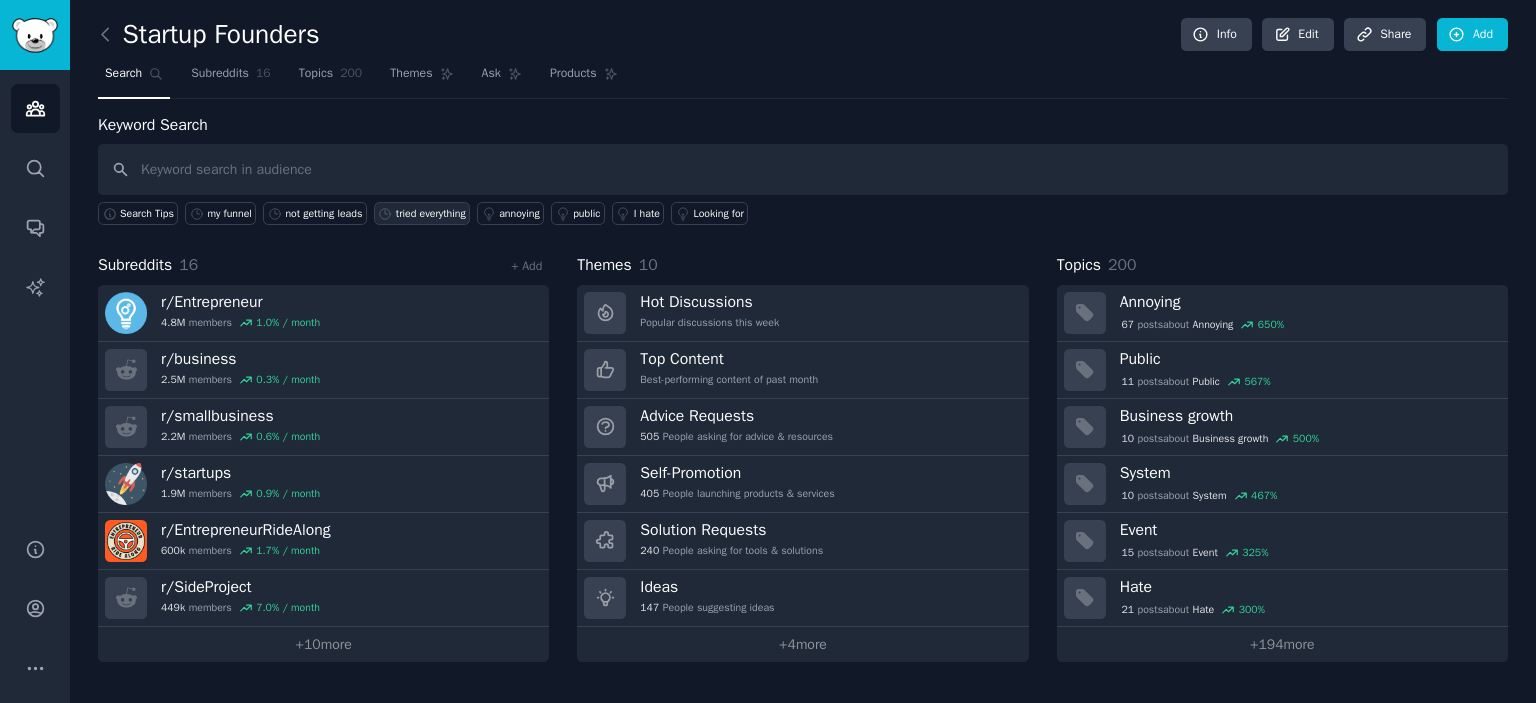 click on "tried everything" at bounding box center [431, 214] 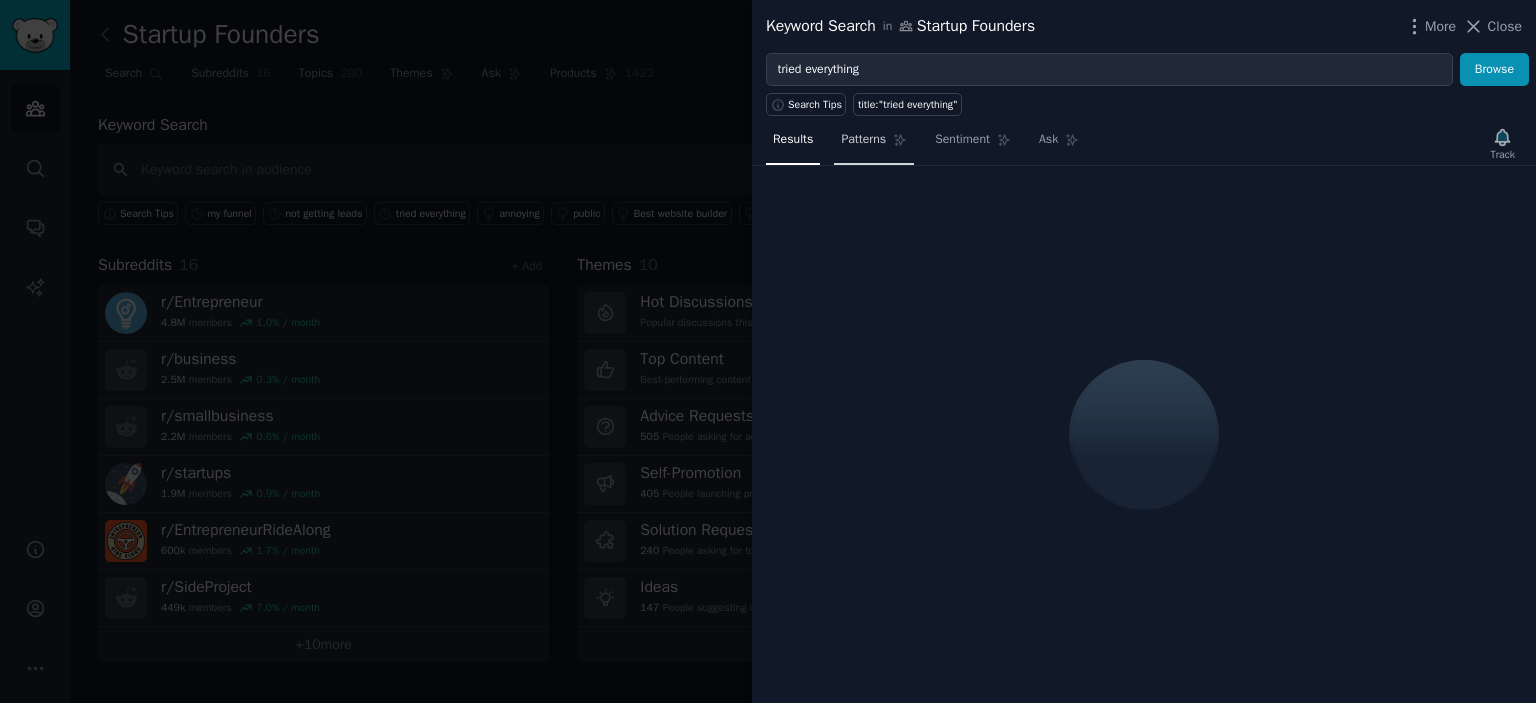 click on "Patterns" at bounding box center [863, 140] 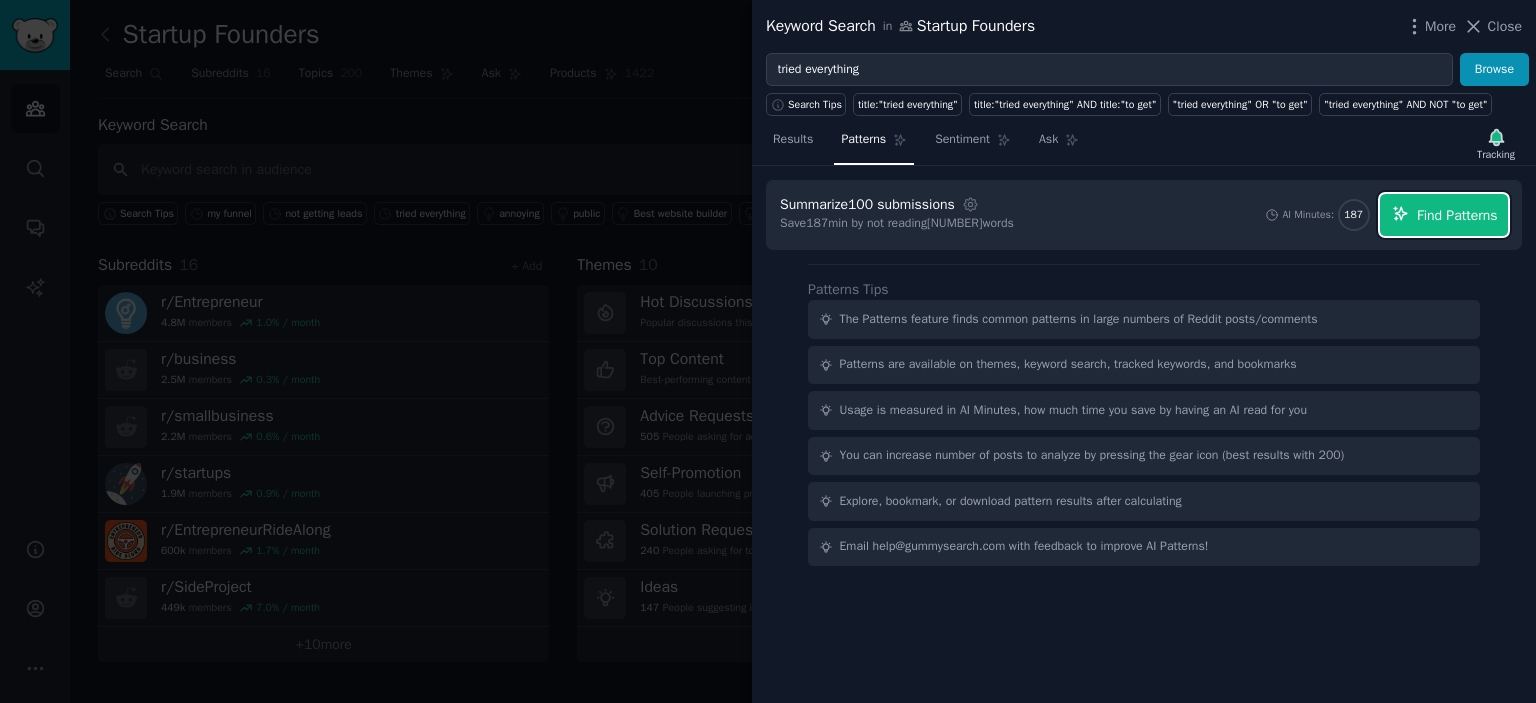 click 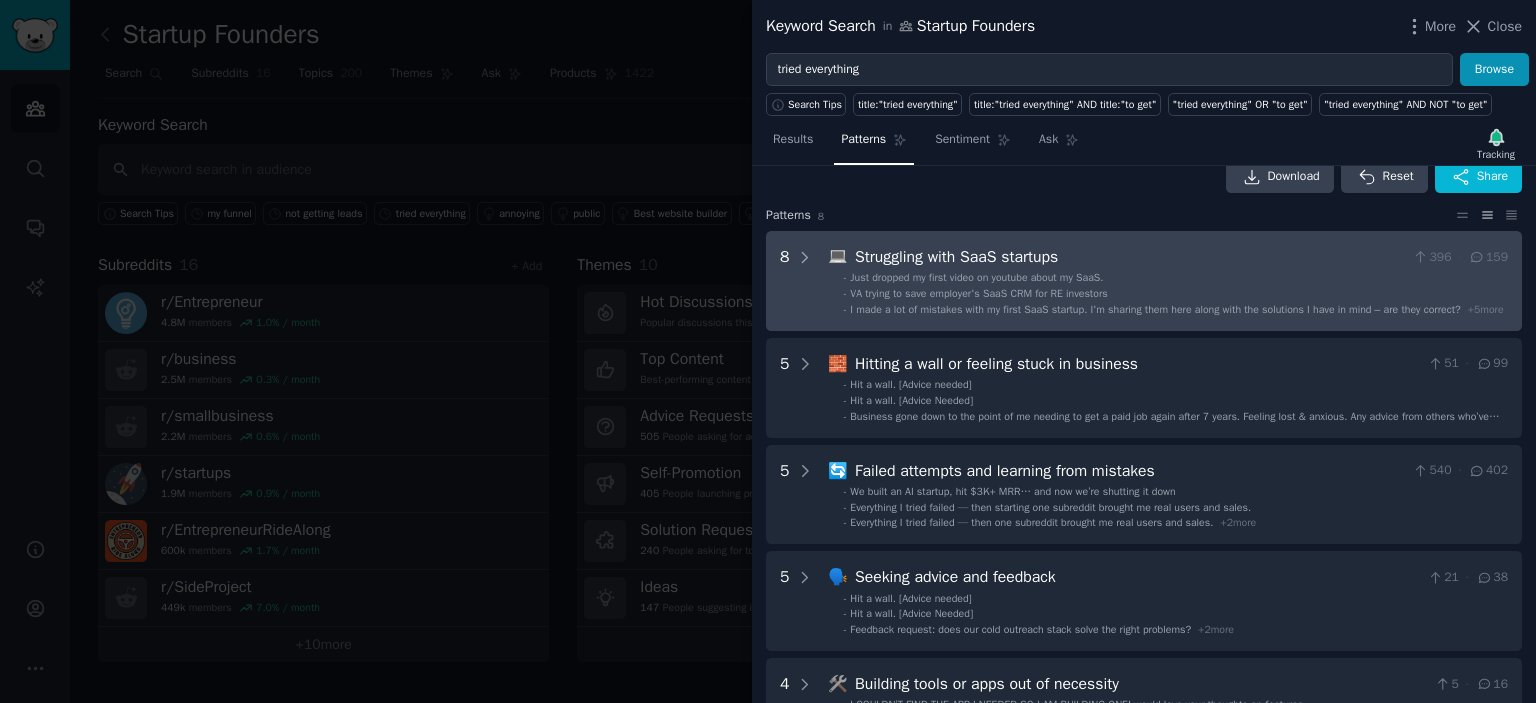 scroll, scrollTop: 0, scrollLeft: 0, axis: both 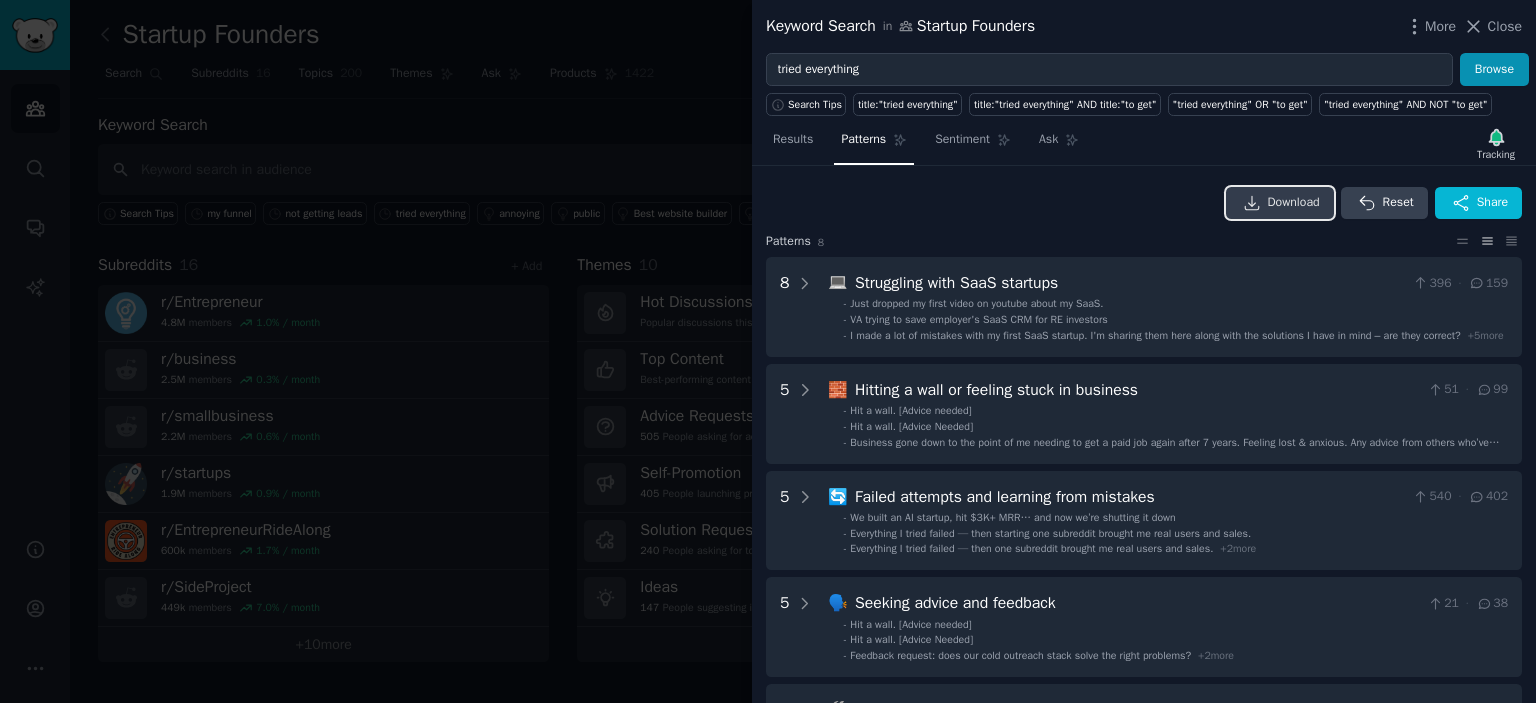 click on "Download" at bounding box center [1294, 203] 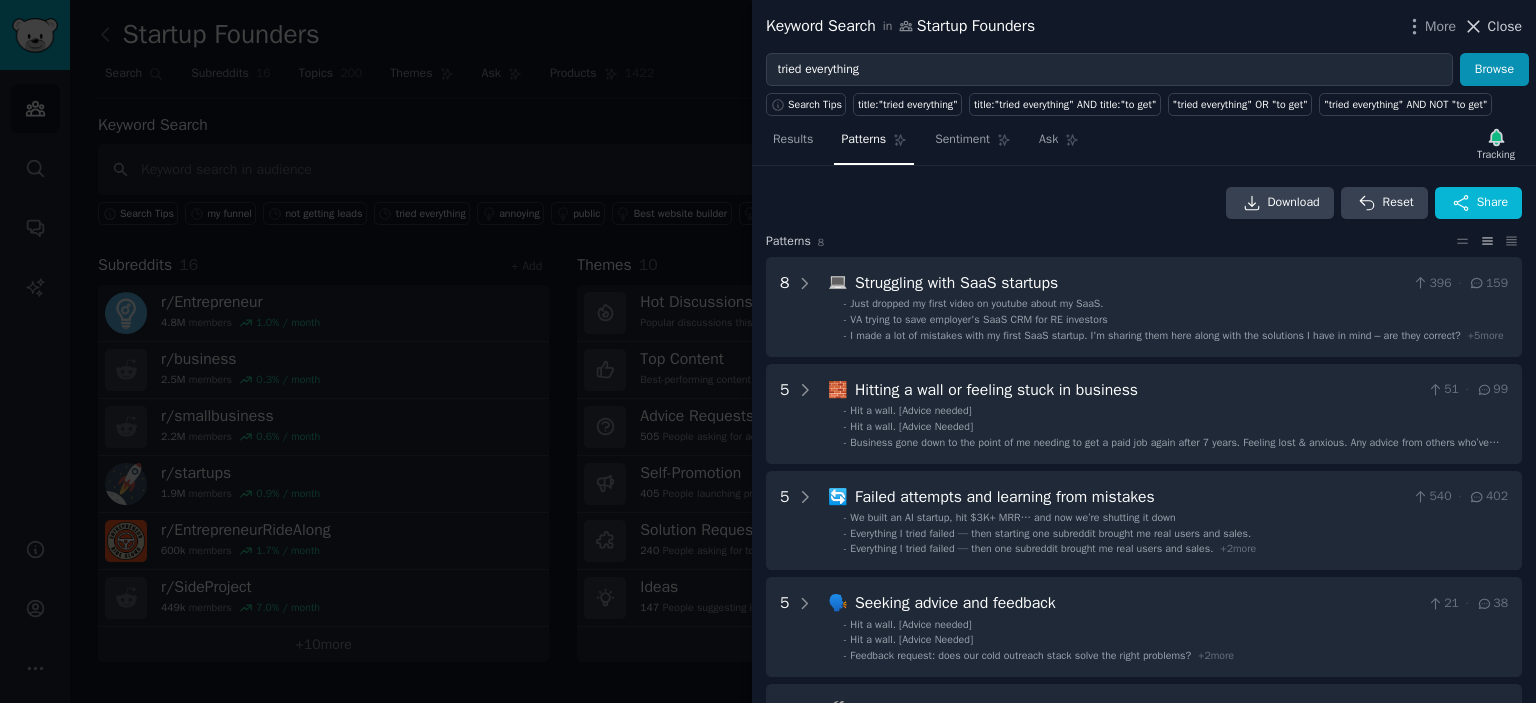 click on "Close" at bounding box center [1505, 26] 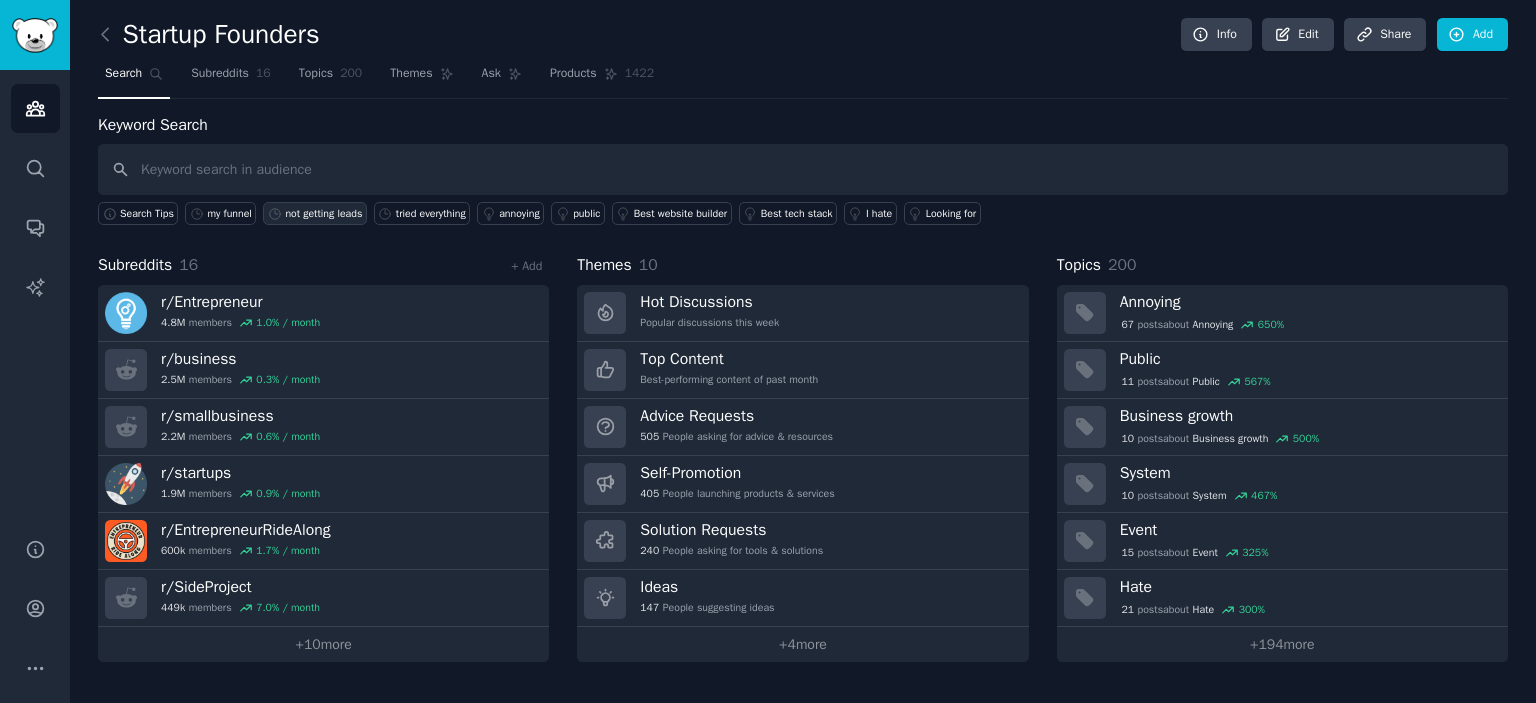 click on "not getting leads" at bounding box center (323, 214) 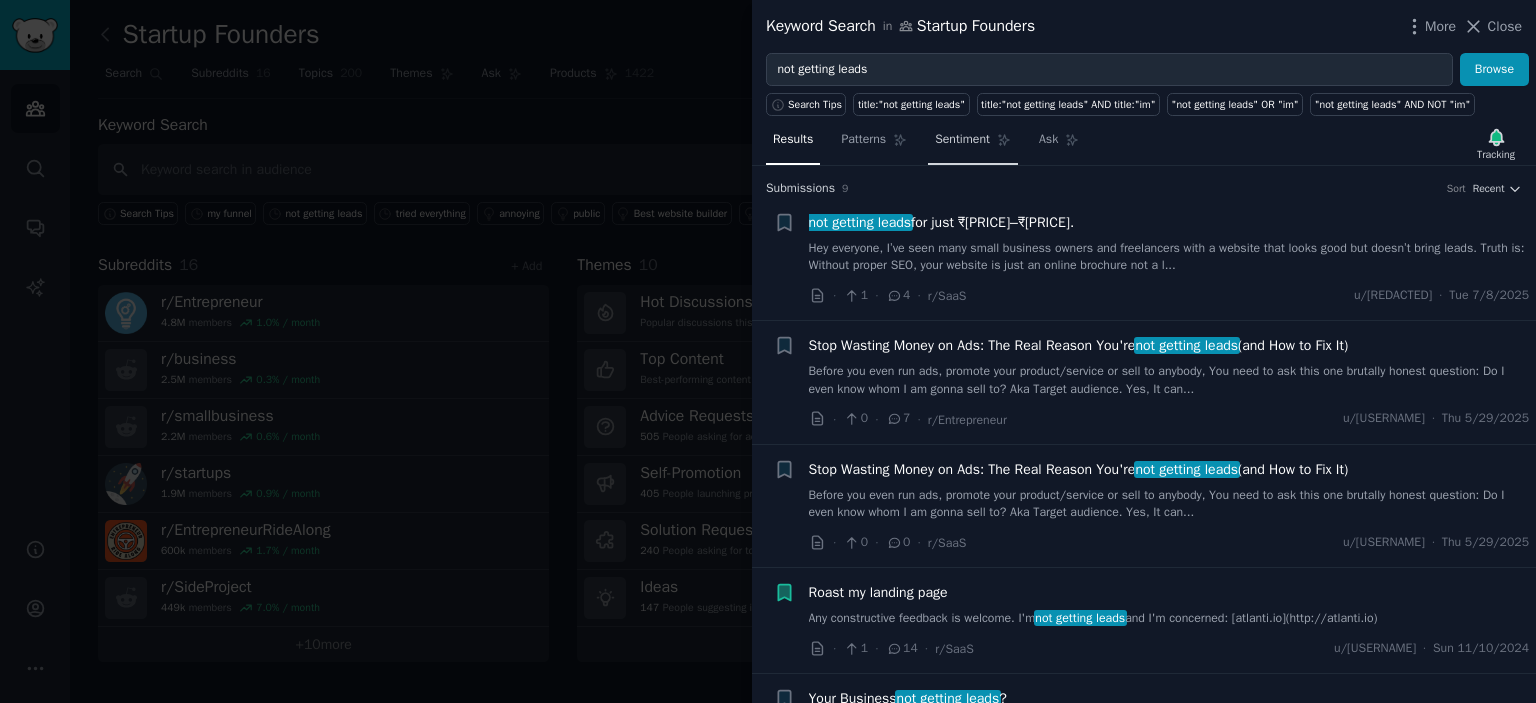 type 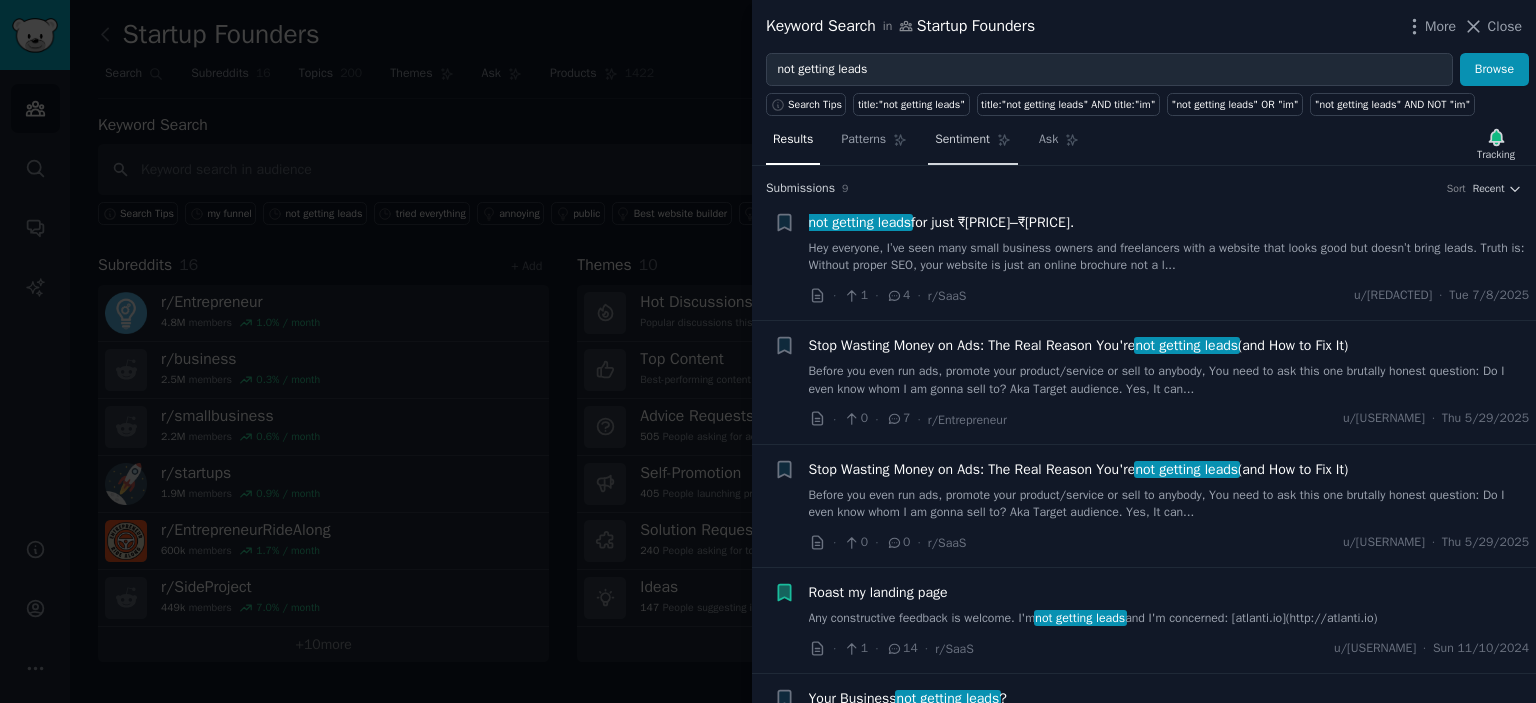 click on "Sentiment" at bounding box center [962, 140] 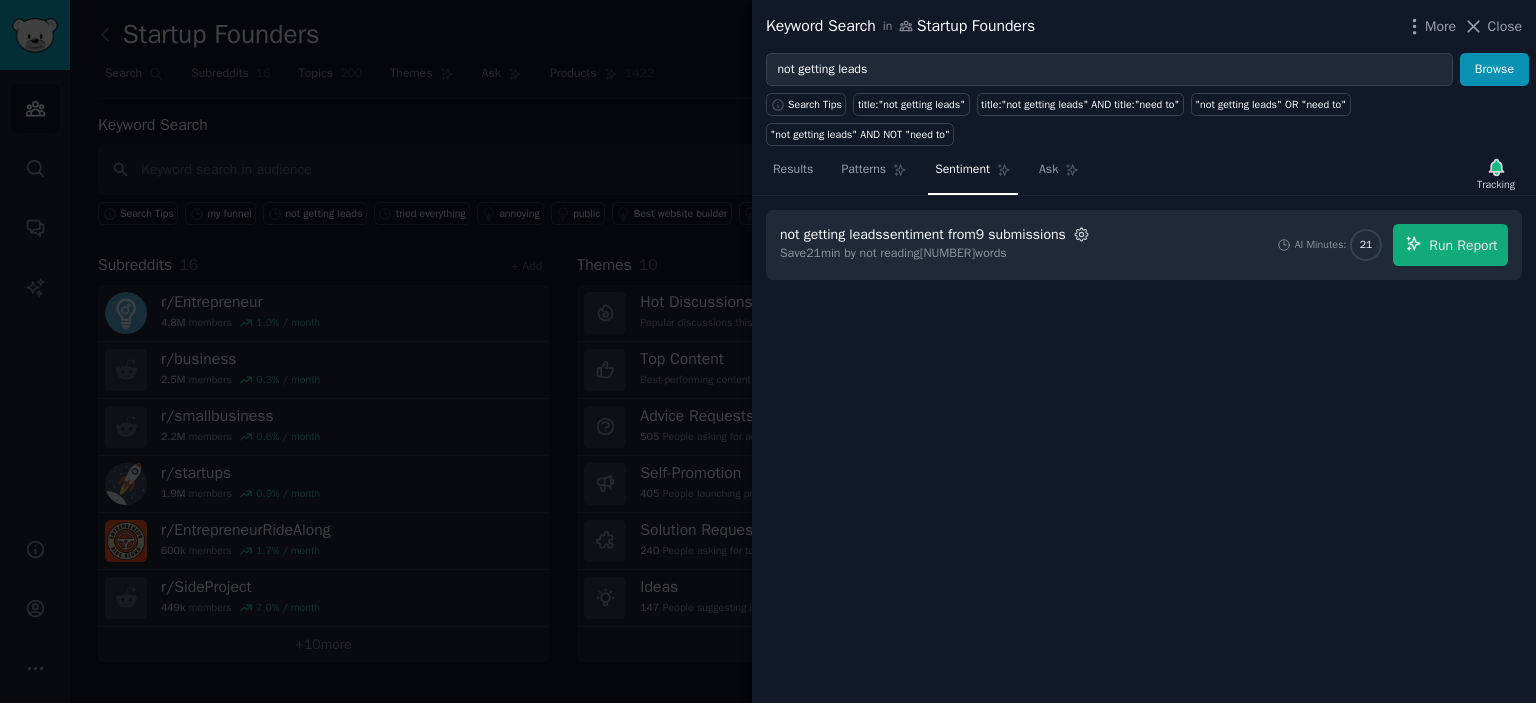 click 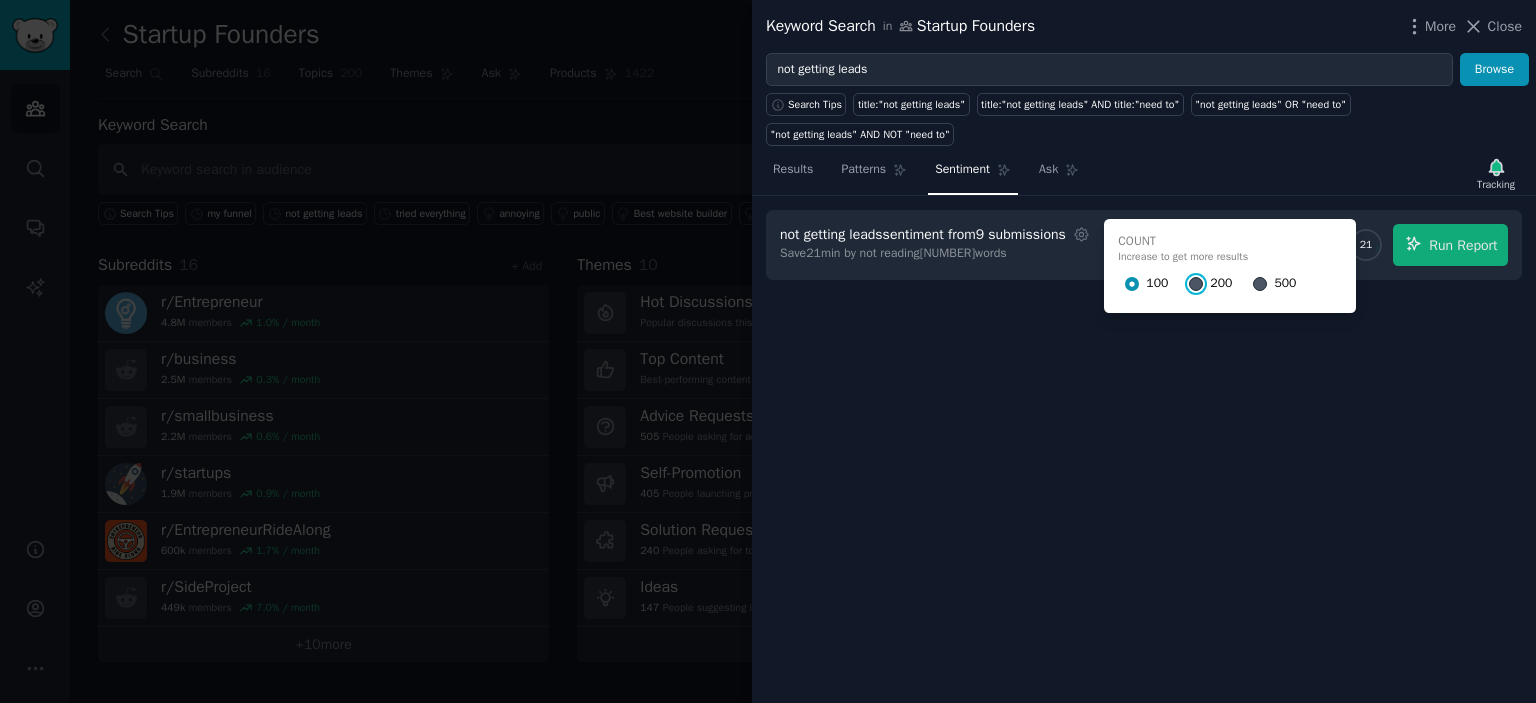 click on "200" at bounding box center (1196, 284) 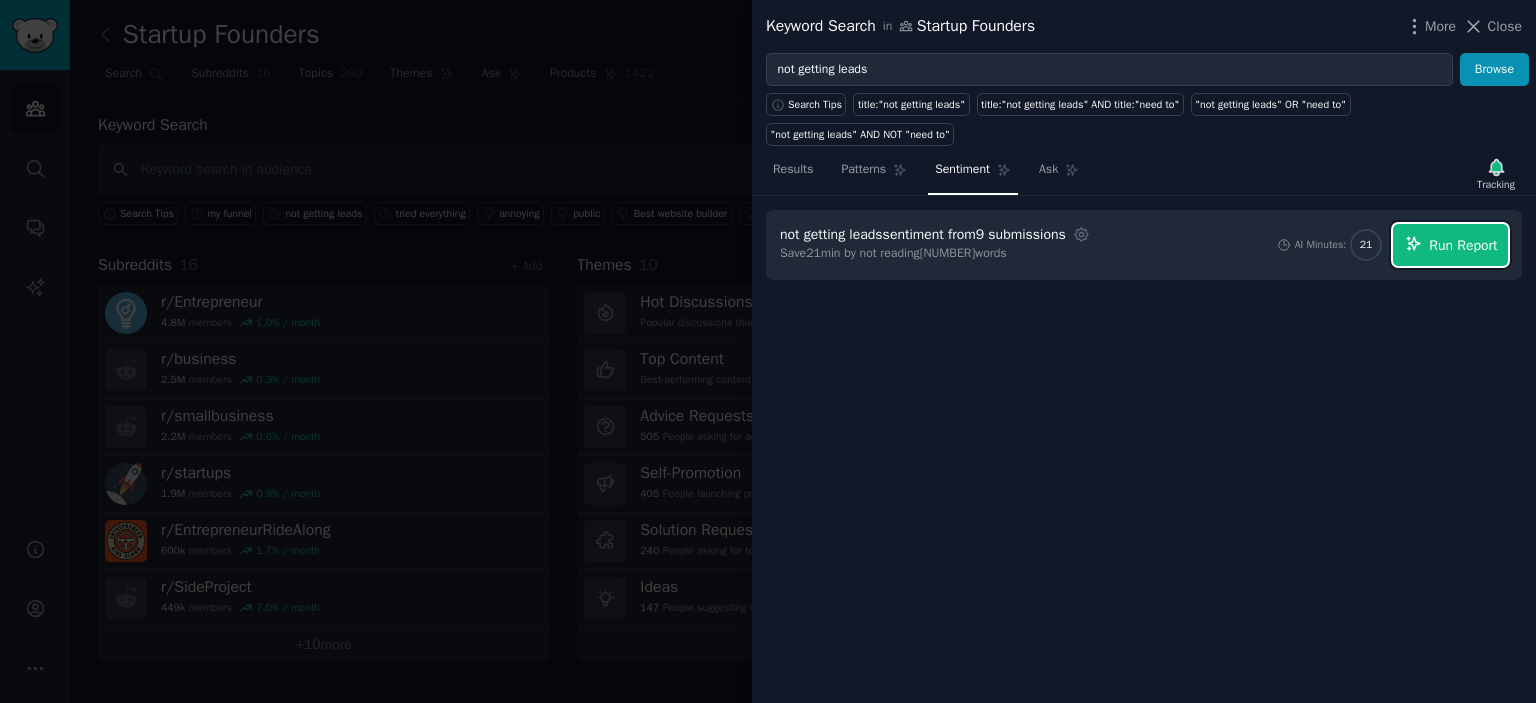 click on "Run Report" at bounding box center (1463, 245) 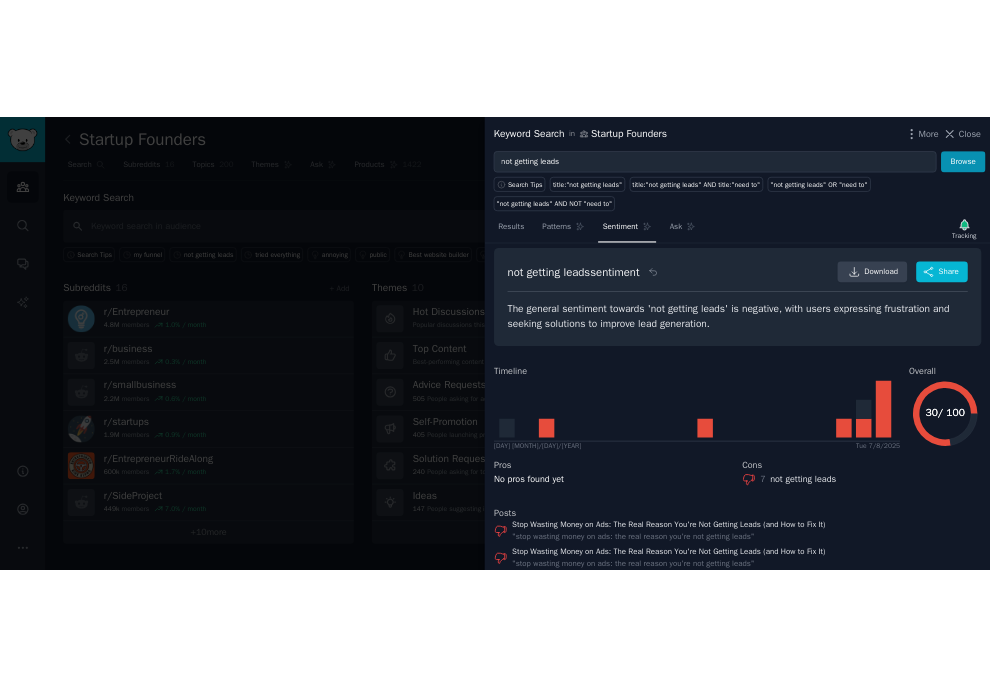 scroll, scrollTop: 0, scrollLeft: 0, axis: both 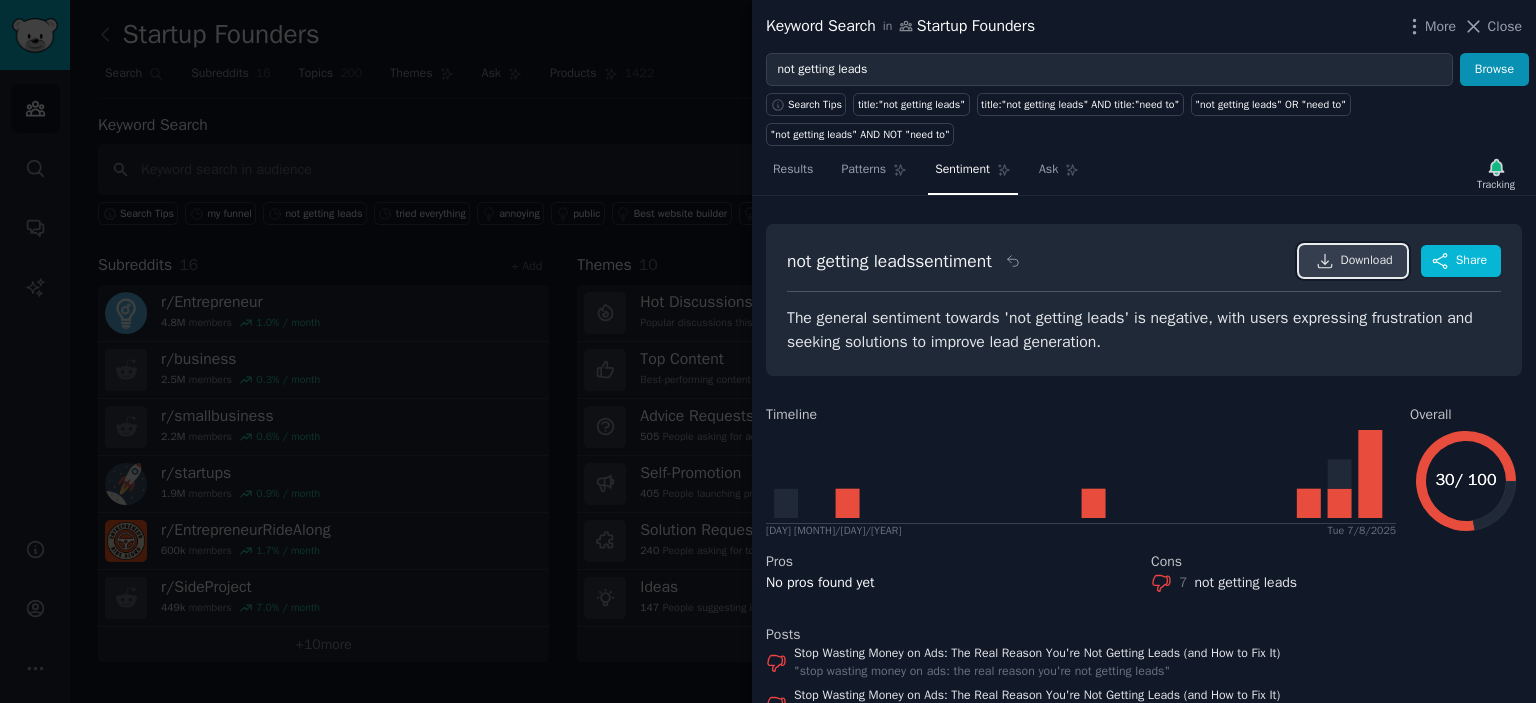 click on "Download" at bounding box center [1367, 261] 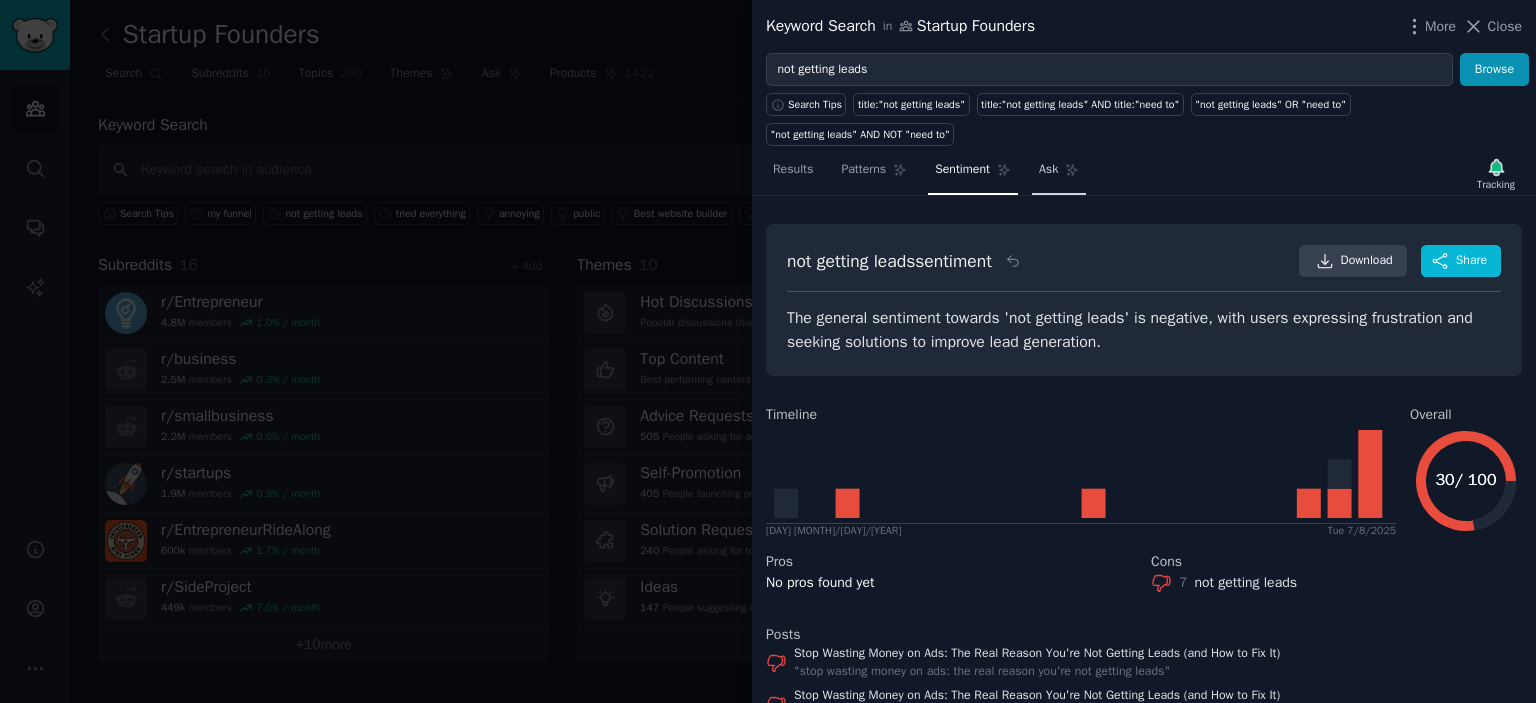 click on "Ask" at bounding box center [1048, 170] 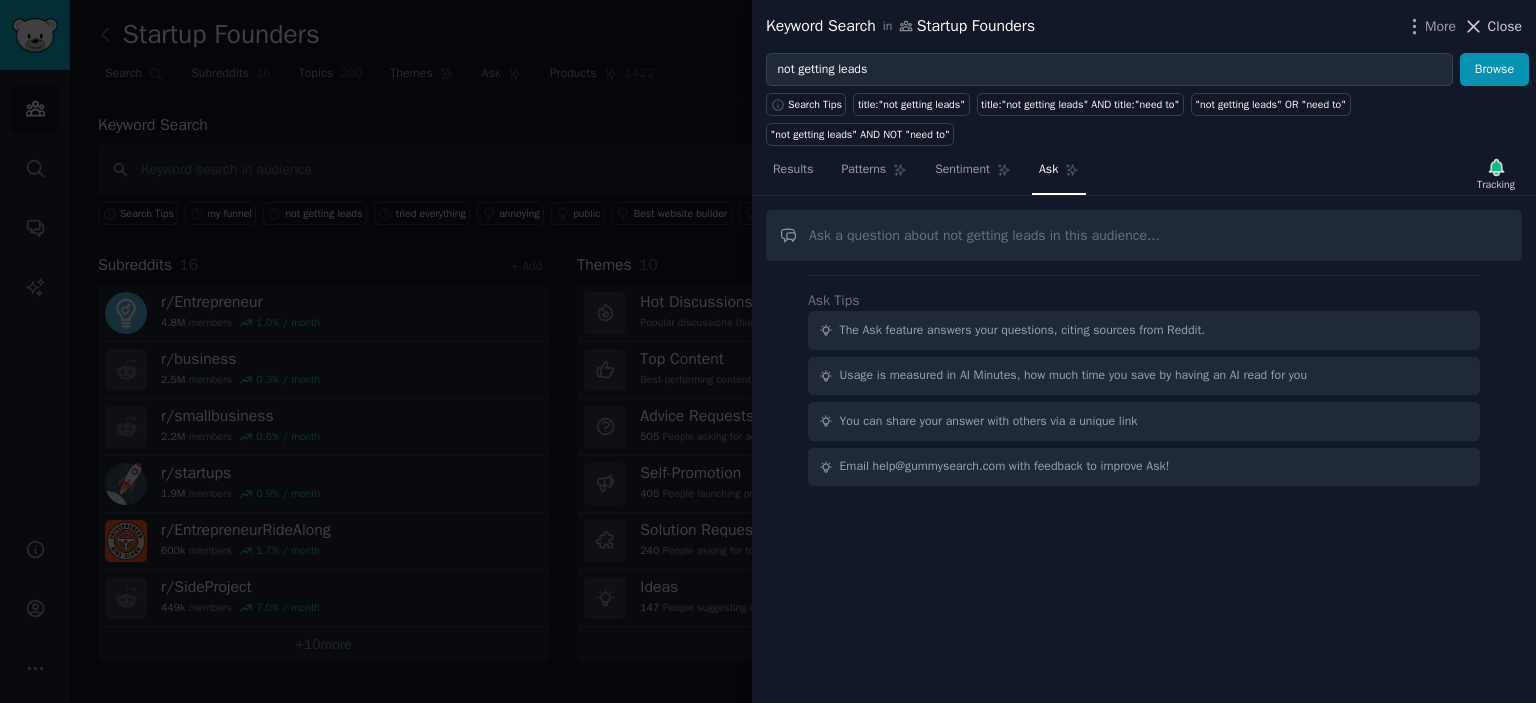click 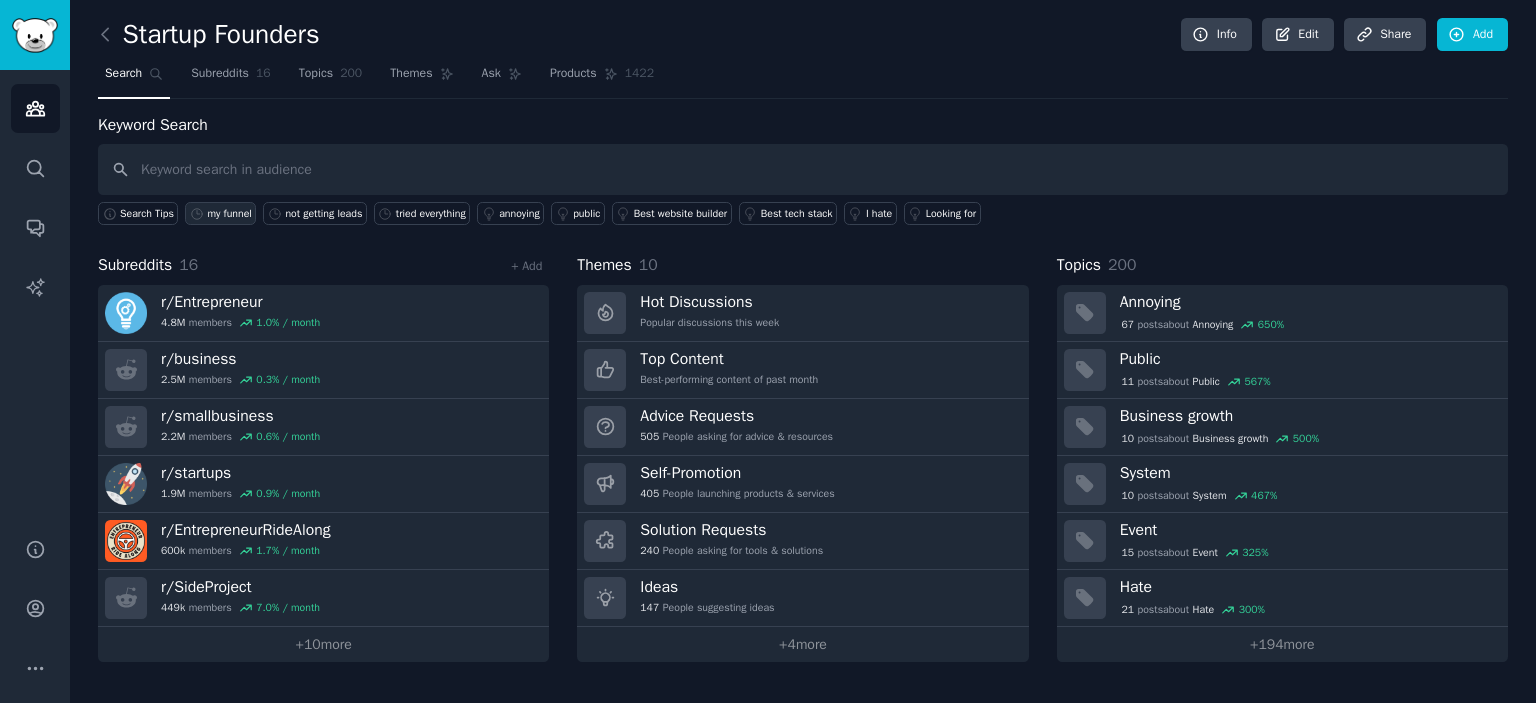 click on "my funnel" at bounding box center (229, 214) 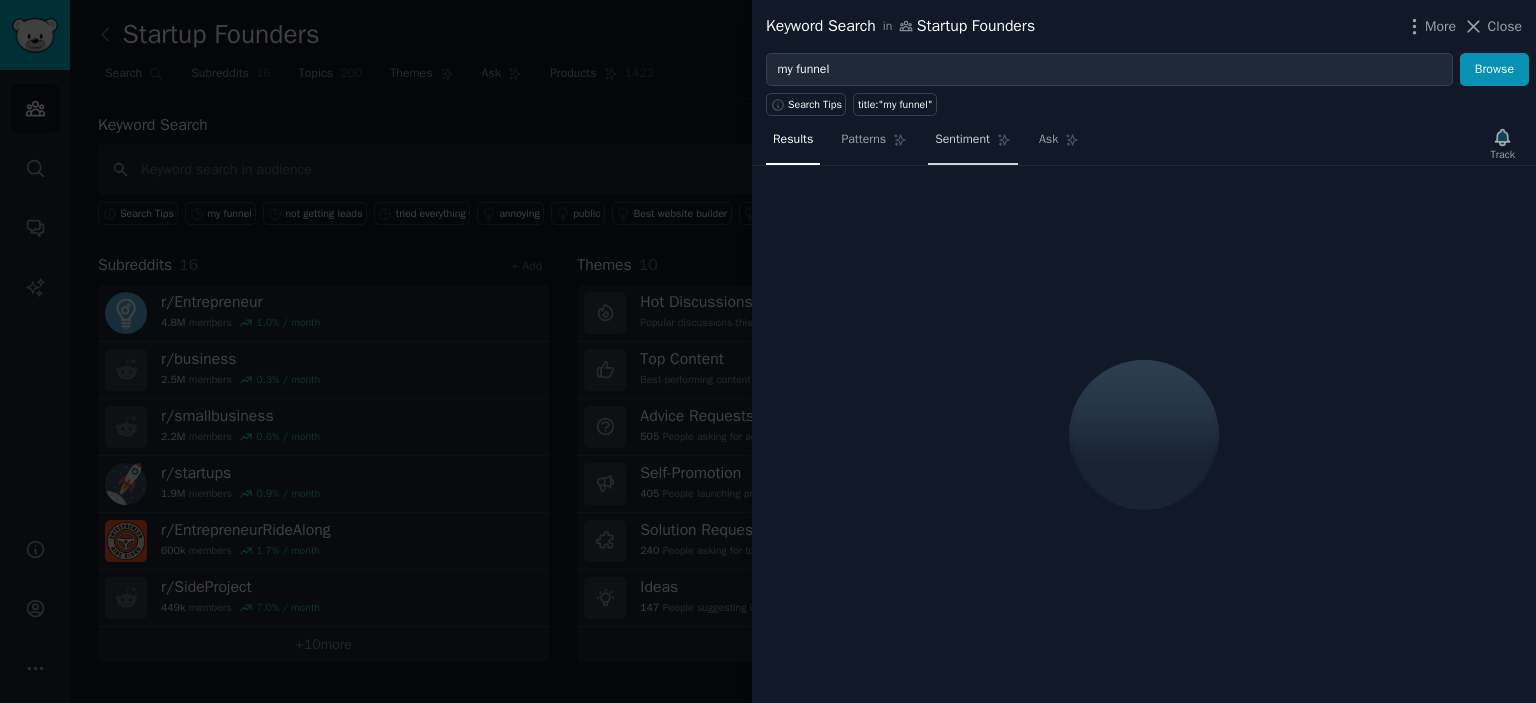 click on "Sentiment" at bounding box center [962, 140] 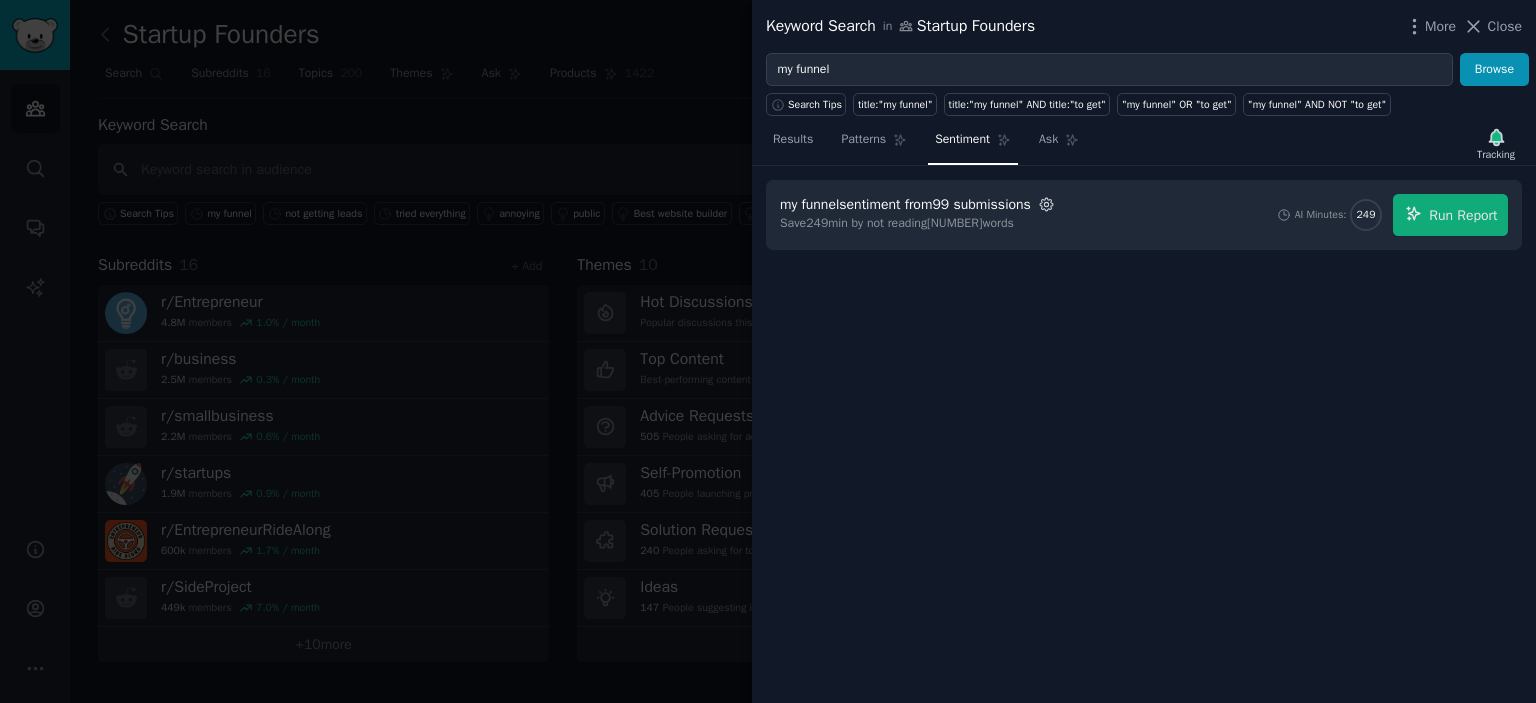 click 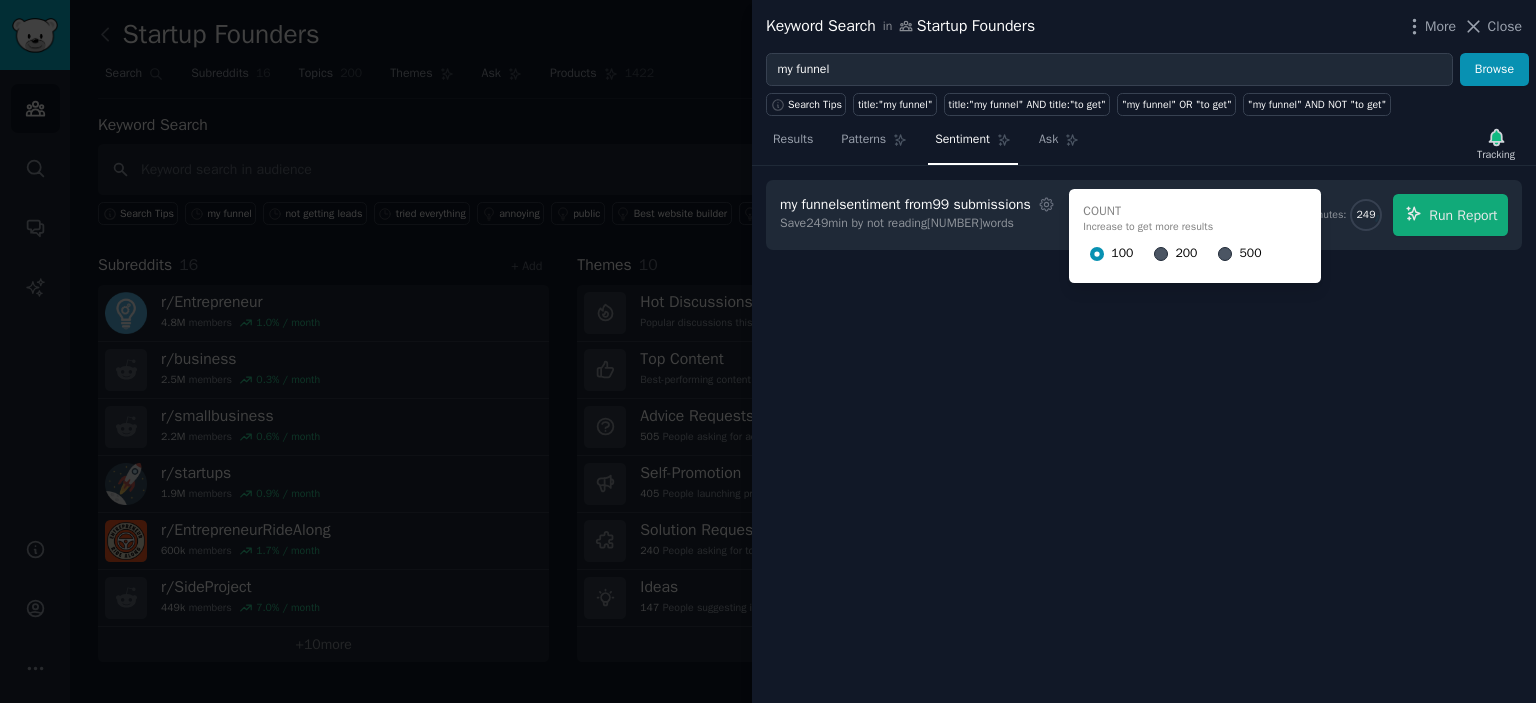 click on "200" at bounding box center [1175, 254] 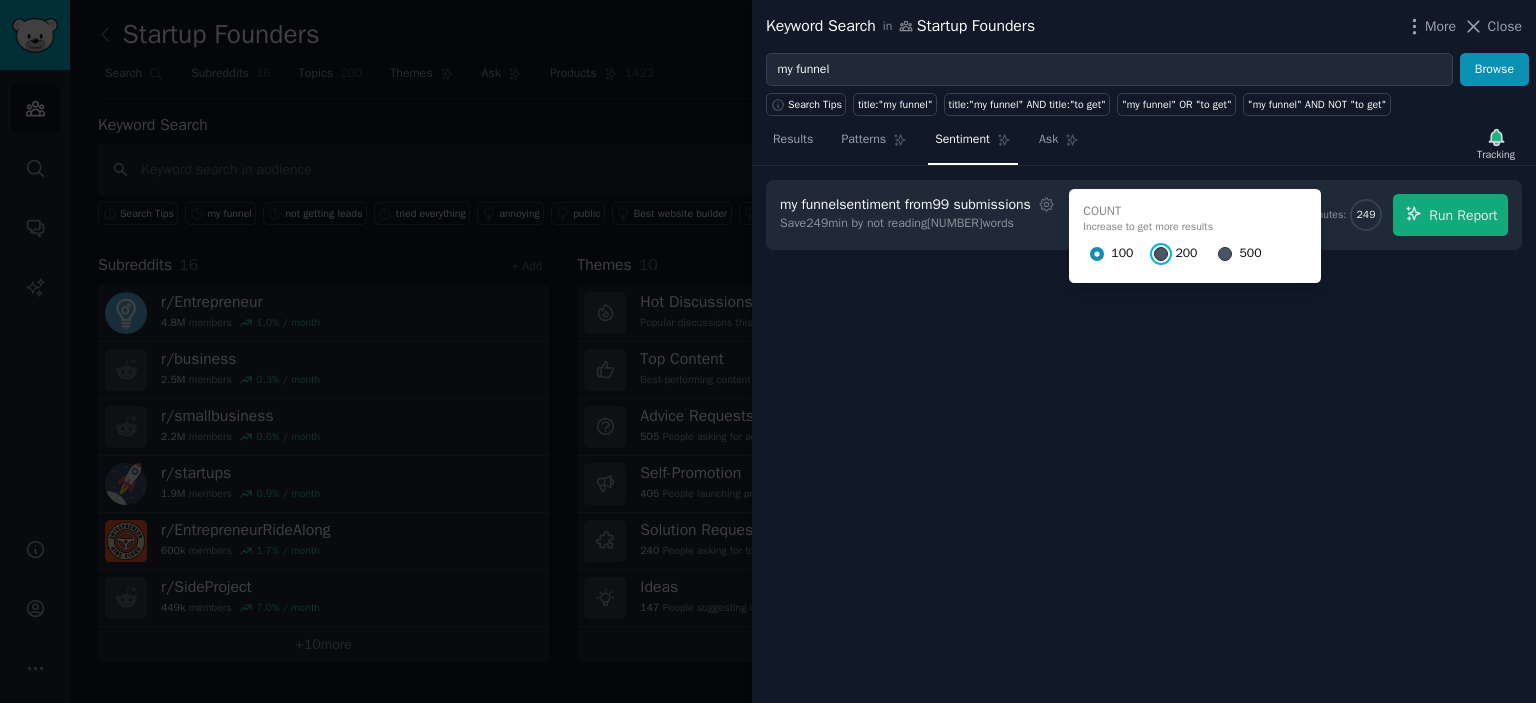 click on "200" at bounding box center [1161, 254] 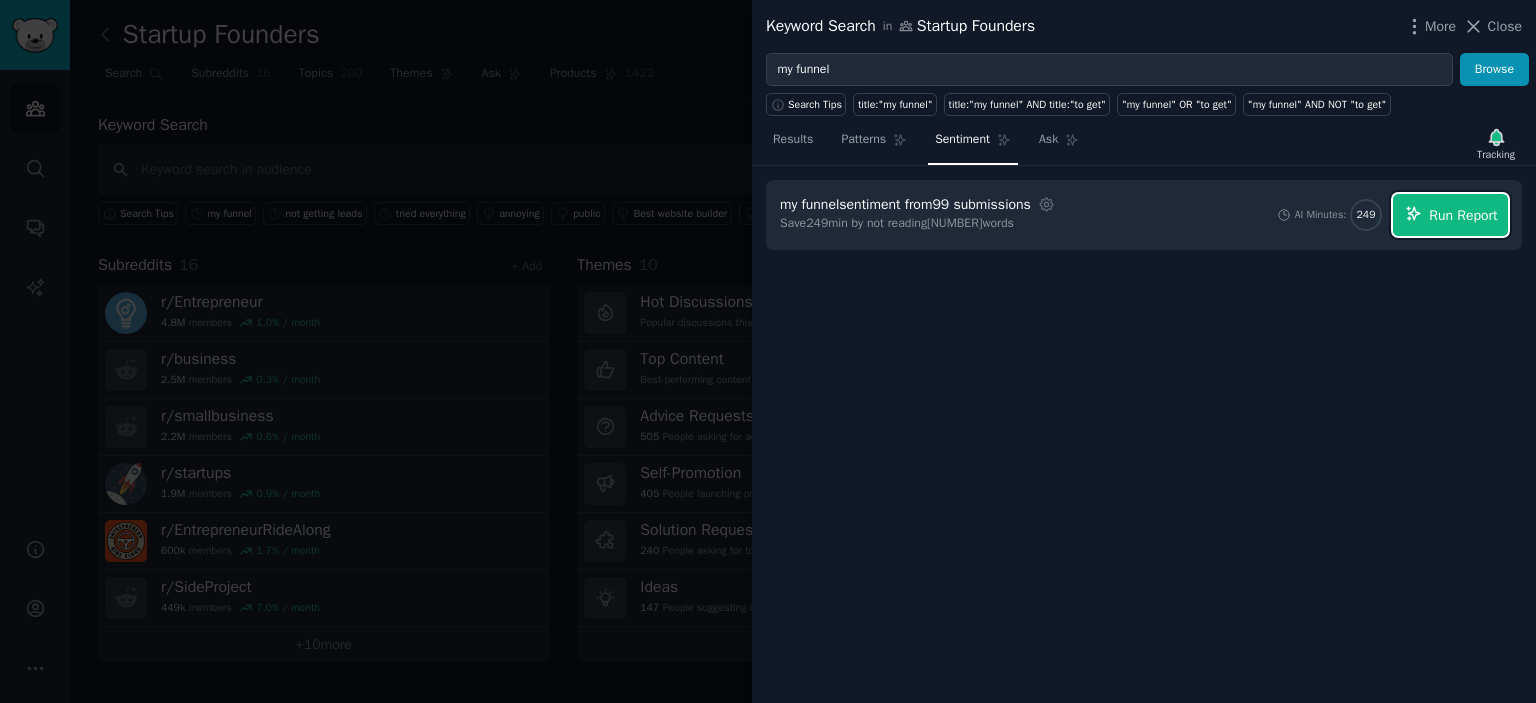 click on "Run Report" at bounding box center (1450, 215) 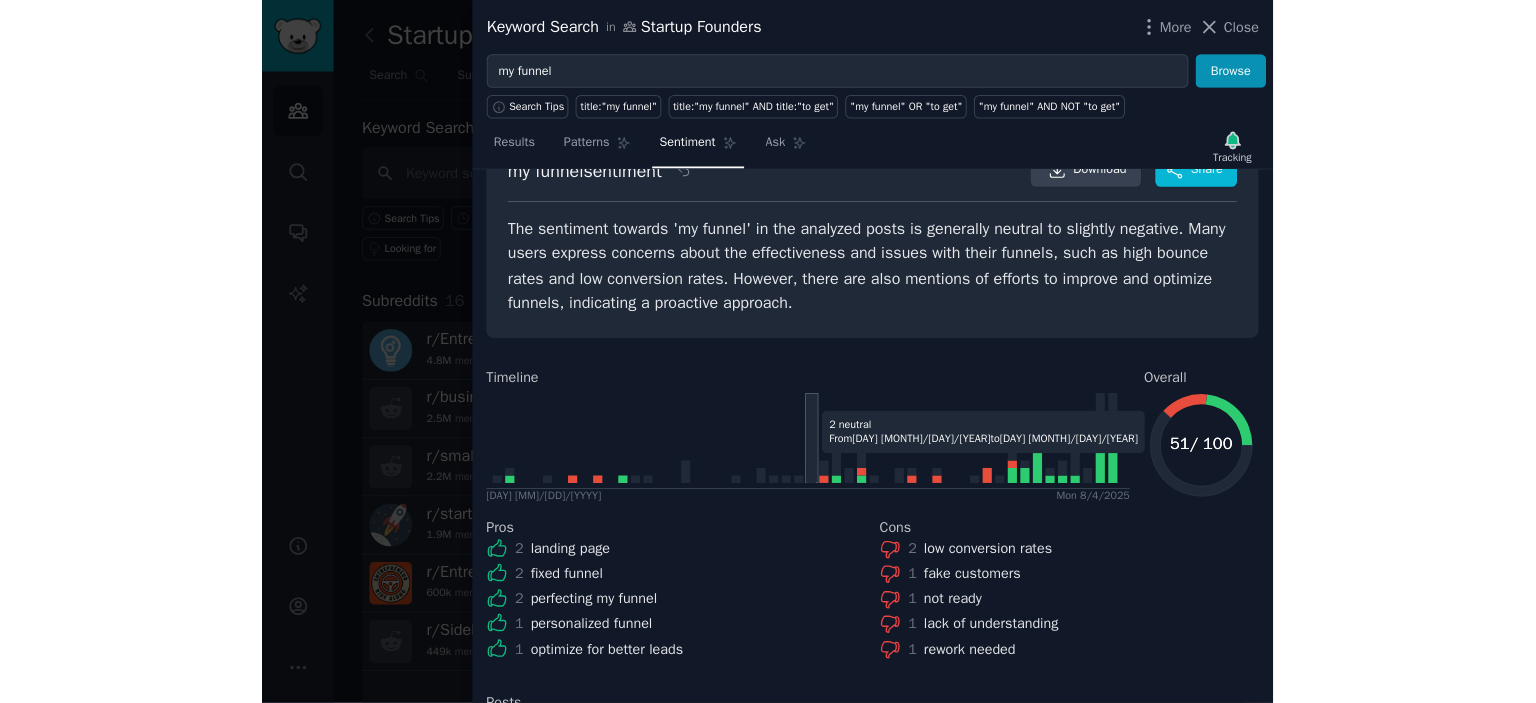 scroll, scrollTop: 0, scrollLeft: 0, axis: both 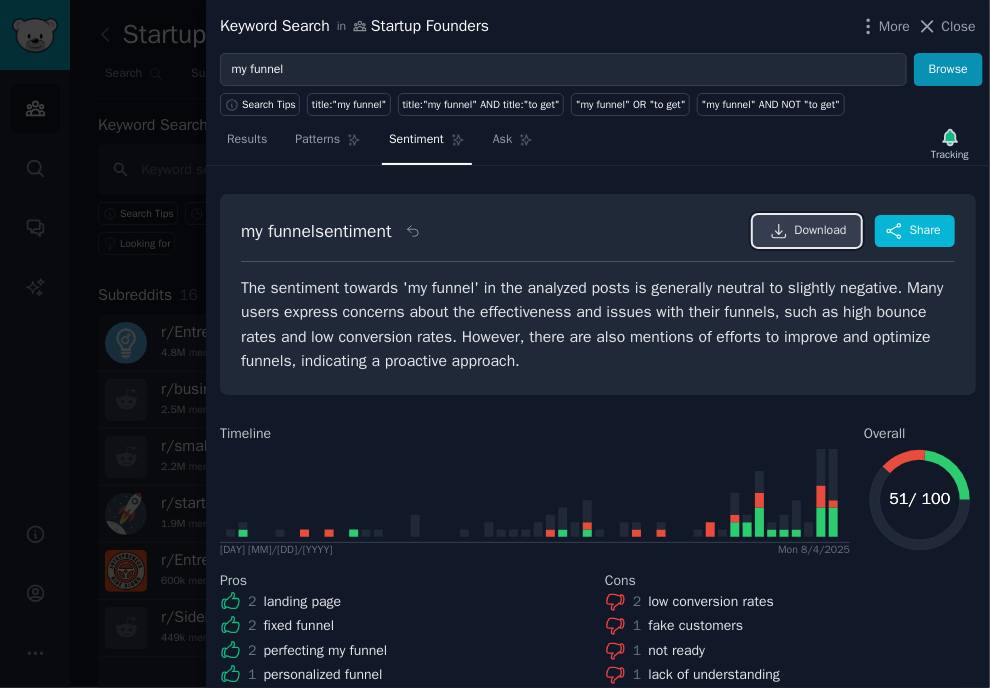 click on "Download" at bounding box center [807, 231] 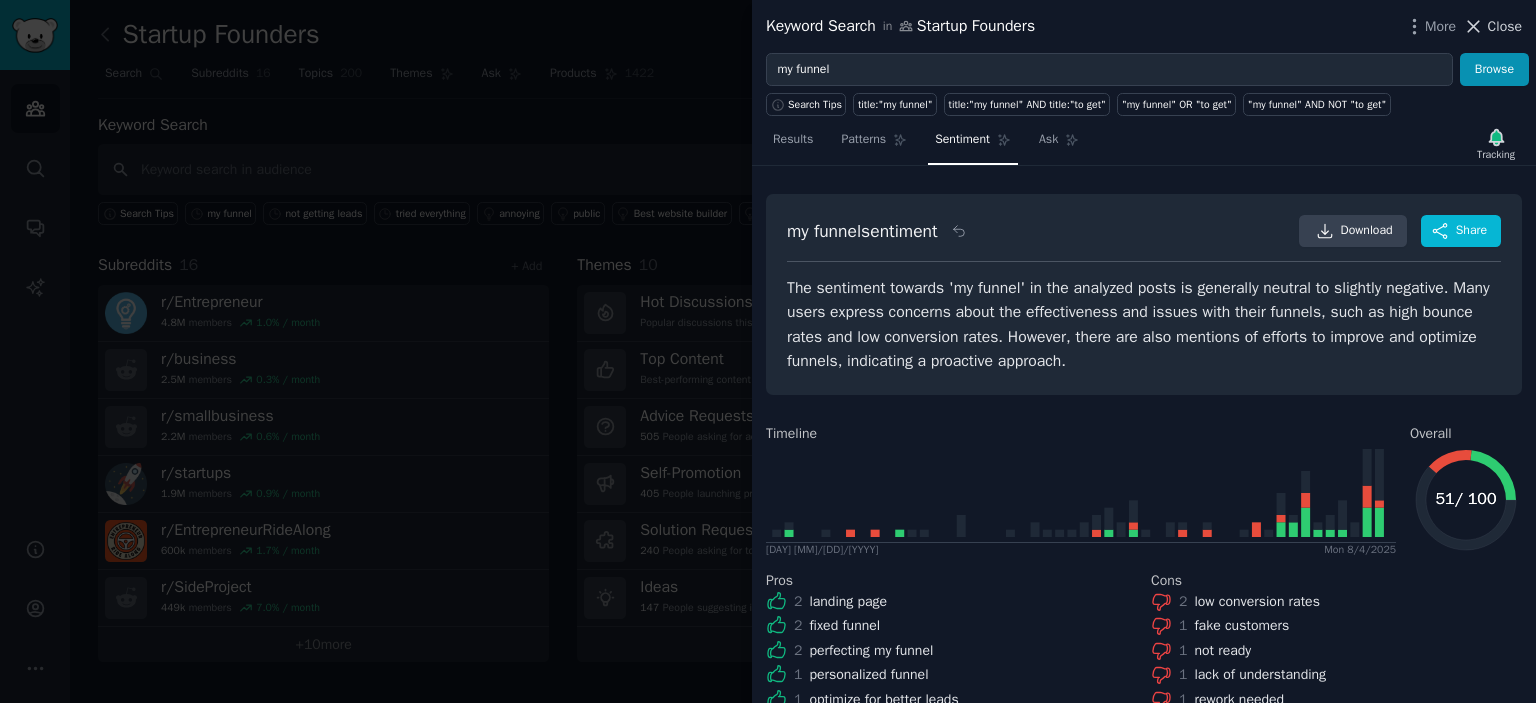 click 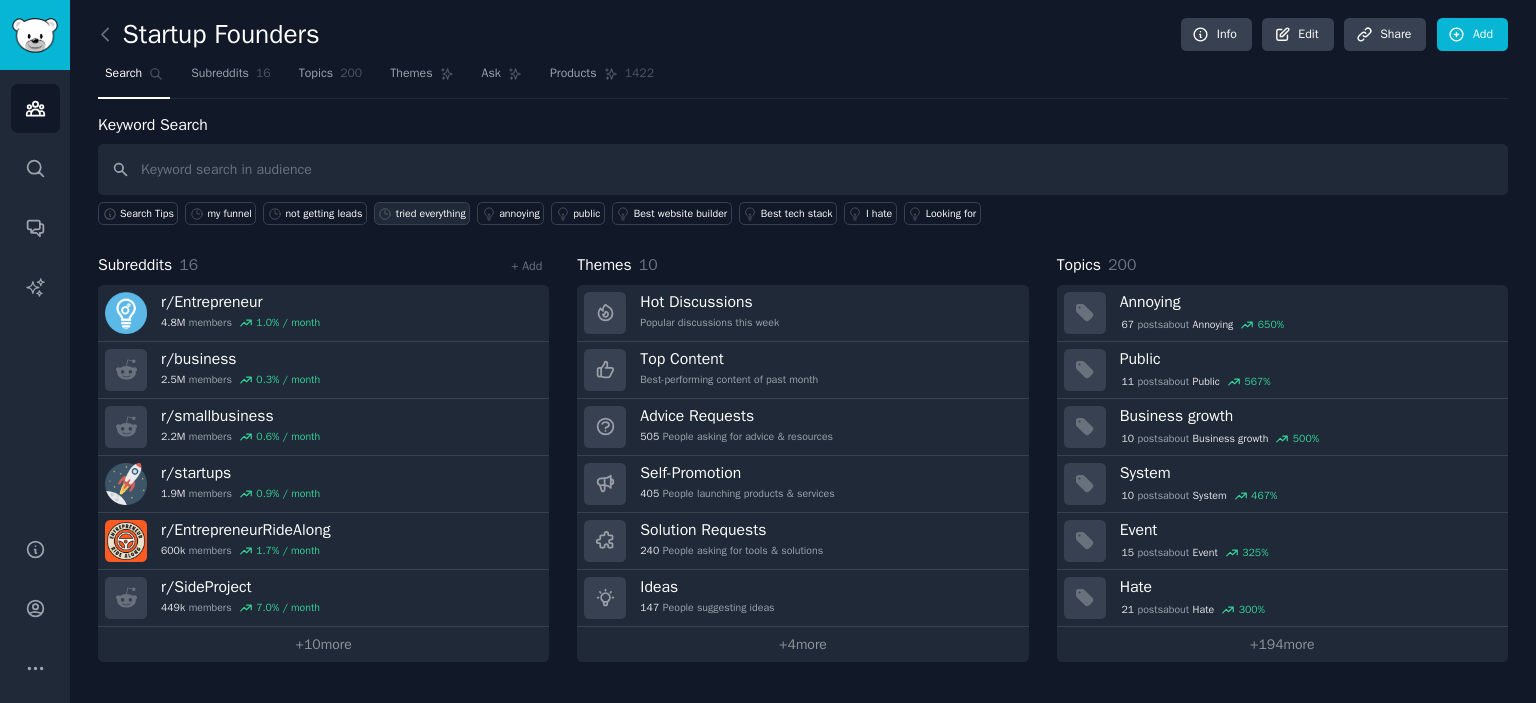 click on "tried everything" at bounding box center [431, 214] 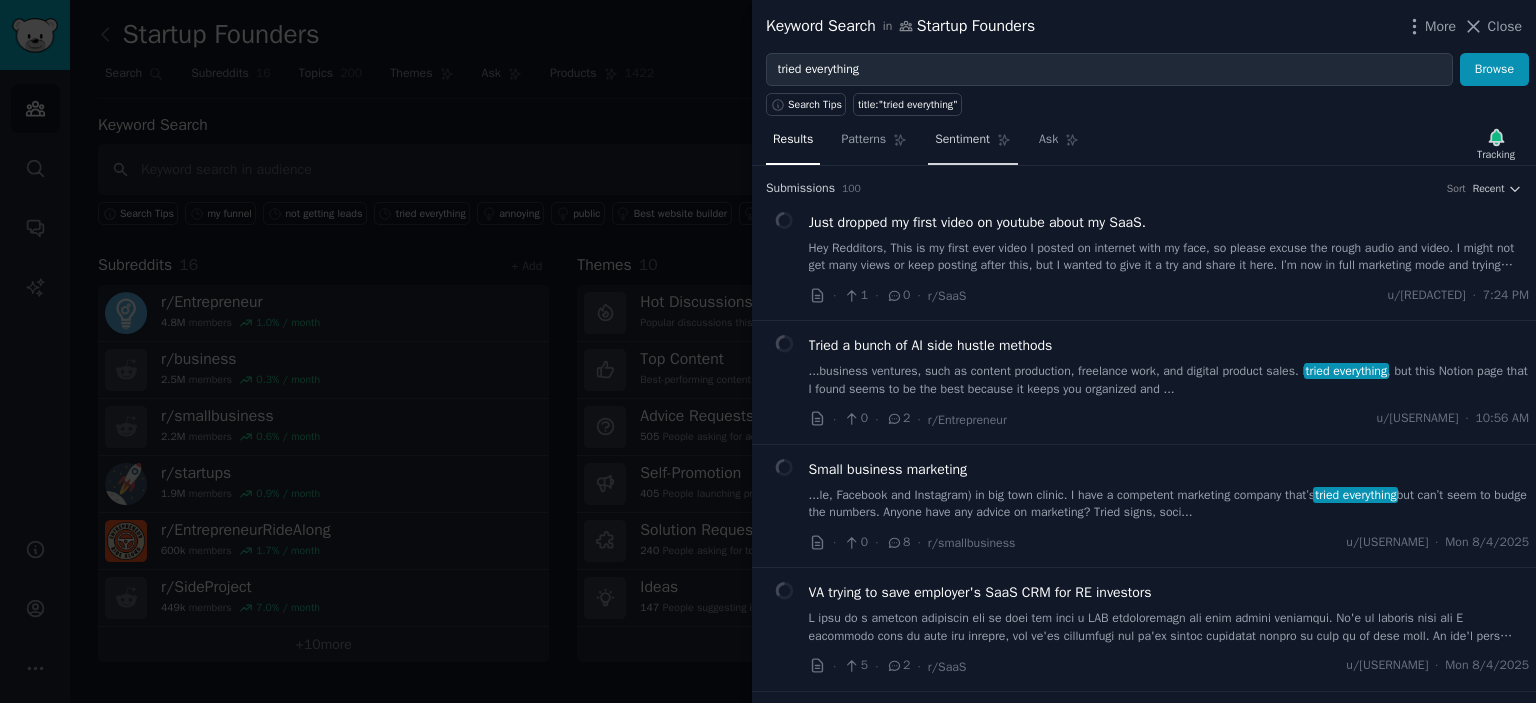 click on "Sentiment" at bounding box center (962, 140) 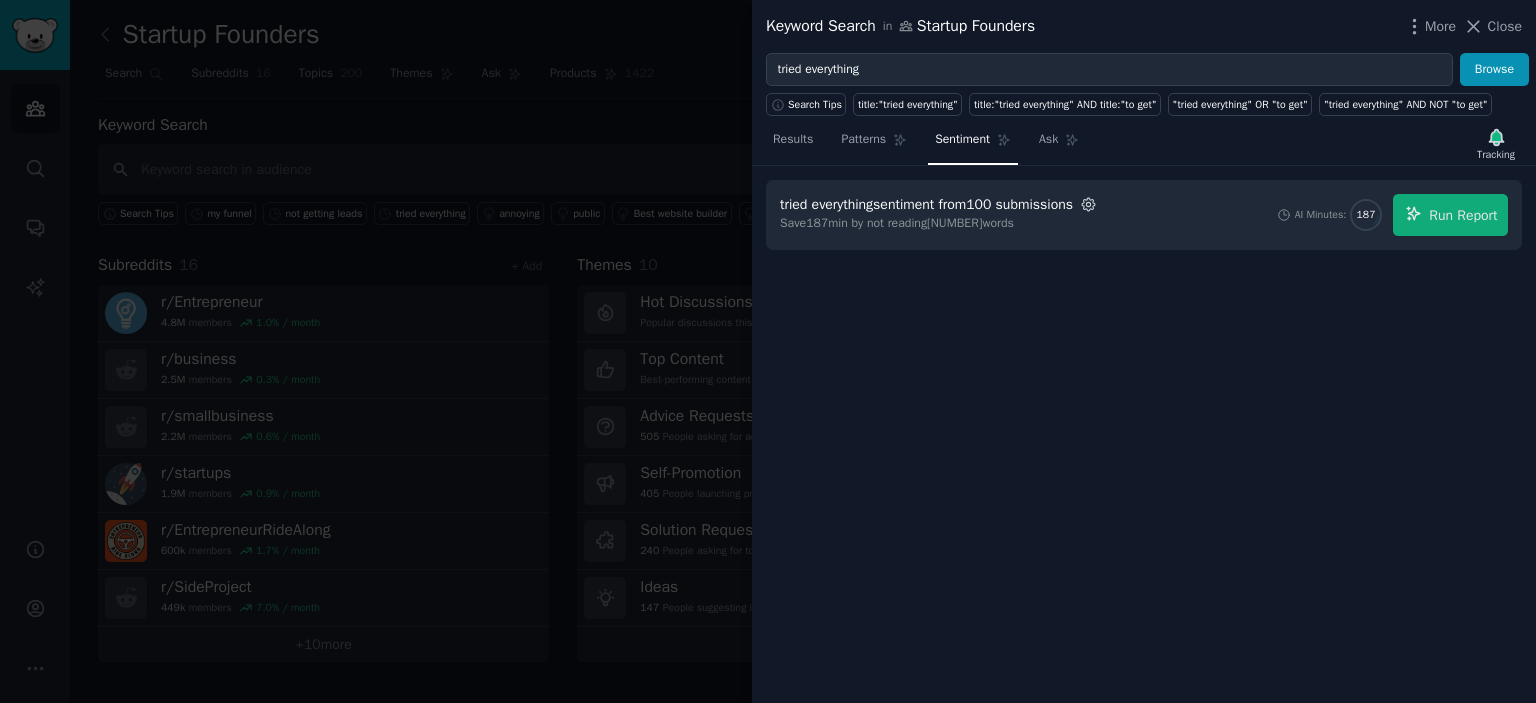 click 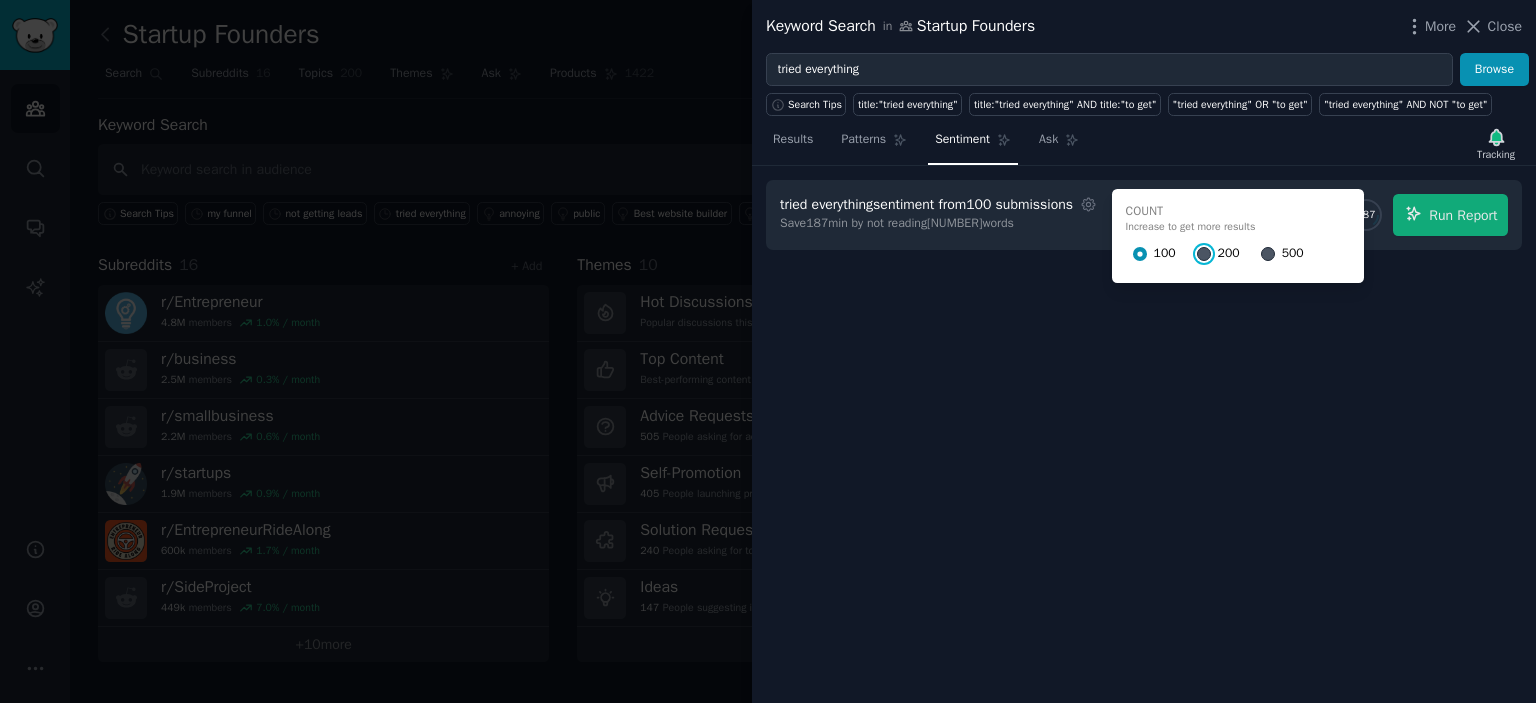click on "200" at bounding box center (1204, 254) 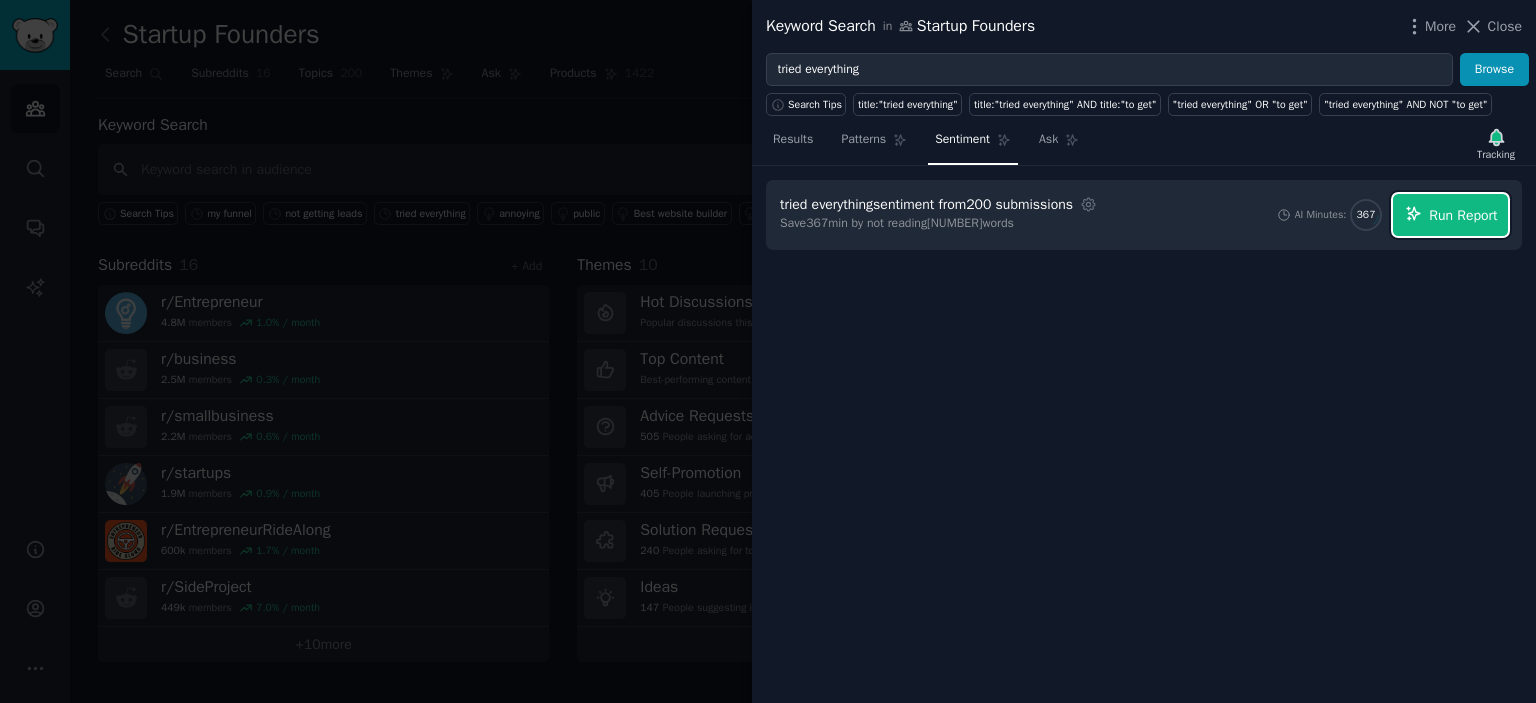 click 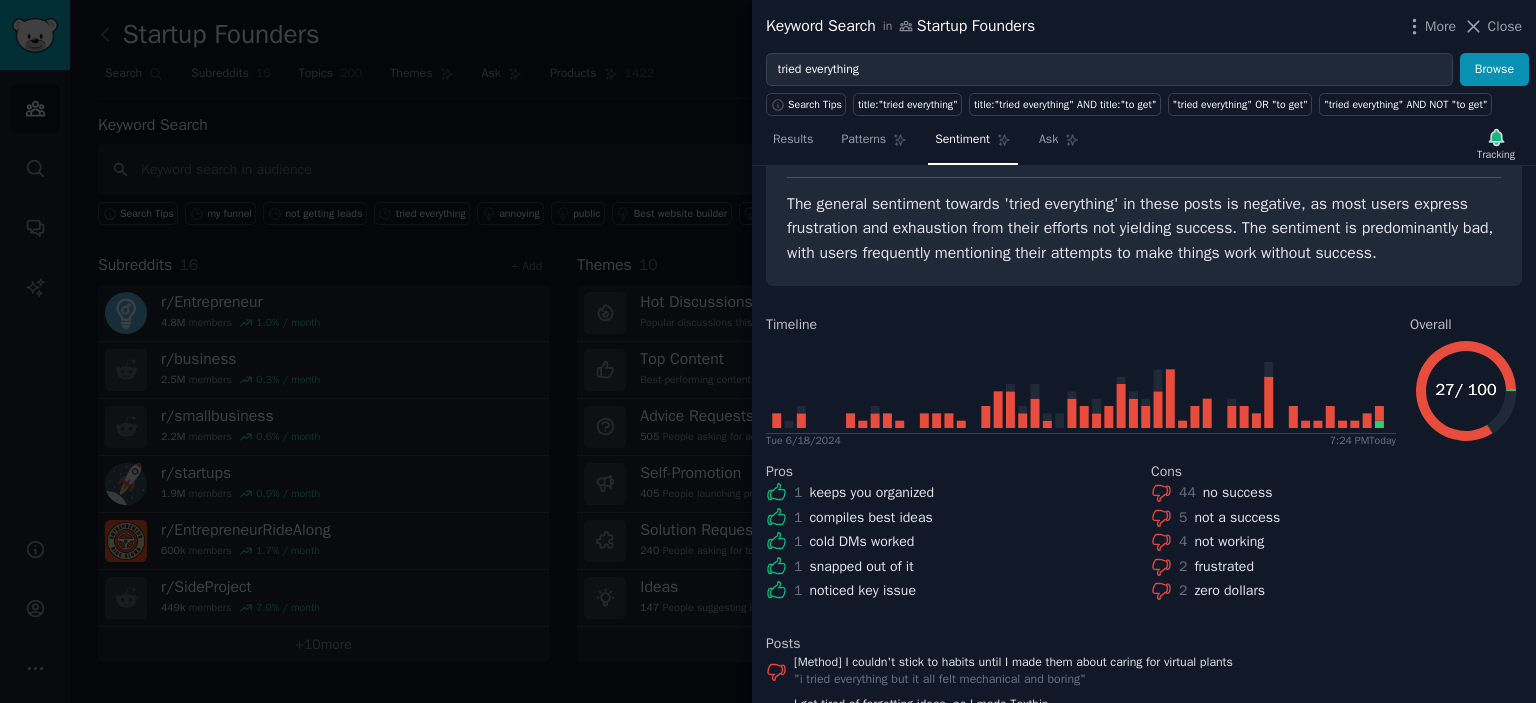 scroll, scrollTop: 0, scrollLeft: 0, axis: both 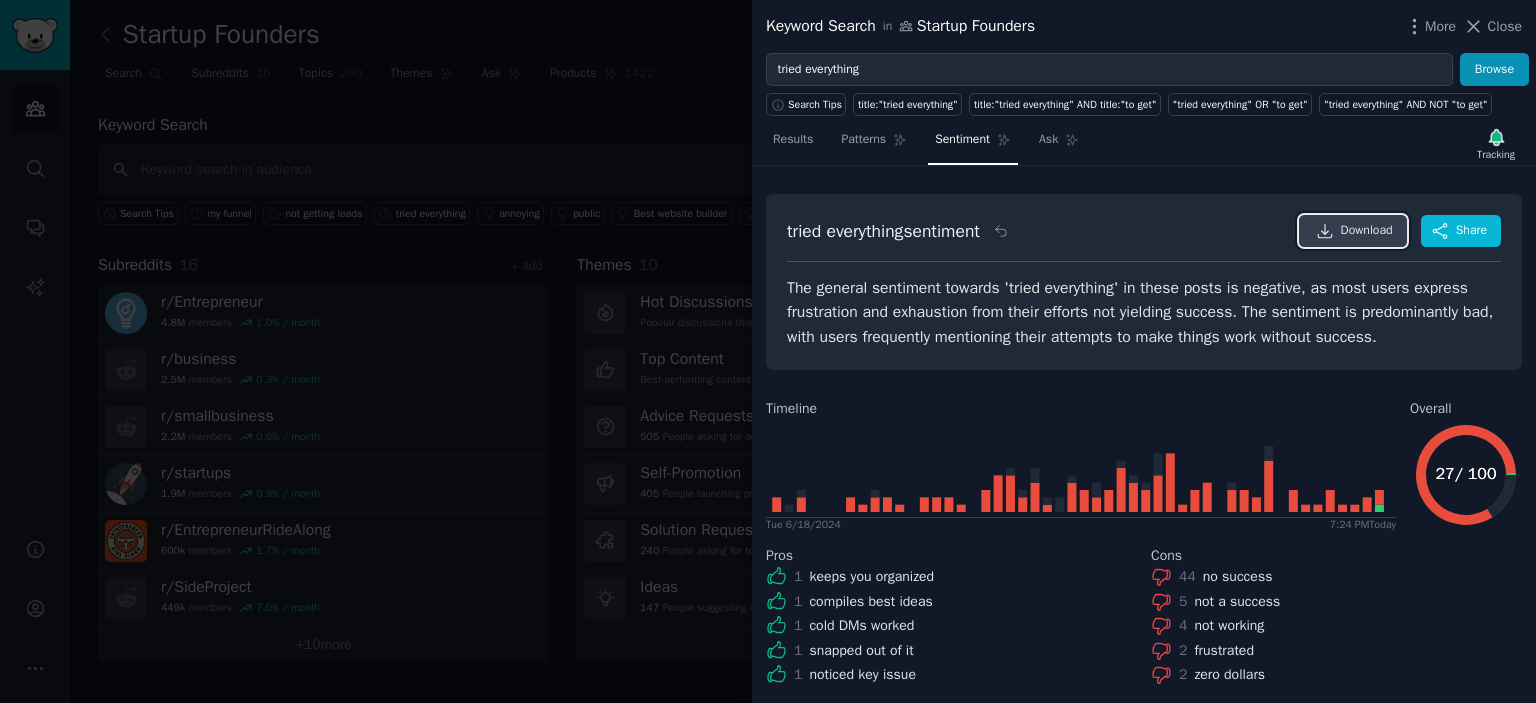click on "Download" at bounding box center [1353, 231] 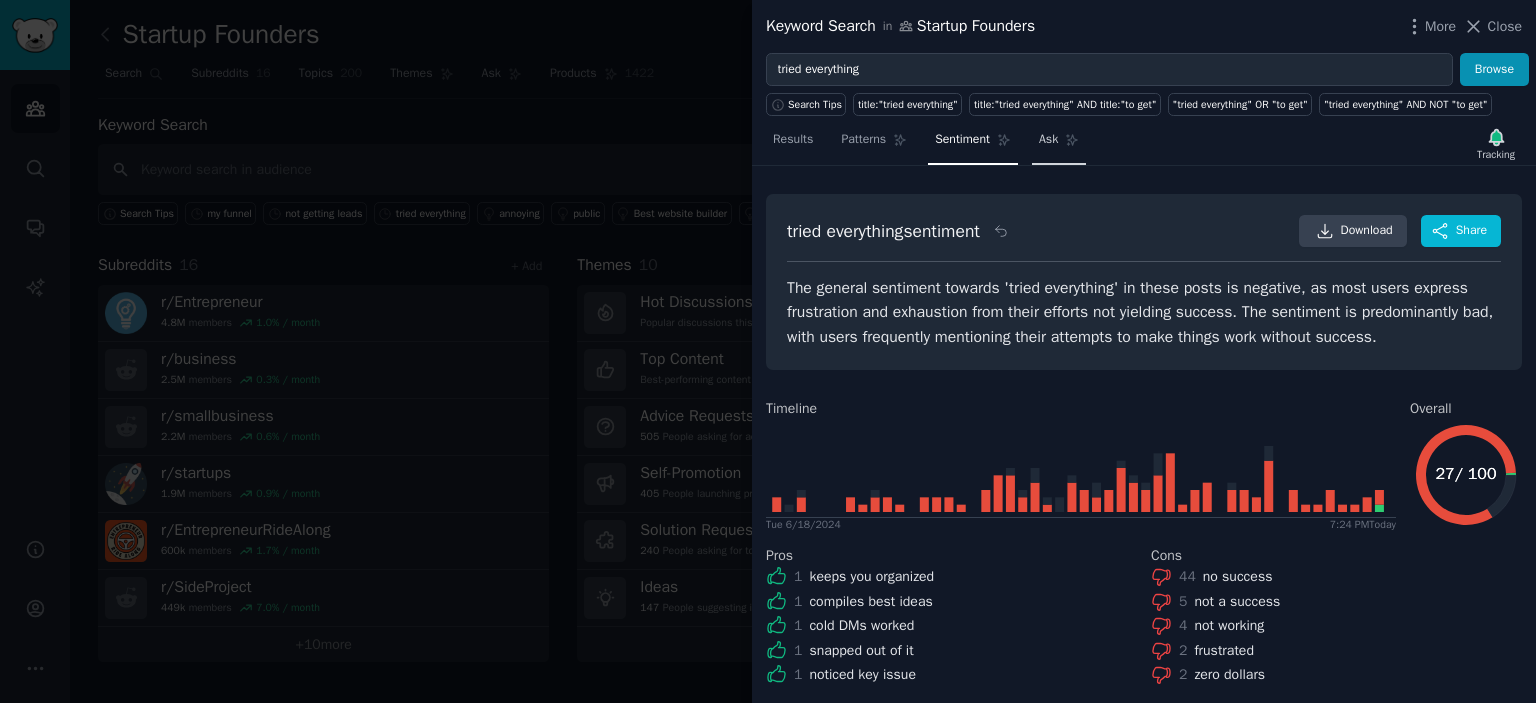 click on "Ask" at bounding box center [1048, 140] 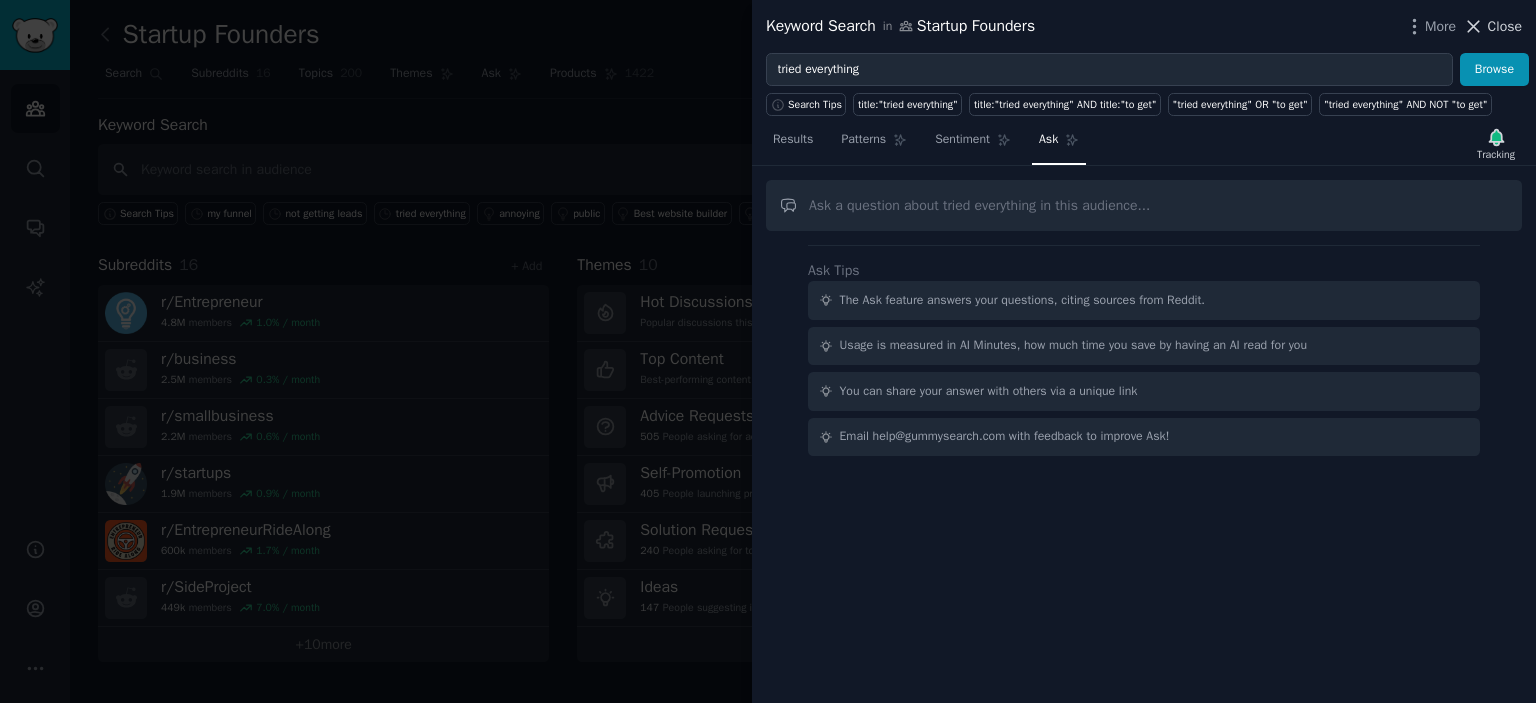 click on "Close" at bounding box center (1505, 26) 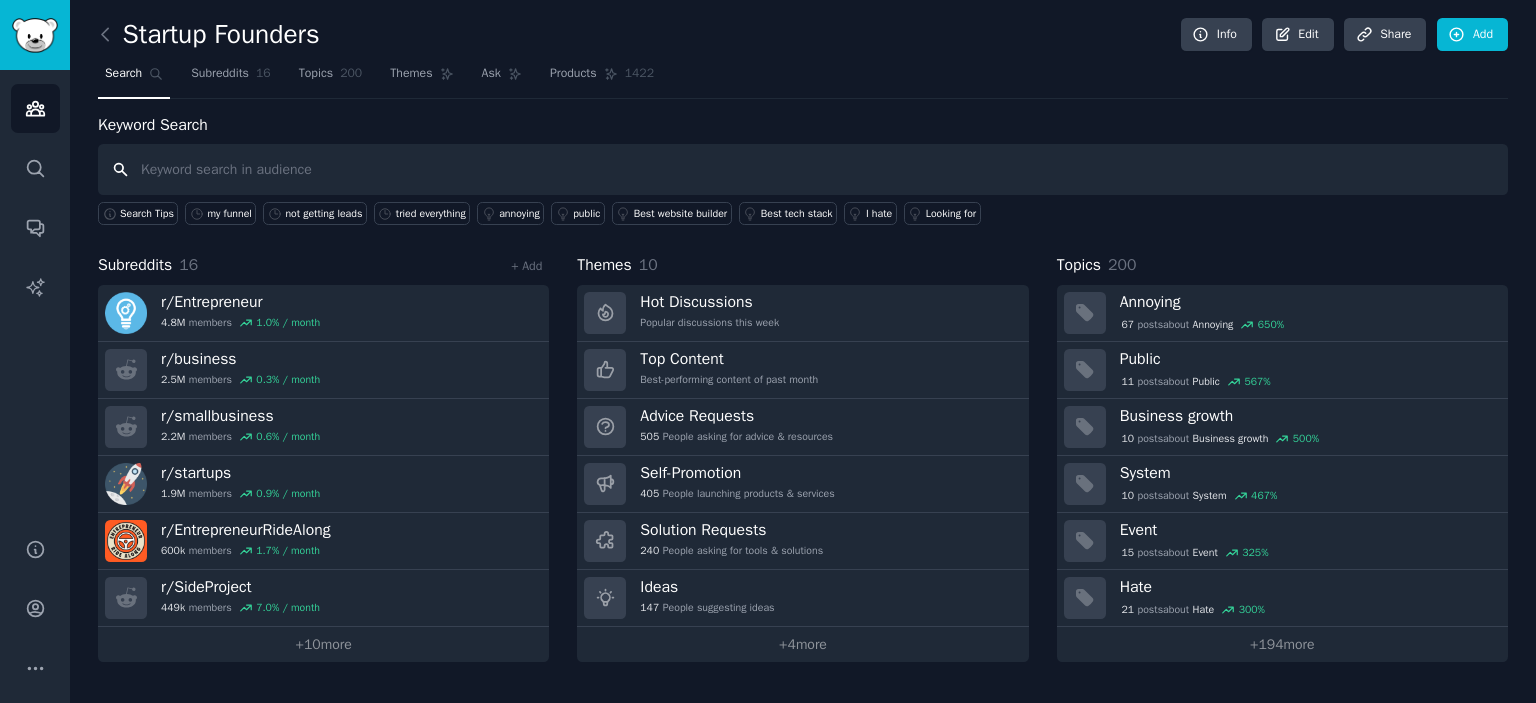 click at bounding box center [803, 169] 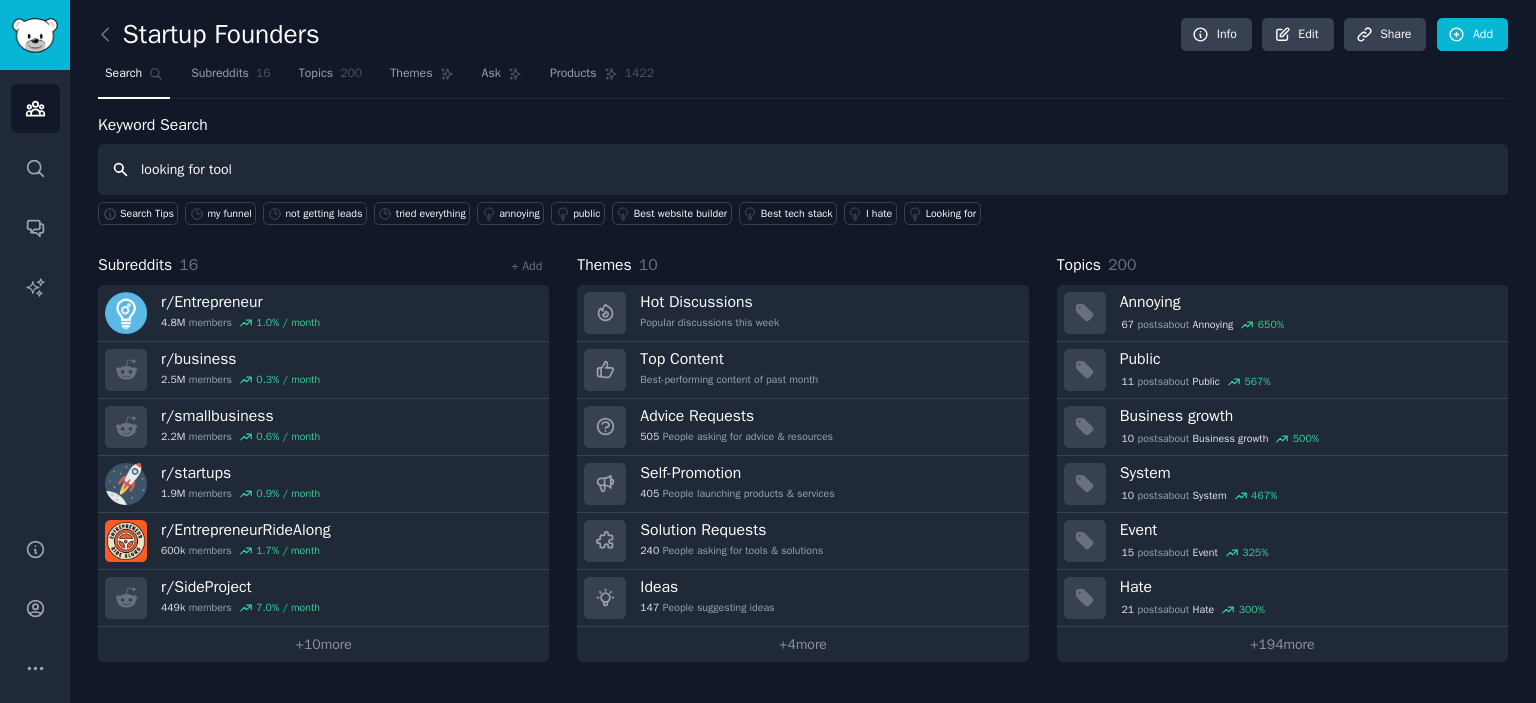 type on "looking for tool" 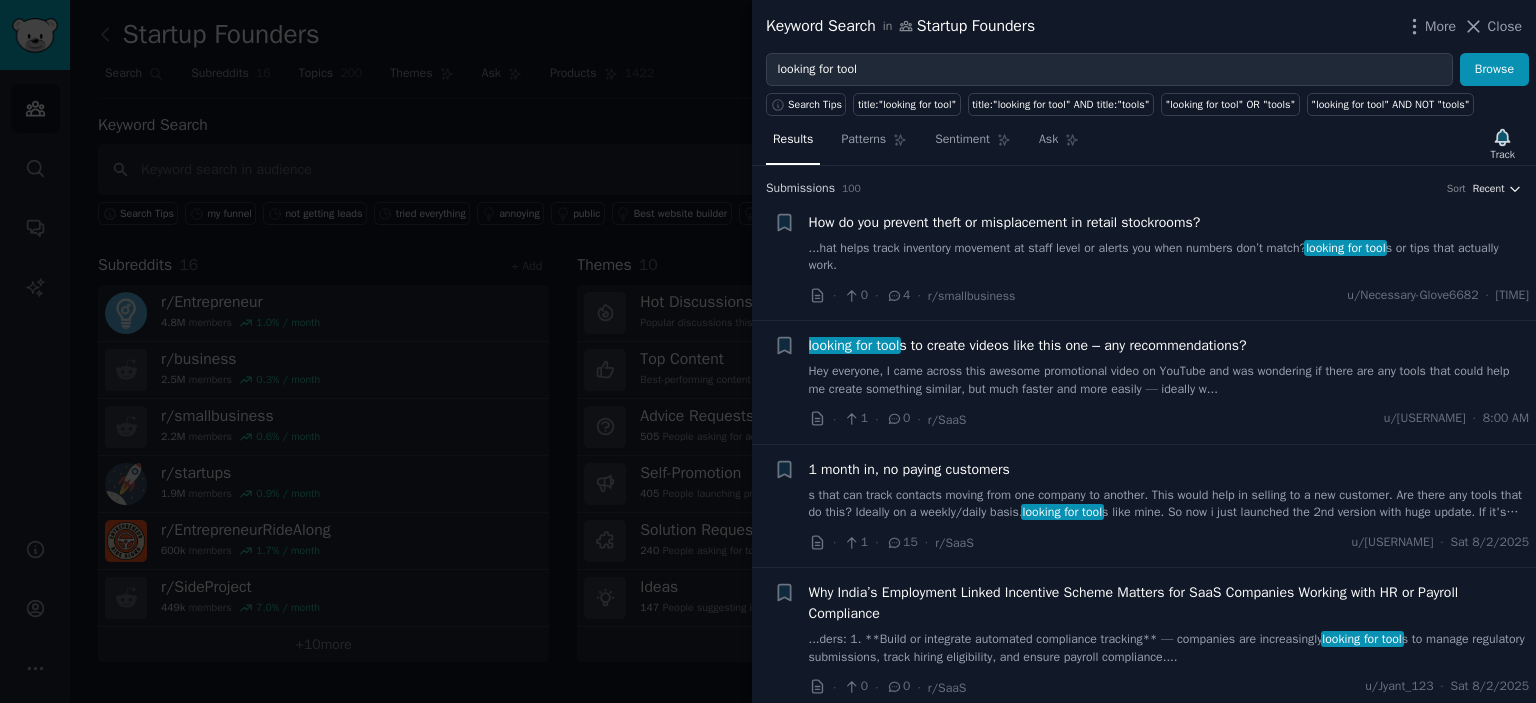 click 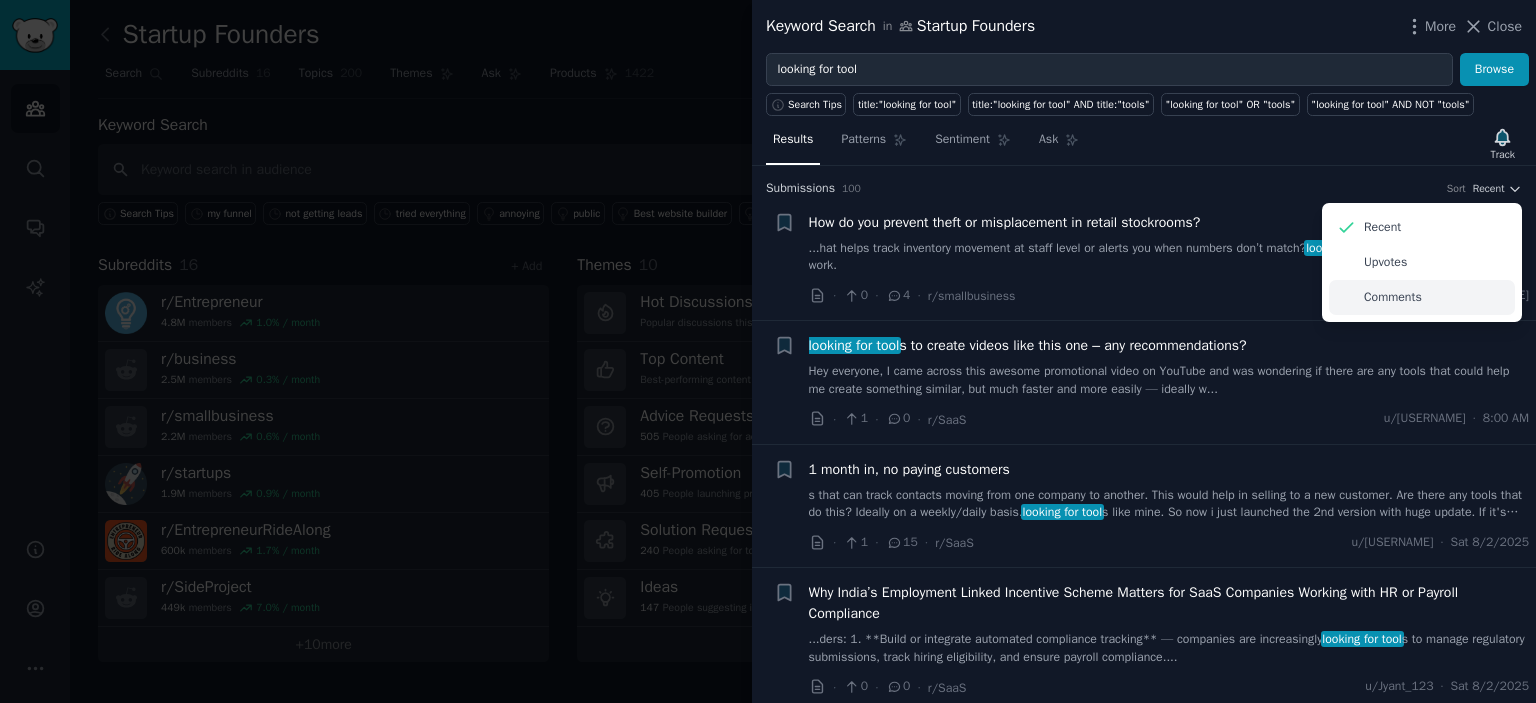 click on "Comments" at bounding box center [1393, 298] 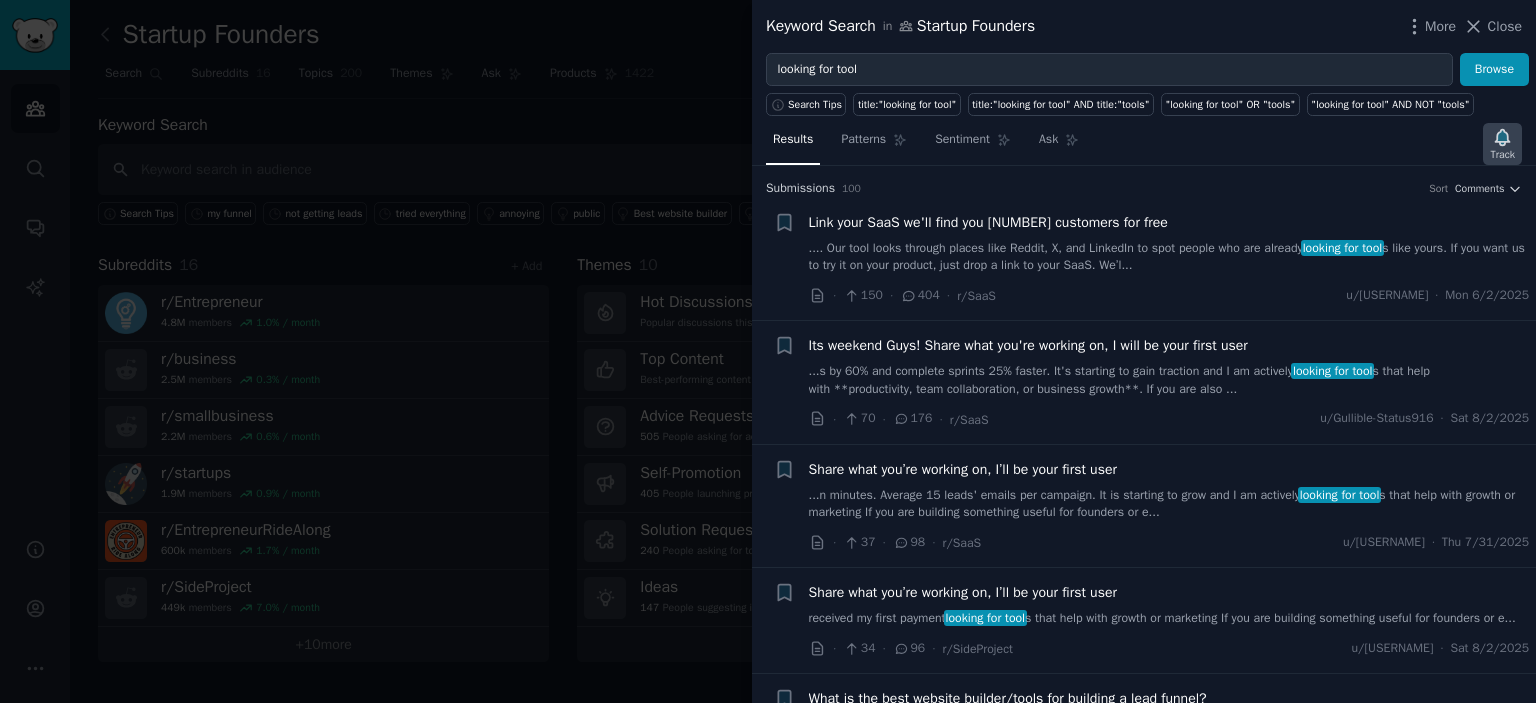 click 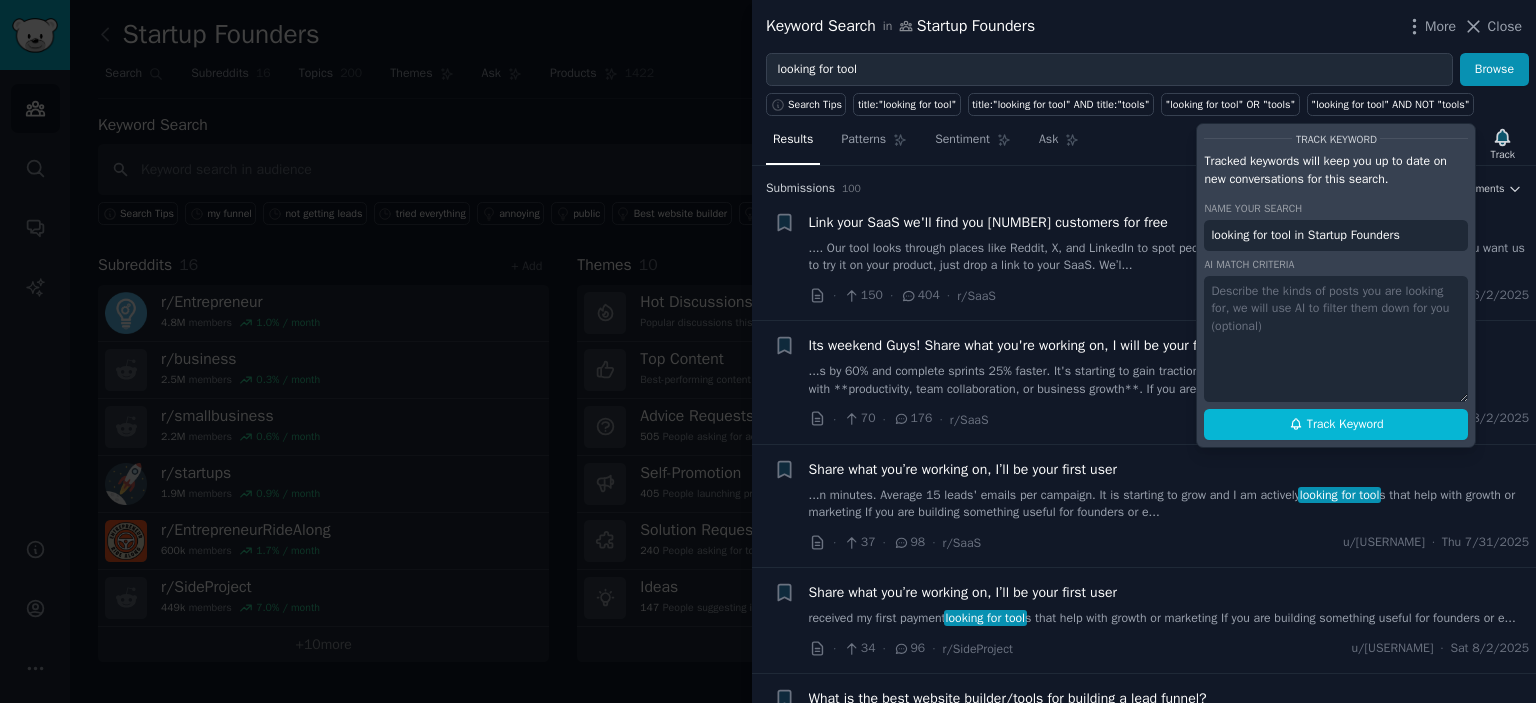 paste on "Posts where founders, creators, or consultants are actively looking for tools to solve lead generation, automation, or funnel-related challenges. Prioritize posts with indecision, confusion, or desperation around tool choice." 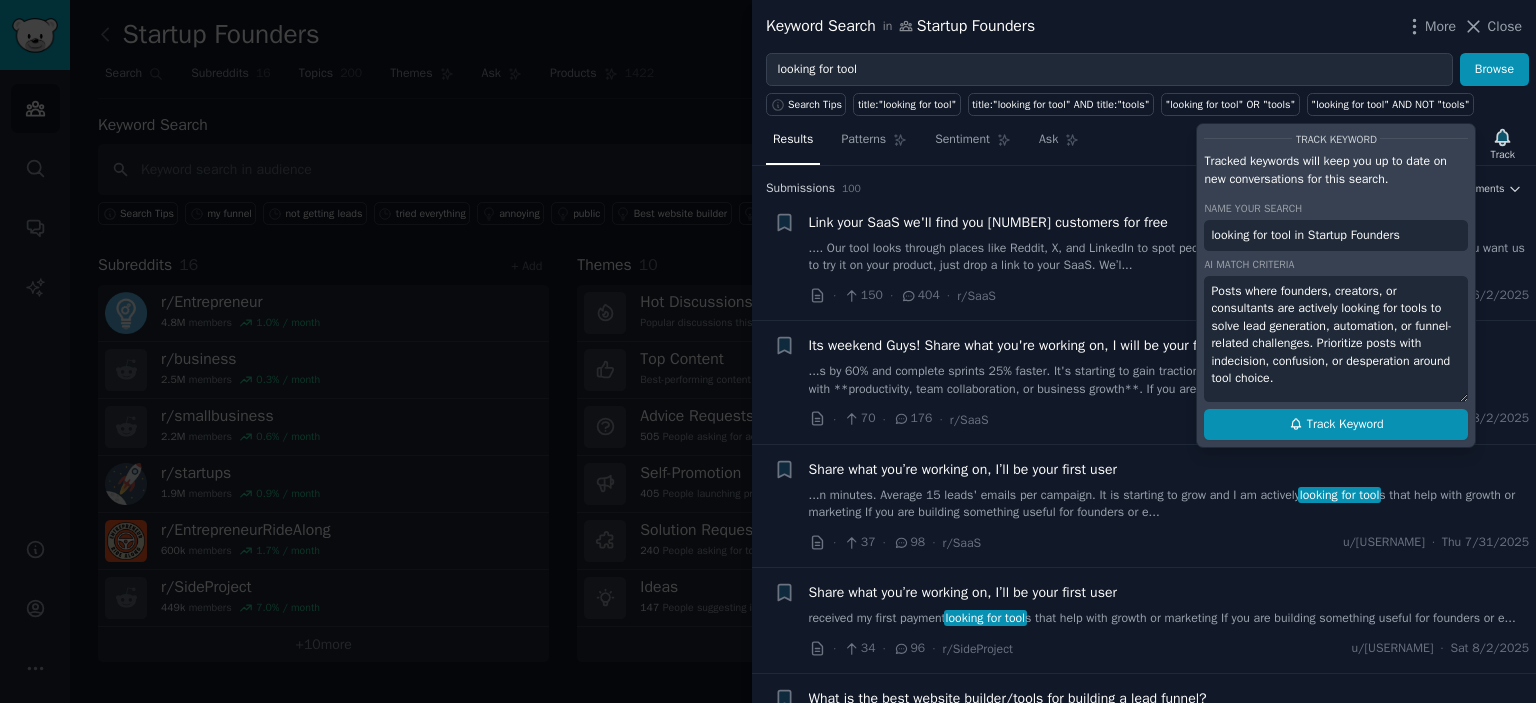 type on "Posts where founders, creators, or consultants are actively looking for tools to solve lead generation, automation, or funnel-related challenges. Prioritize posts with indecision, confusion, or desperation around tool choice." 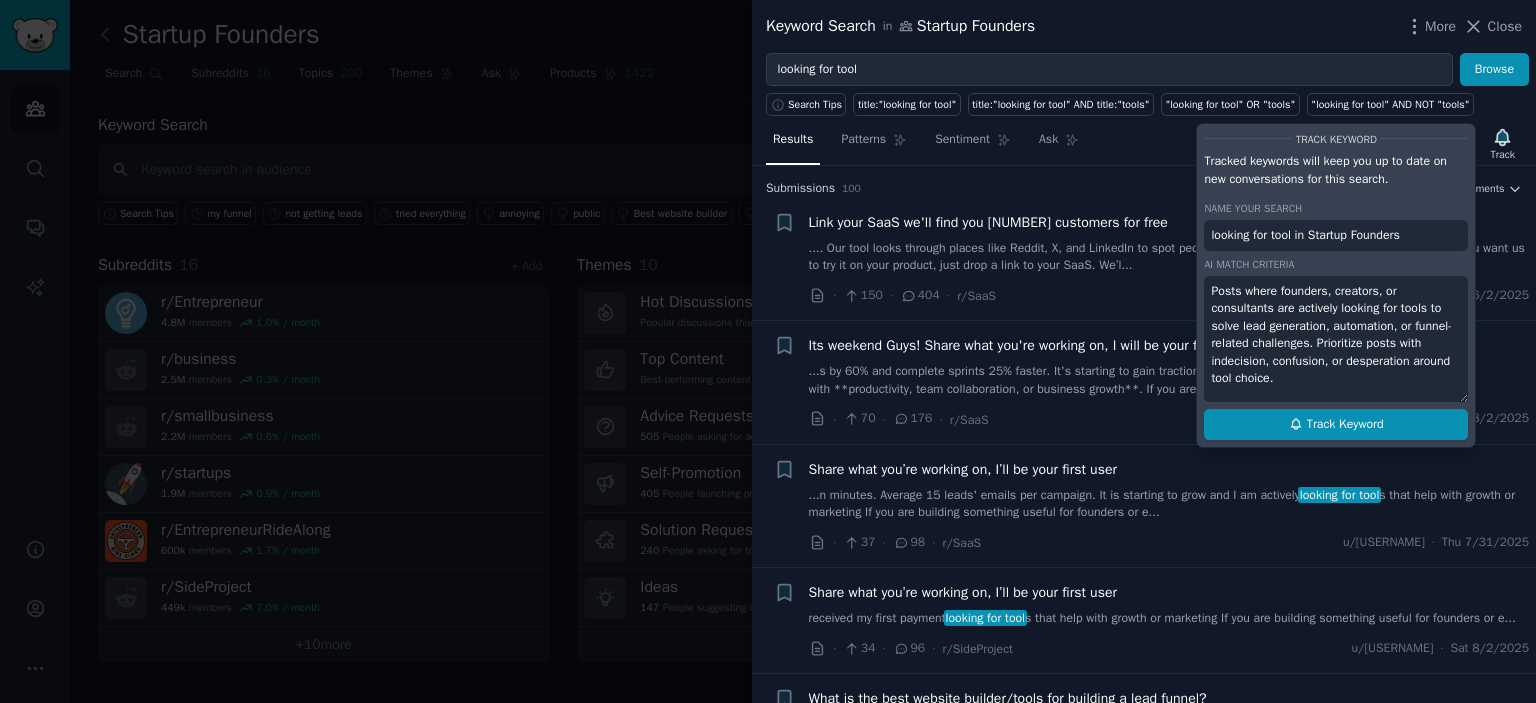 click on "Track Keyword" at bounding box center (1345, 425) 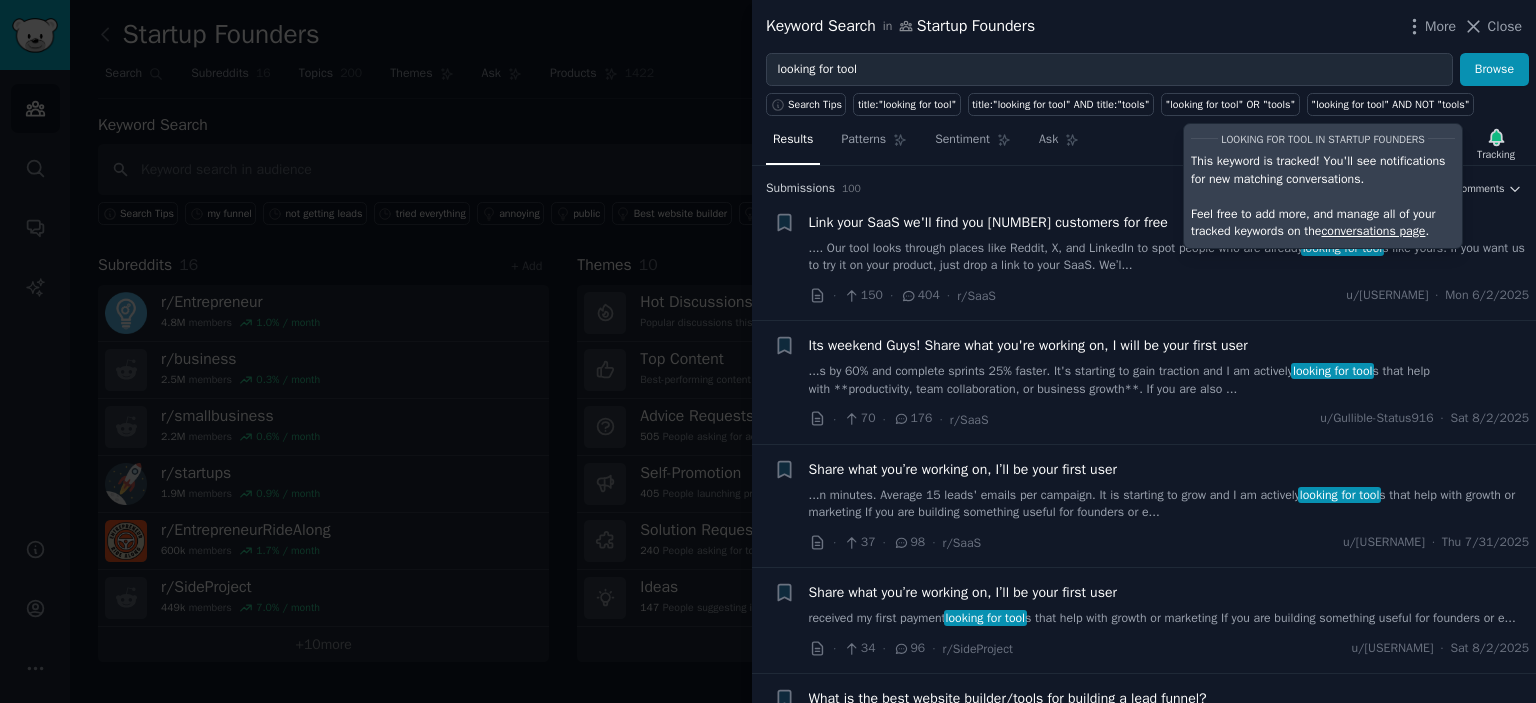 click on "Link your SaaS we'll find you 5 customers for free .... Our tool looks through places like Reddit, X, and LinkedIn to spot people who are already  looking for tool s like yours.
If you want us to try it on your product, just drop a link to your SaaS. We’l... · 150 · 404 · r/SaaS u/[USERNAME] · [DAY] [MONTH]/[DAY]/[YEAR]" at bounding box center (1169, 259) 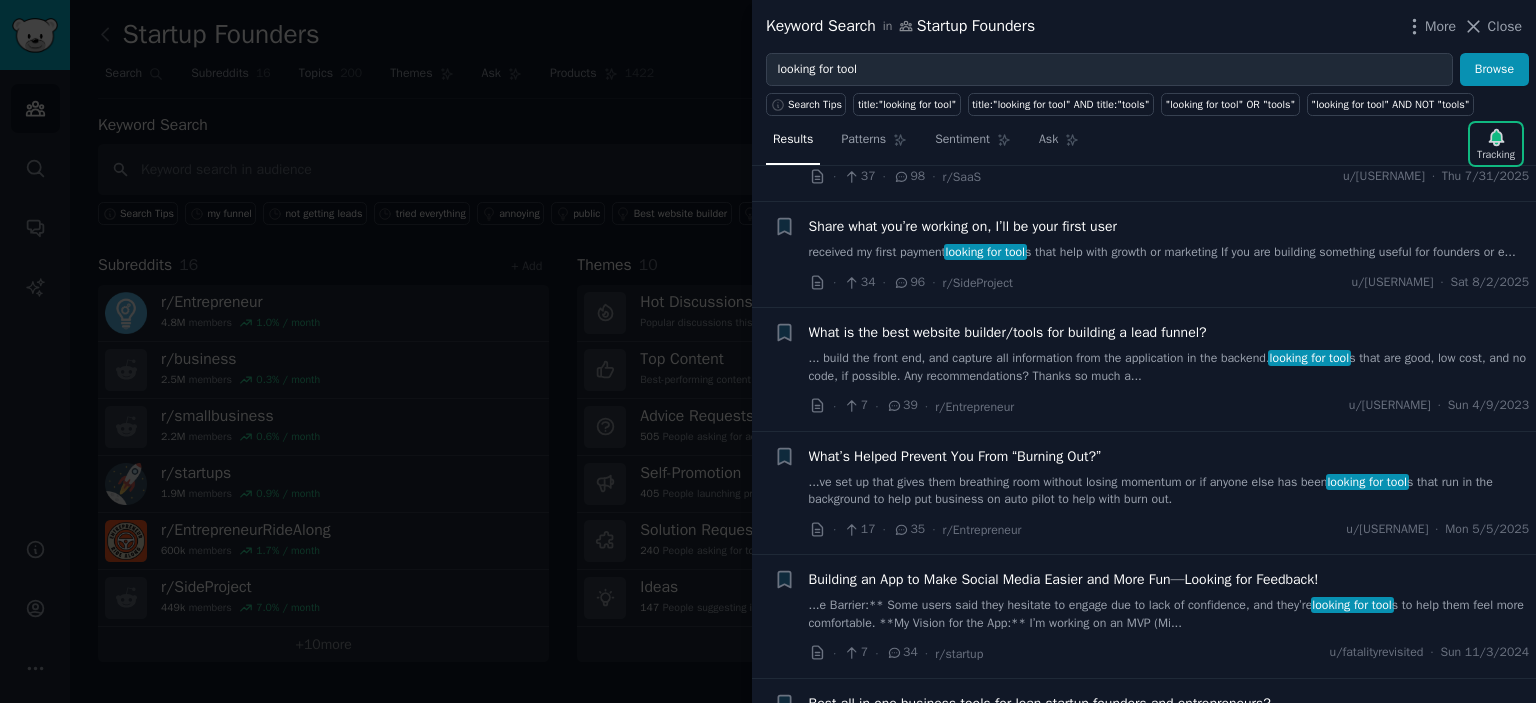 scroll, scrollTop: 400, scrollLeft: 0, axis: vertical 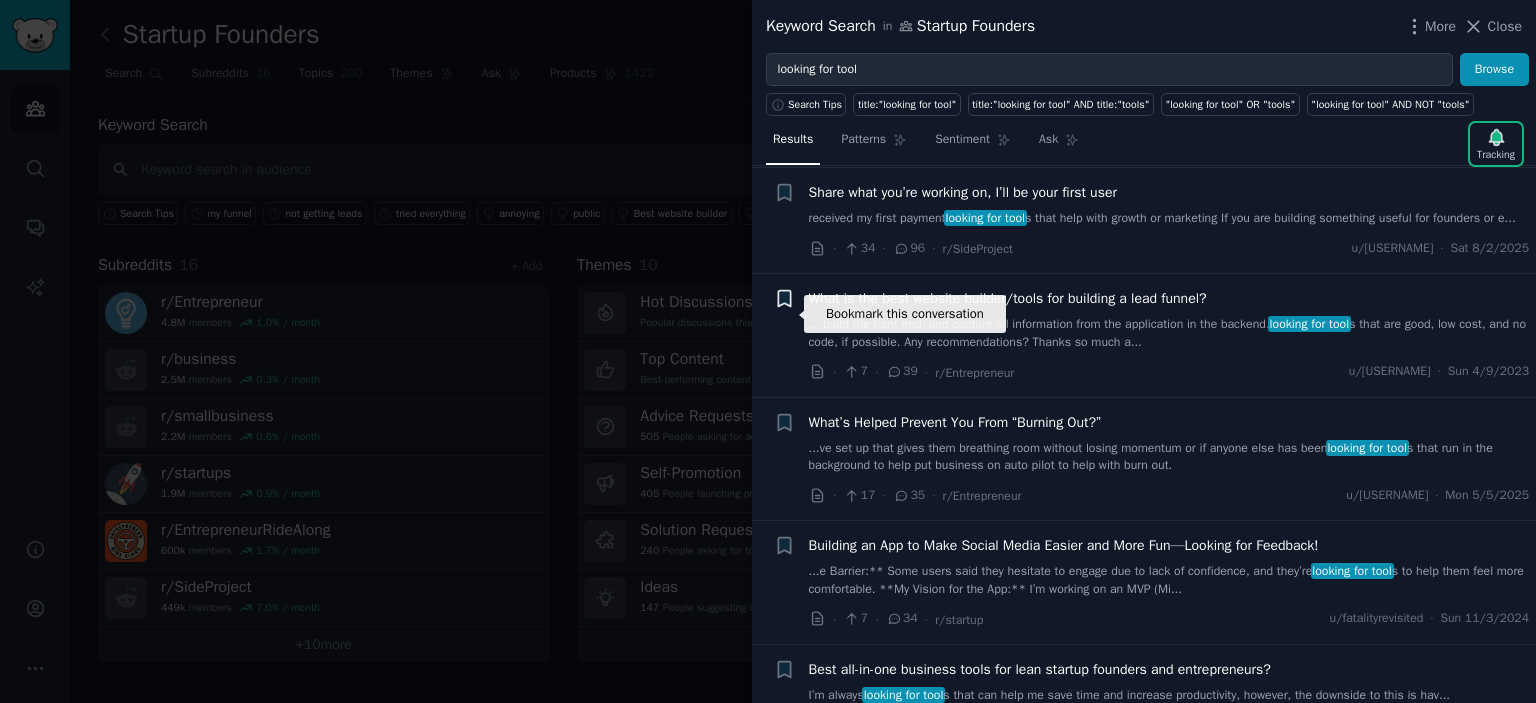 click 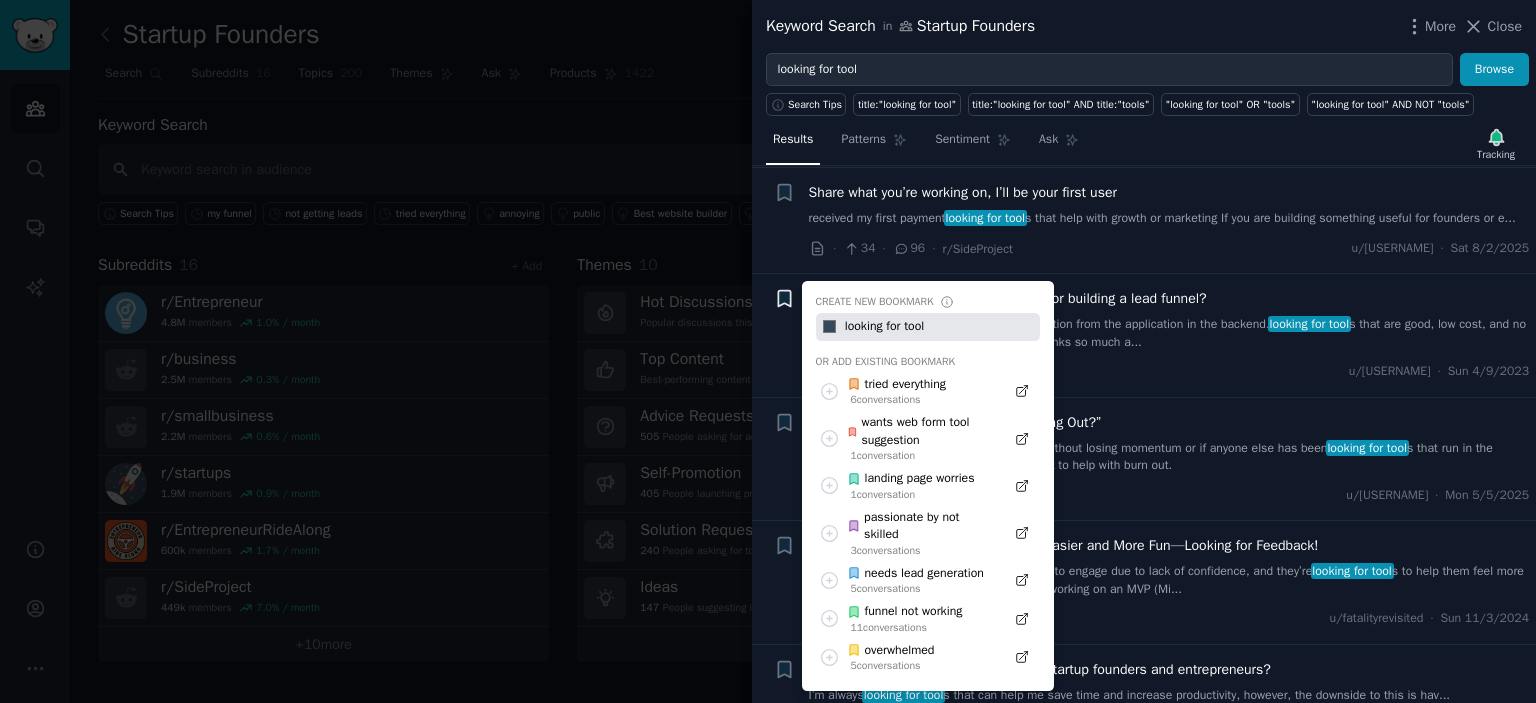 type on "looking for tool" 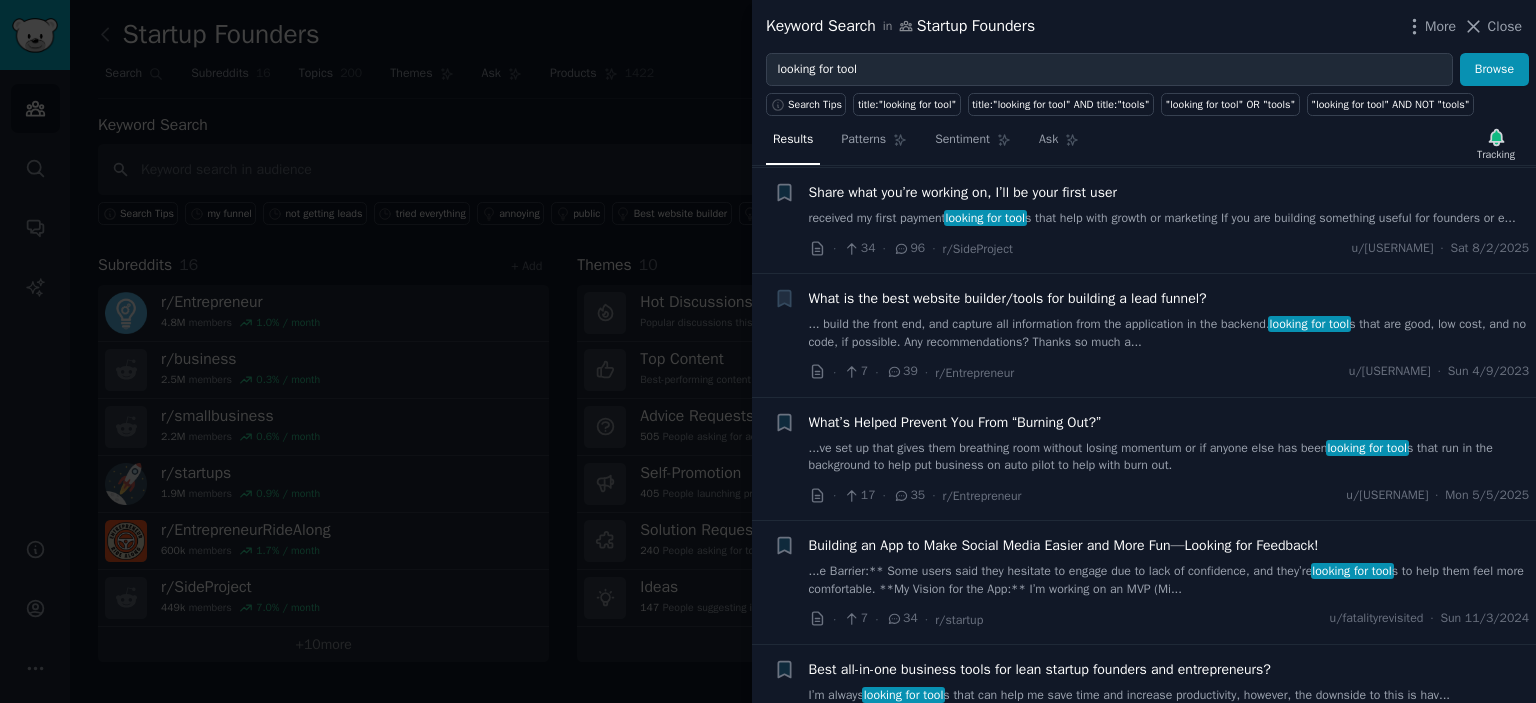 click 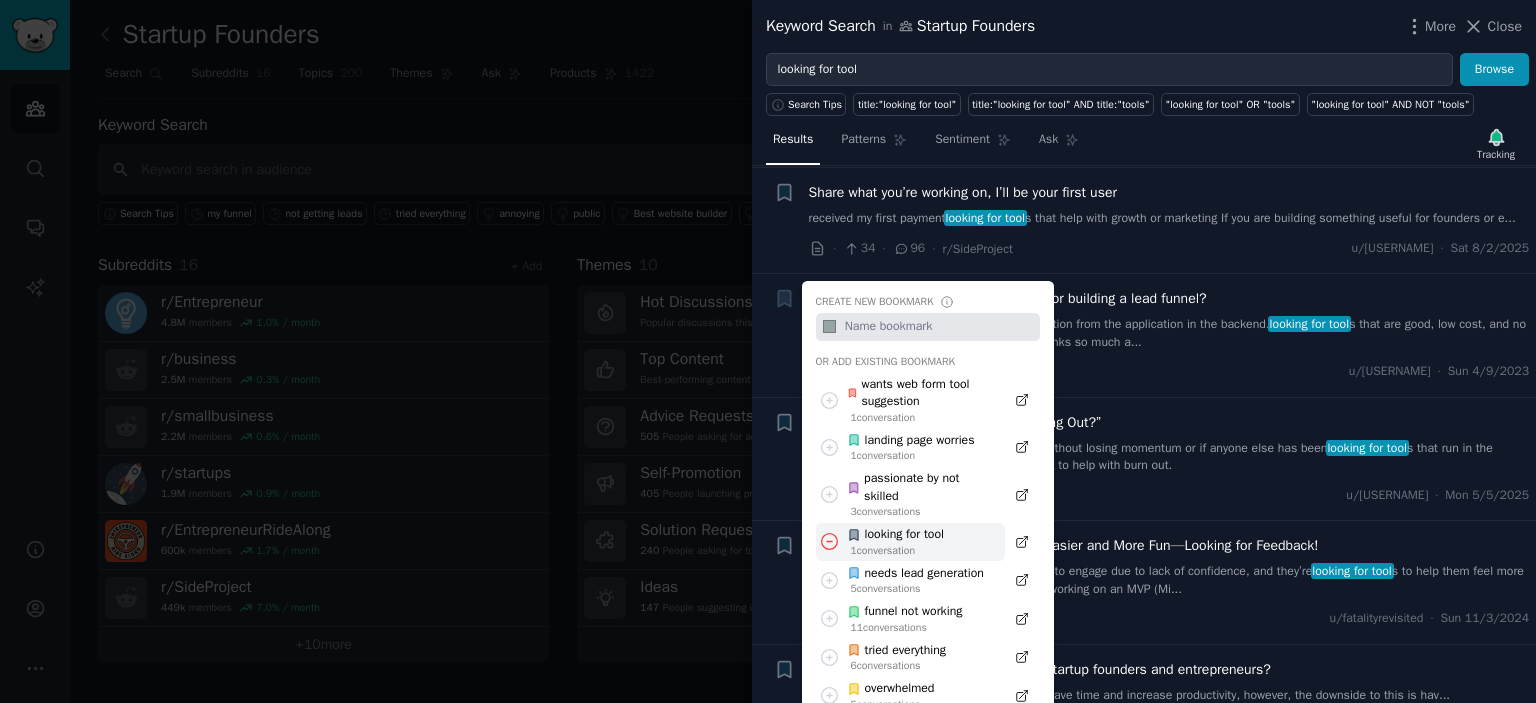 click on "looking for tool" at bounding box center (895, 535) 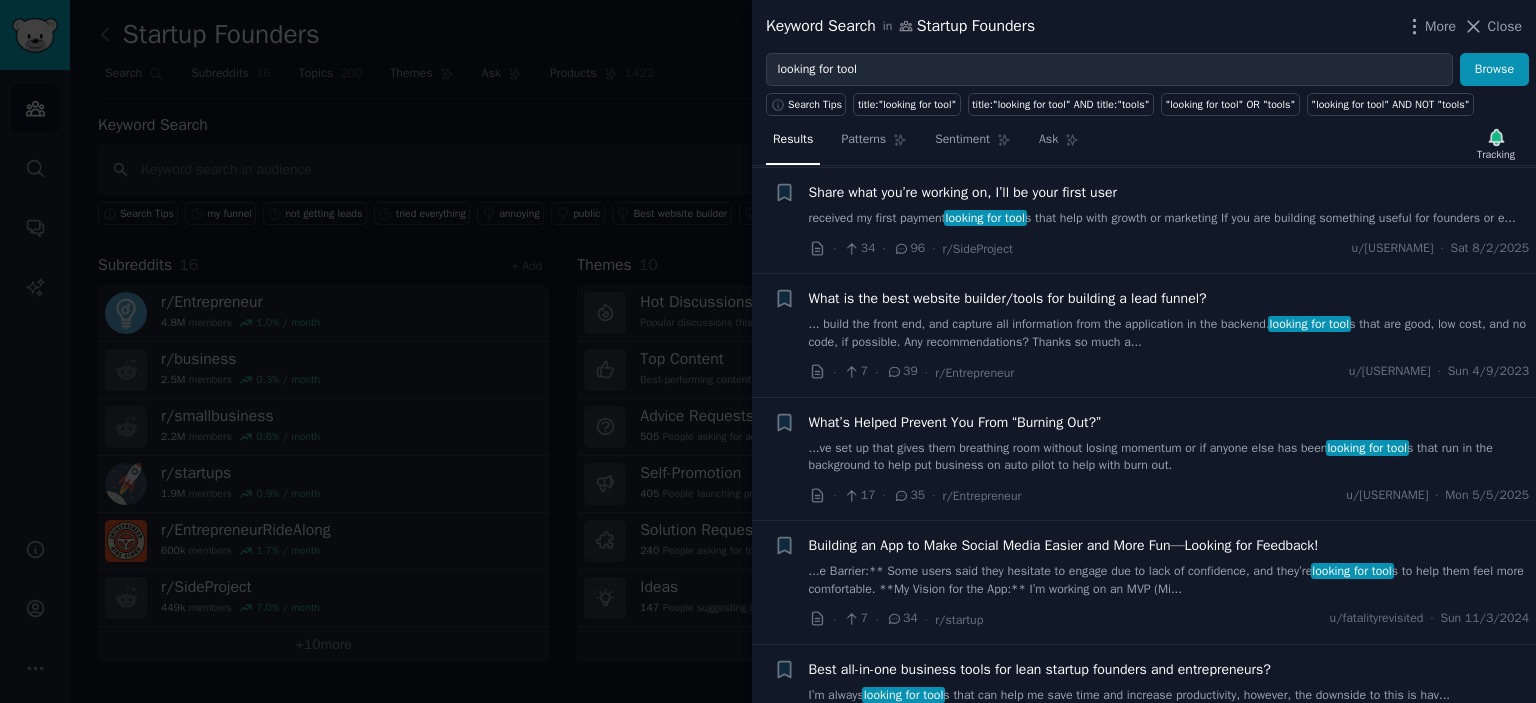 scroll, scrollTop: 500, scrollLeft: 0, axis: vertical 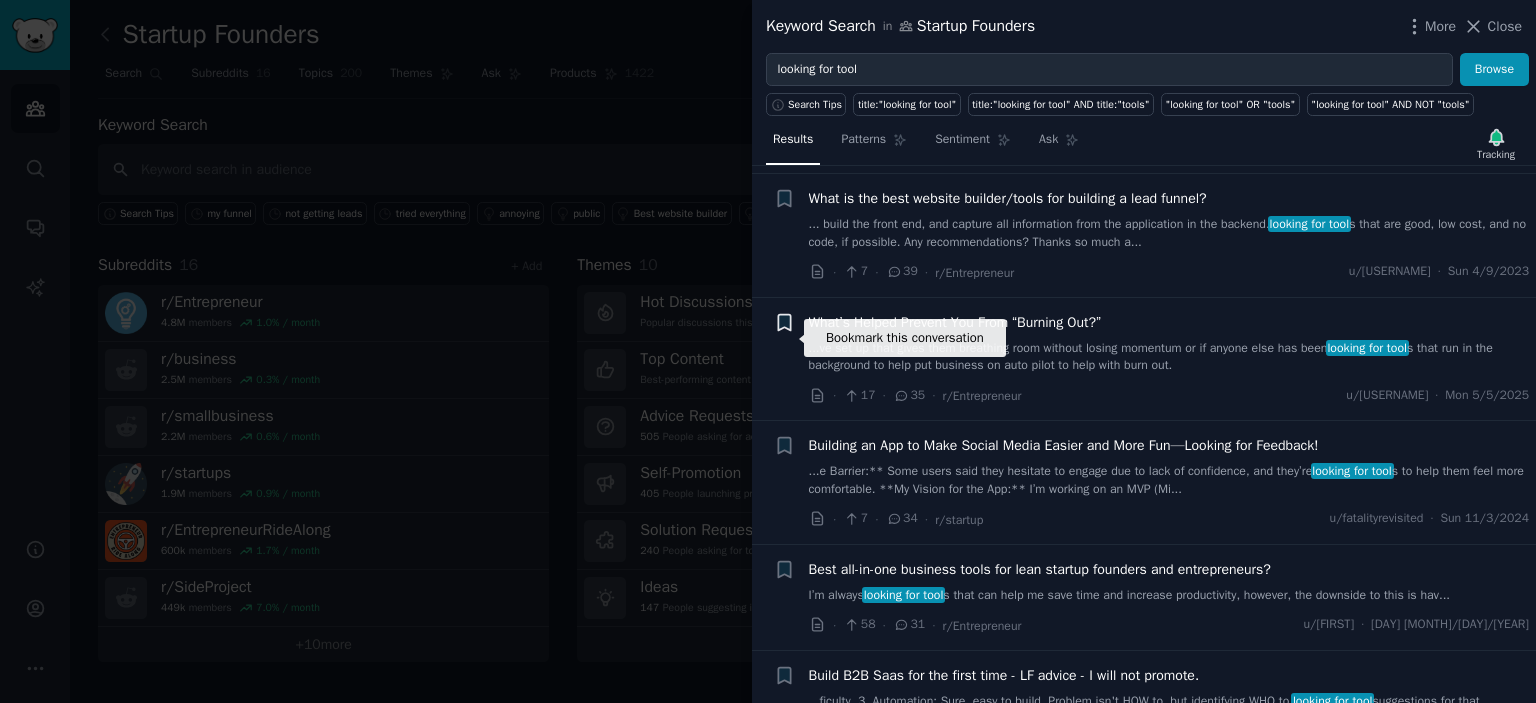 click 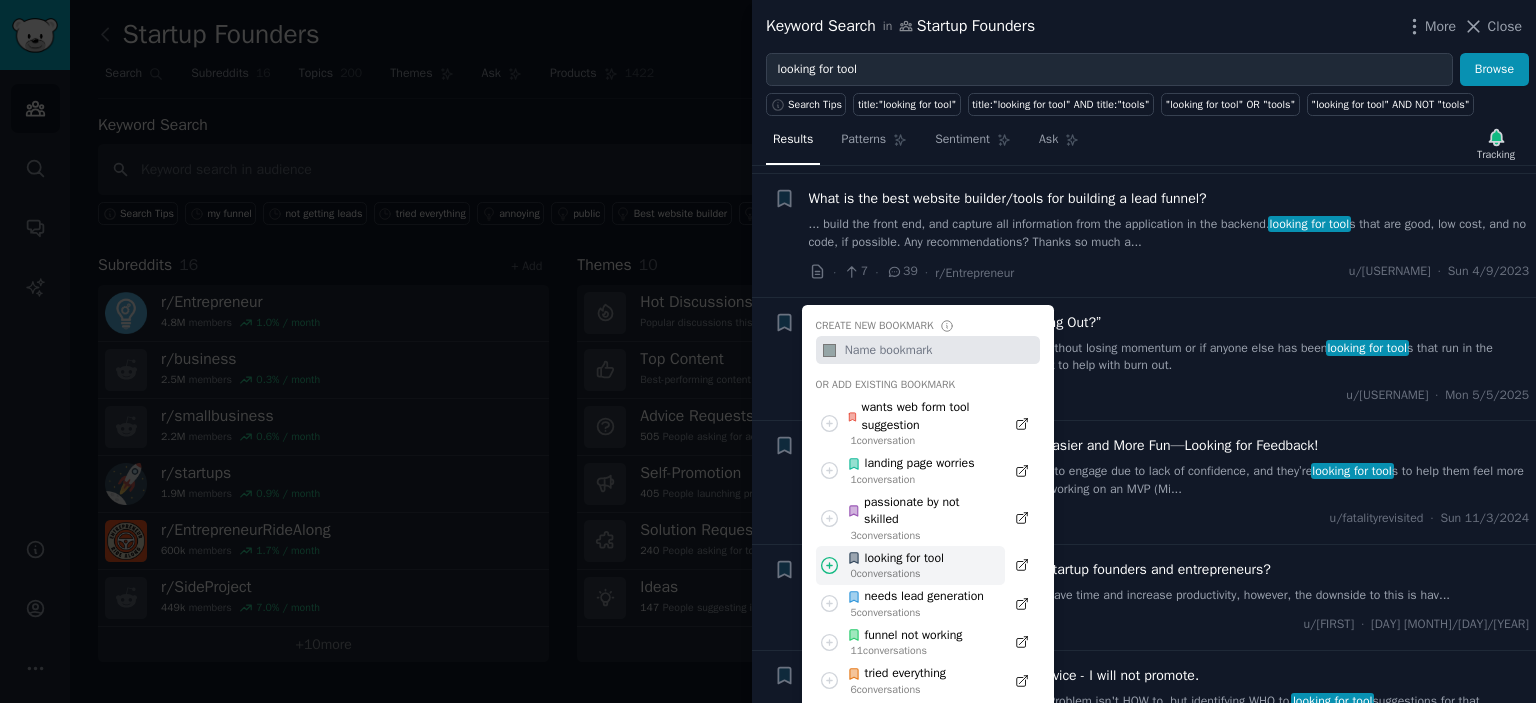click on "looking for tool" at bounding box center [895, 559] 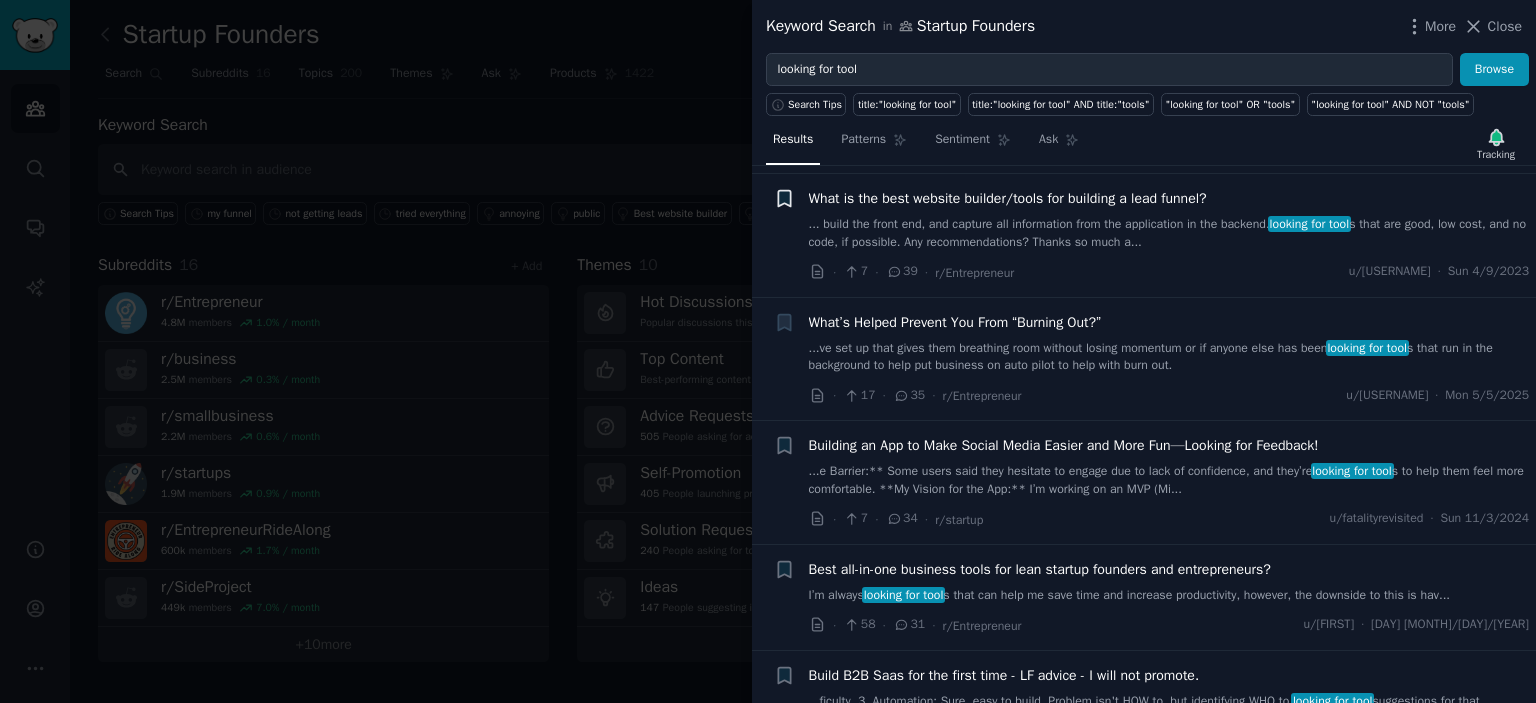 click 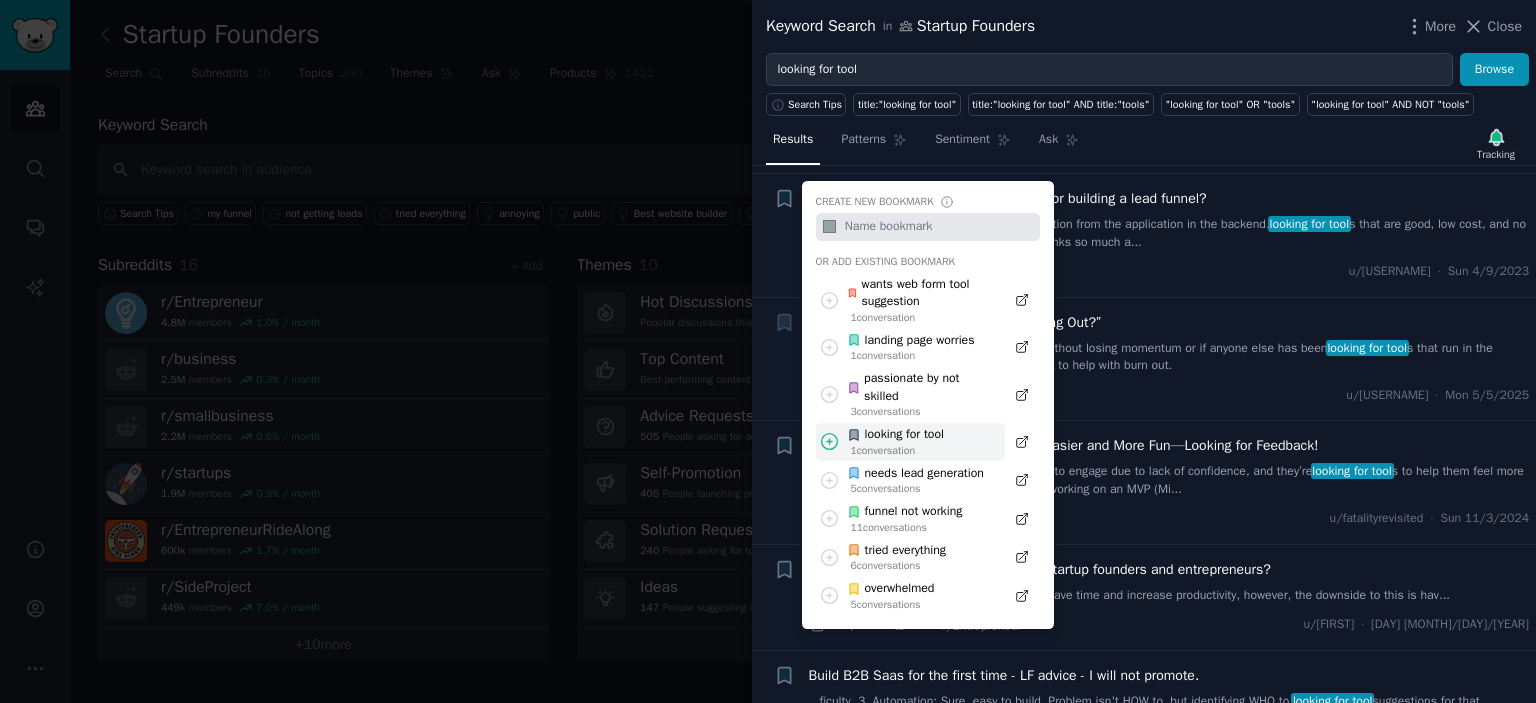 click on "looking for tool" at bounding box center (895, 435) 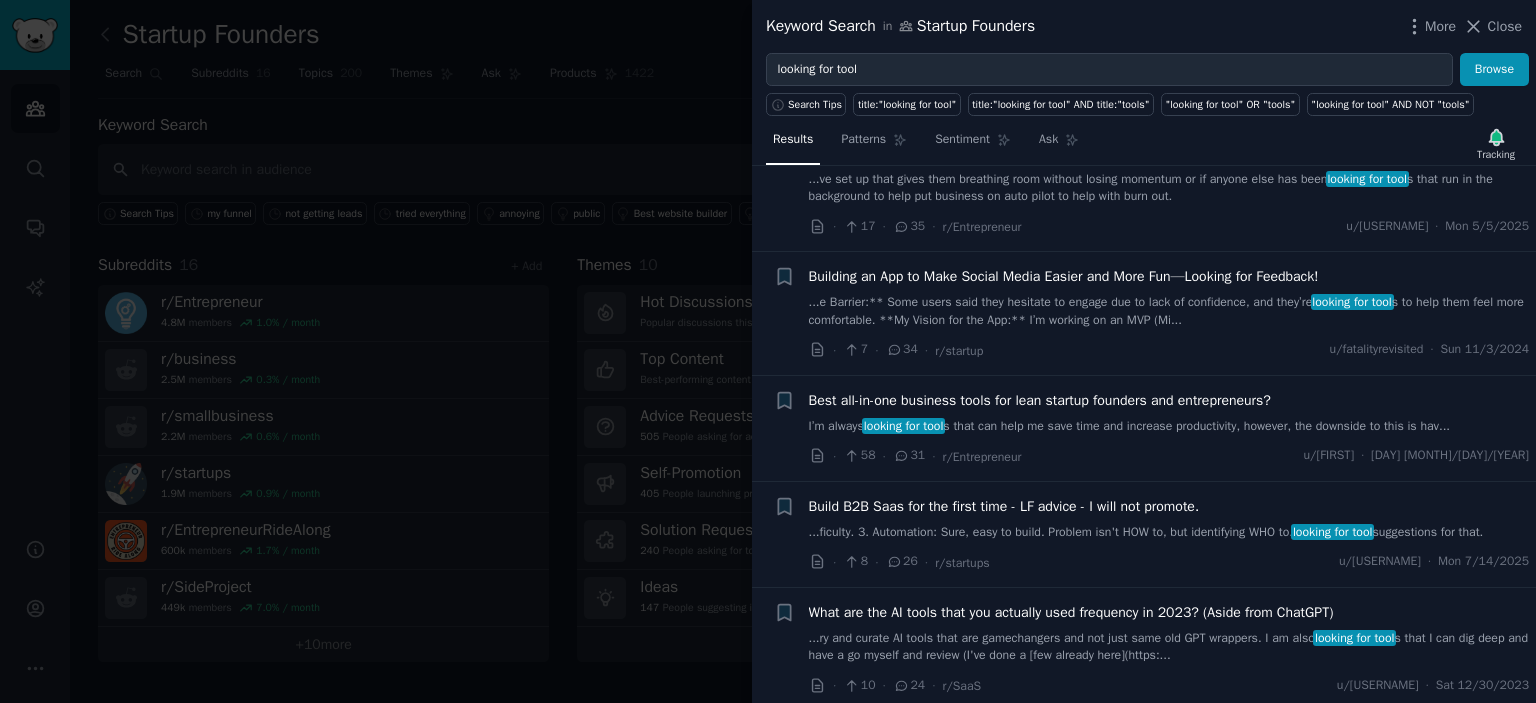 scroll, scrollTop: 700, scrollLeft: 0, axis: vertical 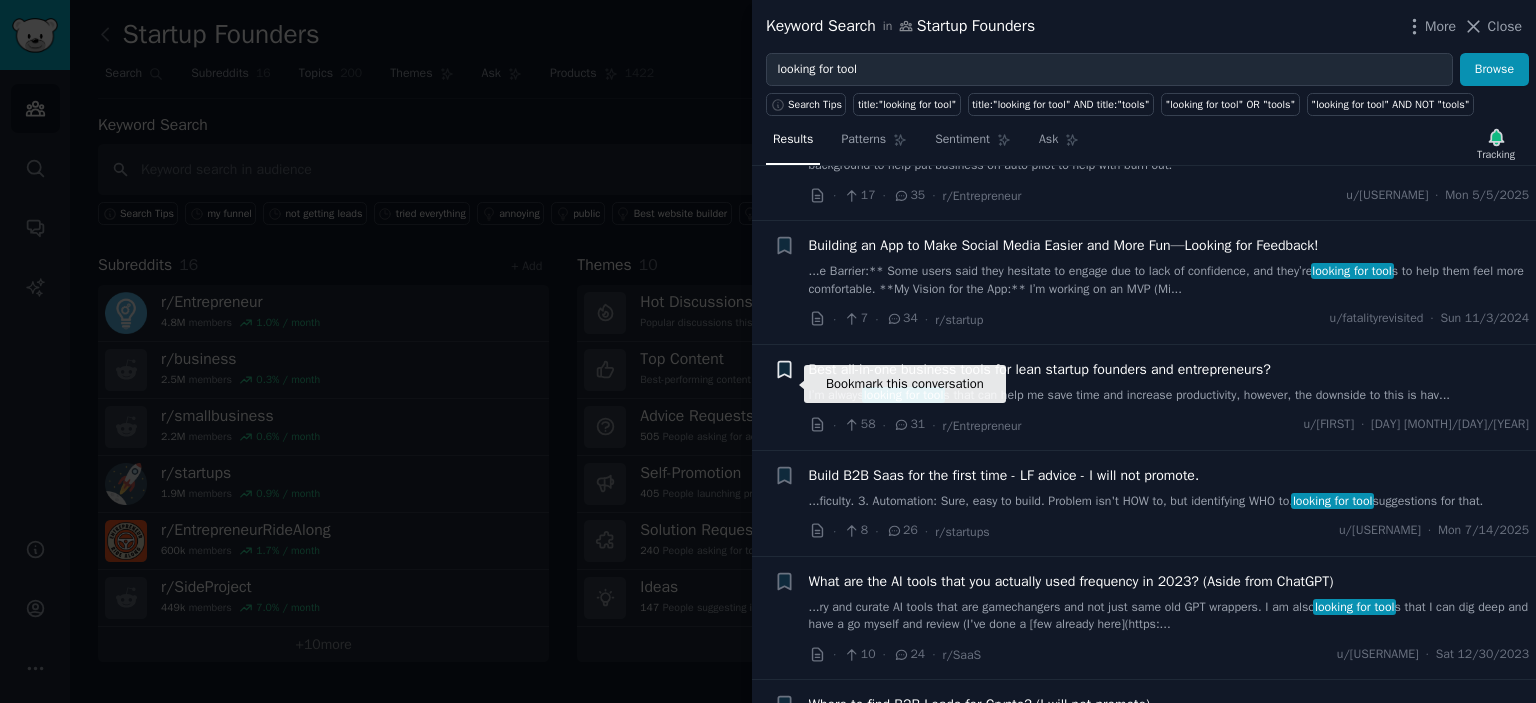 click 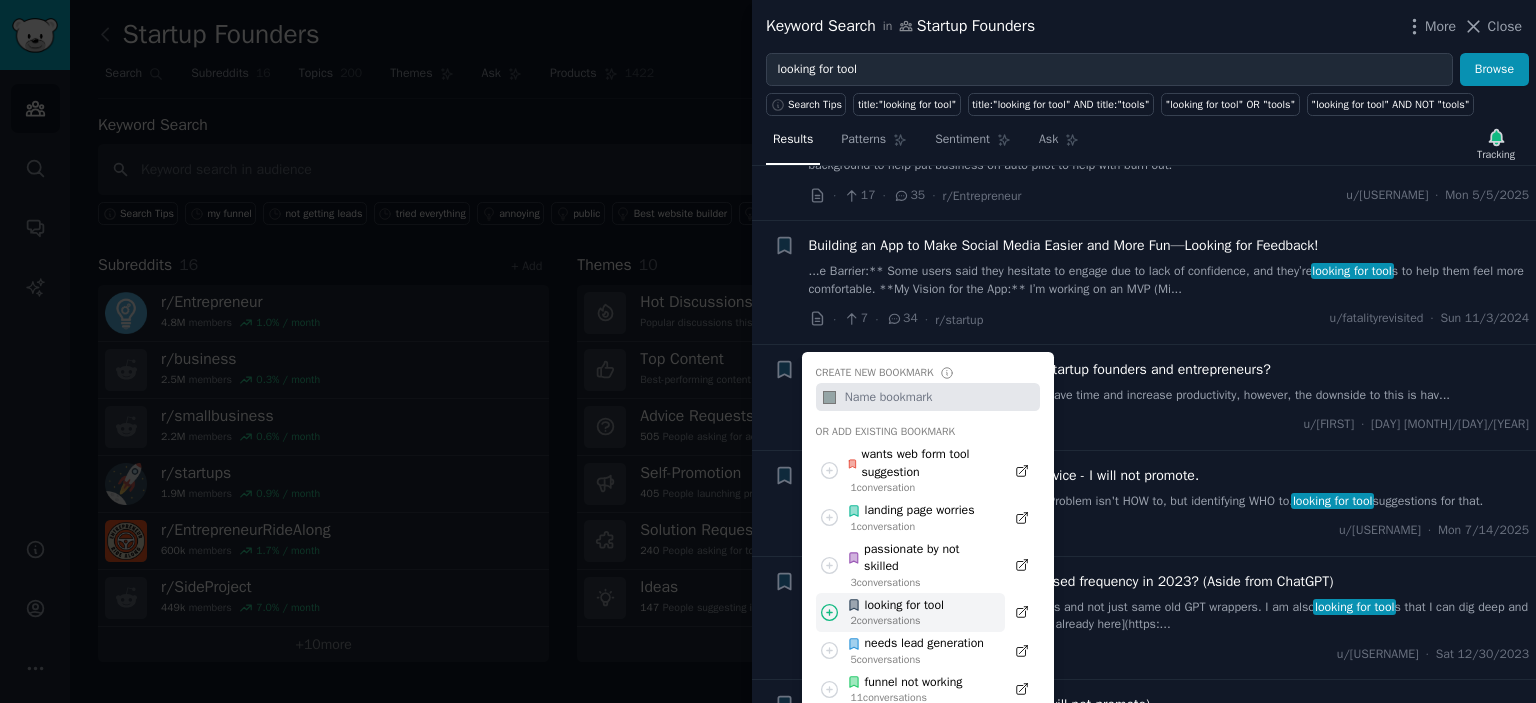 click on "looking for tool" at bounding box center [895, 606] 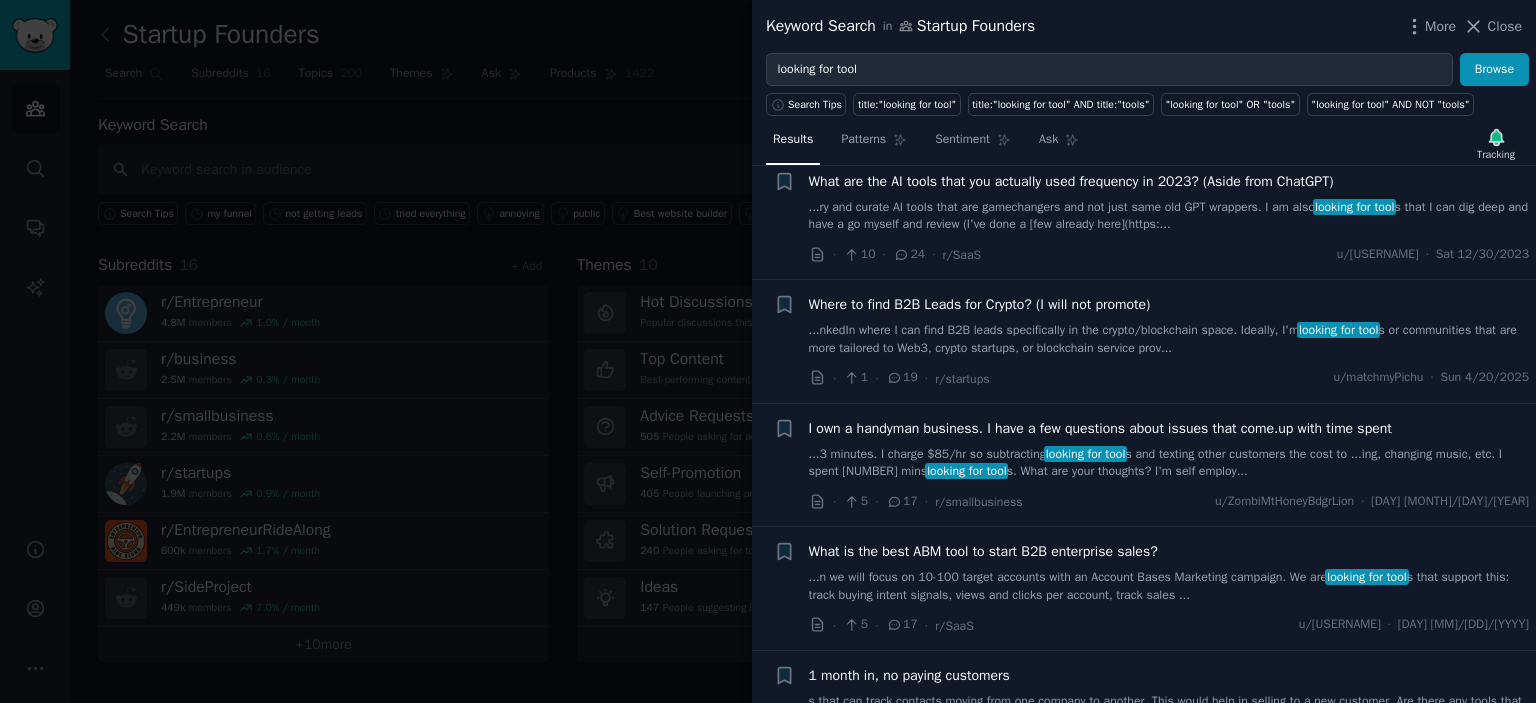 scroll, scrollTop: 1200, scrollLeft: 0, axis: vertical 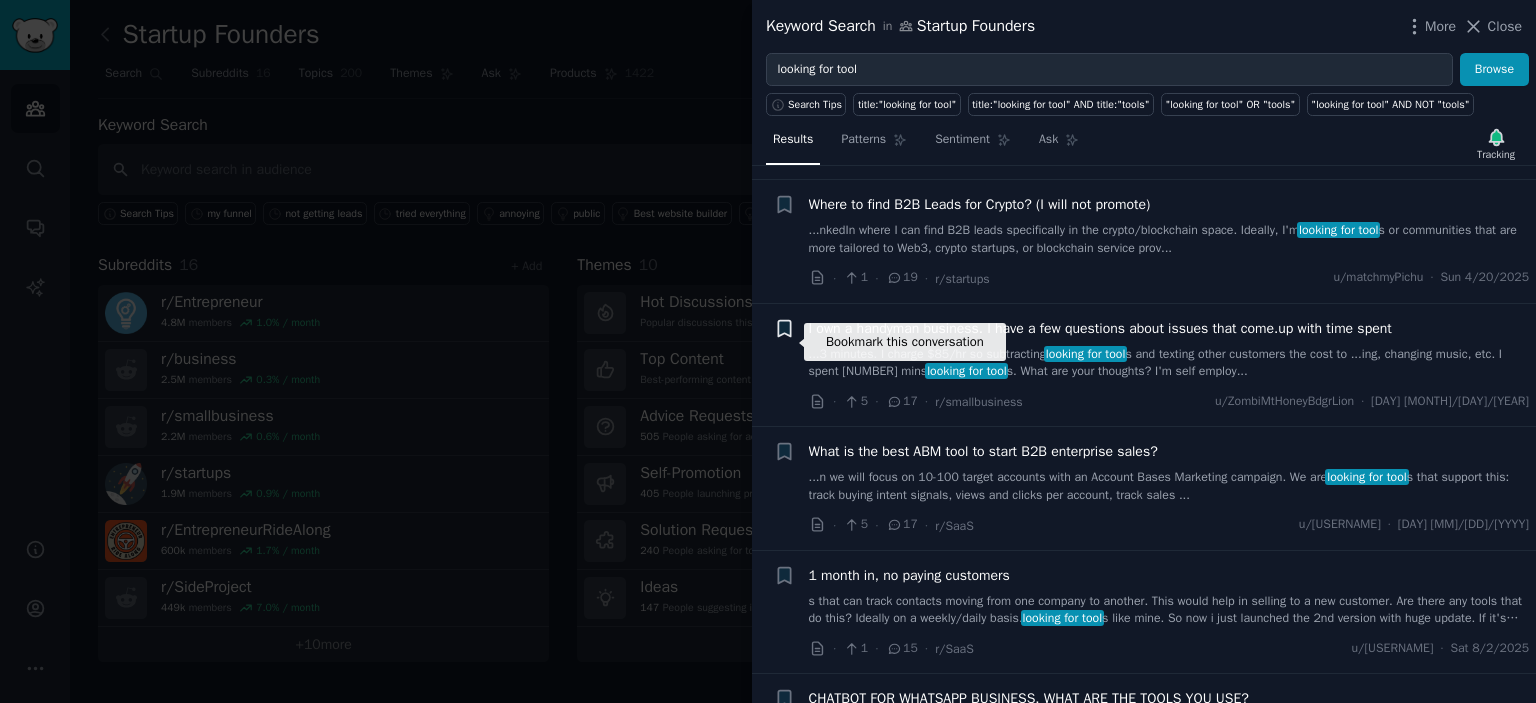 click 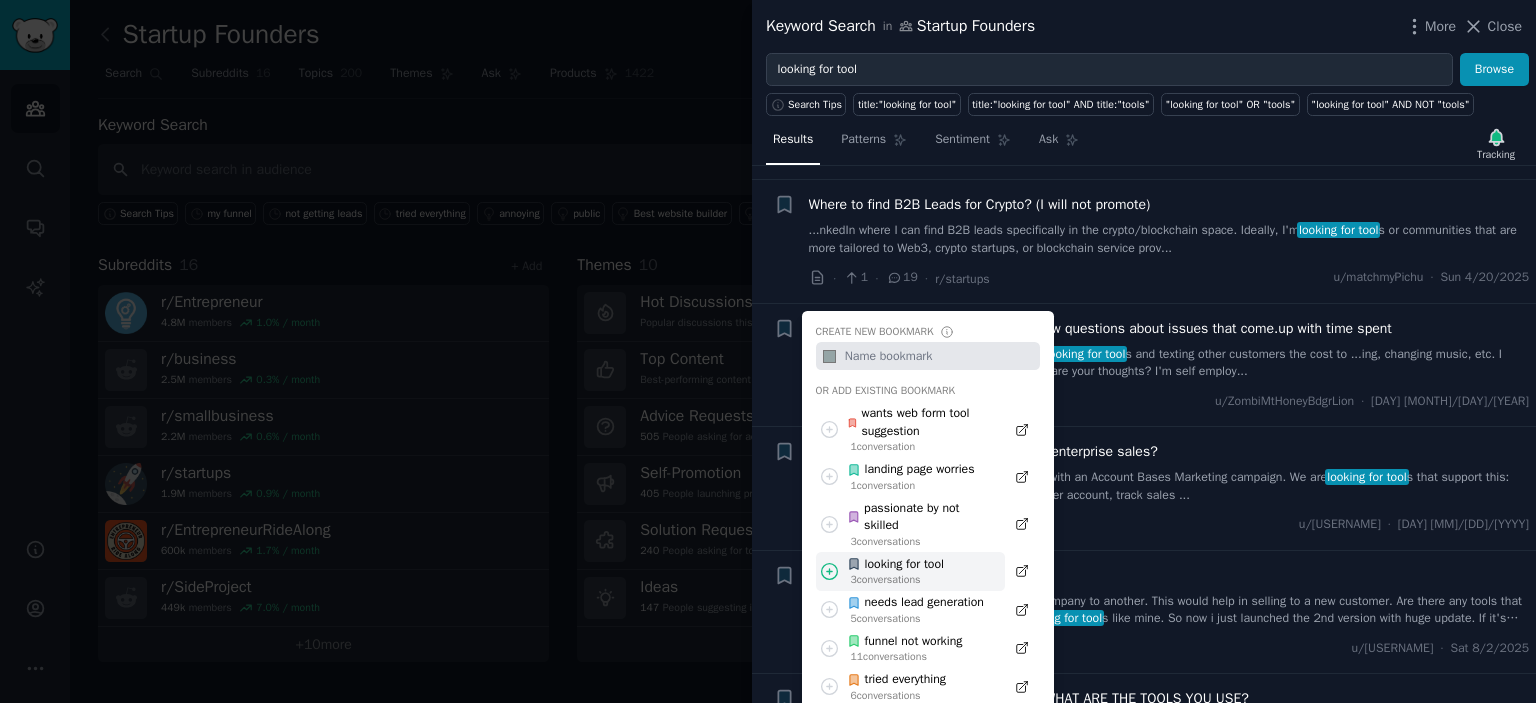 click on "looking for tool" at bounding box center (895, 565) 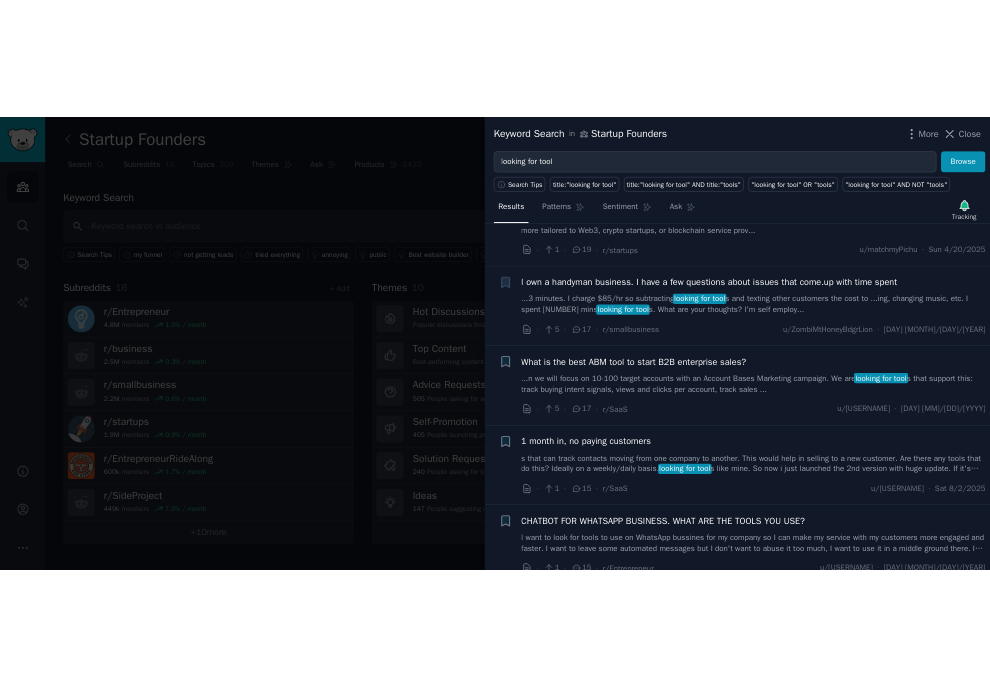 scroll, scrollTop: 1300, scrollLeft: 0, axis: vertical 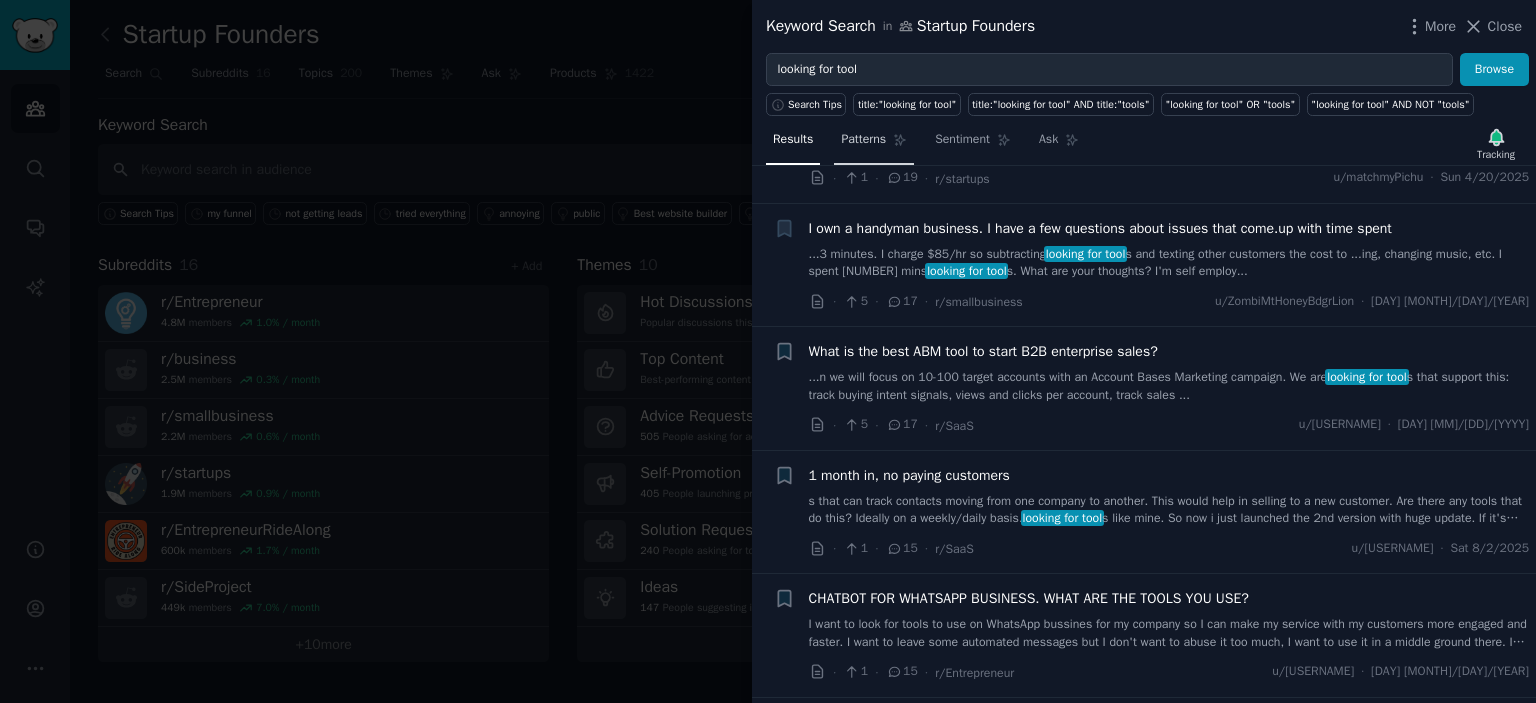 click on "Patterns" at bounding box center [863, 140] 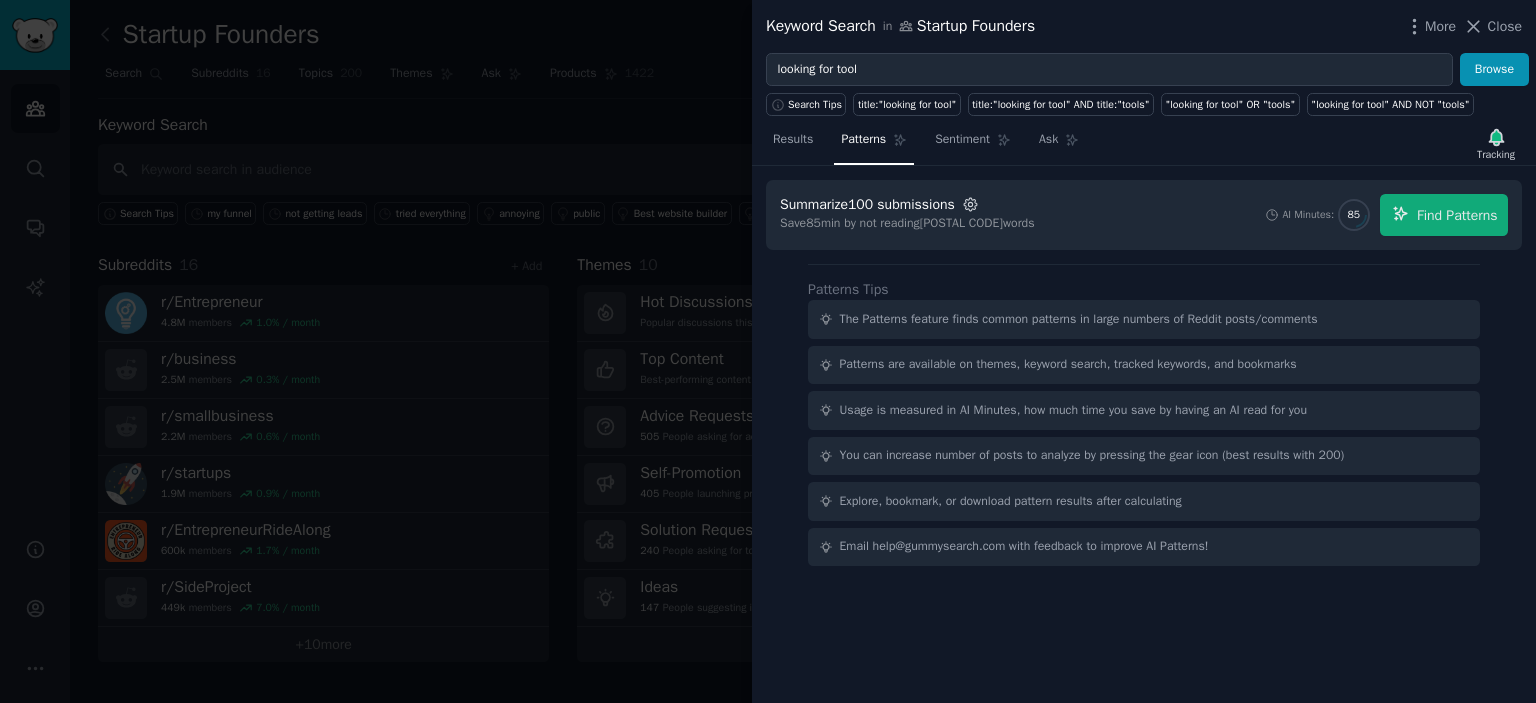 click 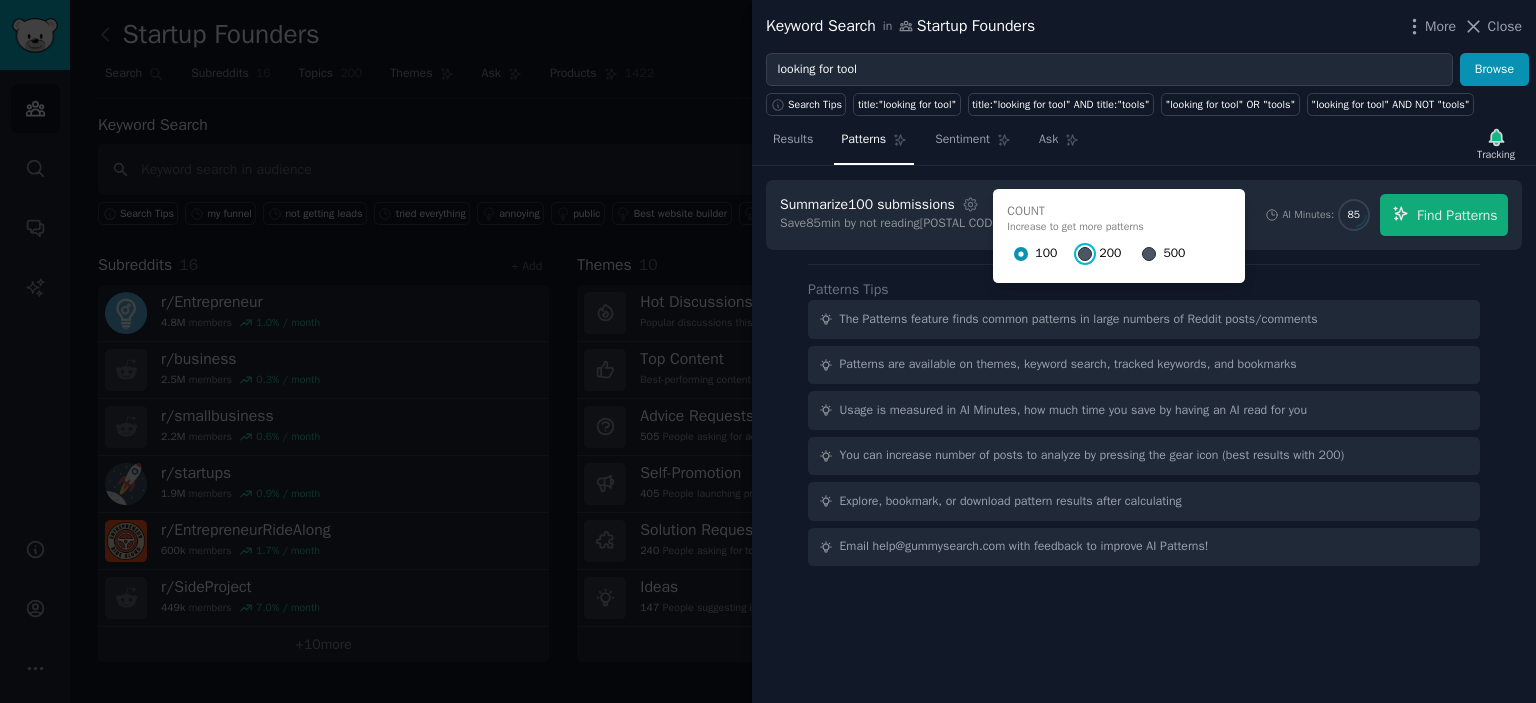 click on "200" at bounding box center (1085, 254) 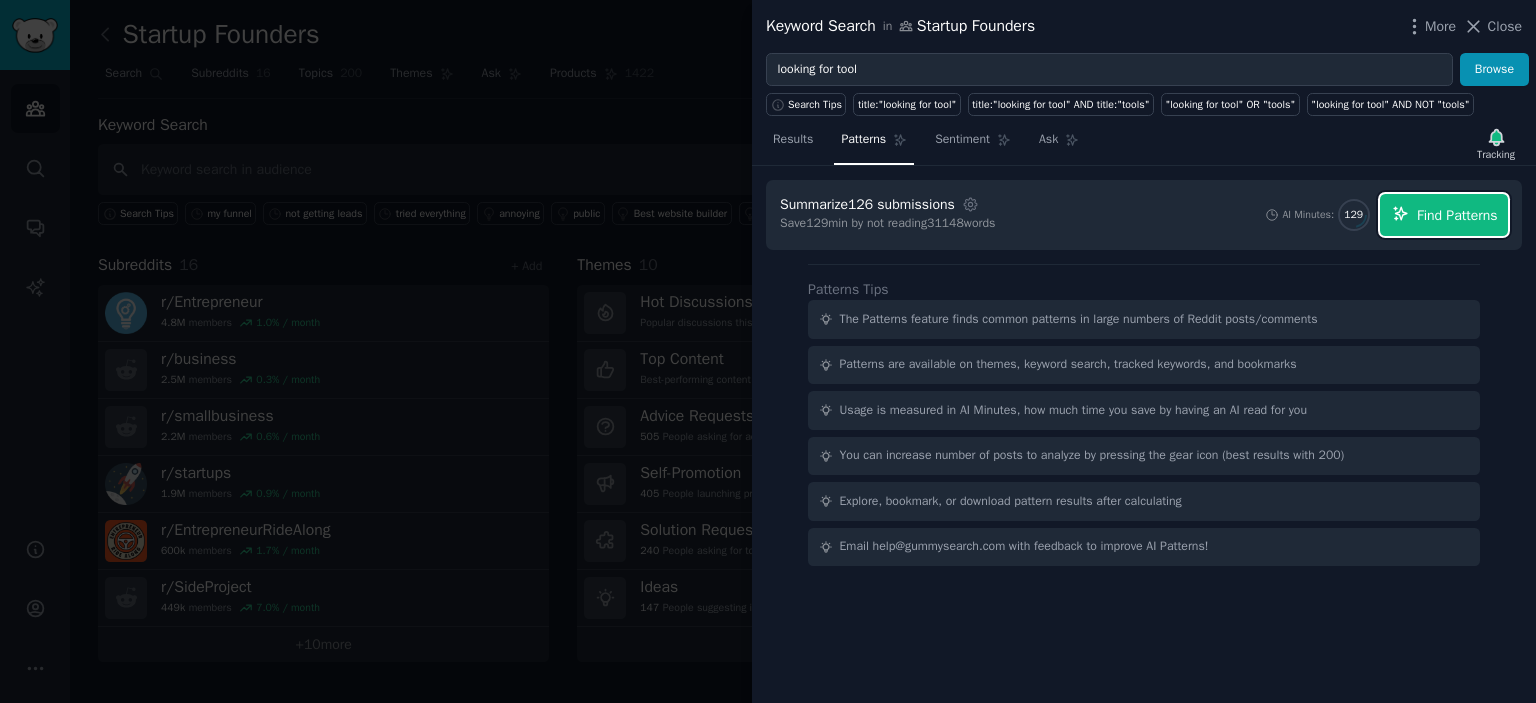 click on "Find Patterns" at bounding box center [1457, 215] 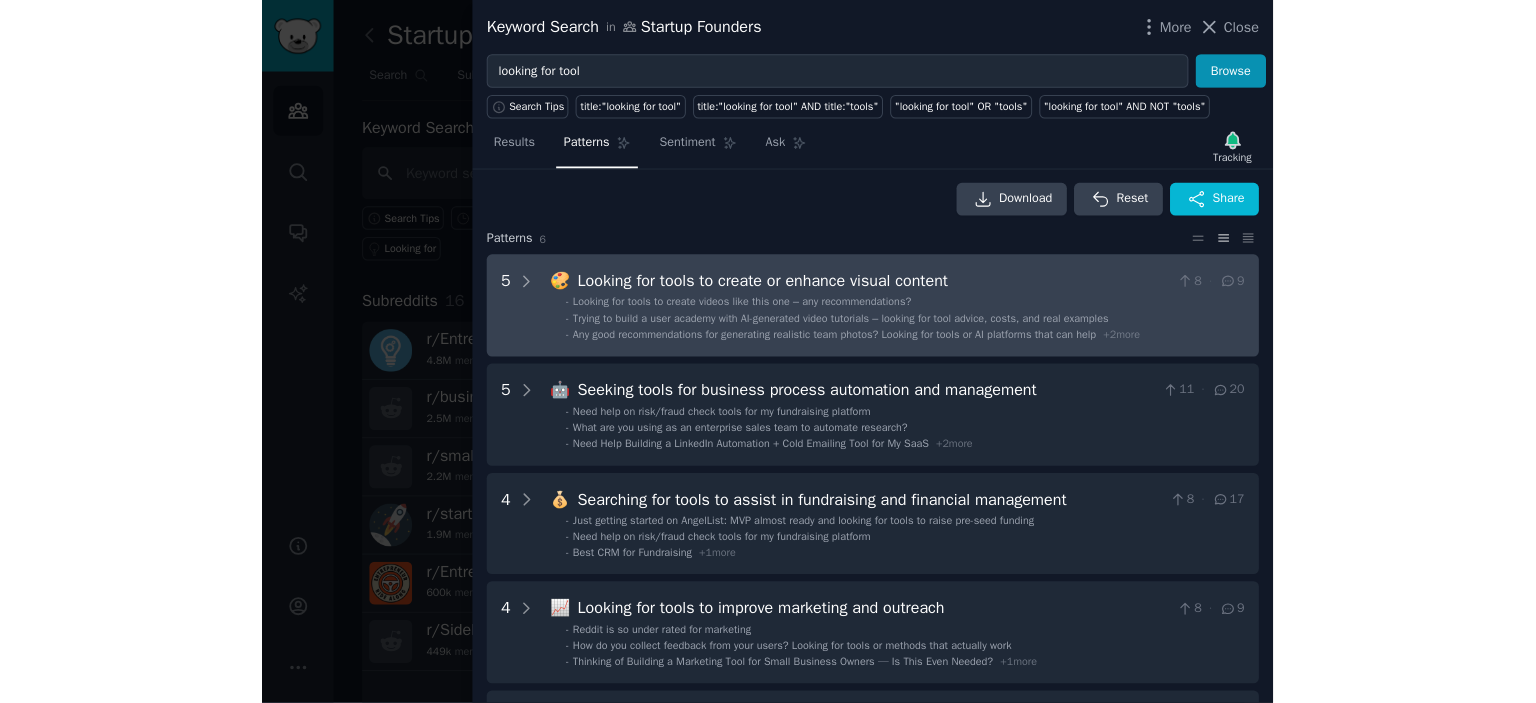 scroll, scrollTop: 0, scrollLeft: 0, axis: both 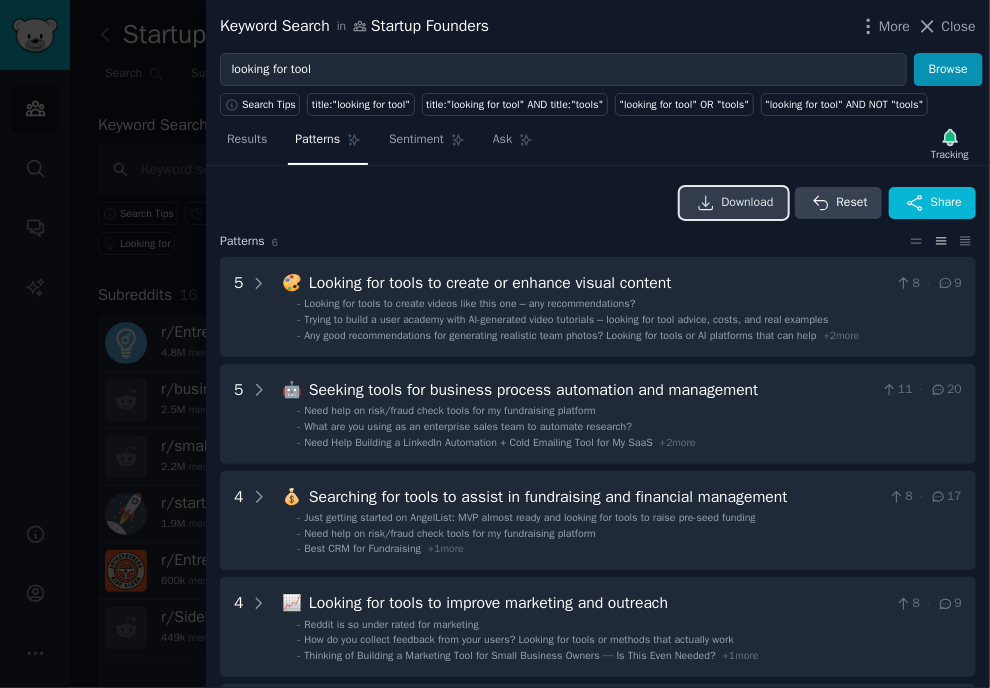 click on "Download" at bounding box center [748, 203] 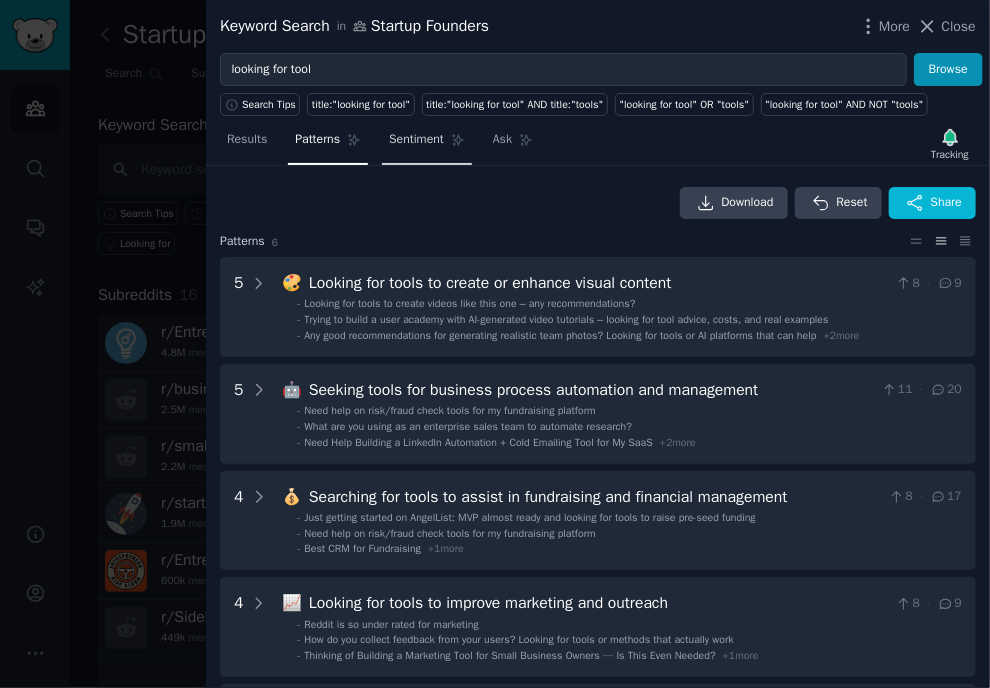 click on "Sentiment" at bounding box center (416, 140) 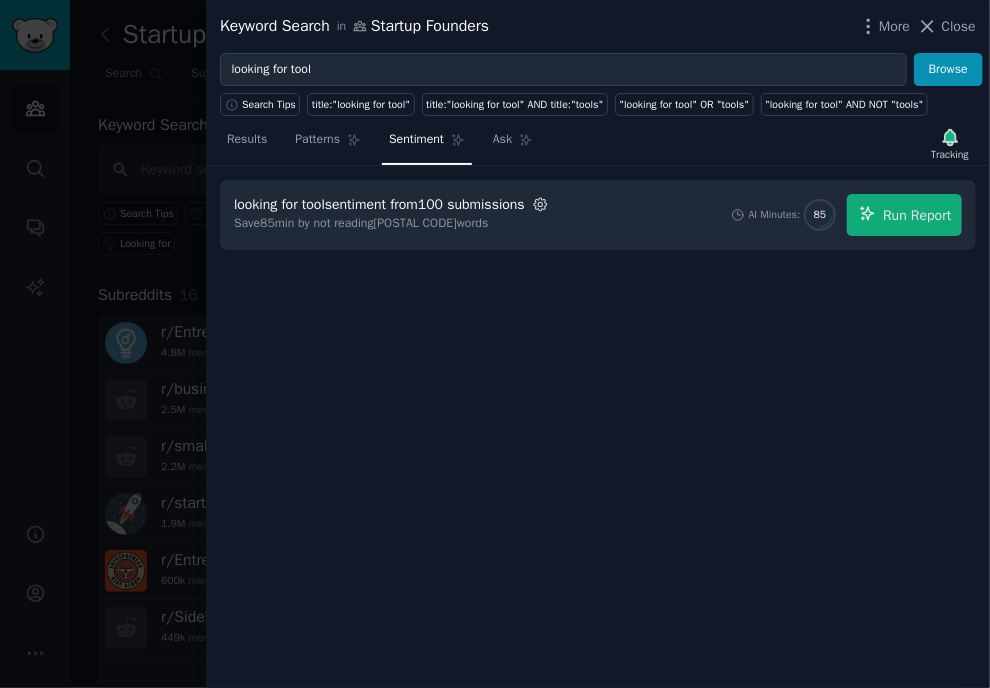 click 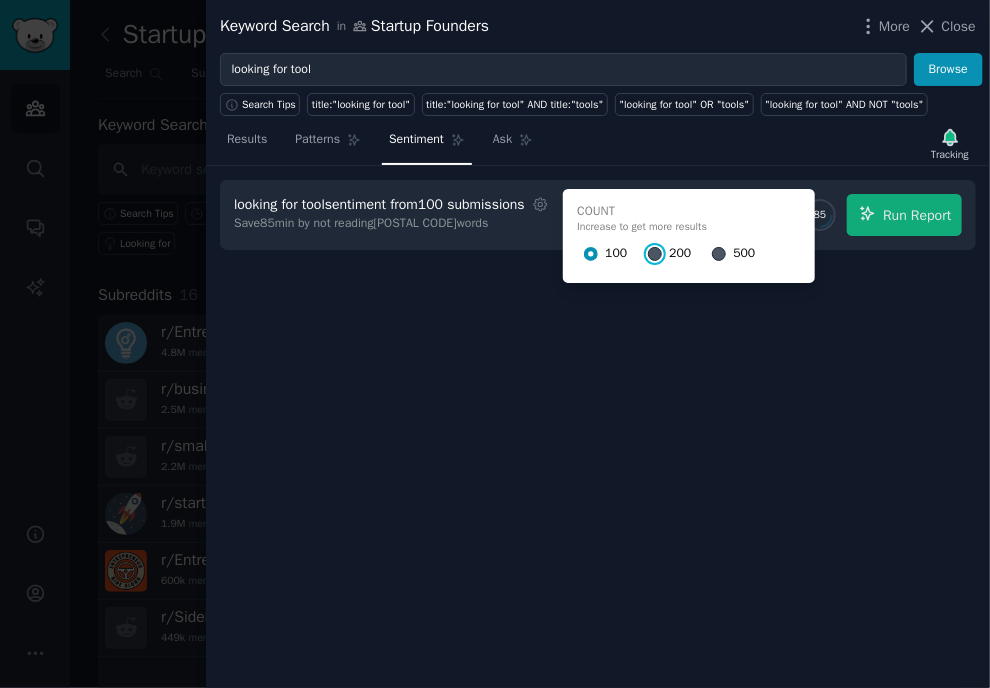 click on "200" at bounding box center (655, 254) 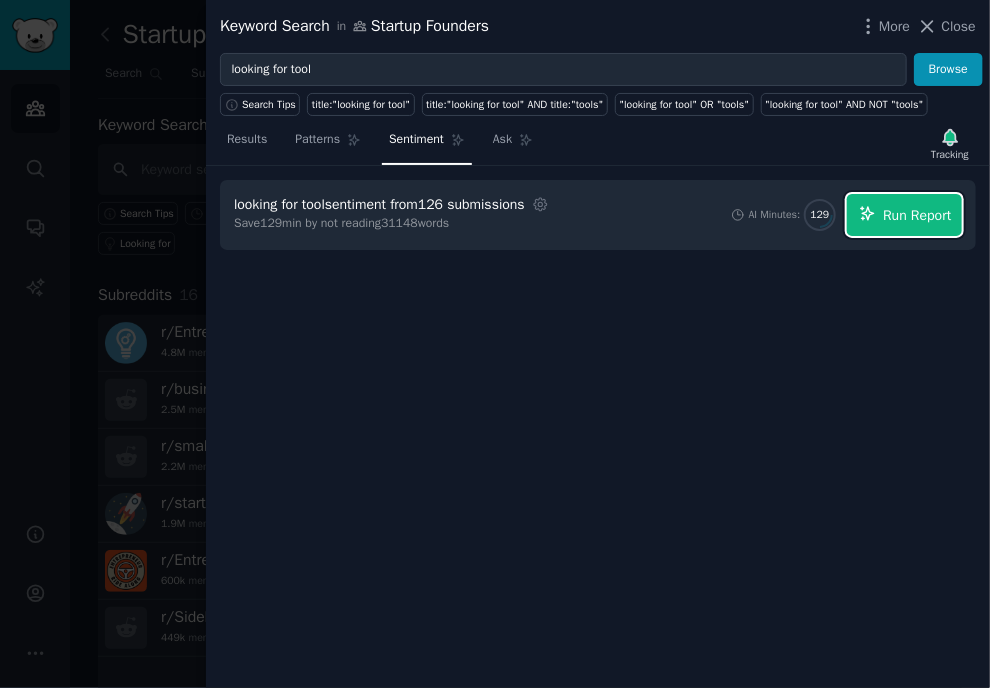 click on "Run Report" at bounding box center [917, 215] 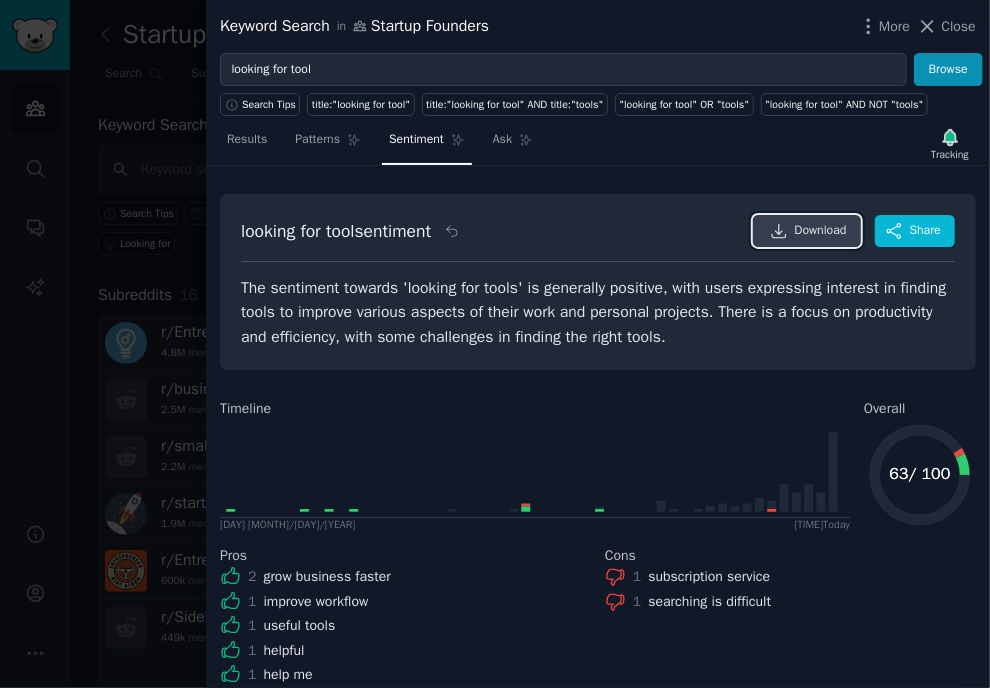 click 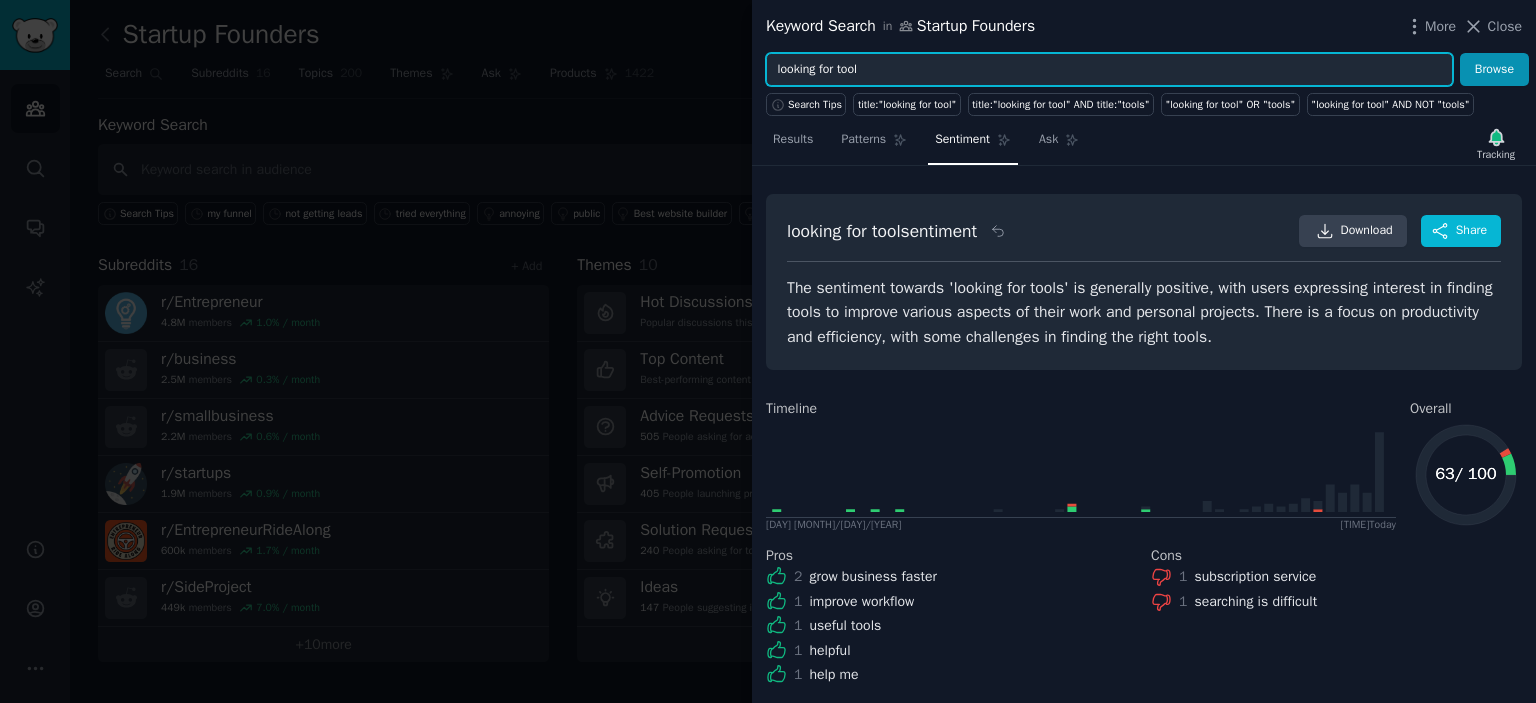 click on "looking for tool" at bounding box center [1109, 70] 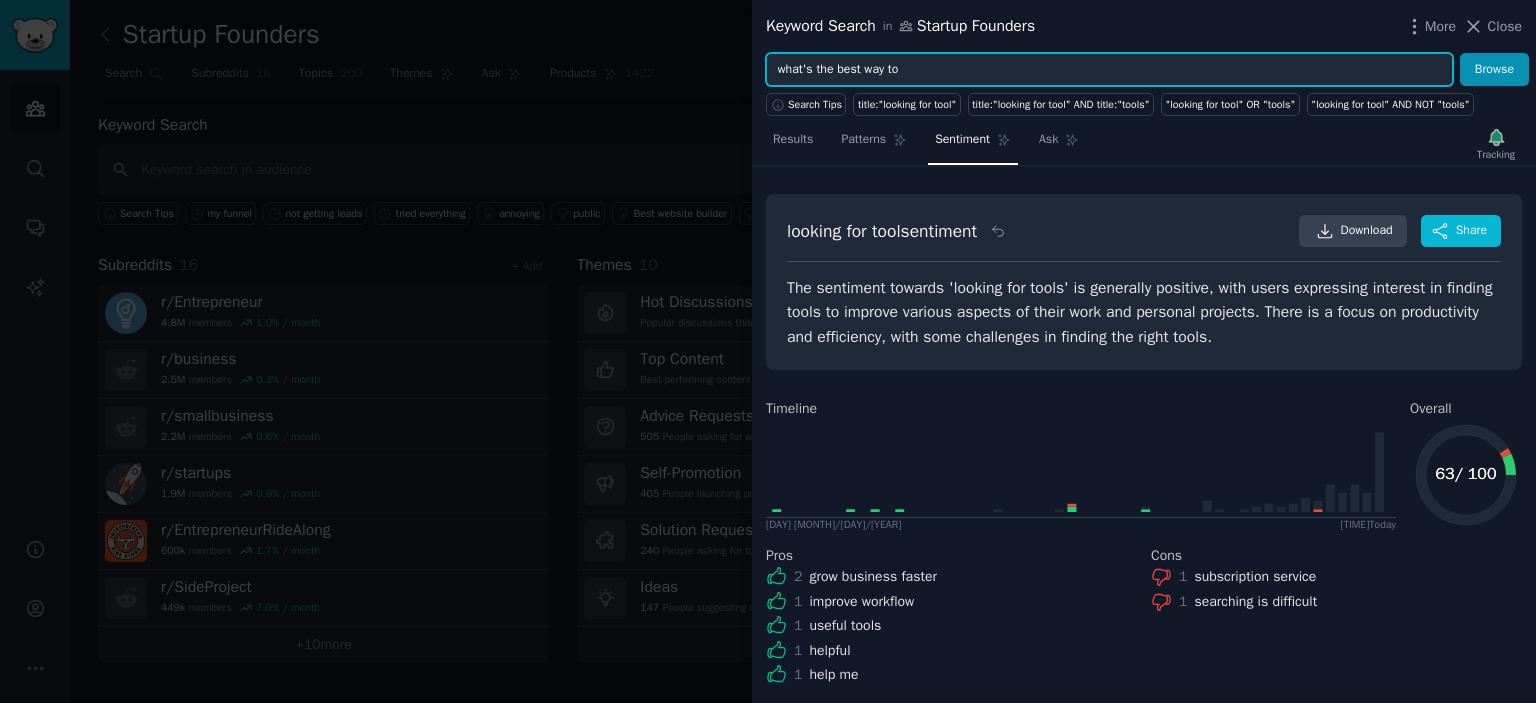 type on "what's the best way to" 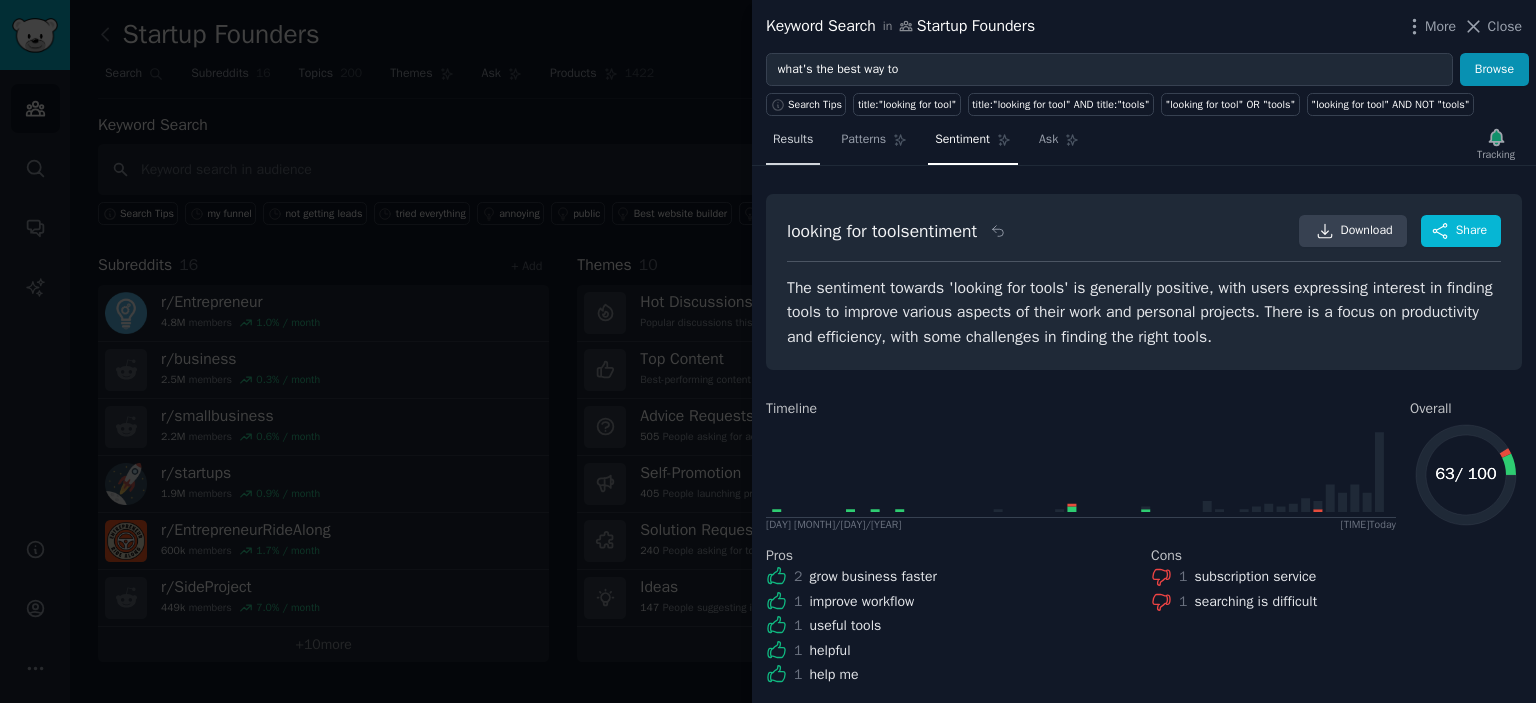 click on "Results" at bounding box center (793, 140) 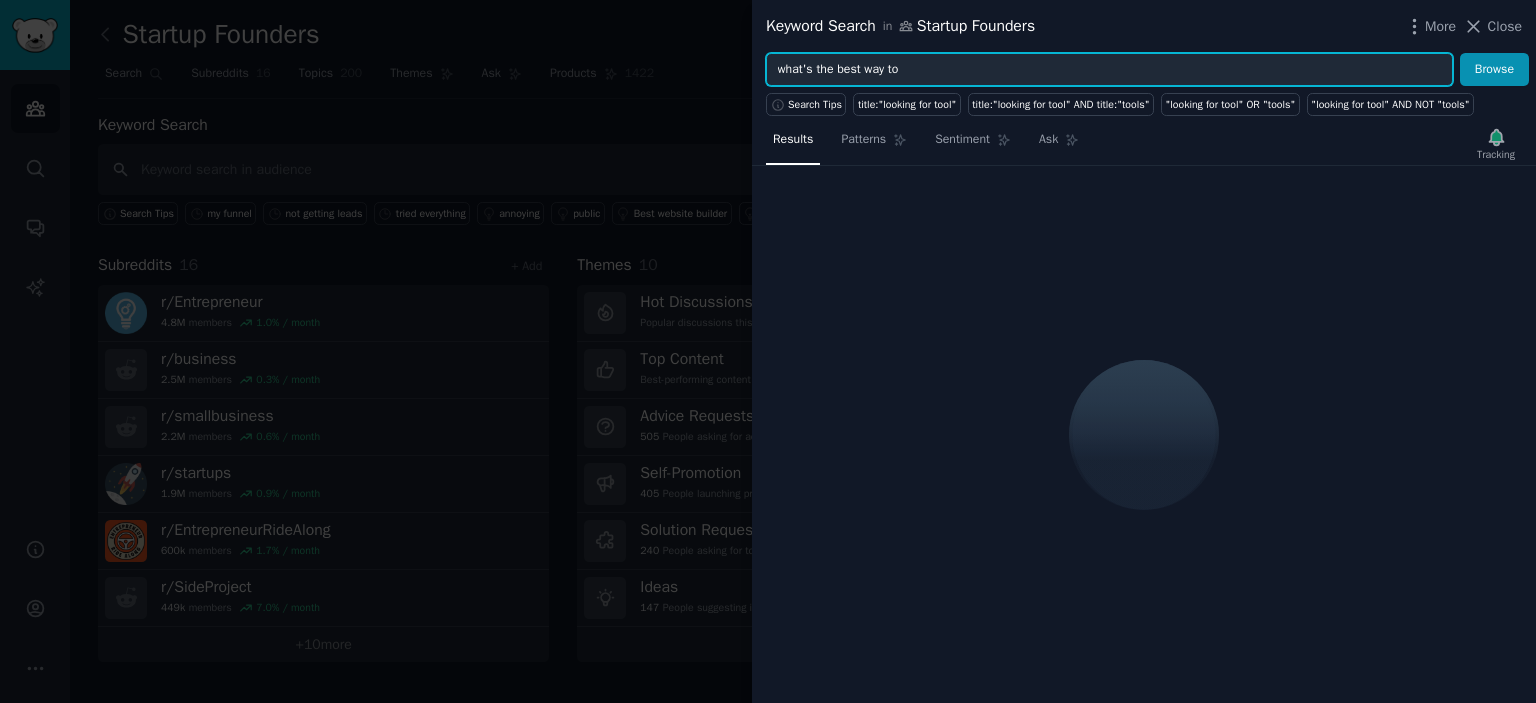 click on "what's the best way to" at bounding box center (1109, 70) 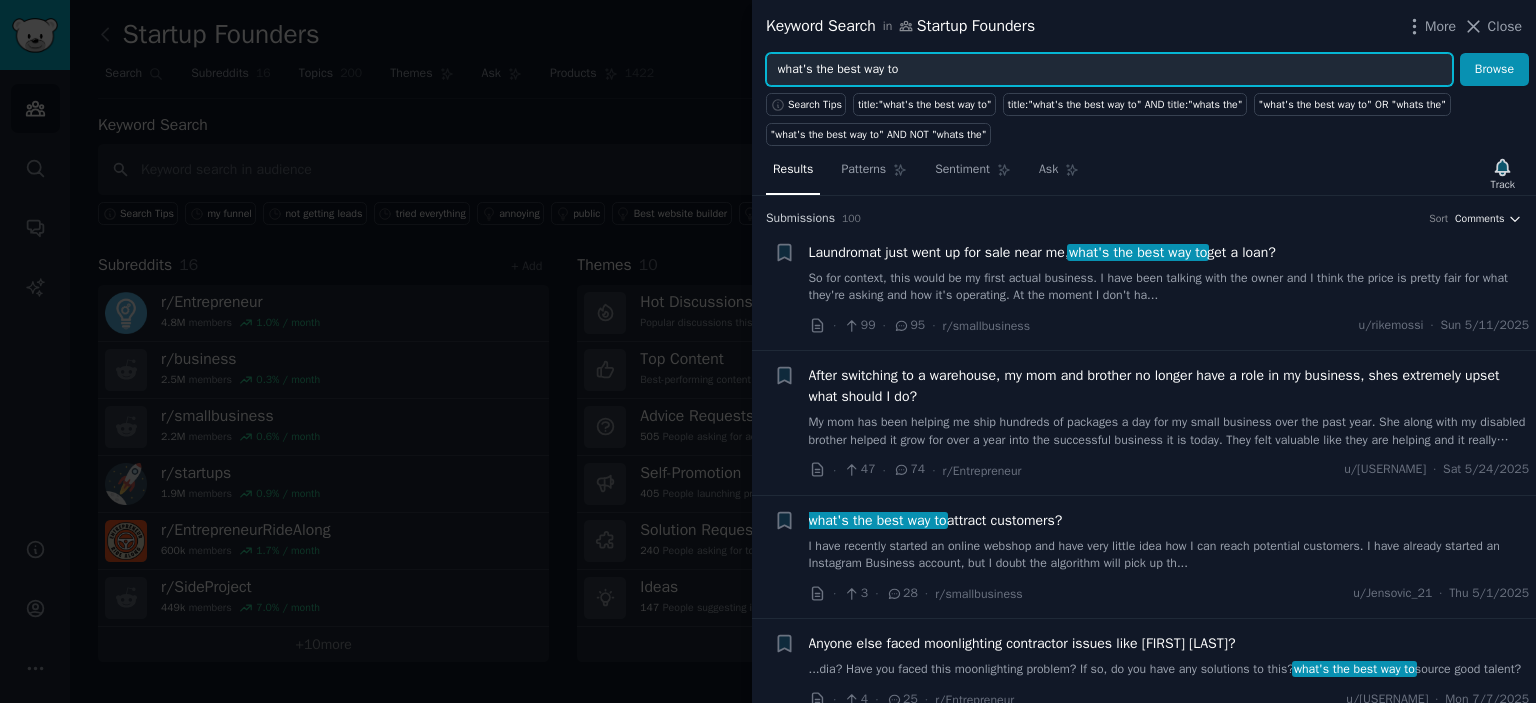 click on "Comments" at bounding box center (1488, 219) 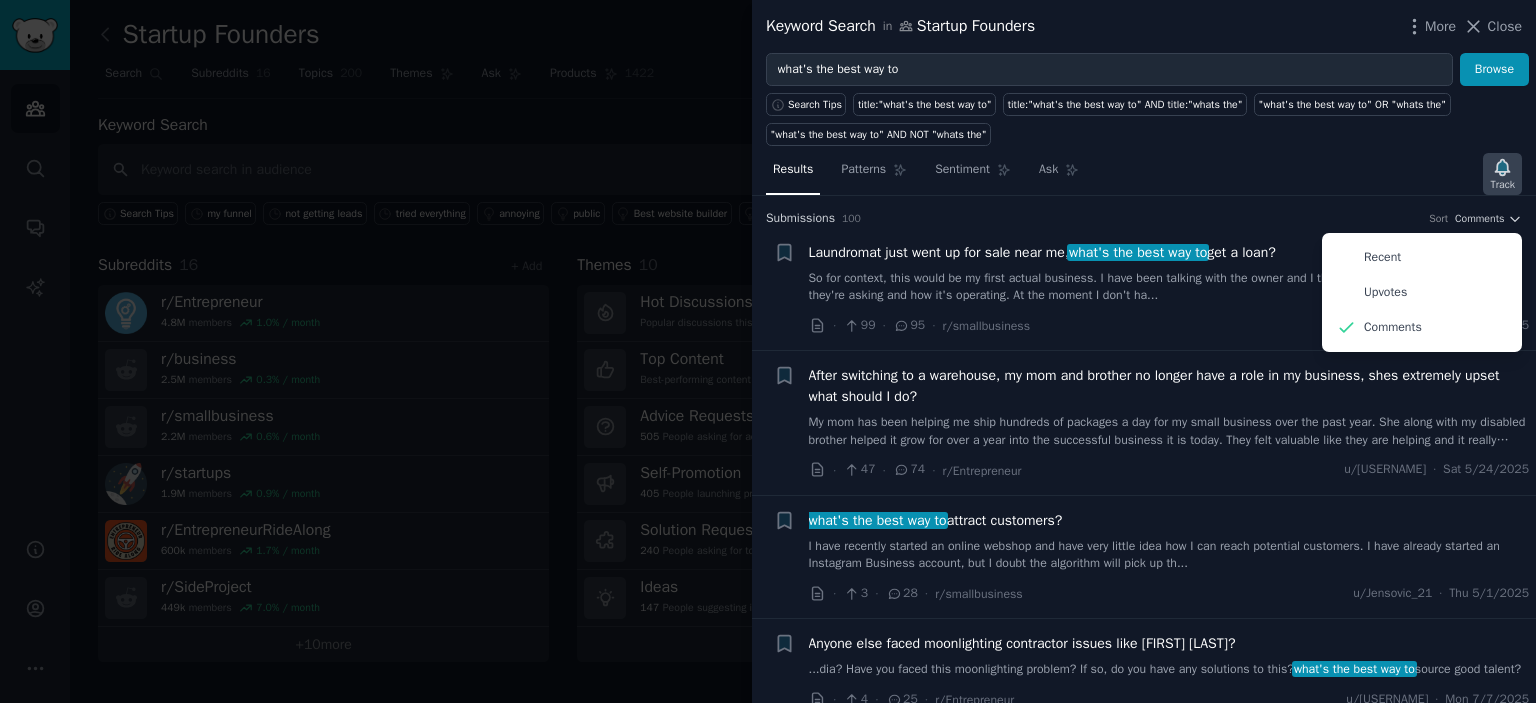 click on "Track" at bounding box center [1502, 185] 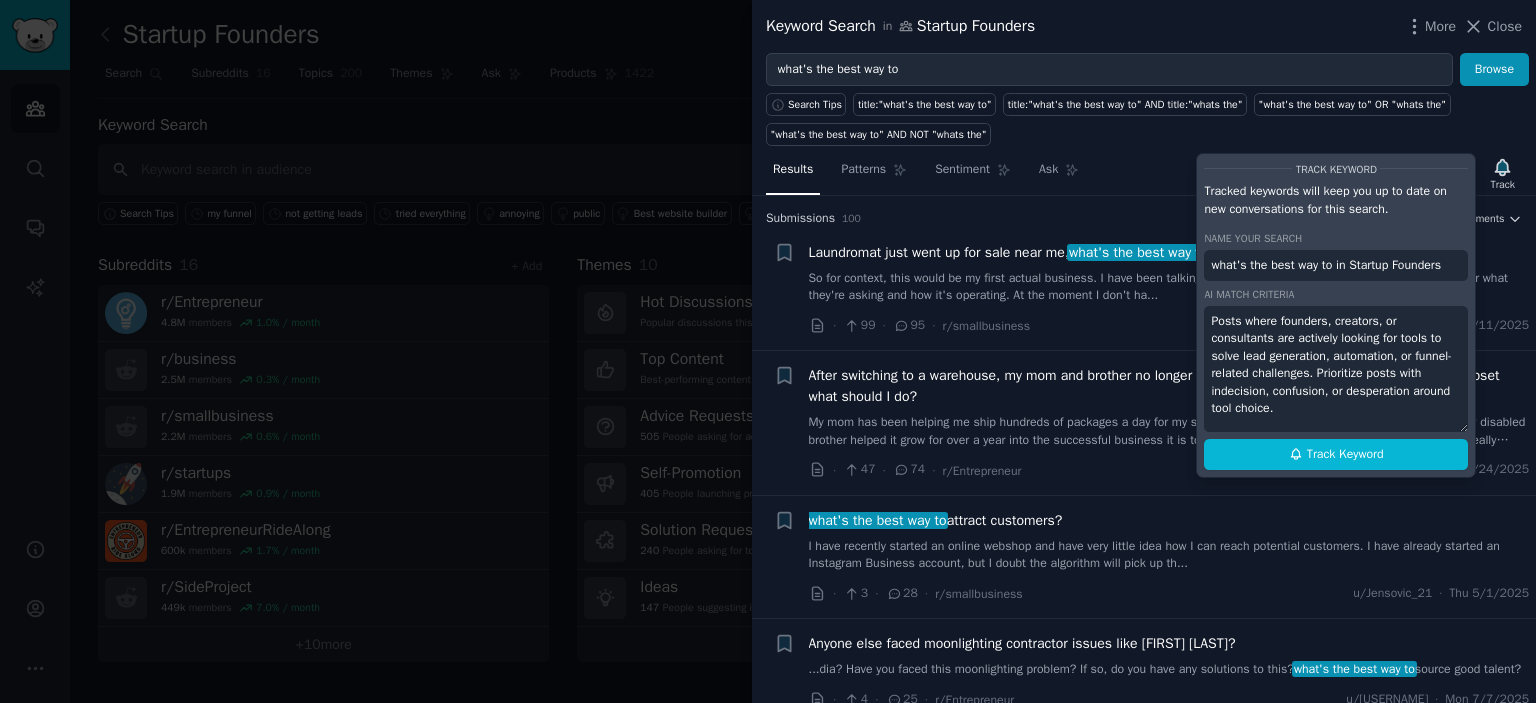 drag, startPoint x: 1456, startPoint y: 388, endPoint x: 1213, endPoint y: 319, distance: 252.60641 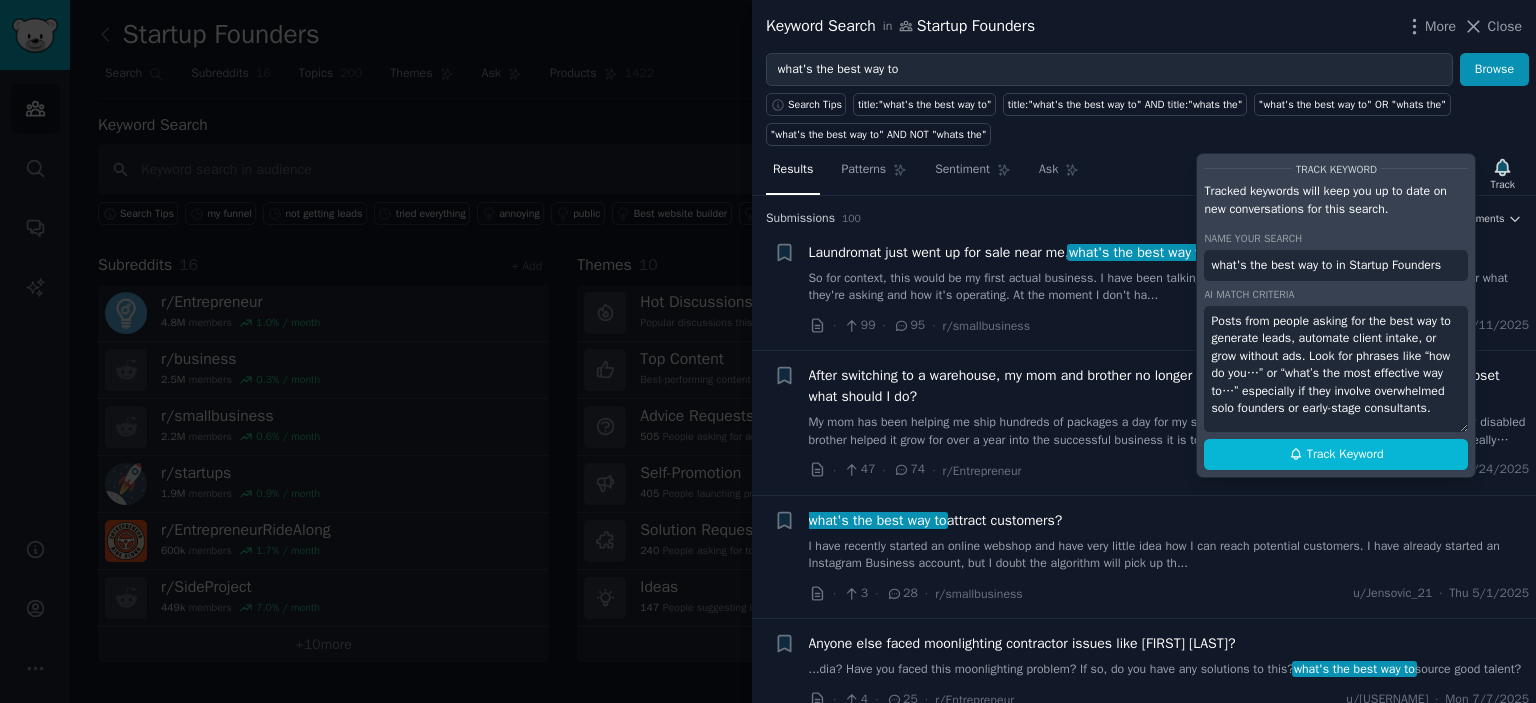 scroll, scrollTop: 3, scrollLeft: 0, axis: vertical 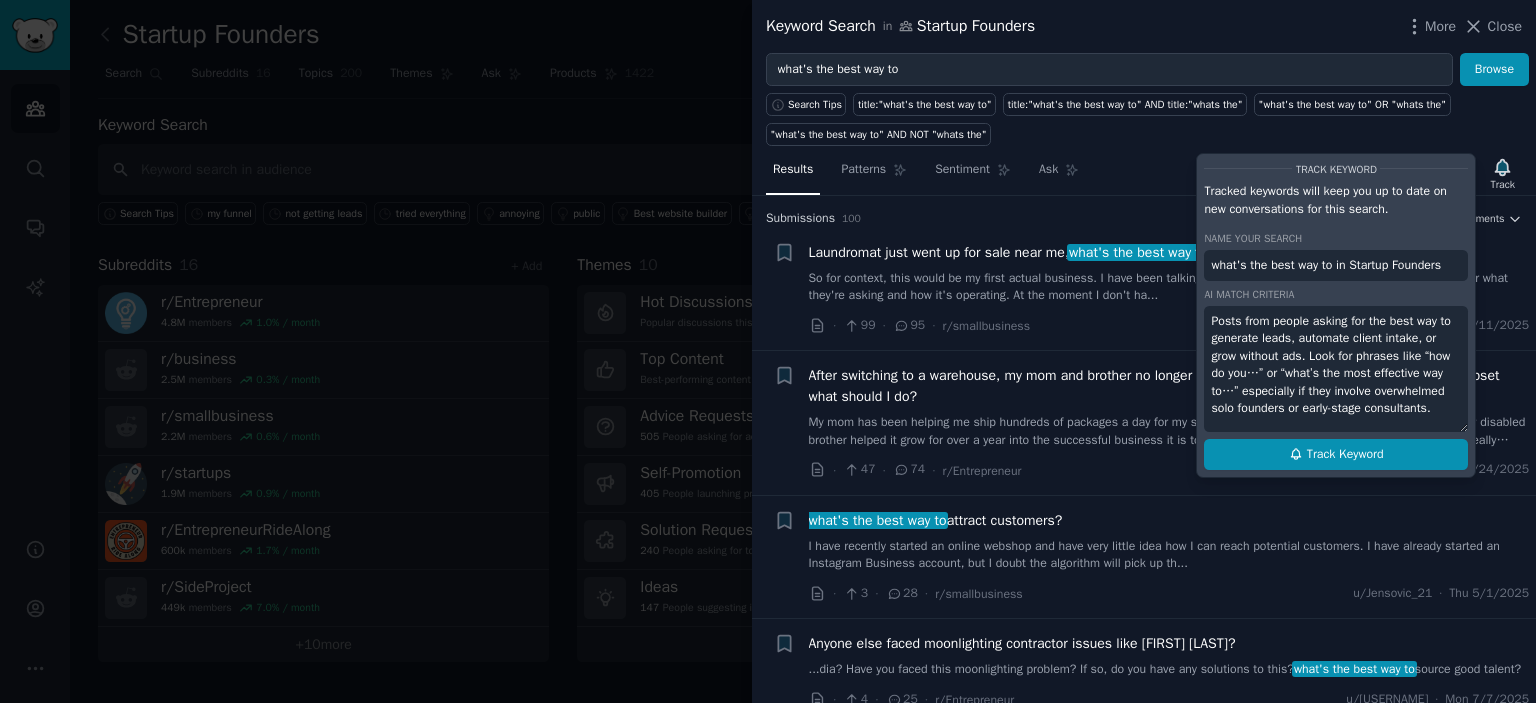 type on "Posts from people asking for the best way to generate leads, automate client intake, or grow without ads. Look for phrases like “how do you…” or “what’s the most effective way to…” especially if they involve overwhelmed solo founders or early-stage consultants." 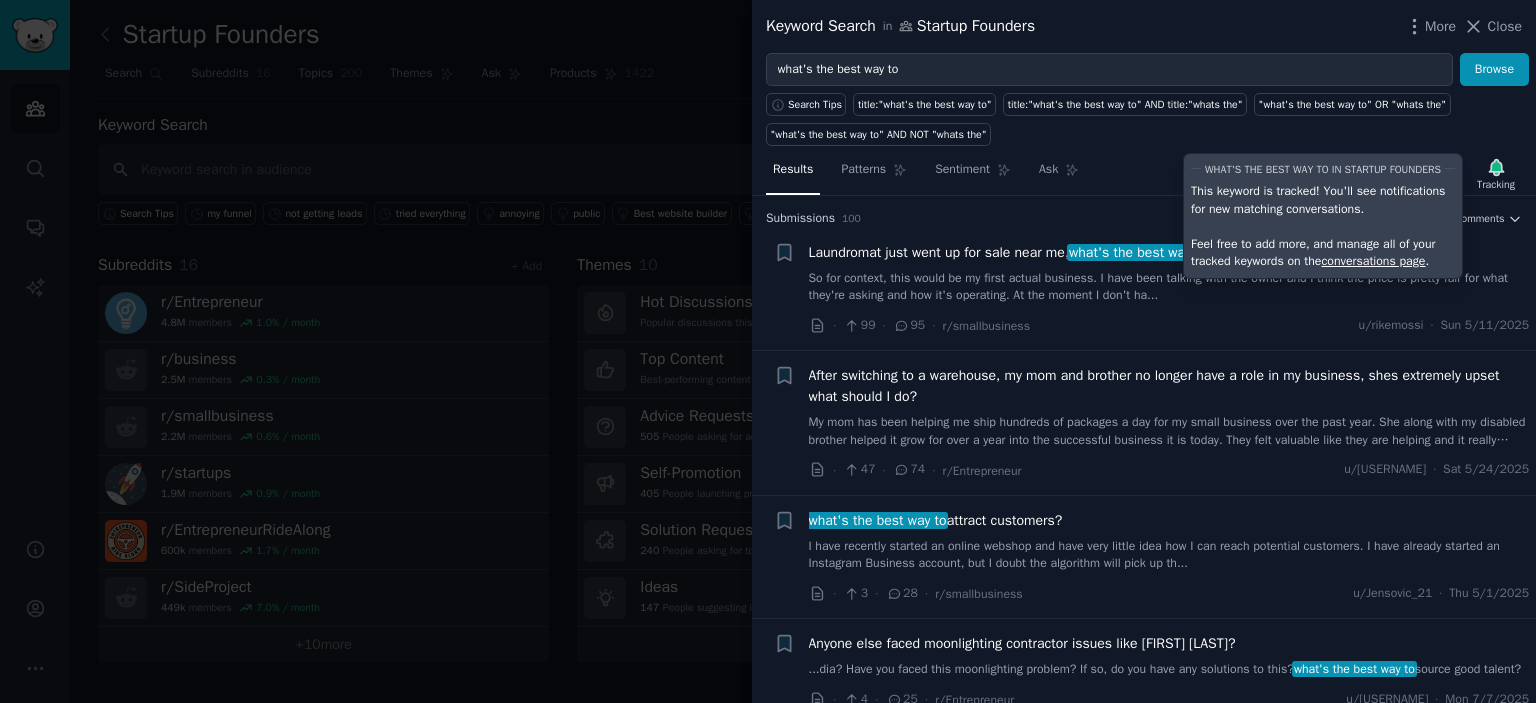 click on "· 99 · 95 · r/smallbusiness u/[FIRST] · Sun [DATE]" at bounding box center (1169, 325) 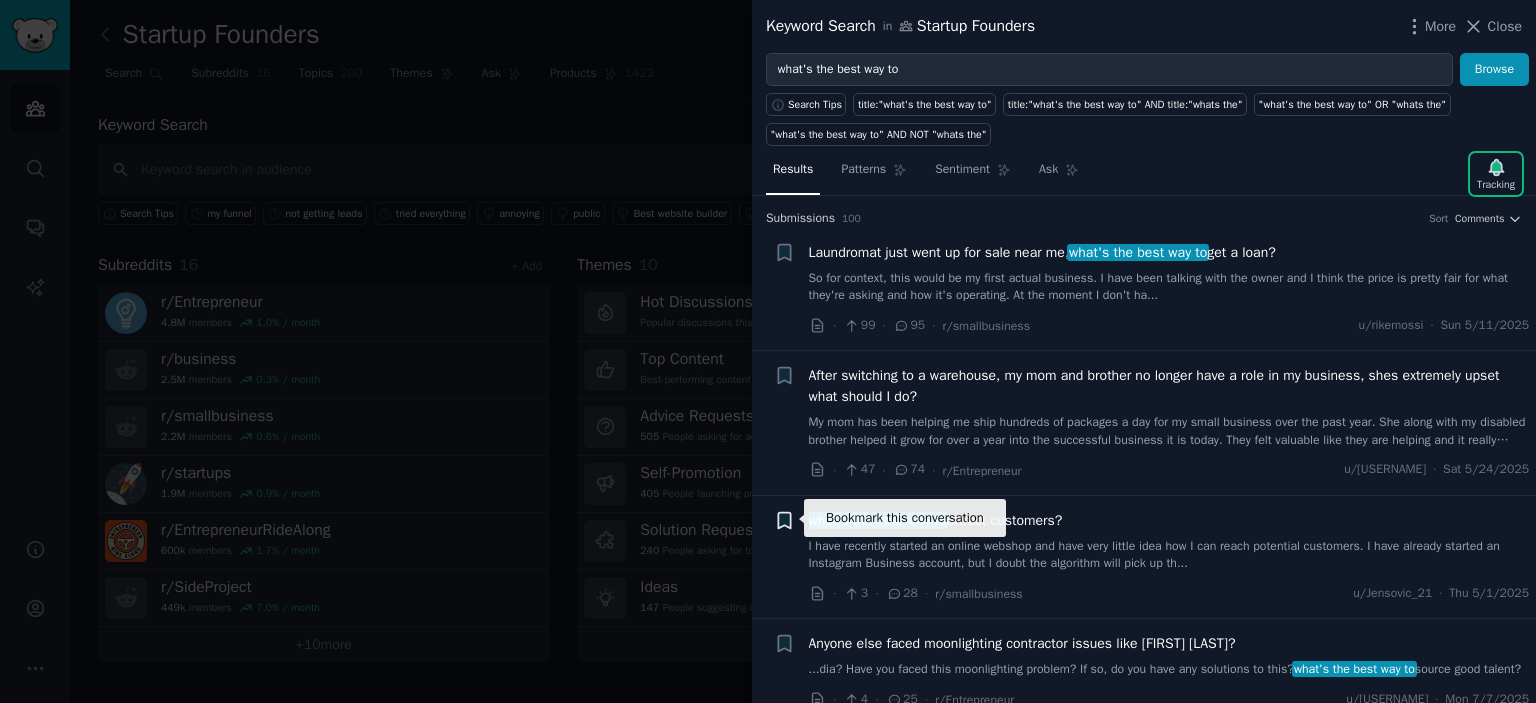 click 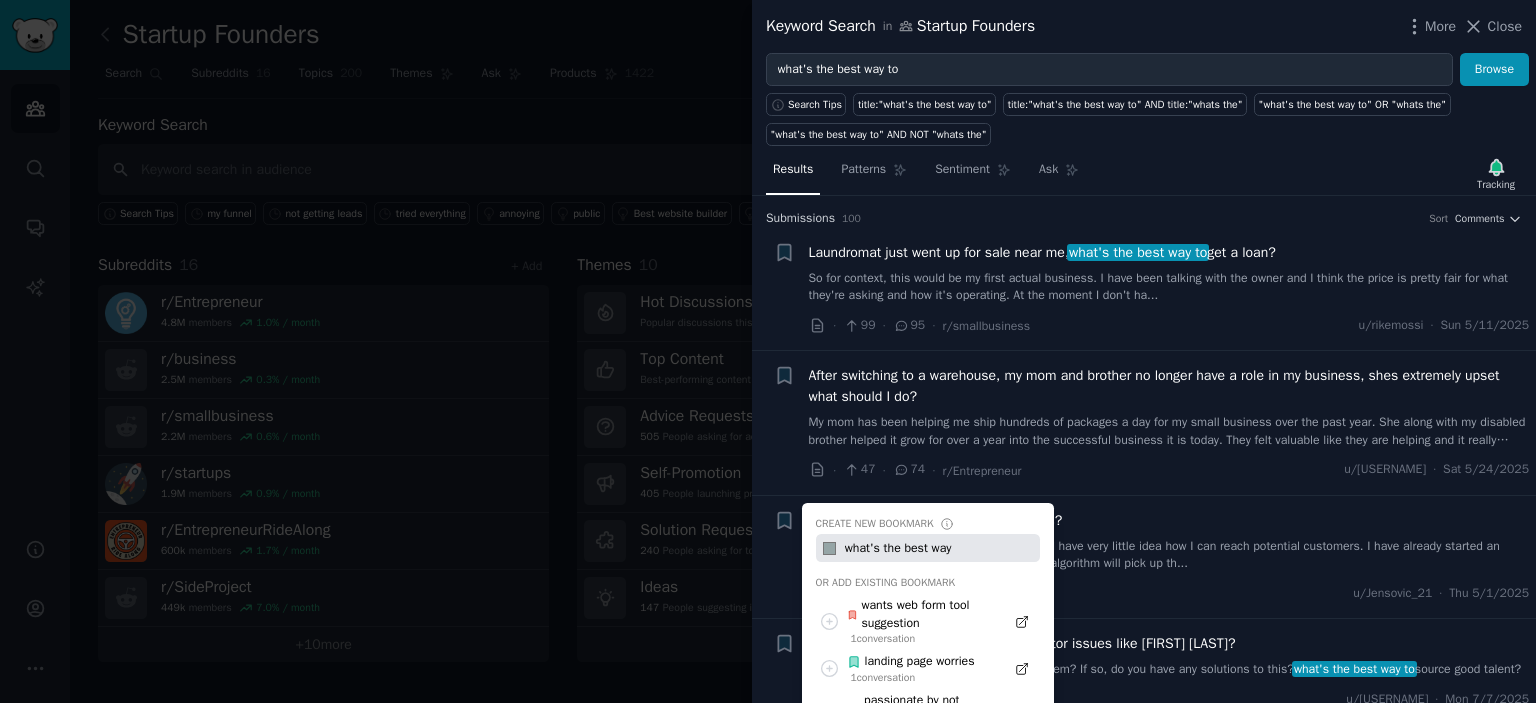 type on "what's the best way" 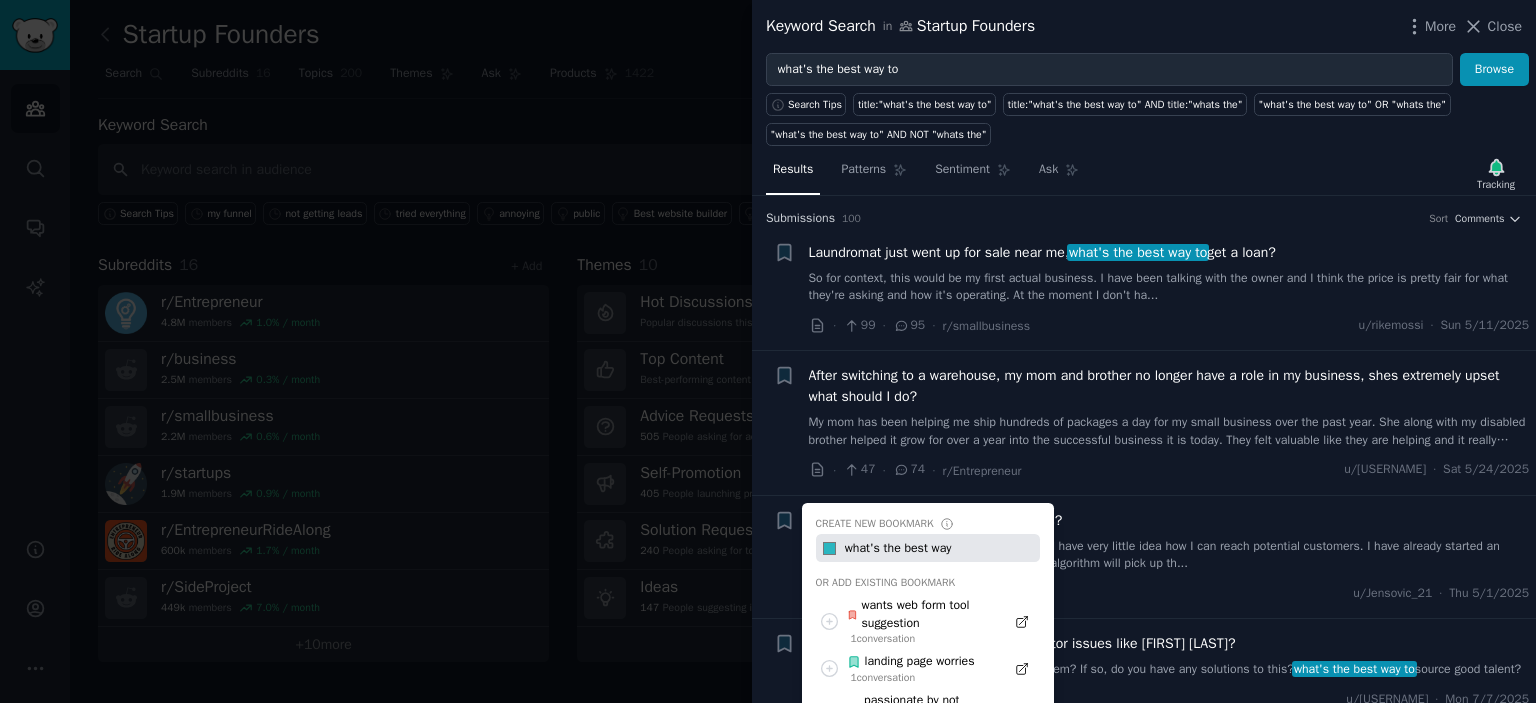 type on "#2ab6c0" 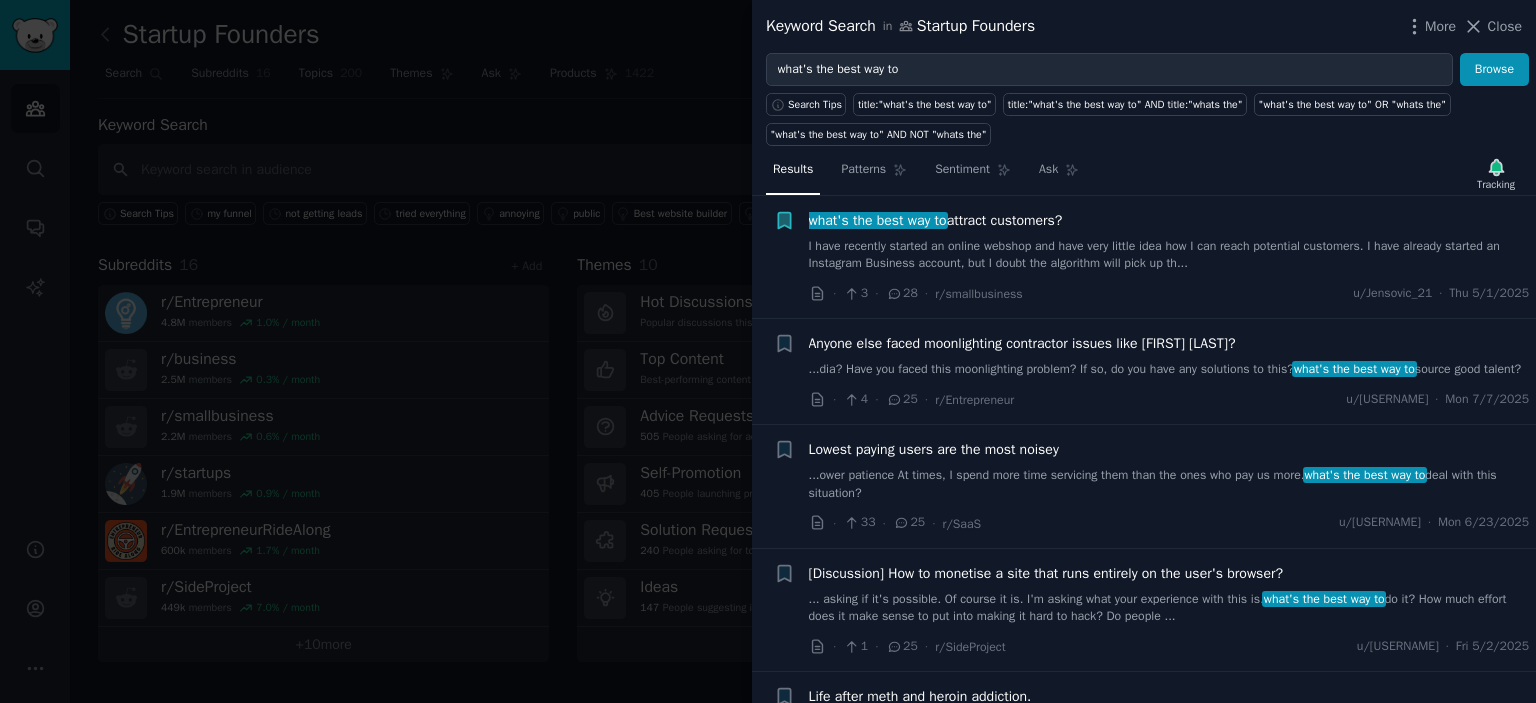 scroll, scrollTop: 400, scrollLeft: 0, axis: vertical 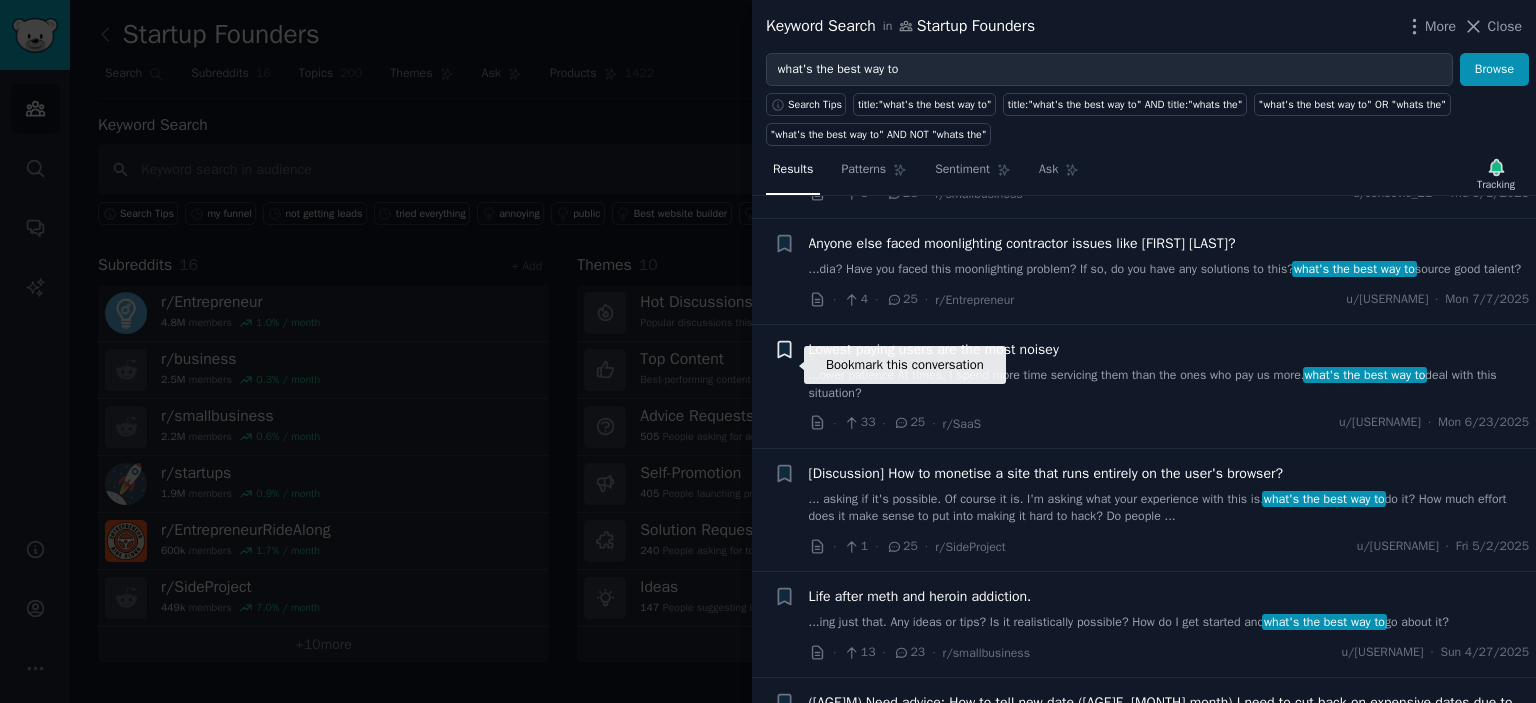 click 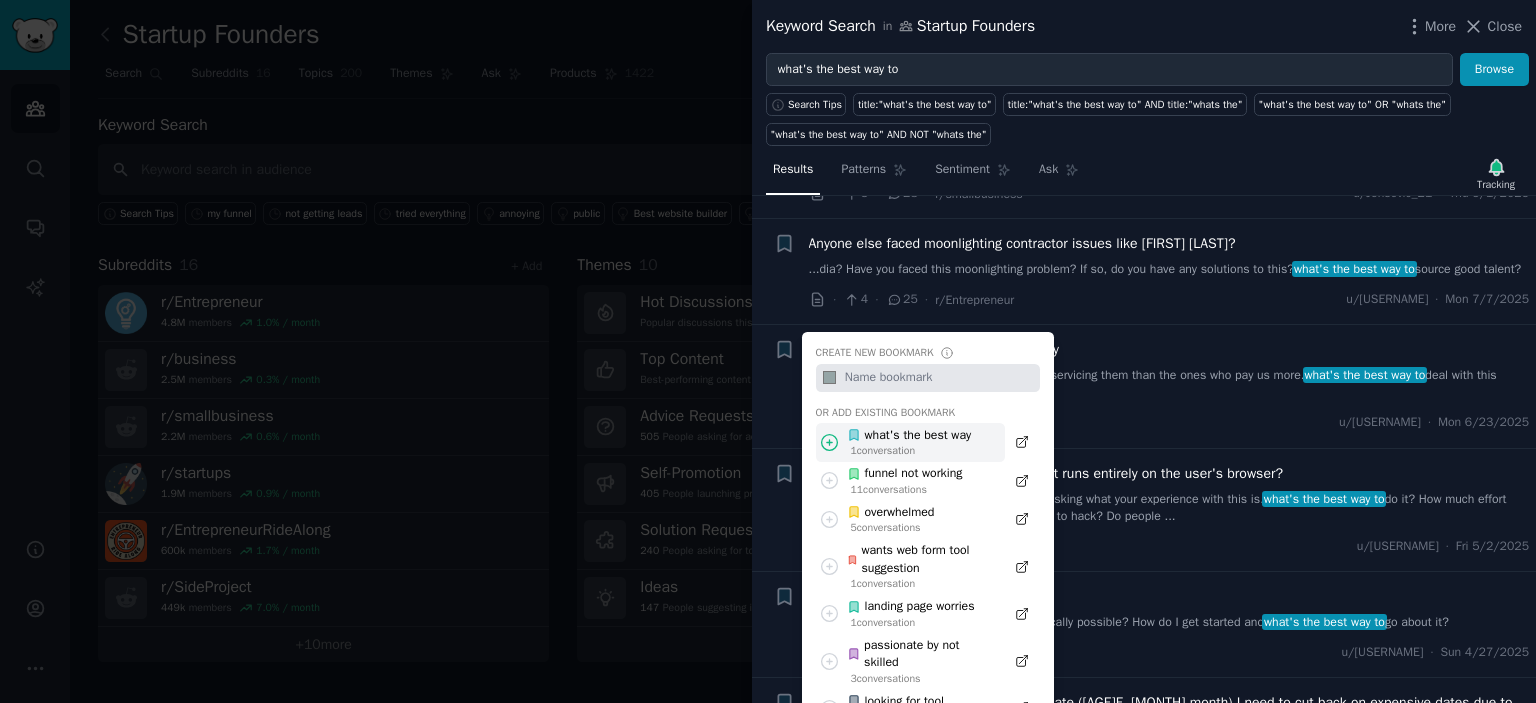 click on "what's the best way" at bounding box center [909, 436] 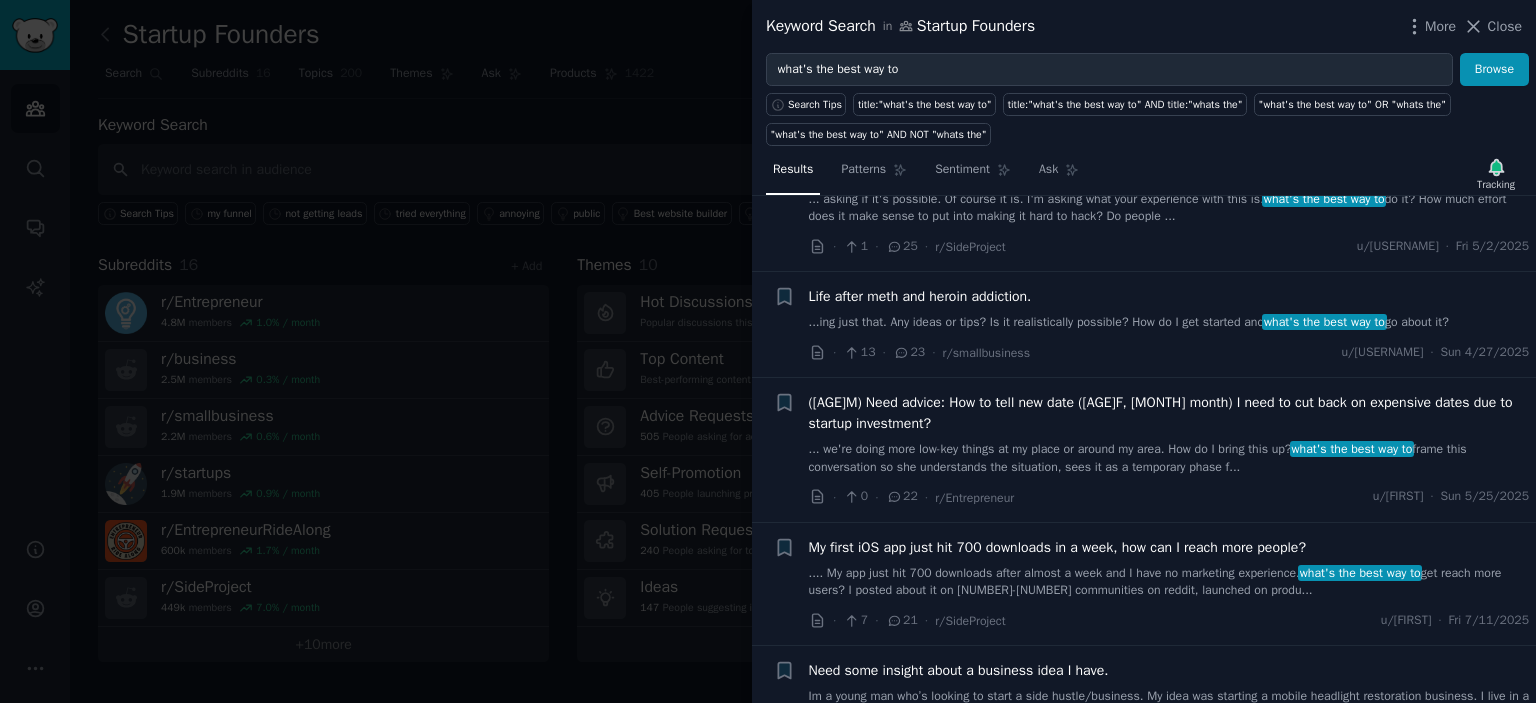 scroll, scrollTop: 800, scrollLeft: 0, axis: vertical 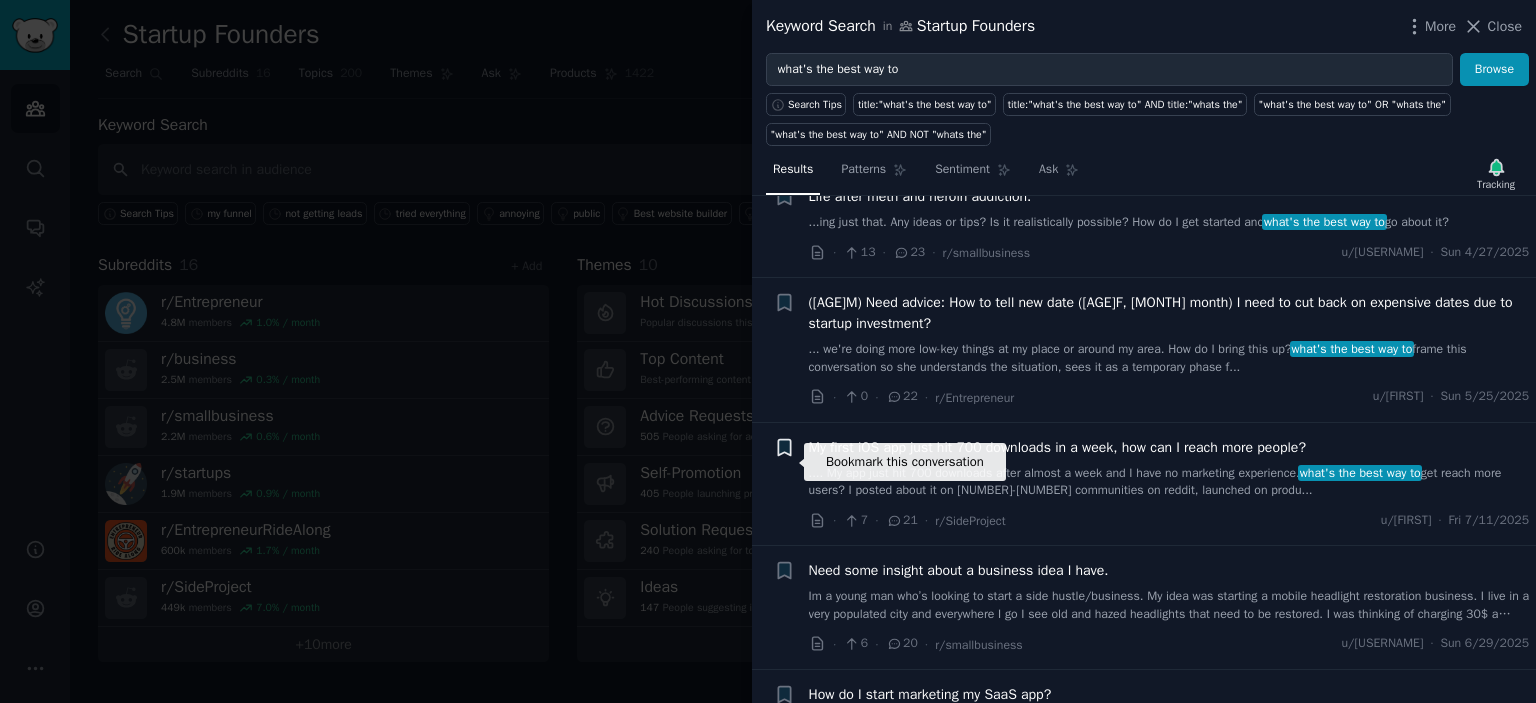 click 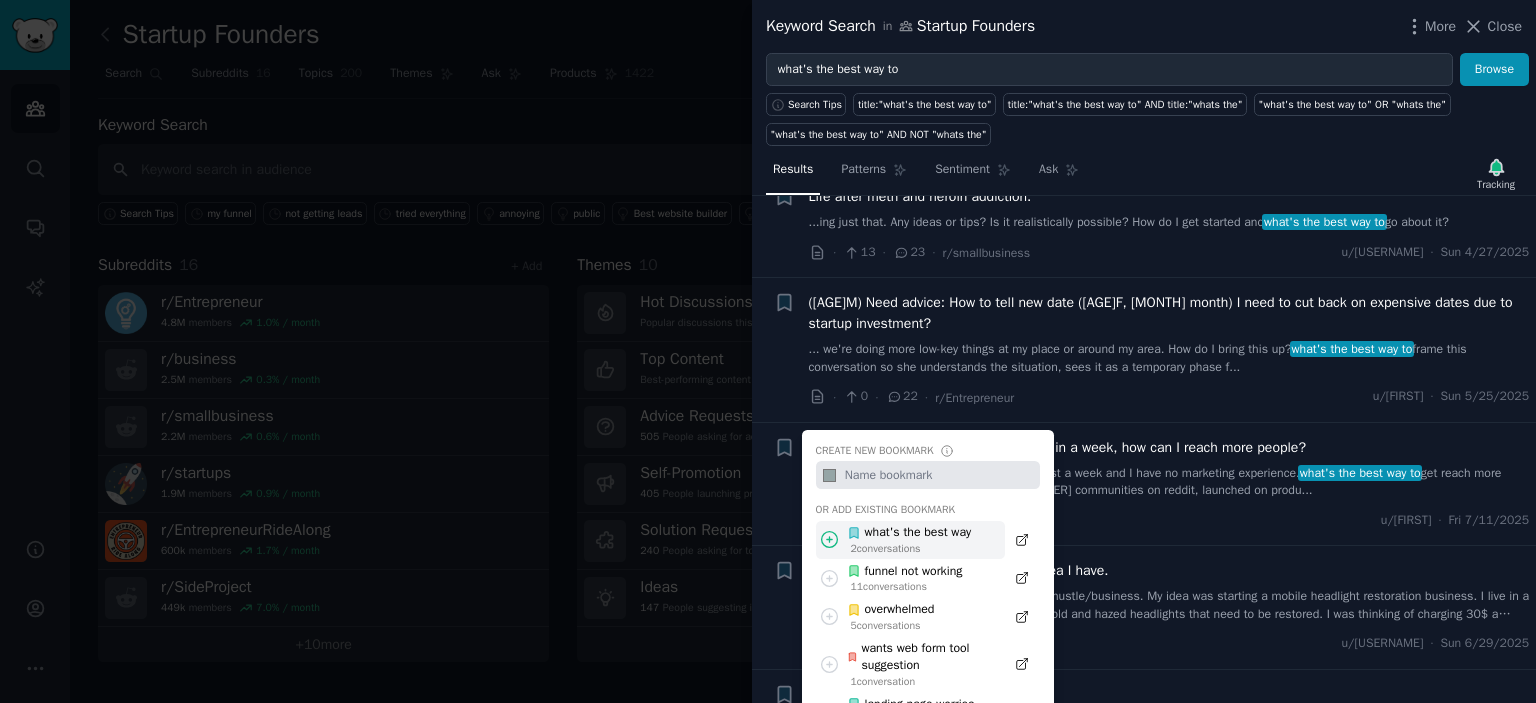 click on "what's the best way" at bounding box center [909, 533] 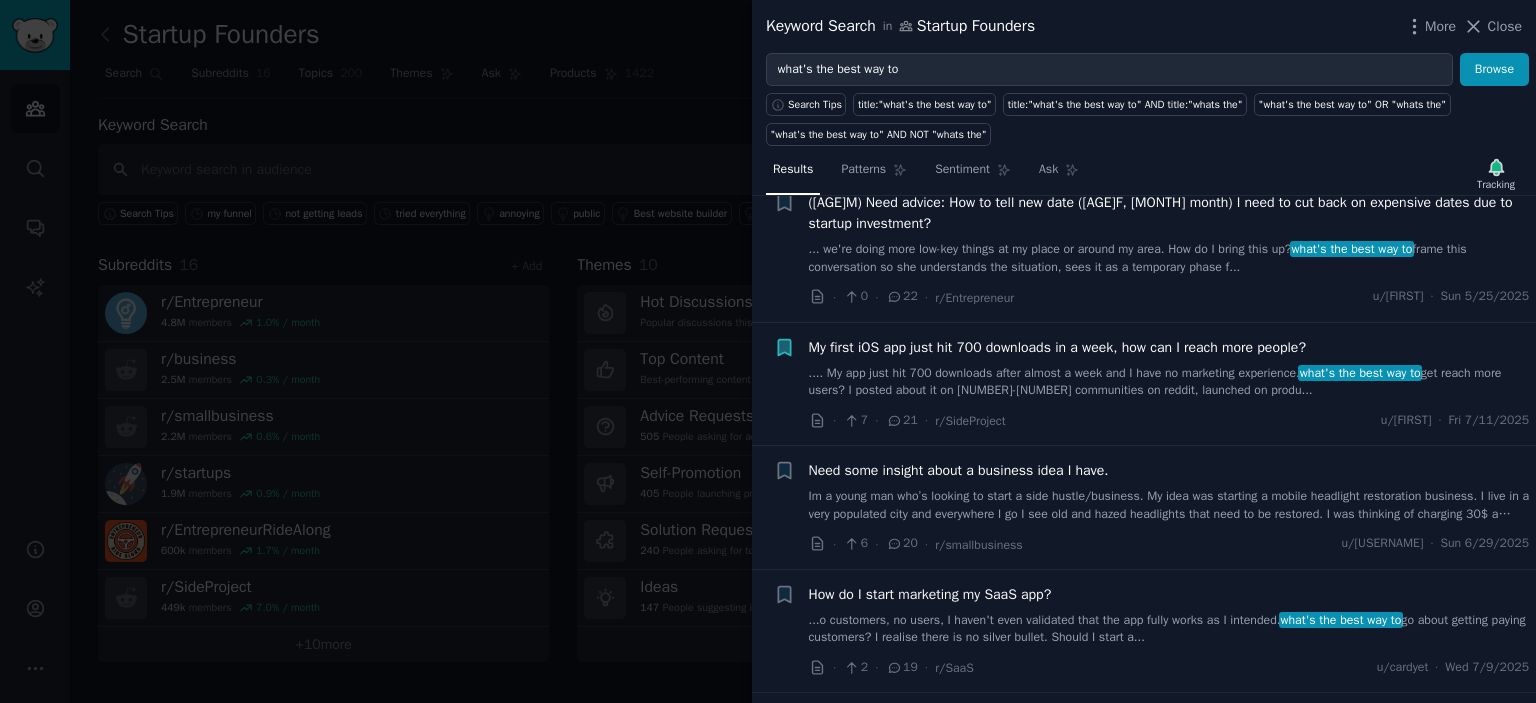 scroll, scrollTop: 1000, scrollLeft: 0, axis: vertical 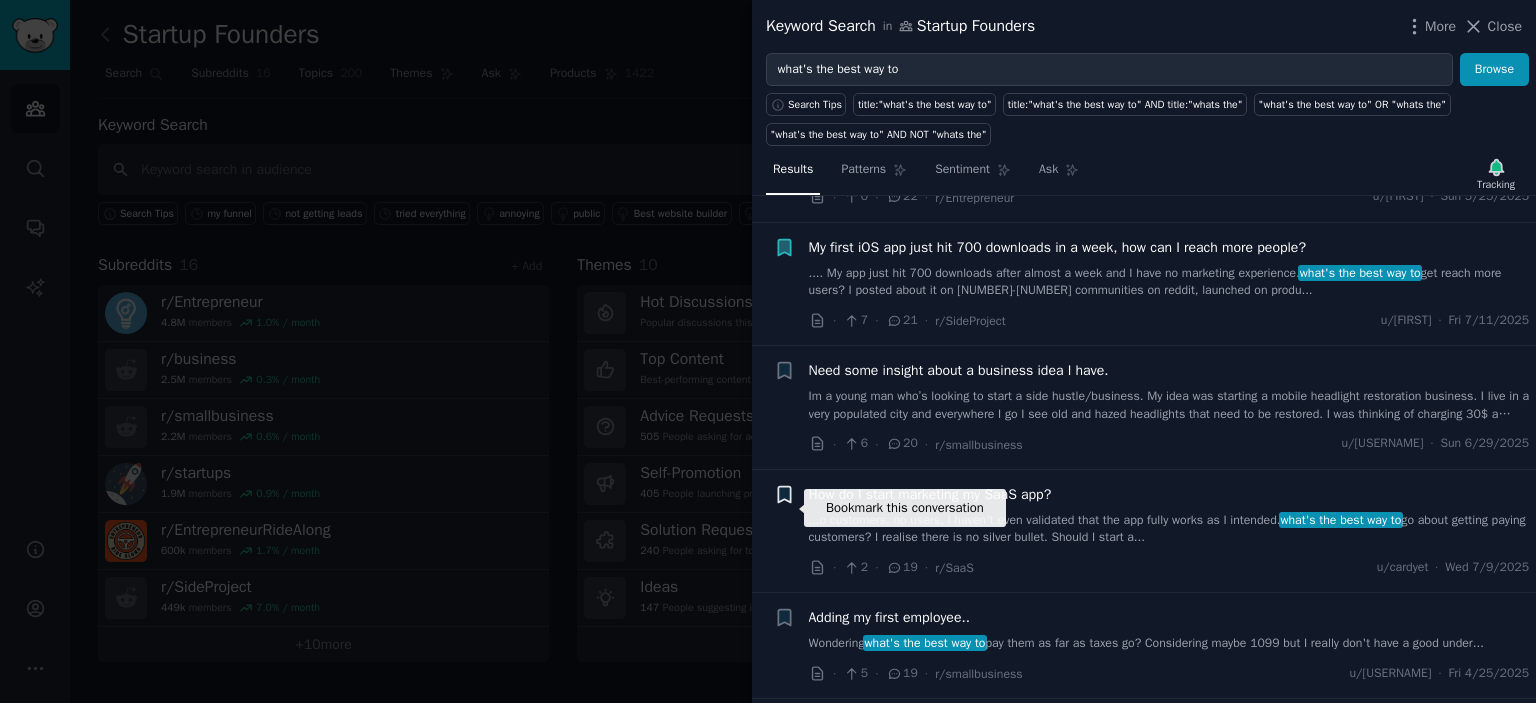 click 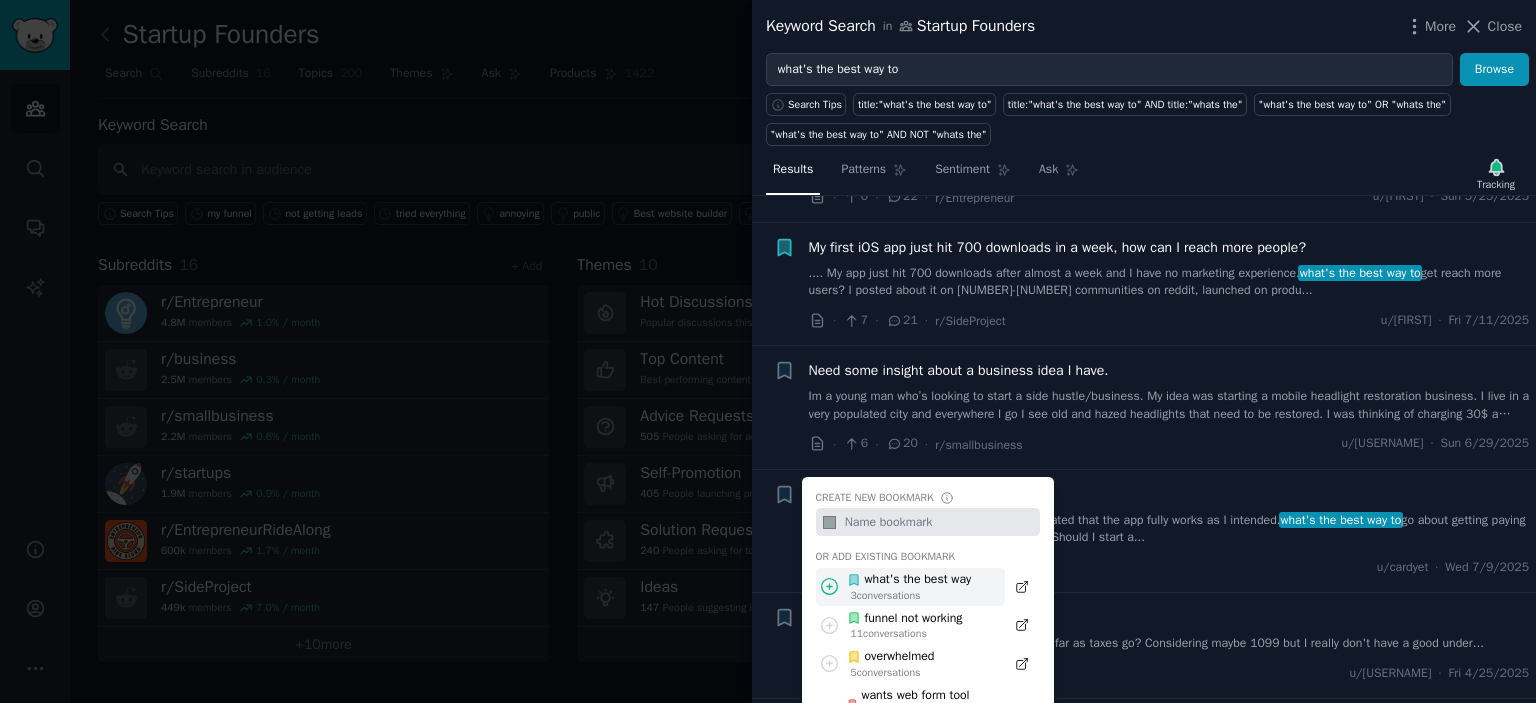 click on "what's the best way" at bounding box center [909, 580] 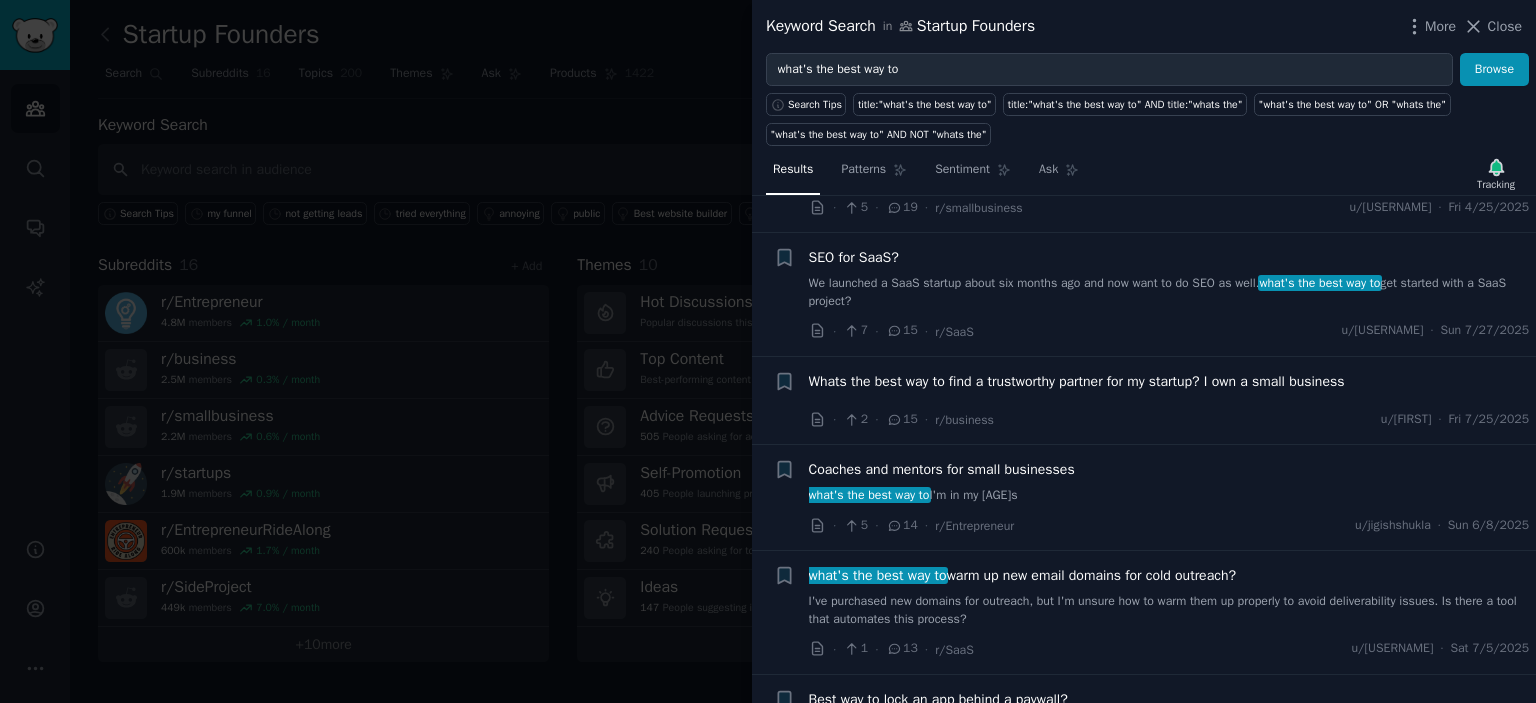 scroll, scrollTop: 1500, scrollLeft: 0, axis: vertical 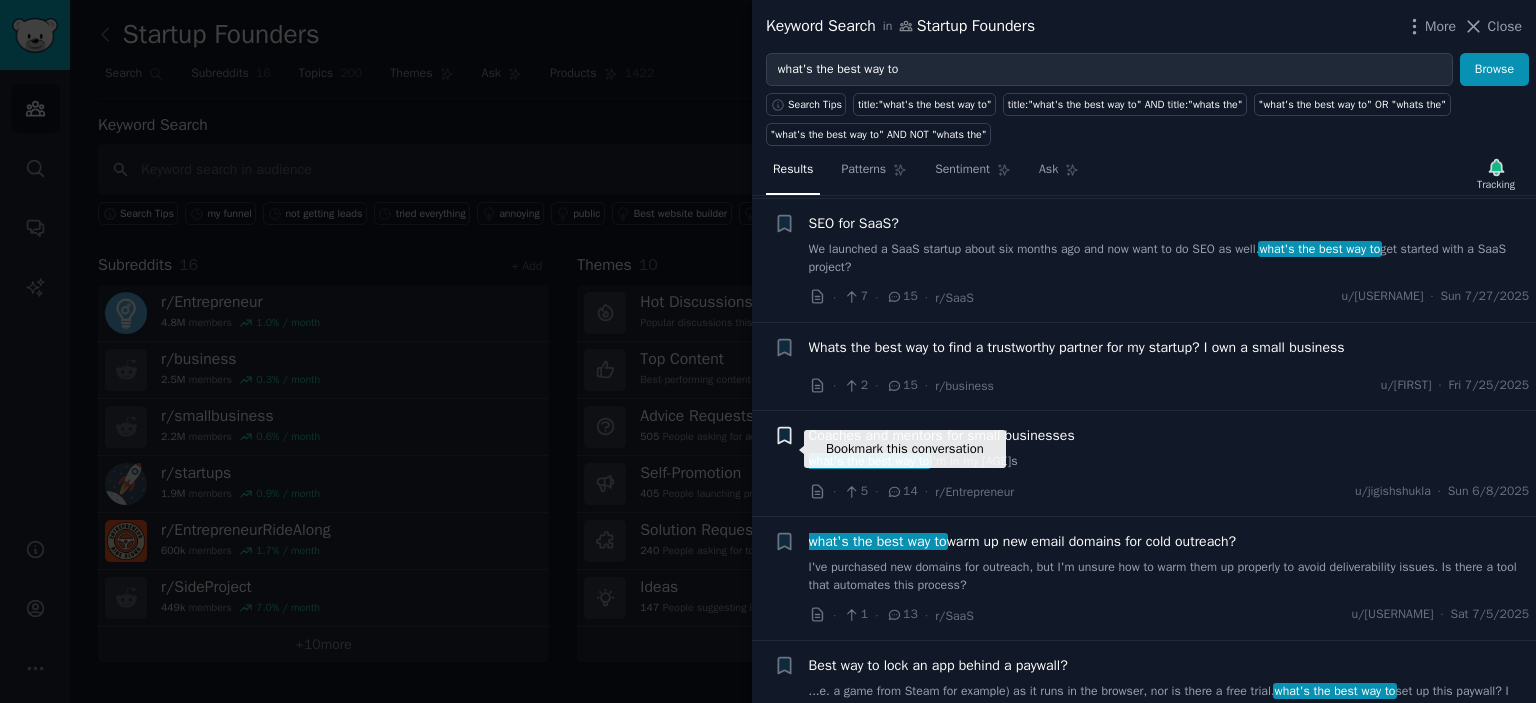 click 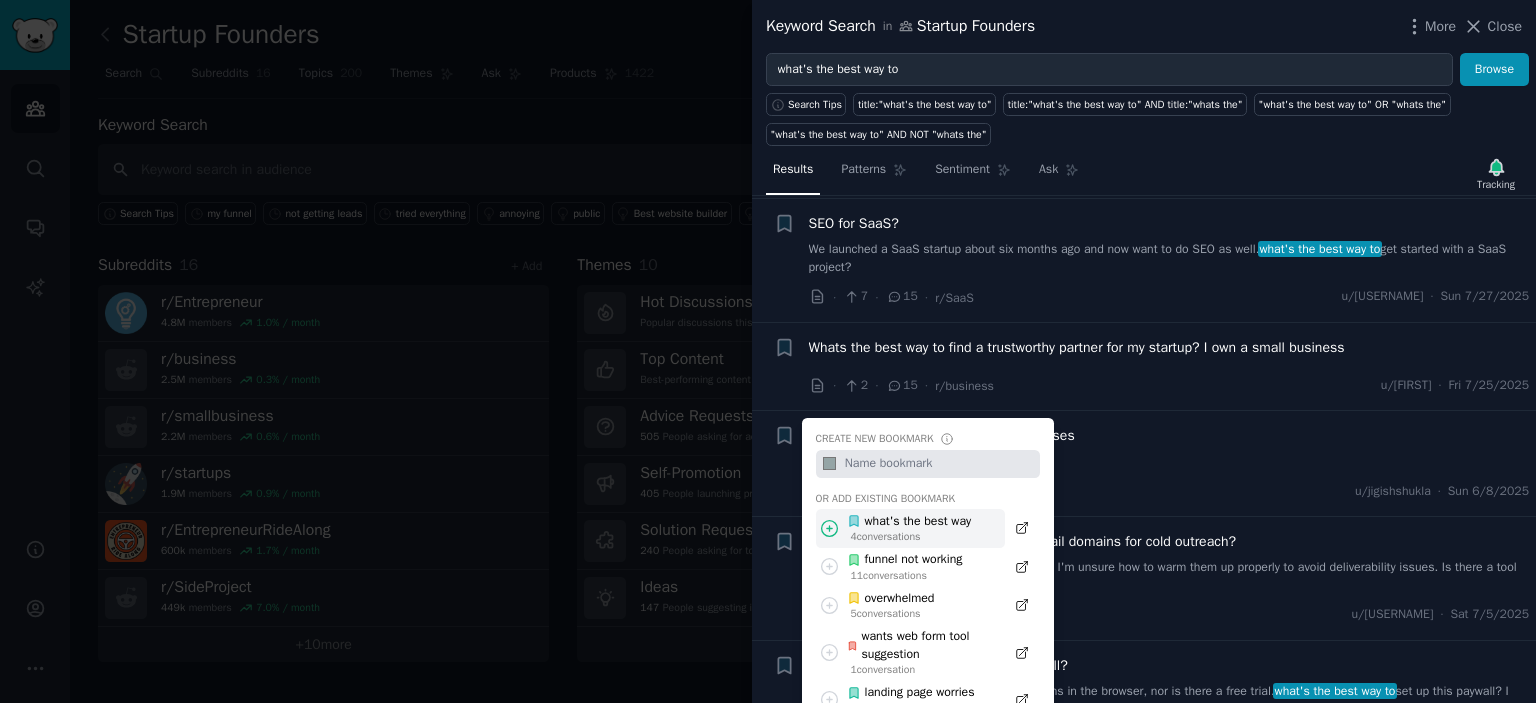 click on "what's the best way" at bounding box center [909, 522] 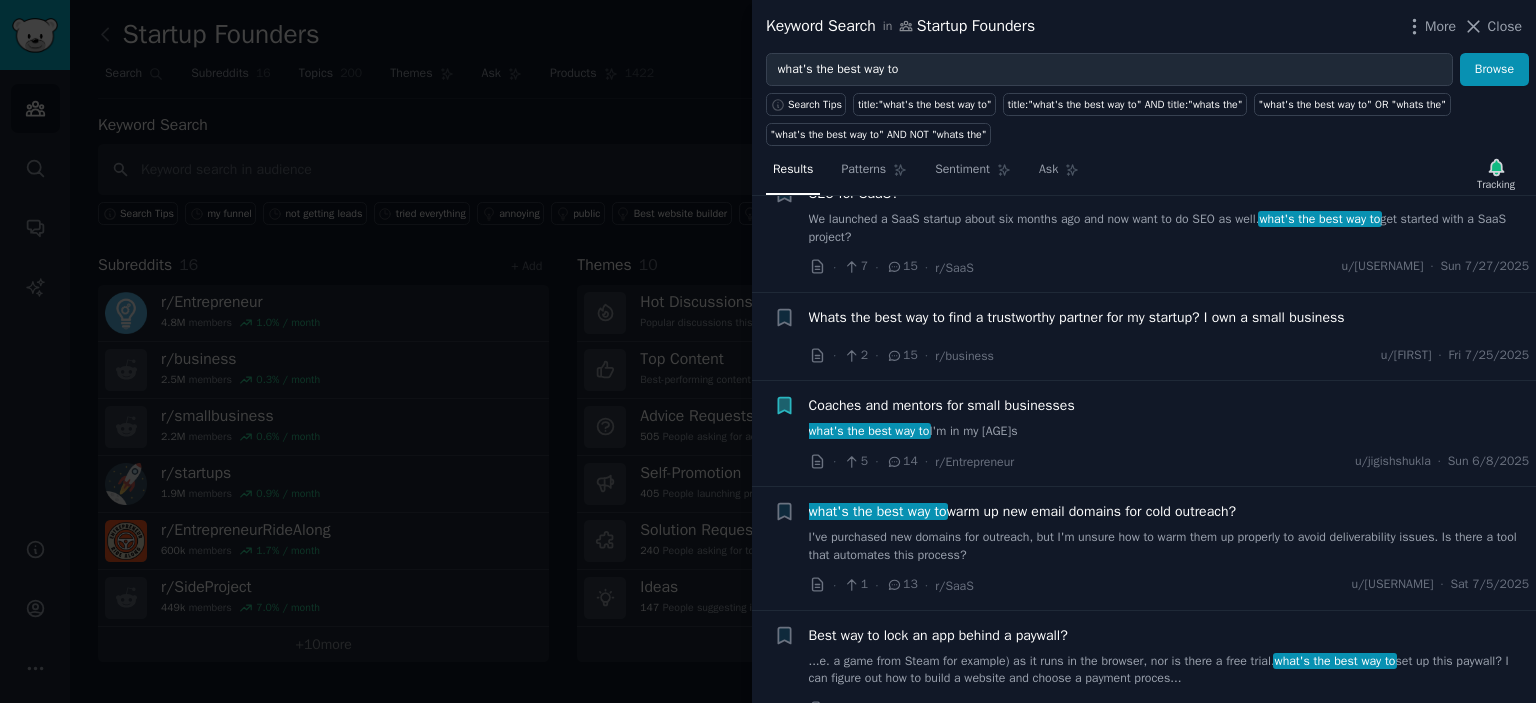 scroll, scrollTop: 1500, scrollLeft: 0, axis: vertical 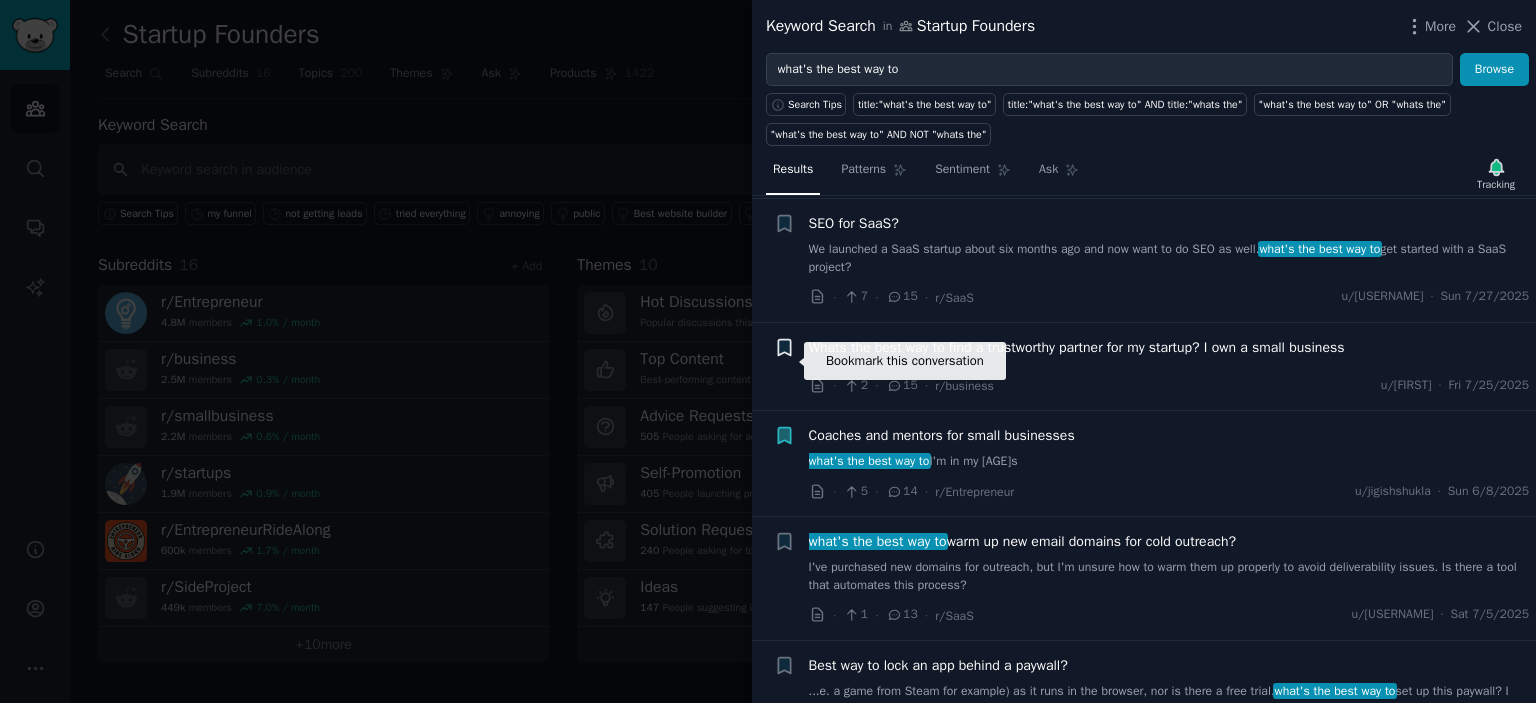 click 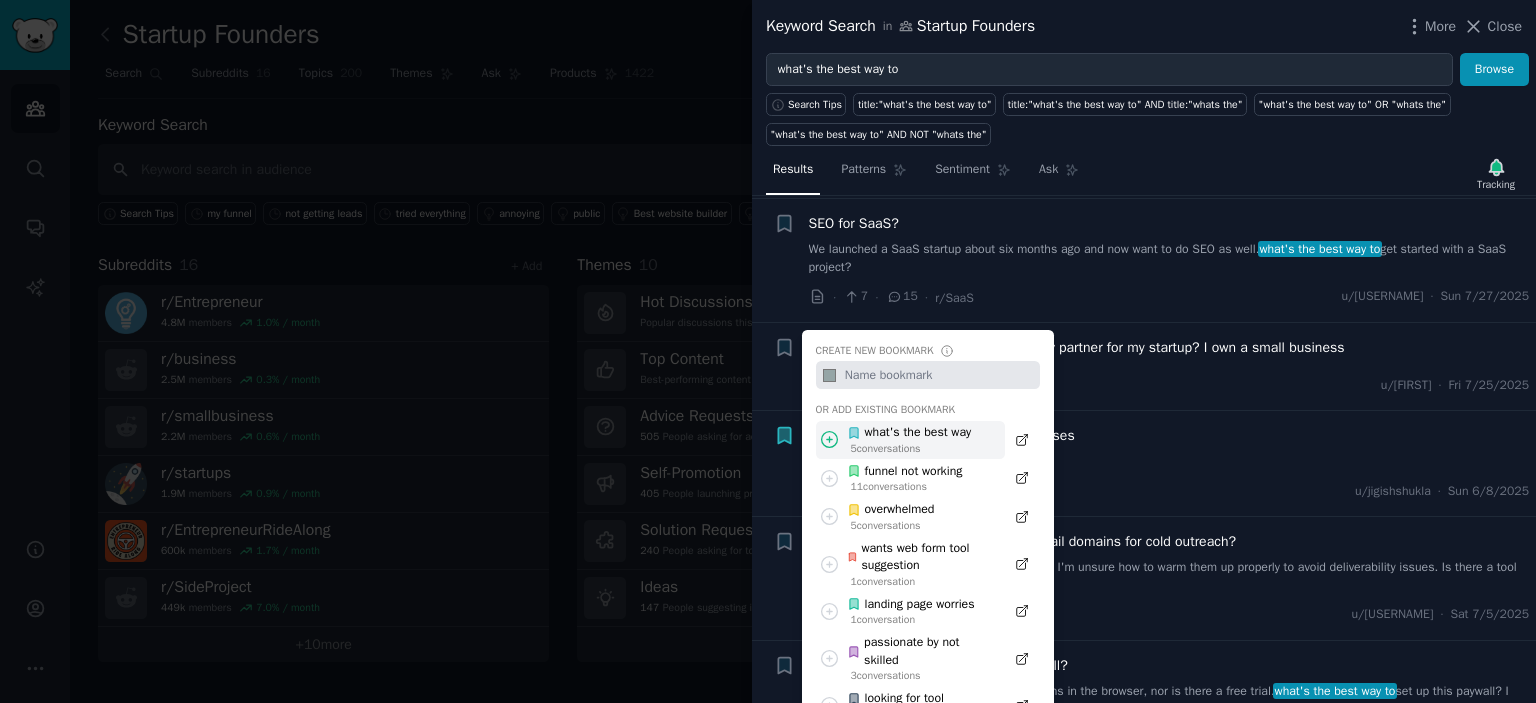 click on "what's the best way" at bounding box center [909, 433] 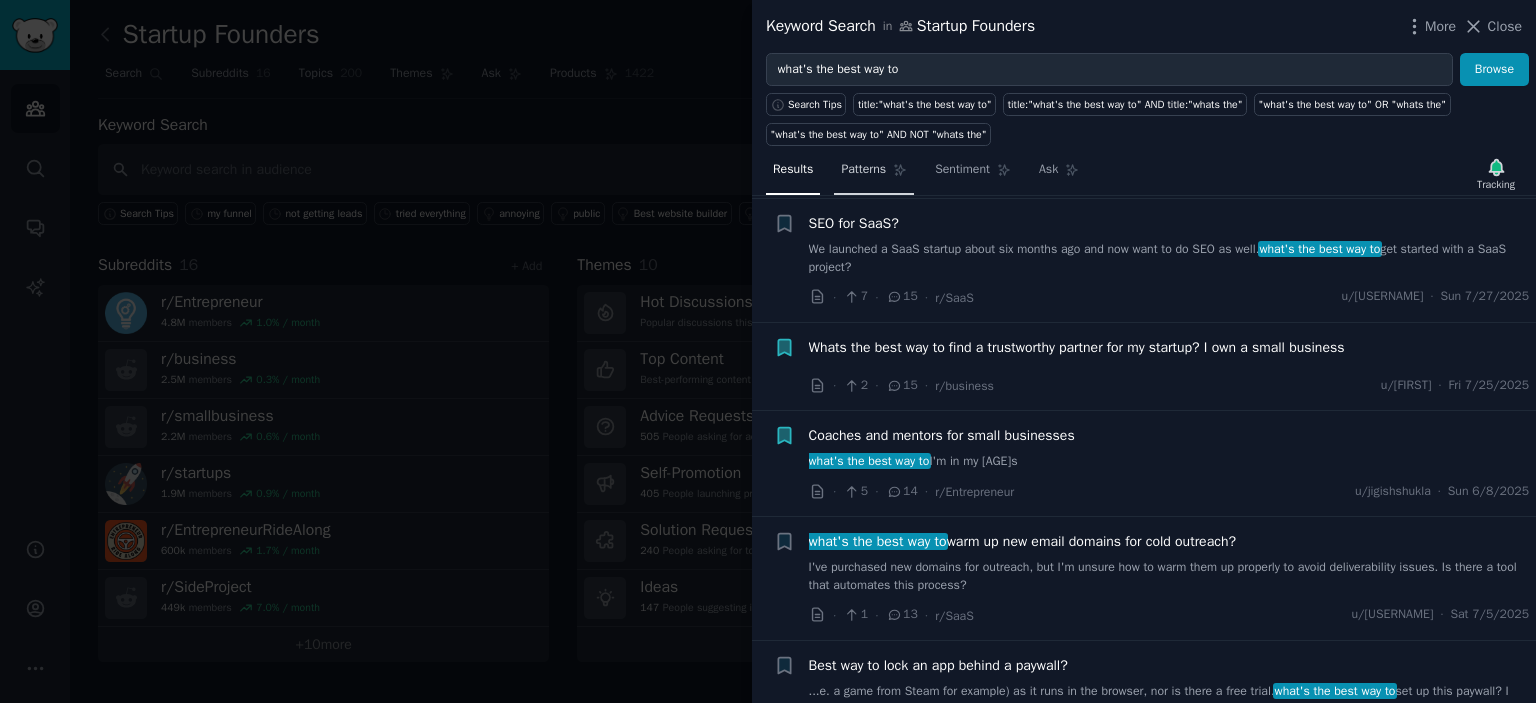click on "Patterns" at bounding box center [863, 170] 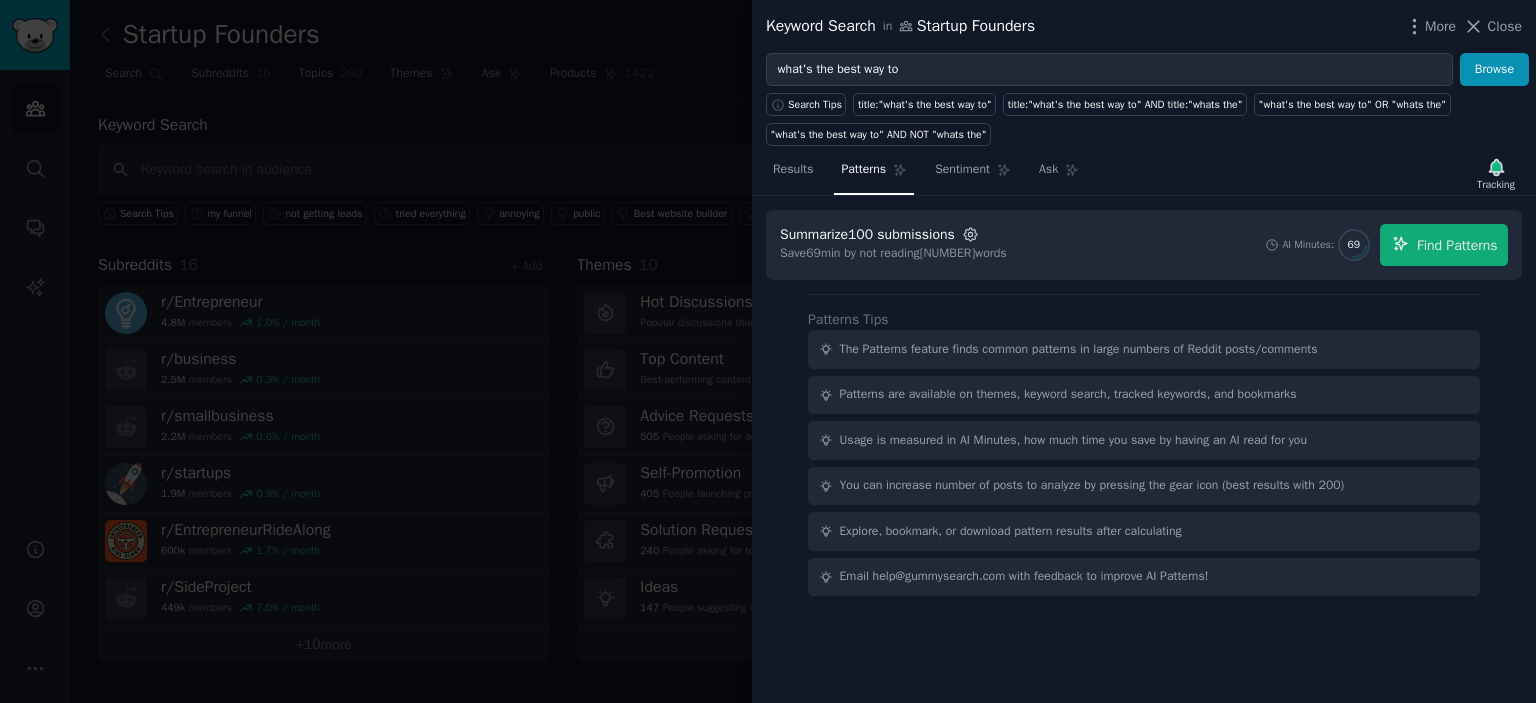click 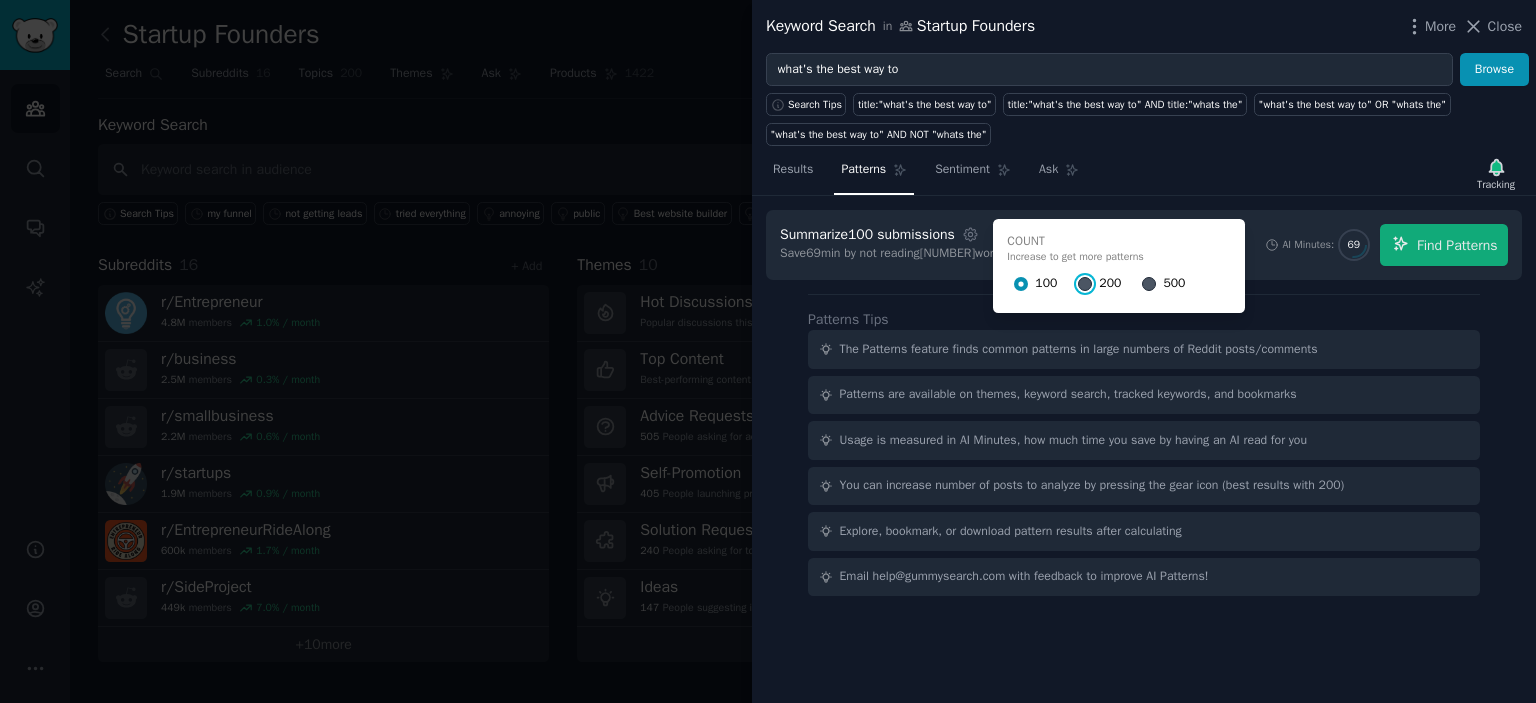 click on "200" at bounding box center [1085, 284] 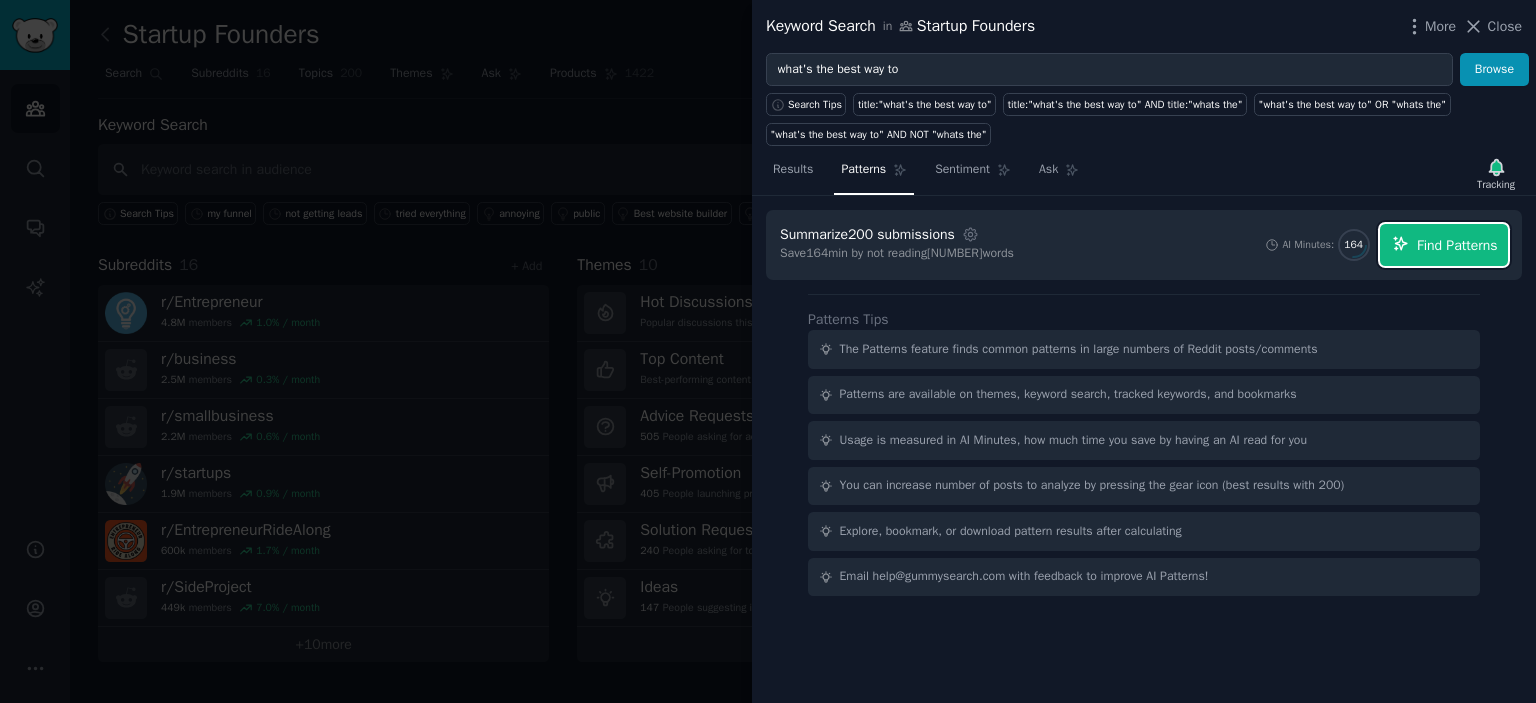 click on "Find Patterns" at bounding box center (1457, 245) 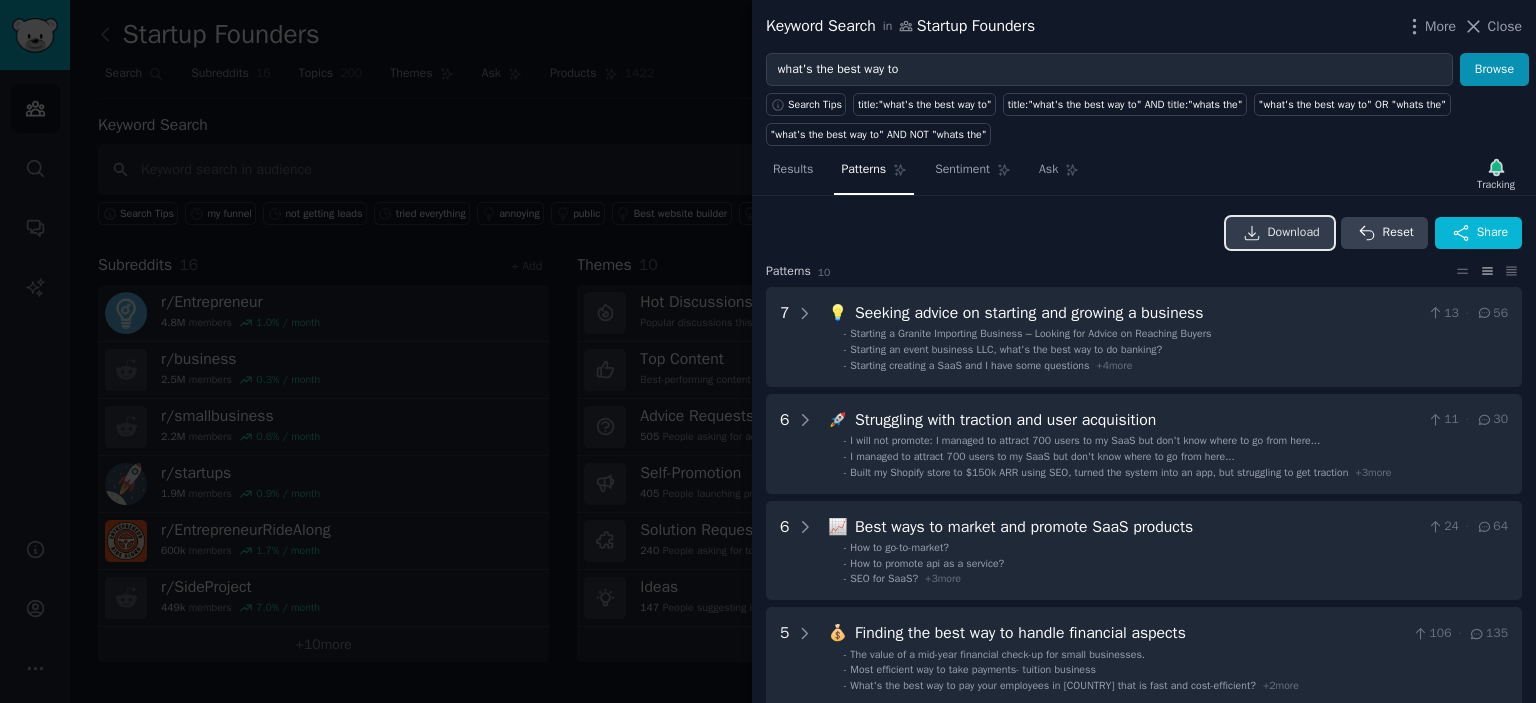 click on "Download" at bounding box center [1294, 233] 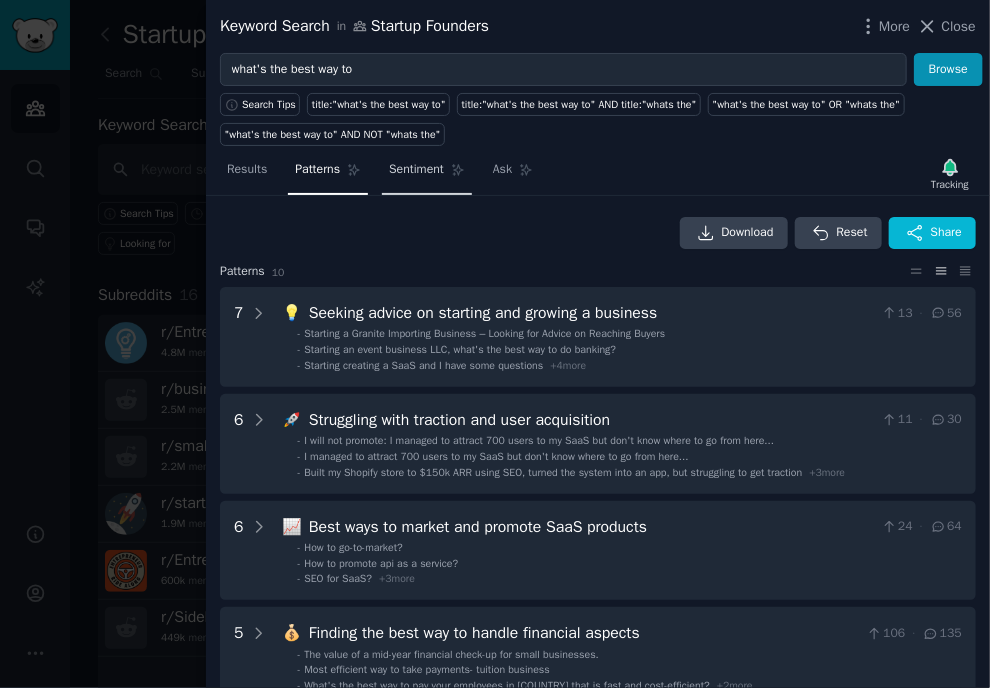 click on "Sentiment" at bounding box center [416, 170] 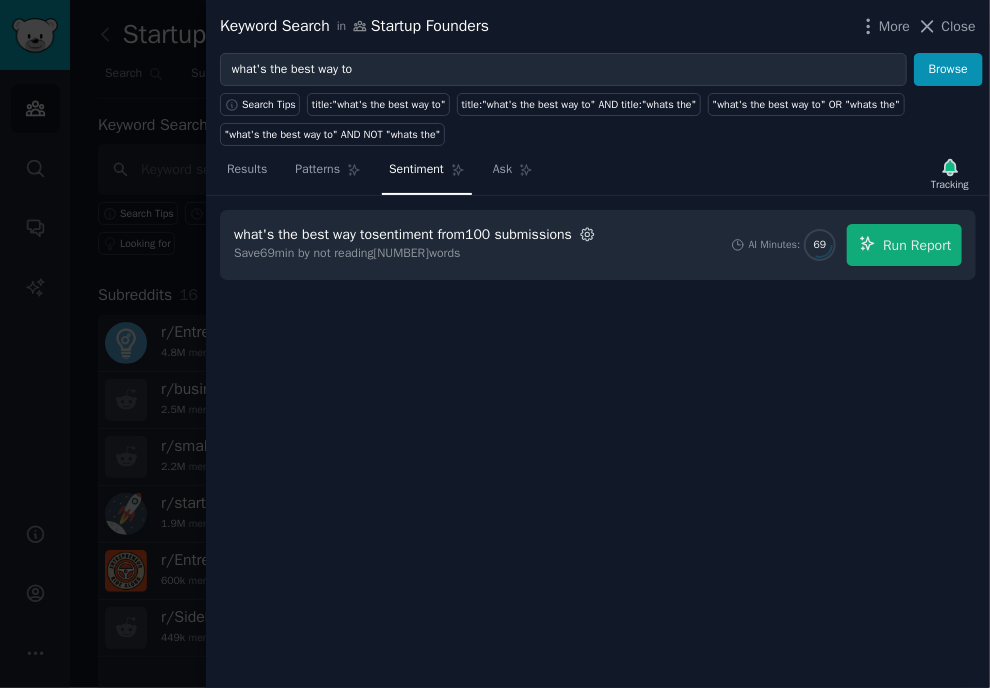 click 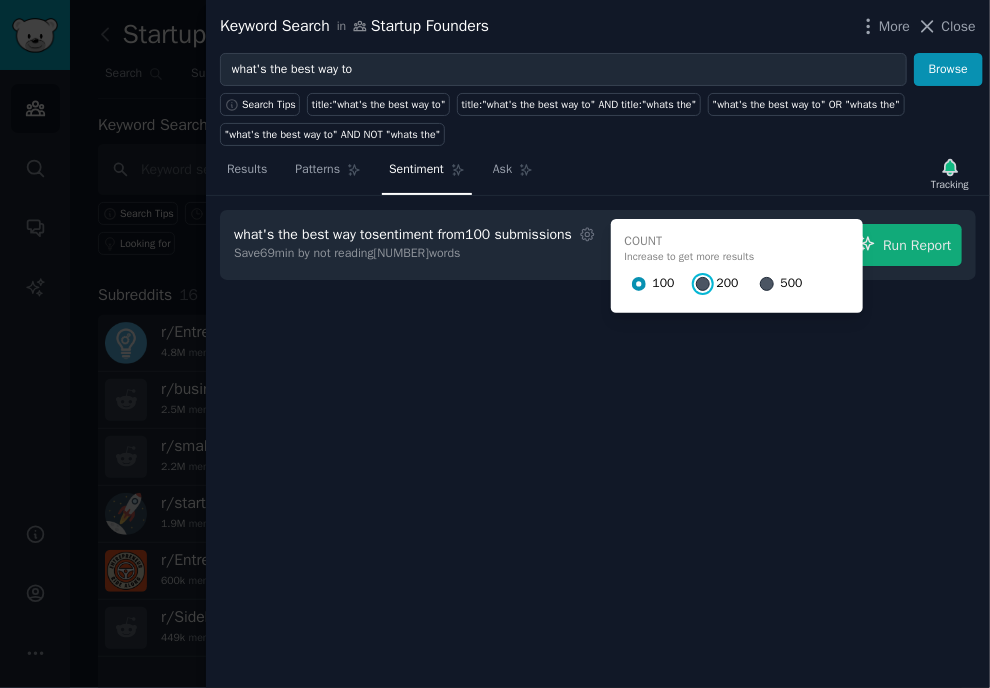 click on "200" at bounding box center (703, 284) 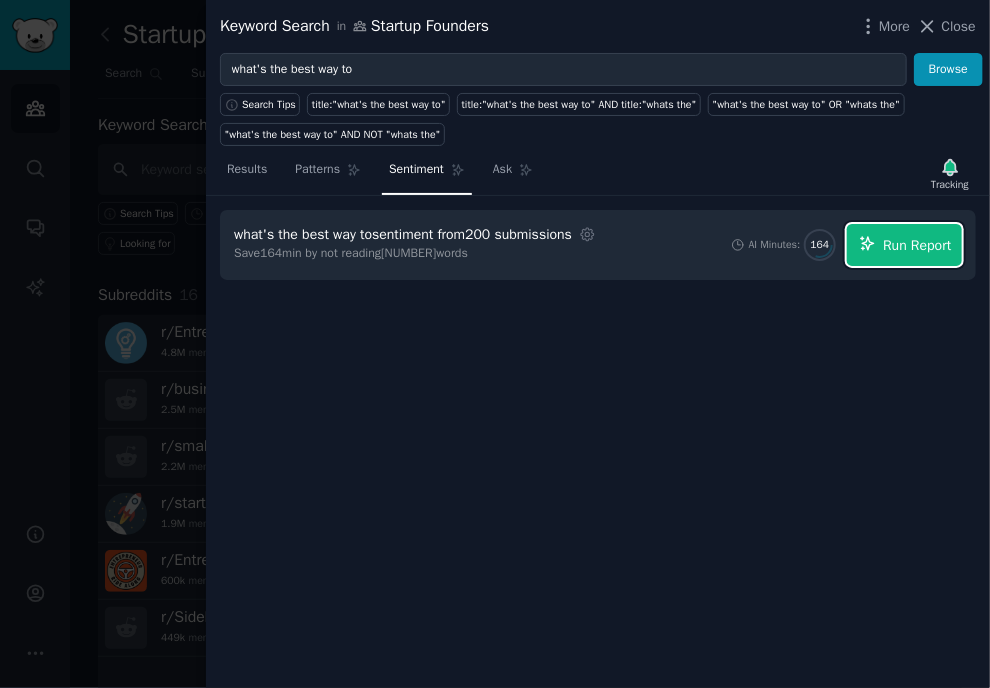 click on "Run Report" at bounding box center [904, 245] 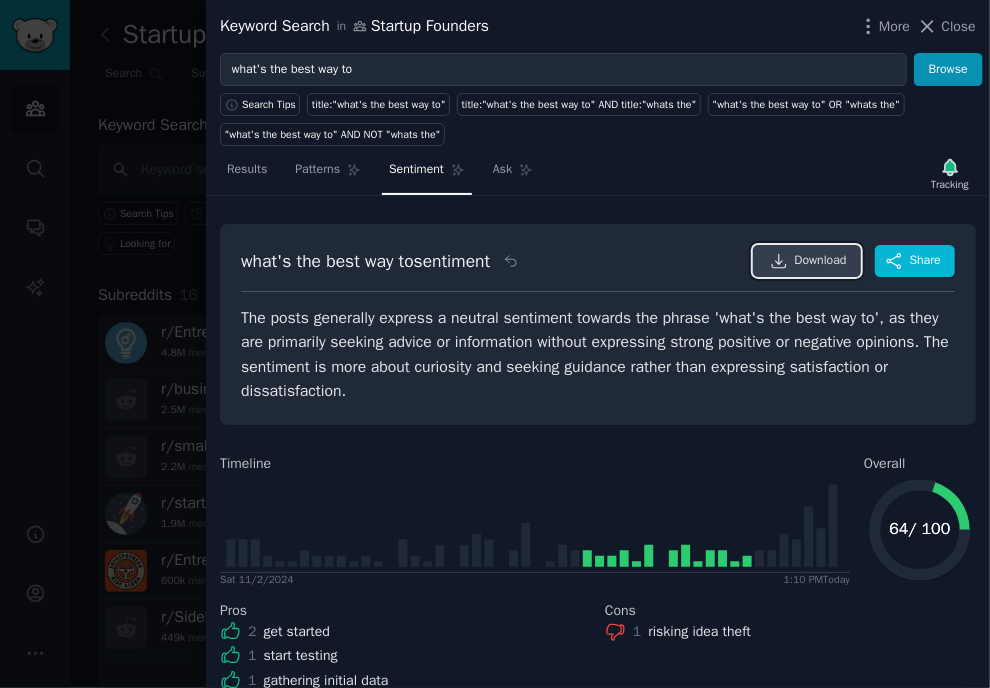 click 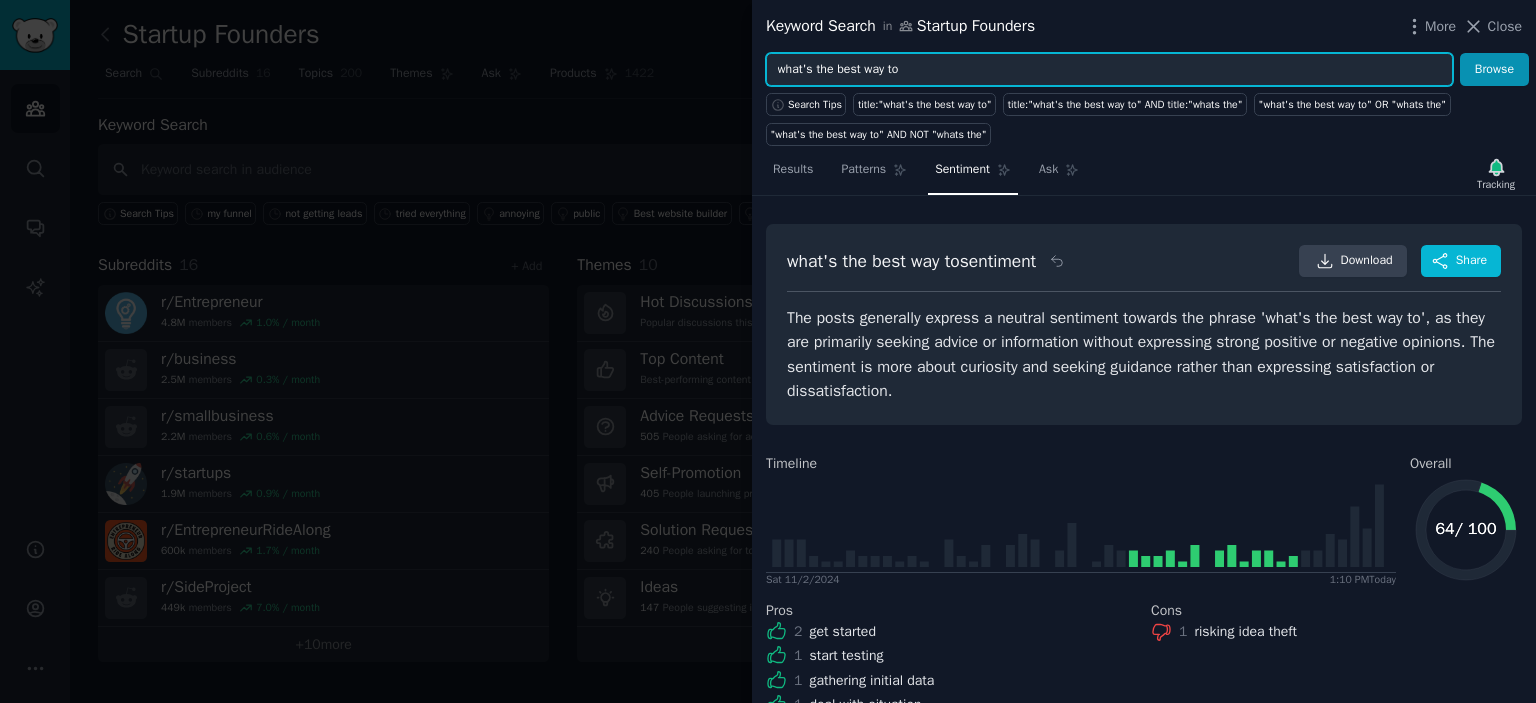 click on "what's the best way to" at bounding box center (1109, 70) 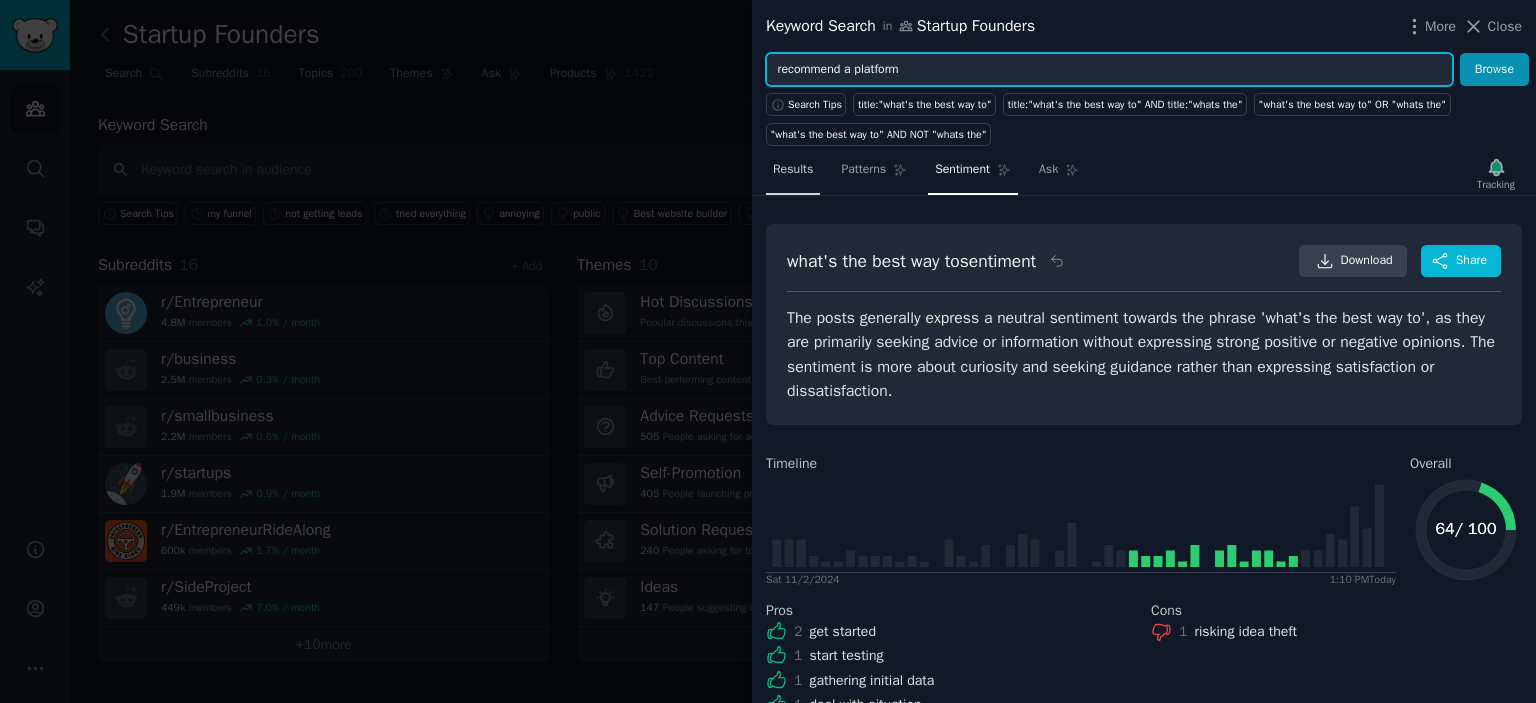 type on "recommend a platform" 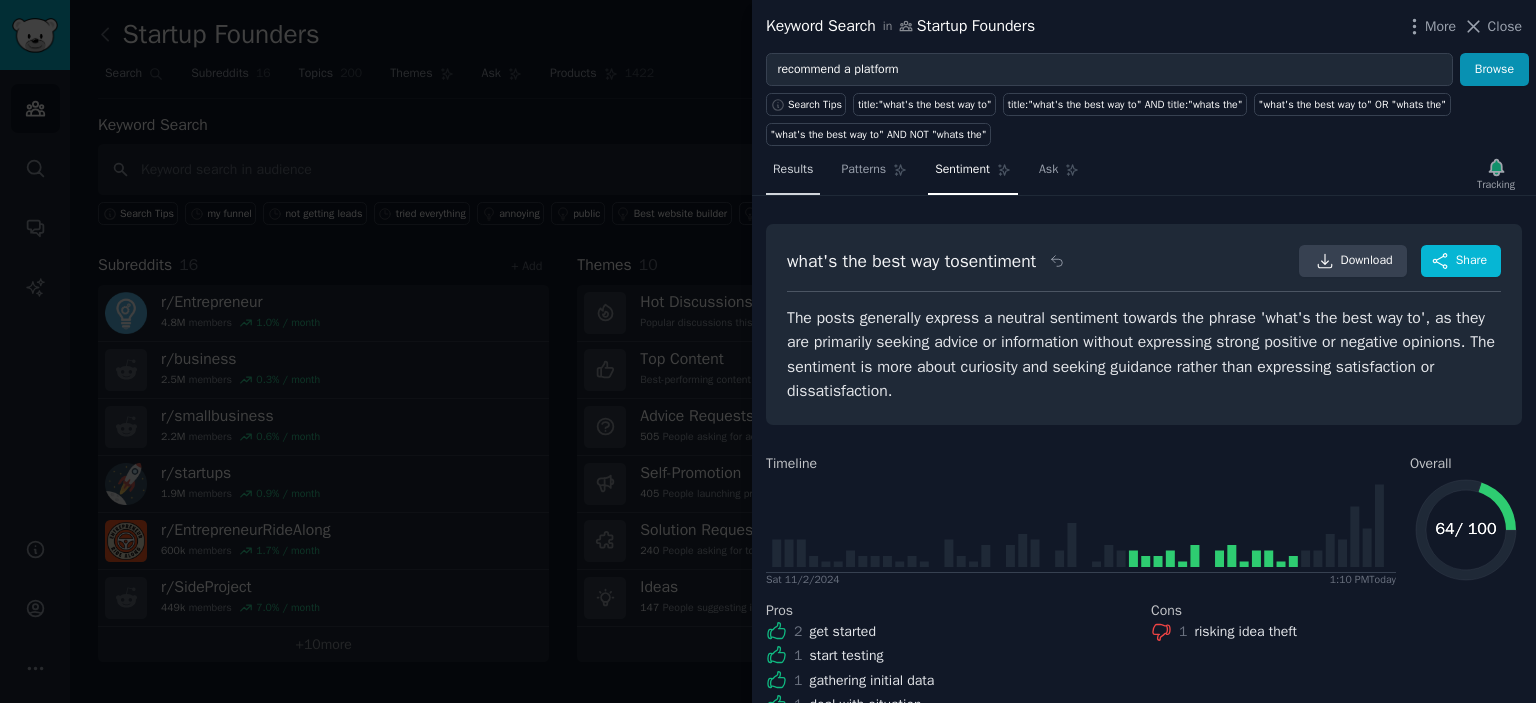 click on "Results" at bounding box center (793, 170) 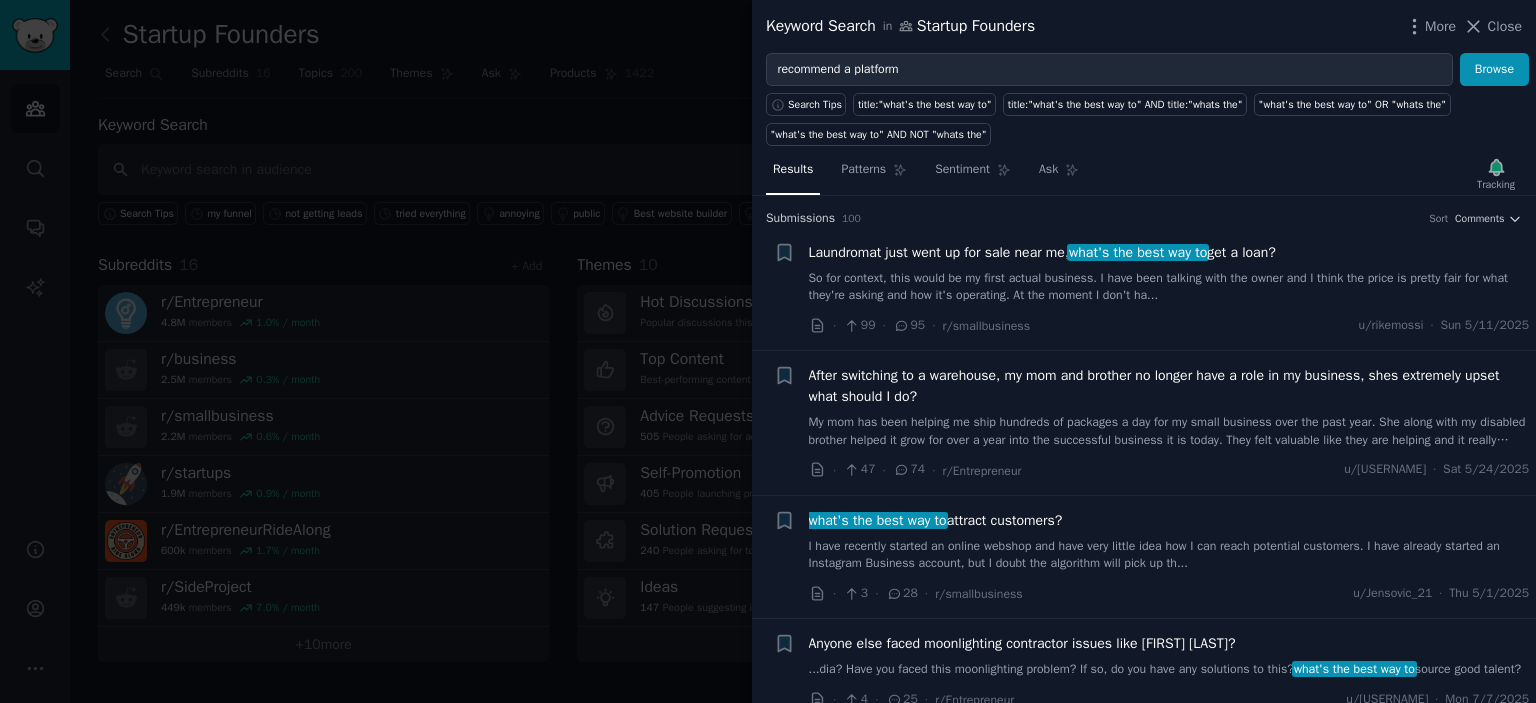 click on "Tracking" at bounding box center (1496, 174) 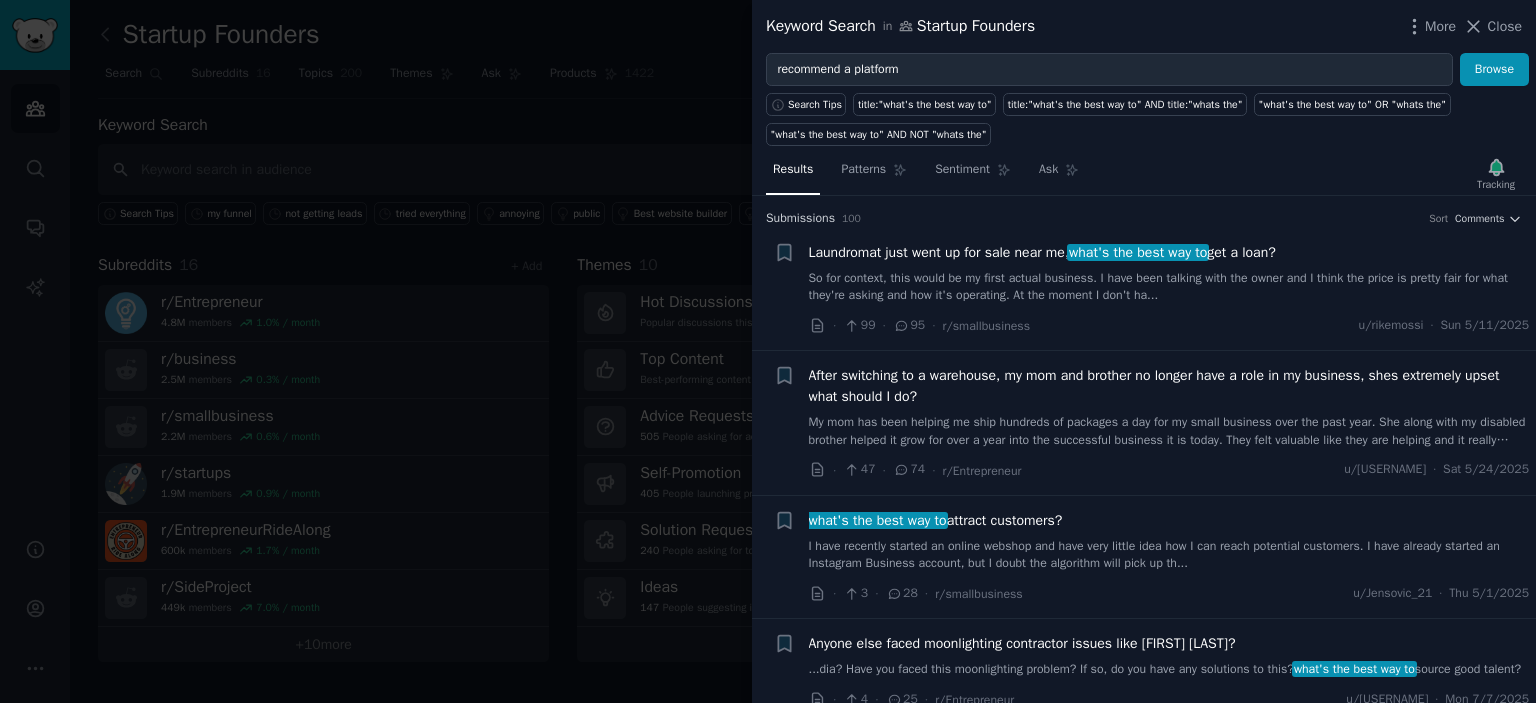 click on "Tracking" at bounding box center (1496, 174) 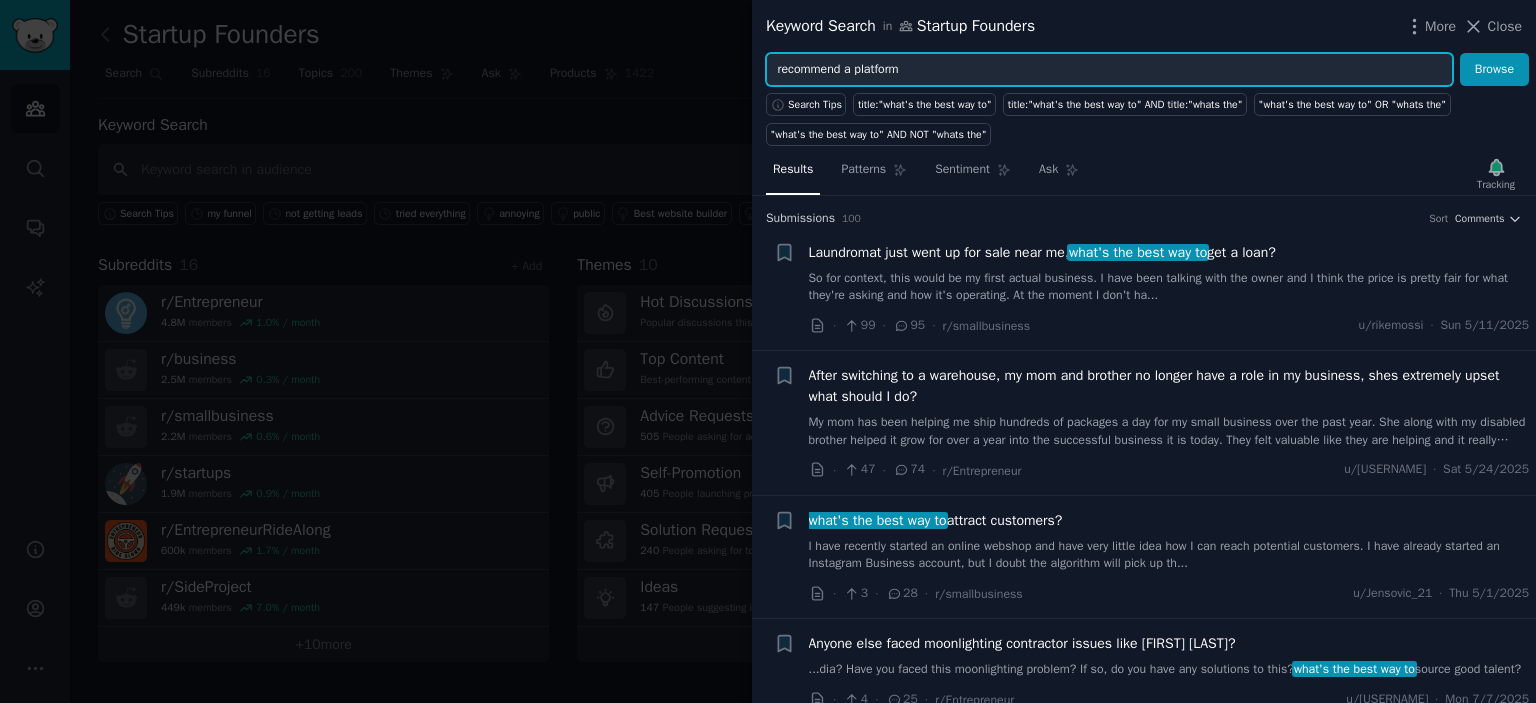 click on "recommend a platform" at bounding box center [1109, 70] 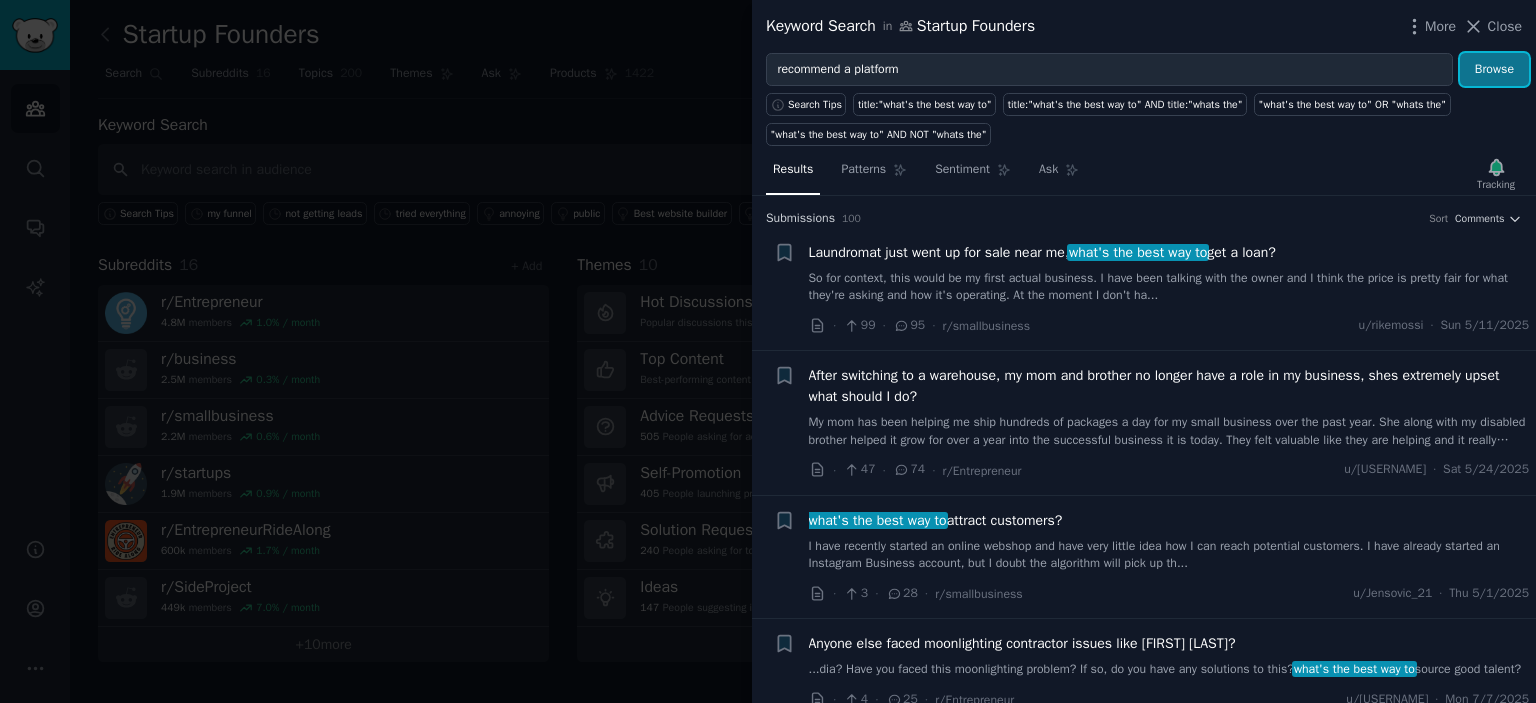 click on "Browse" at bounding box center (1494, 70) 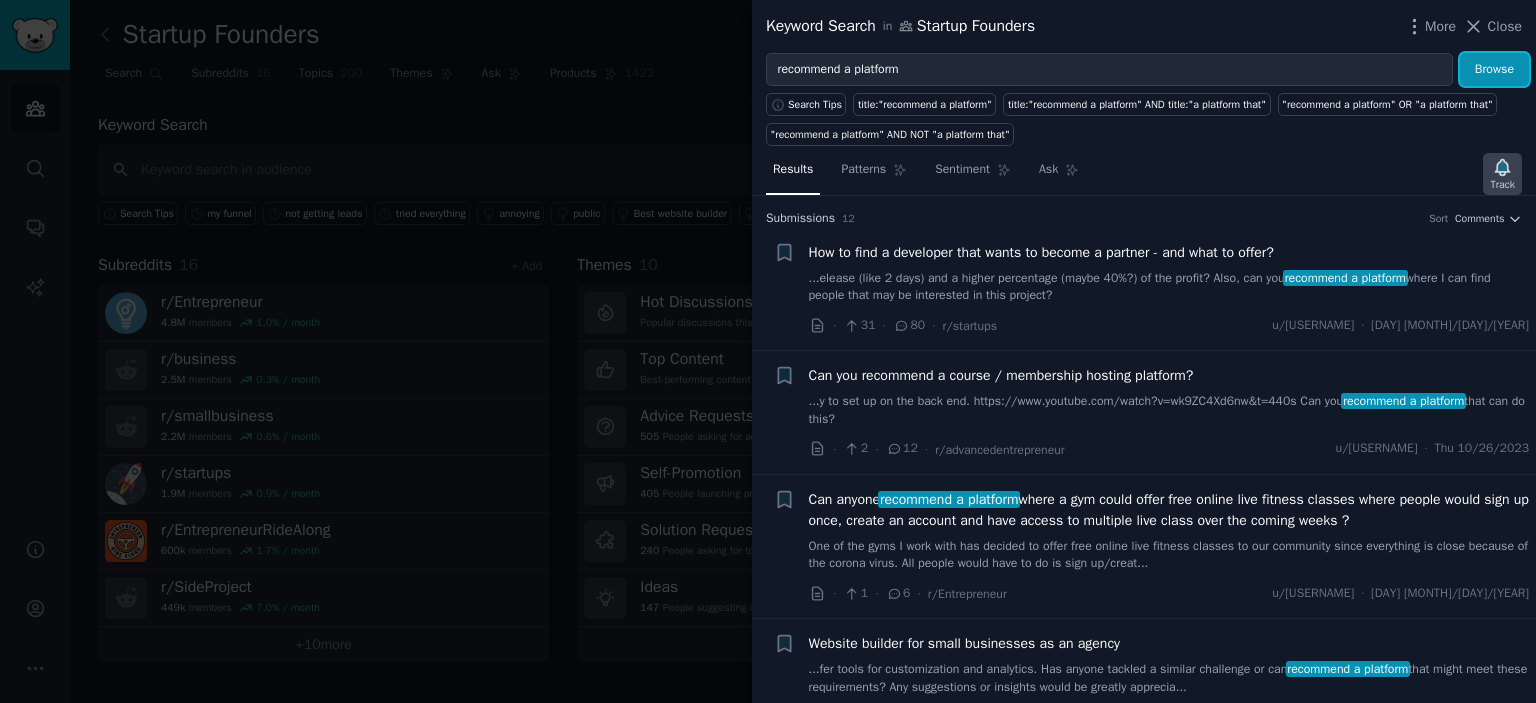 click 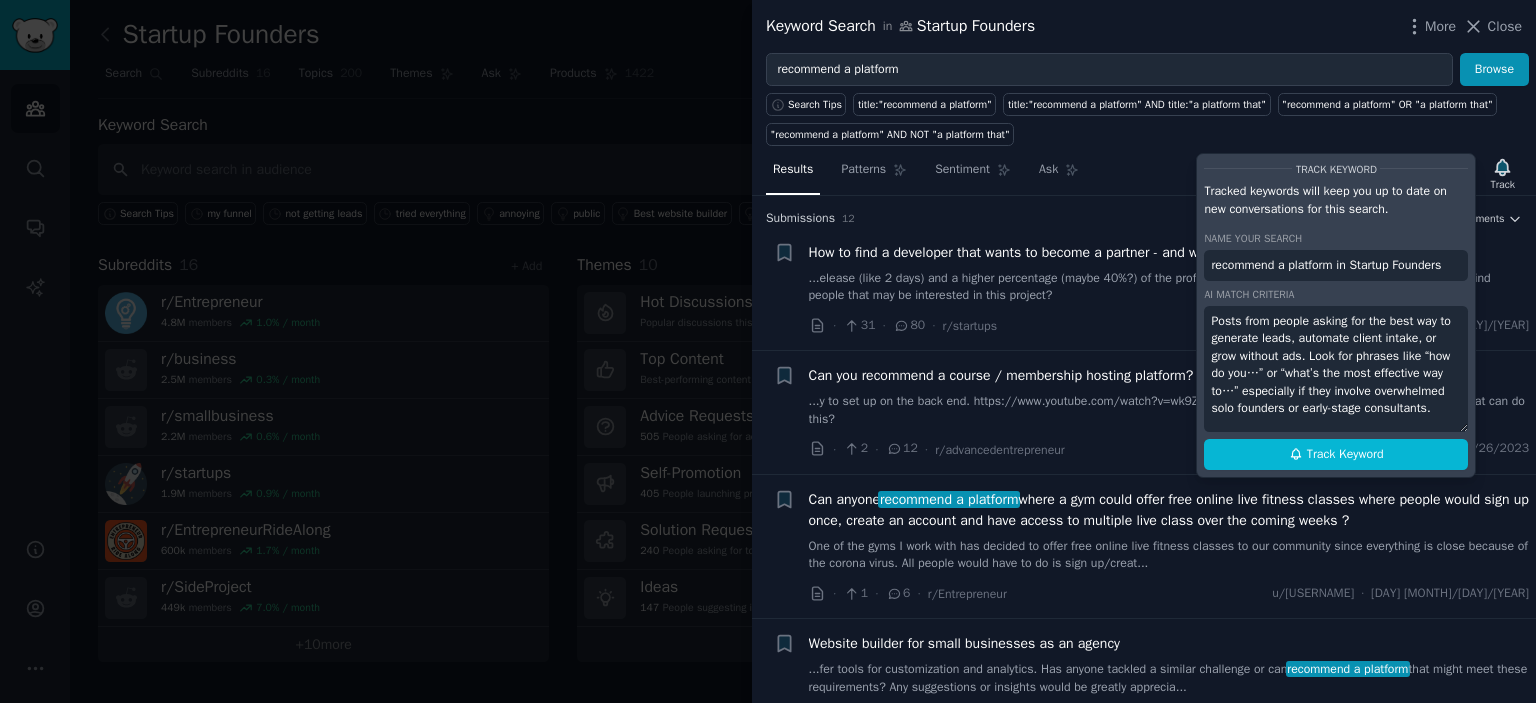 drag, startPoint x: 1438, startPoint y: 407, endPoint x: 1212, endPoint y: 323, distance: 241.10579 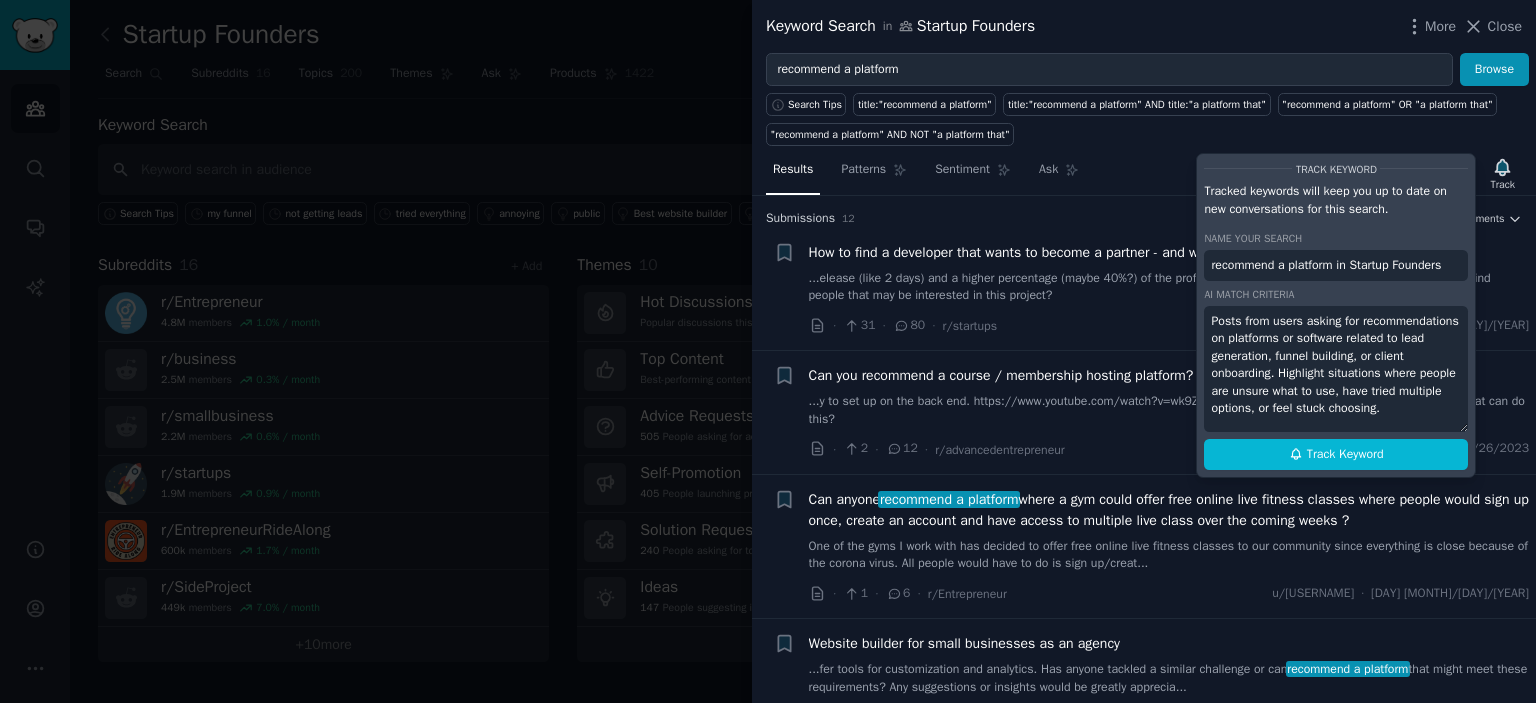 scroll, scrollTop: 3, scrollLeft: 0, axis: vertical 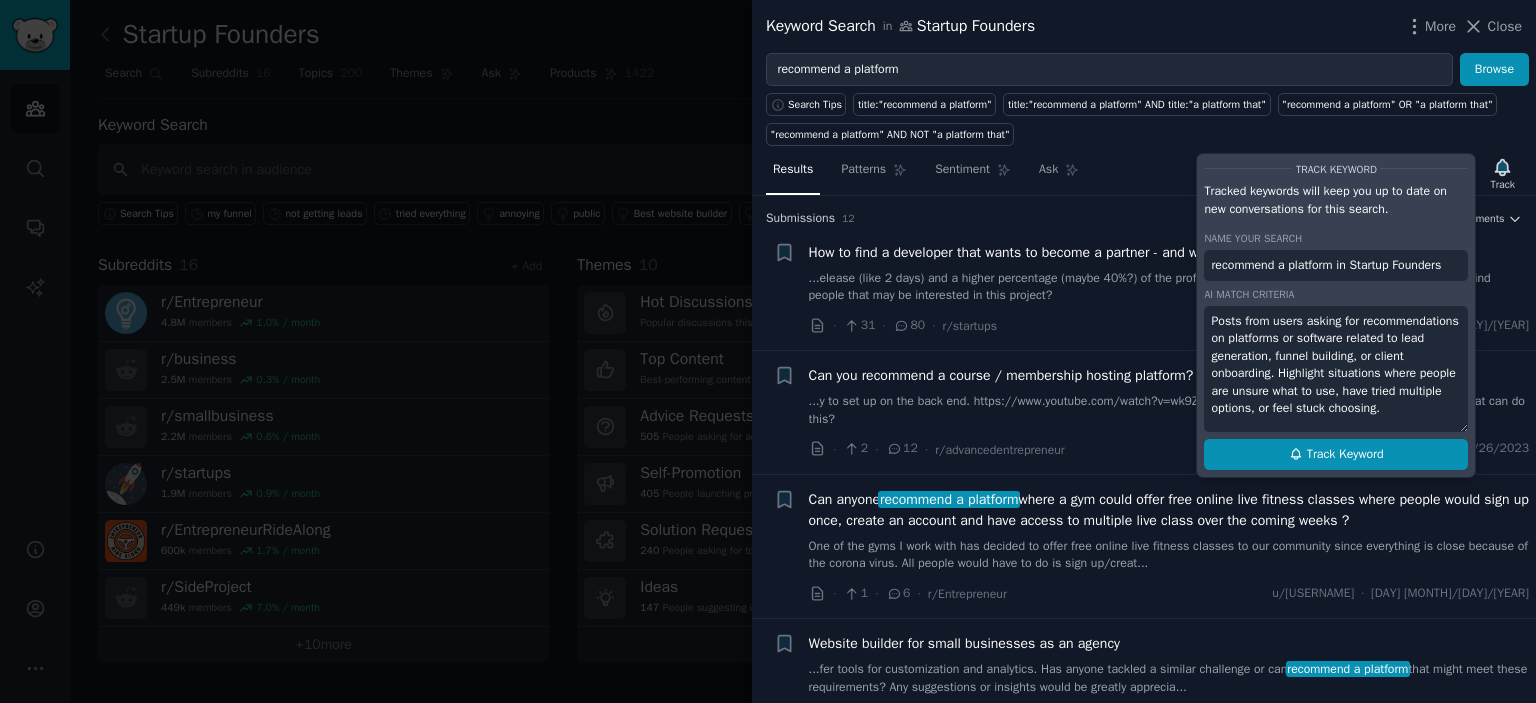 type on "Posts from users asking for recommendations on platforms or software related to lead generation, funnel building, or client onboarding. Highlight situations where people are unsure what to use, have tried multiple options, or feel stuck choosing." 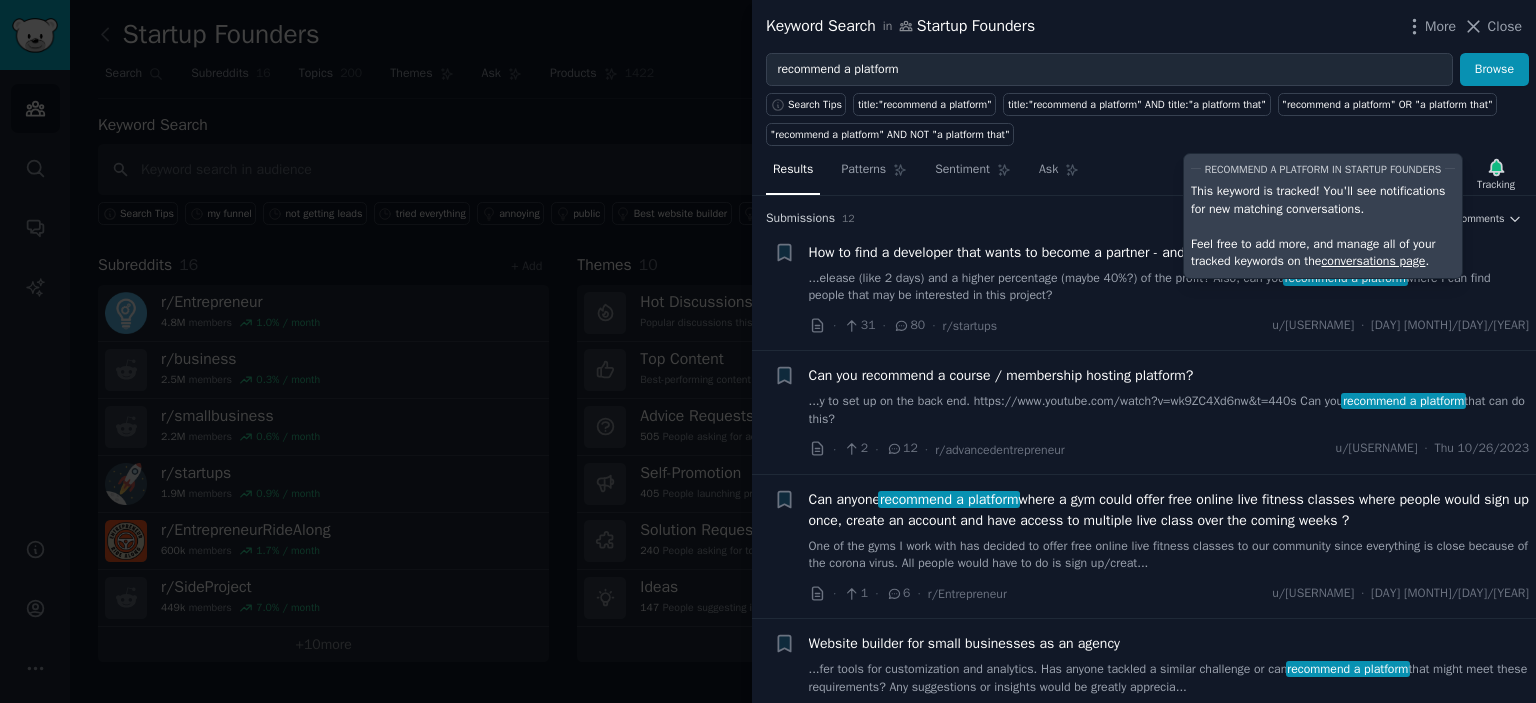 click on "· [AGE] · [NUMBER] · r/startups u/[USERNAME] · [DAY] [MM]/[DD]/[YYYY]" at bounding box center [1169, 325] 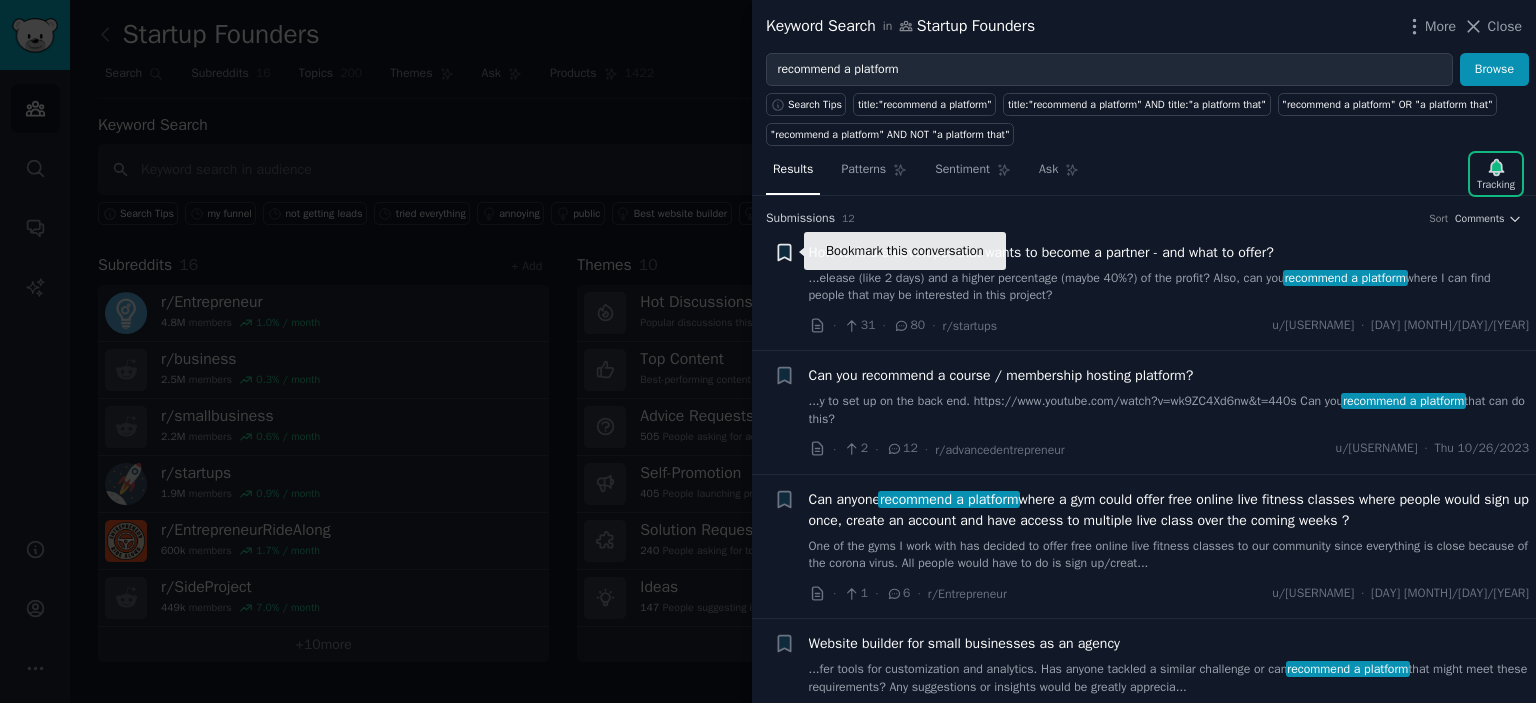 click 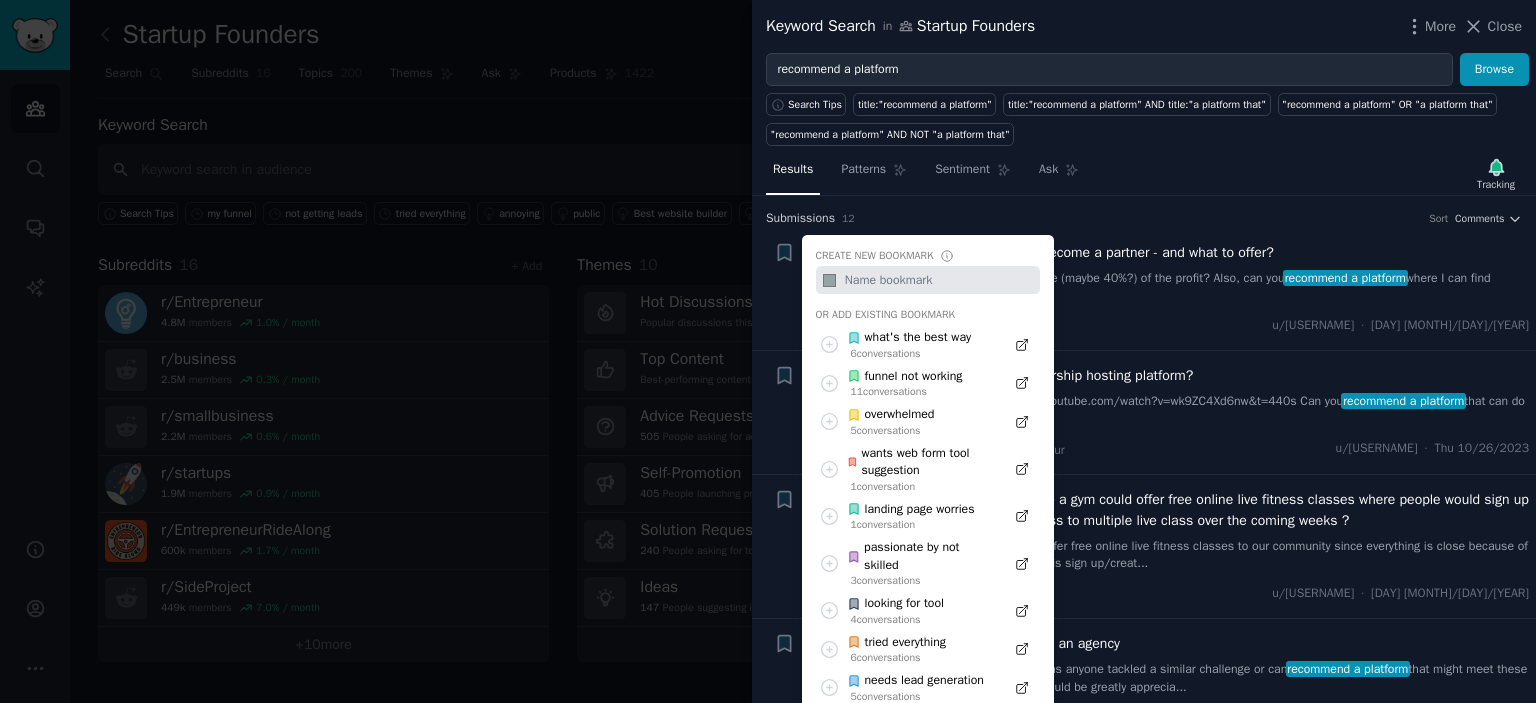 click on "#95a5a6" at bounding box center (829, 280) 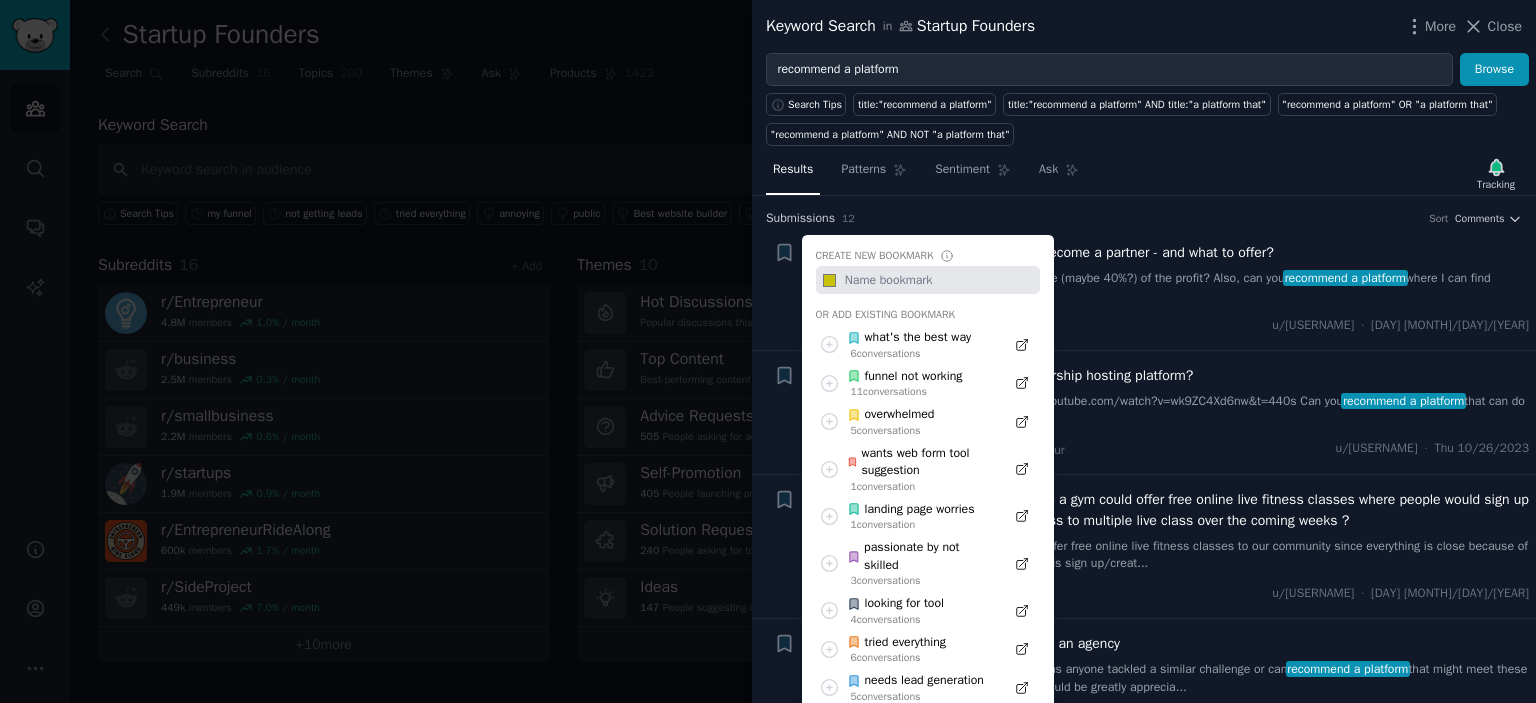 type on "#c9c30d" 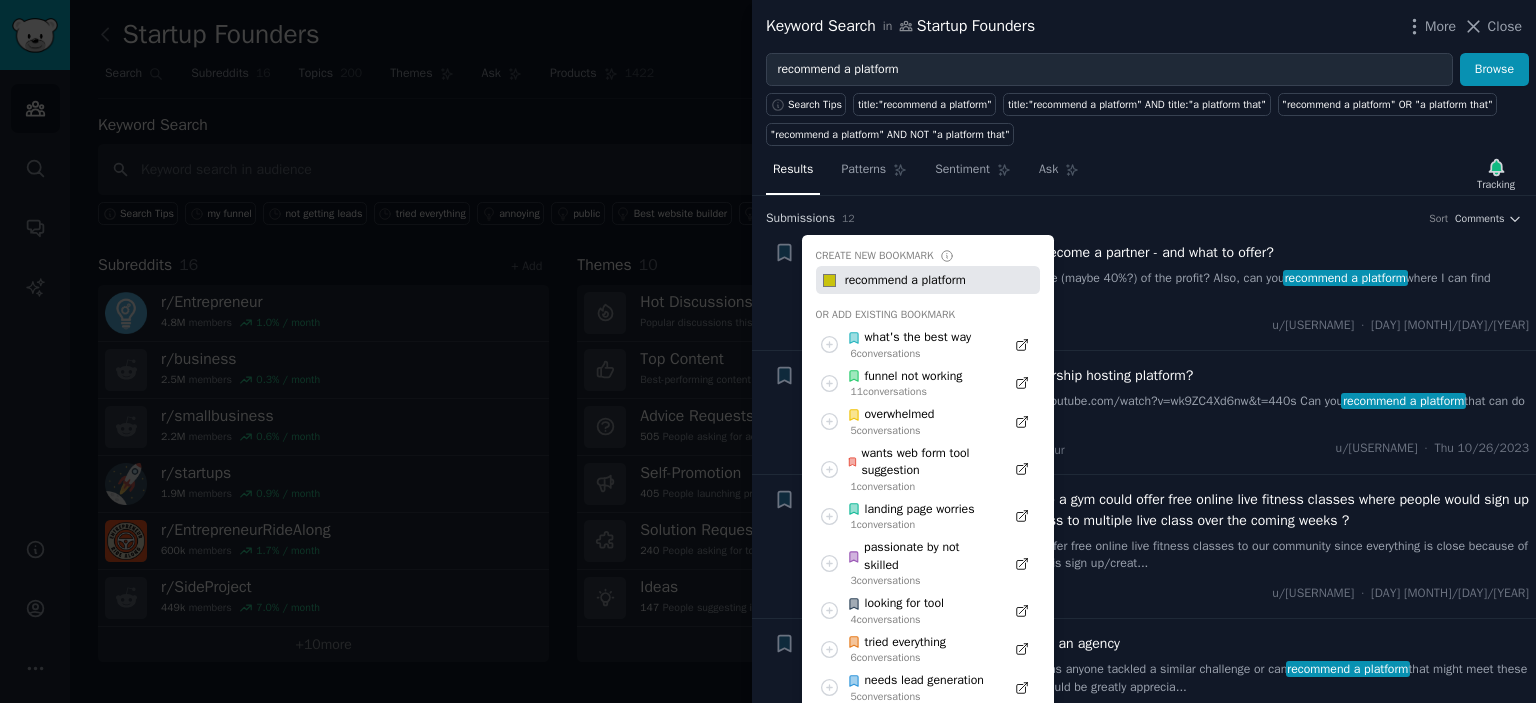 type on "recommend a platform" 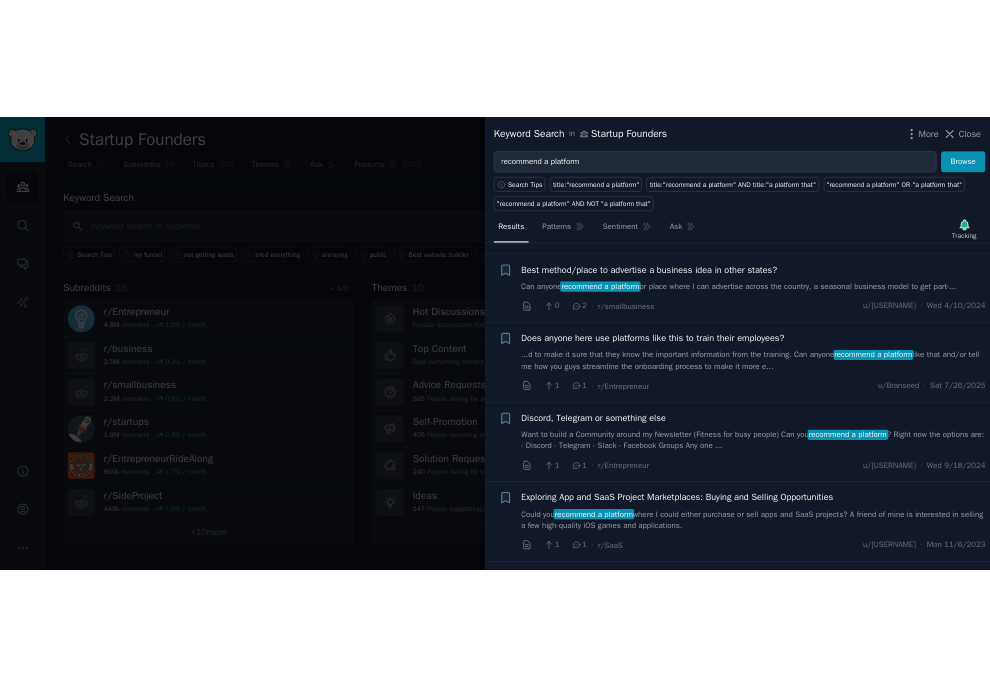 scroll, scrollTop: 988, scrollLeft: 0, axis: vertical 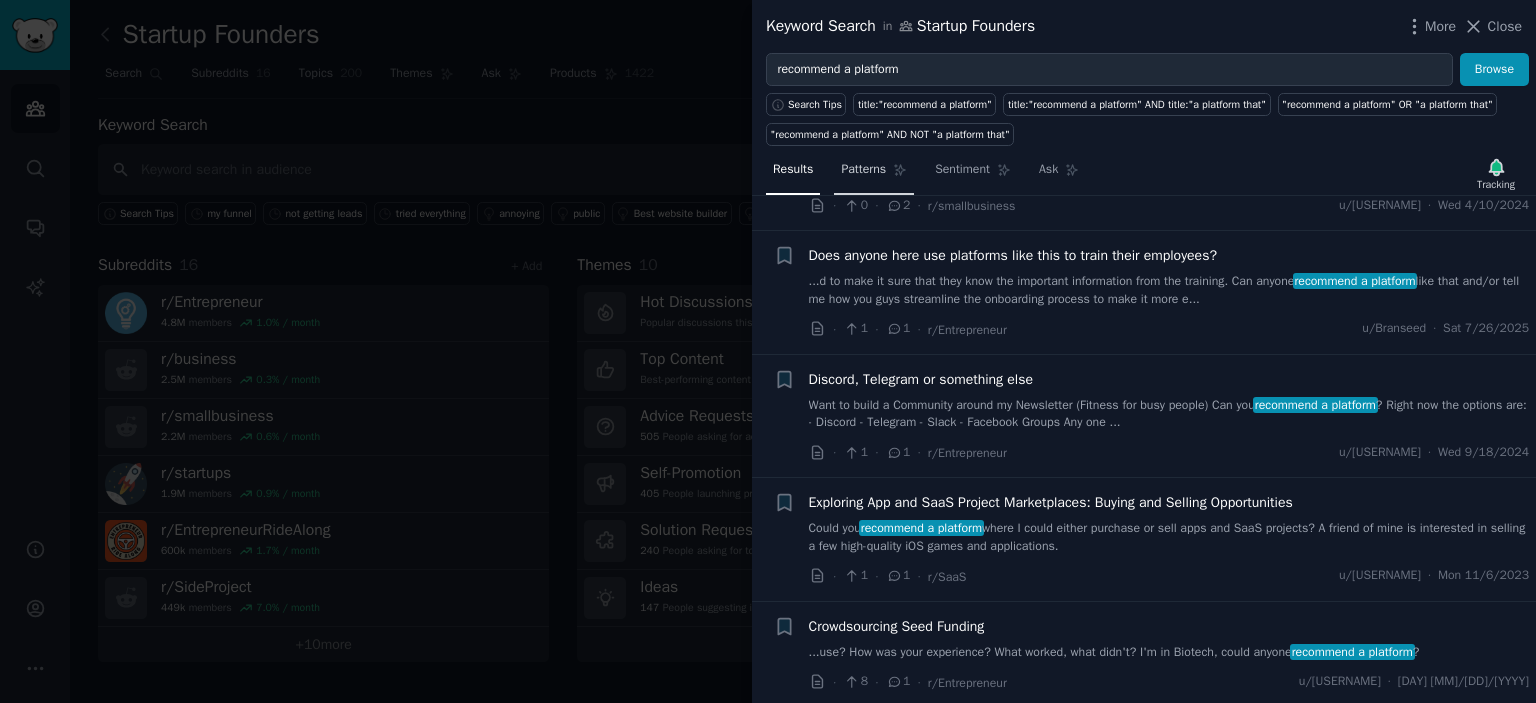 click on "Patterns" at bounding box center [863, 170] 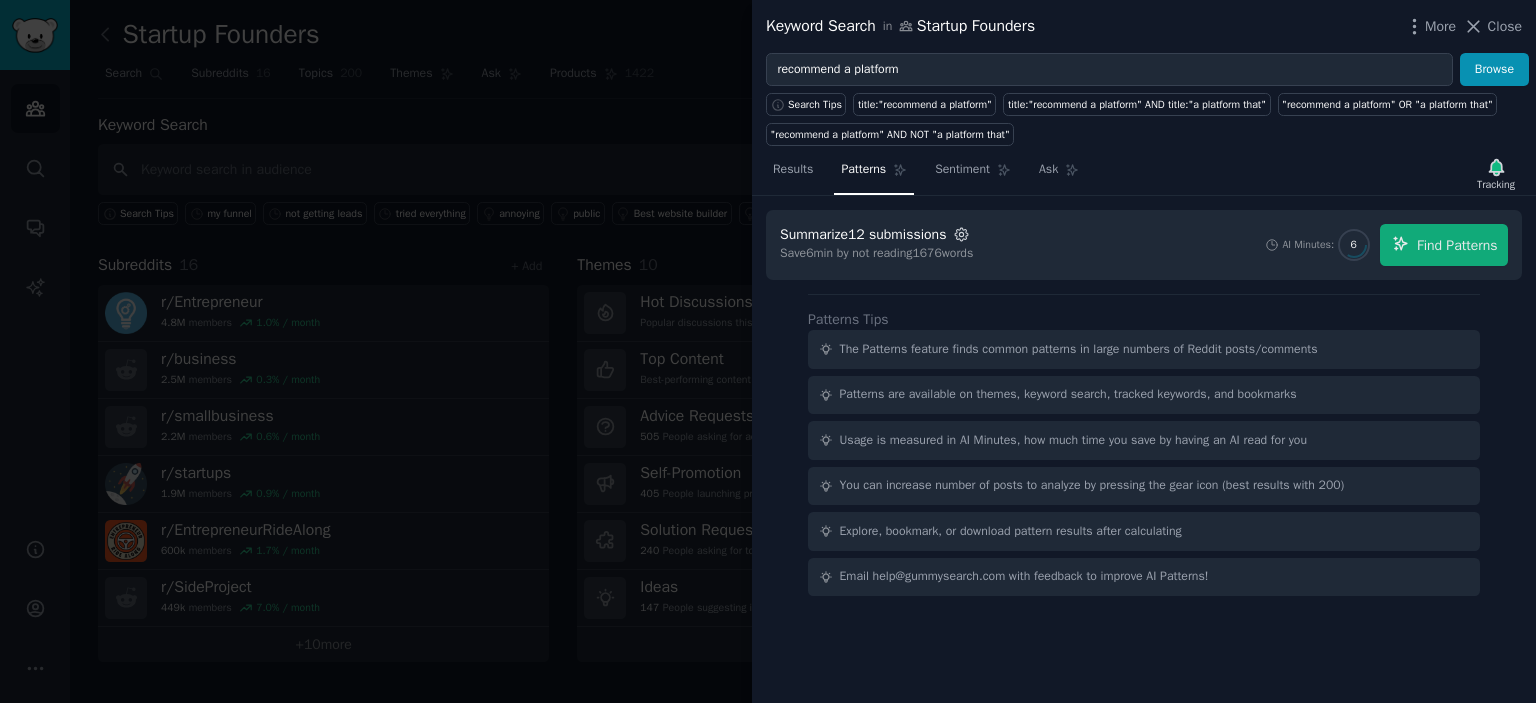 click 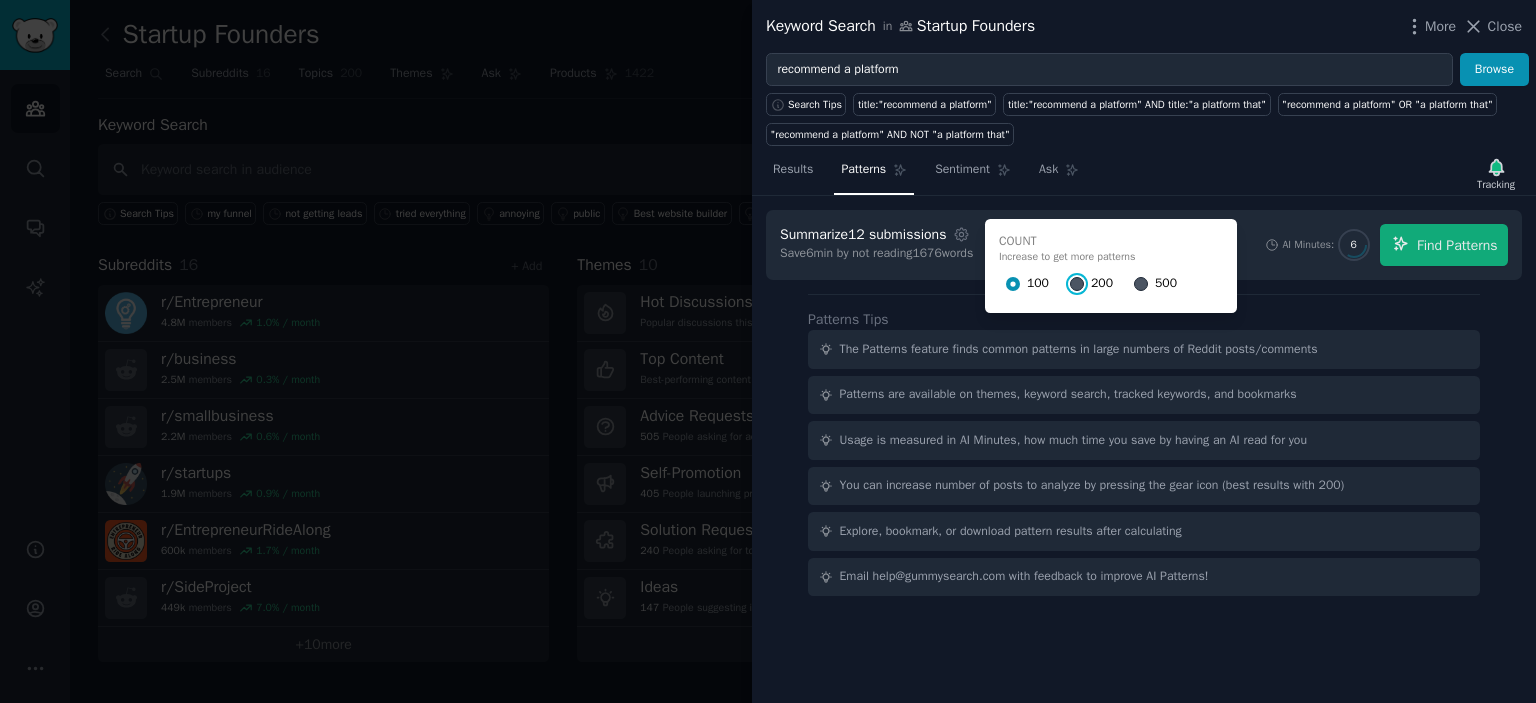 click on "200" at bounding box center [1077, 284] 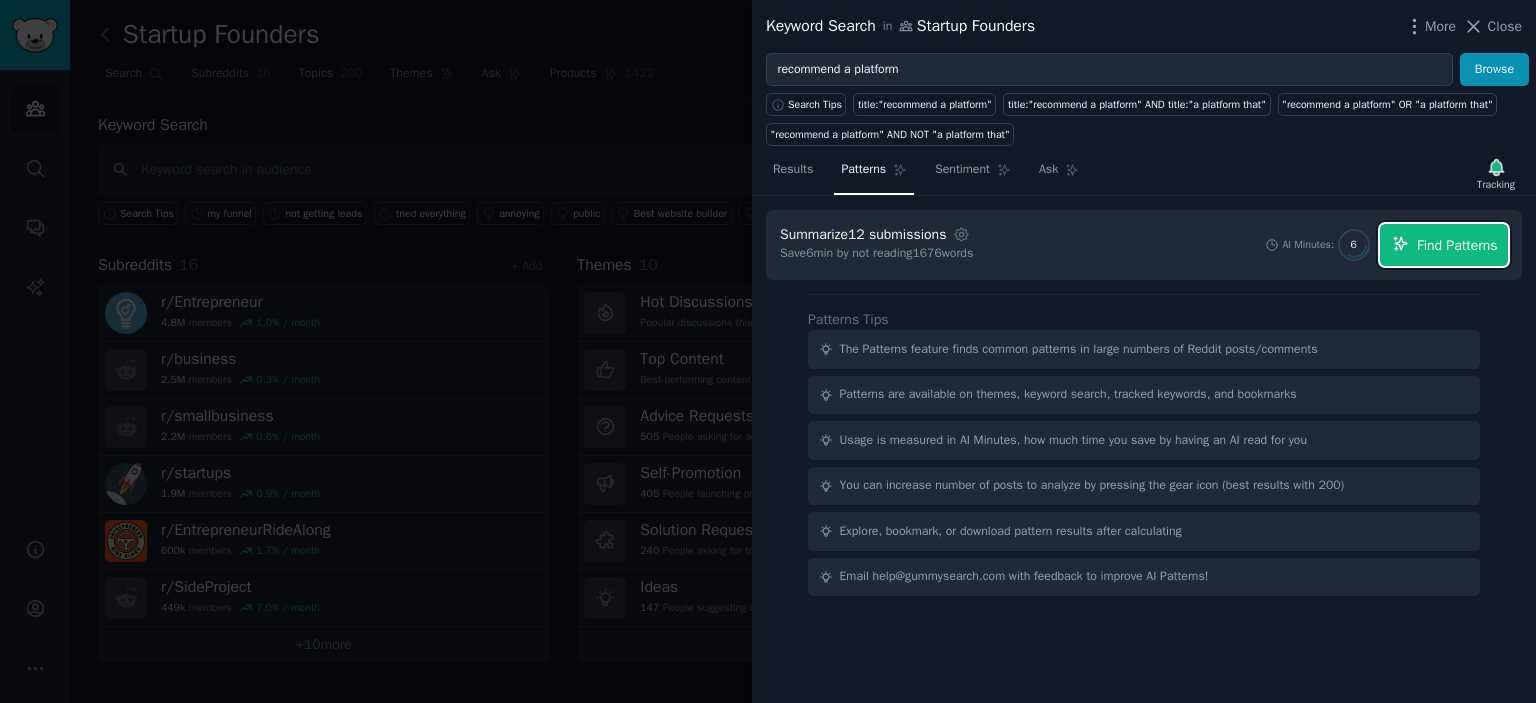 click on "Find Patterns" at bounding box center (1444, 245) 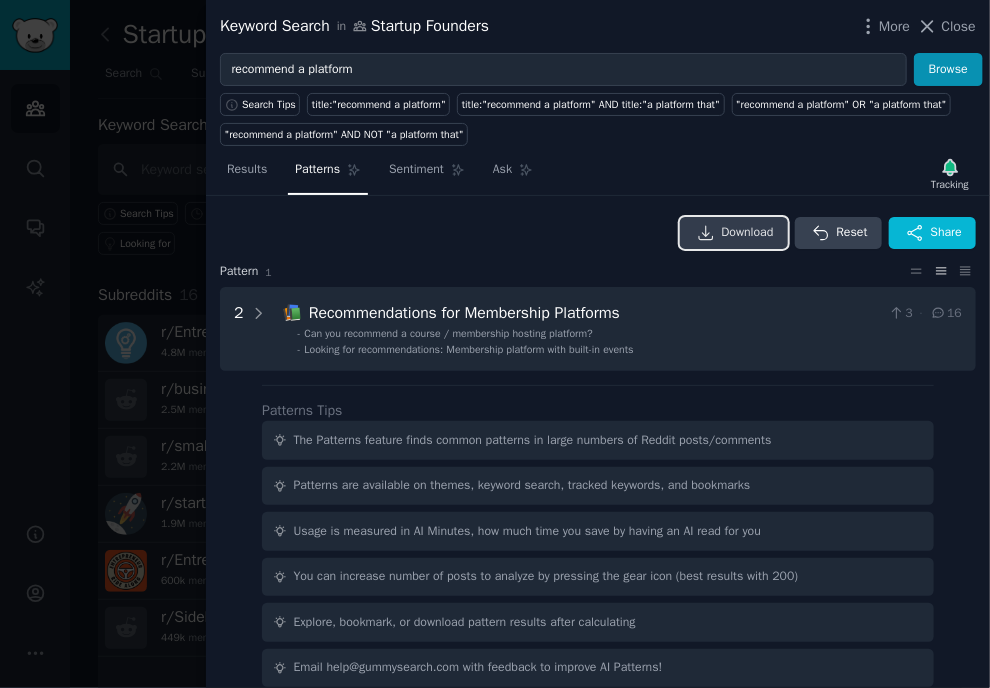 click on "Download" at bounding box center (748, 233) 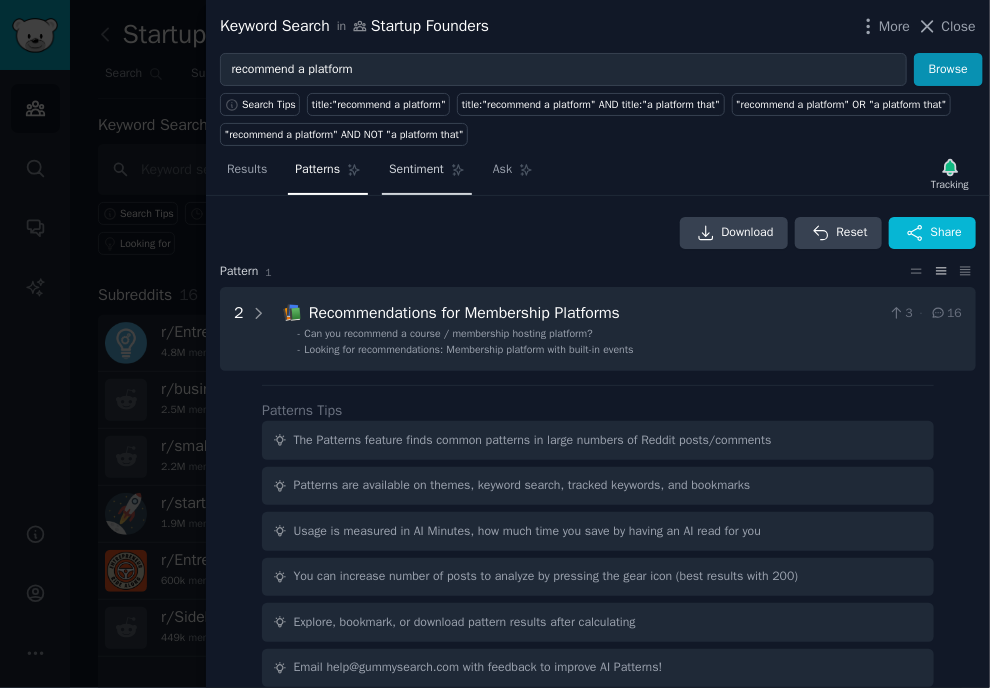 click on "Sentiment" at bounding box center (427, 174) 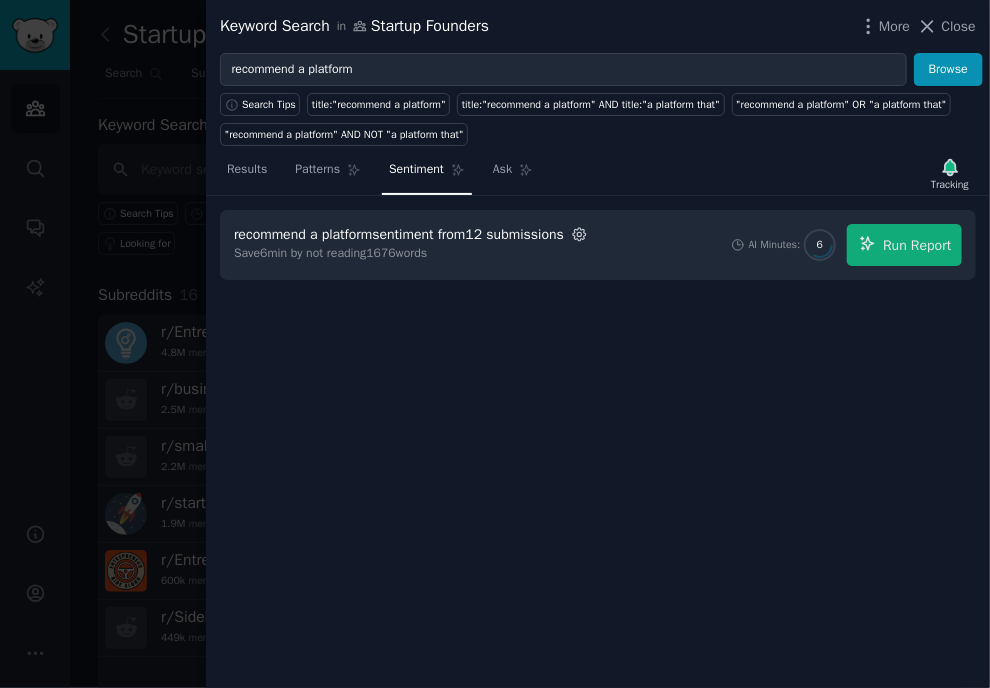 click 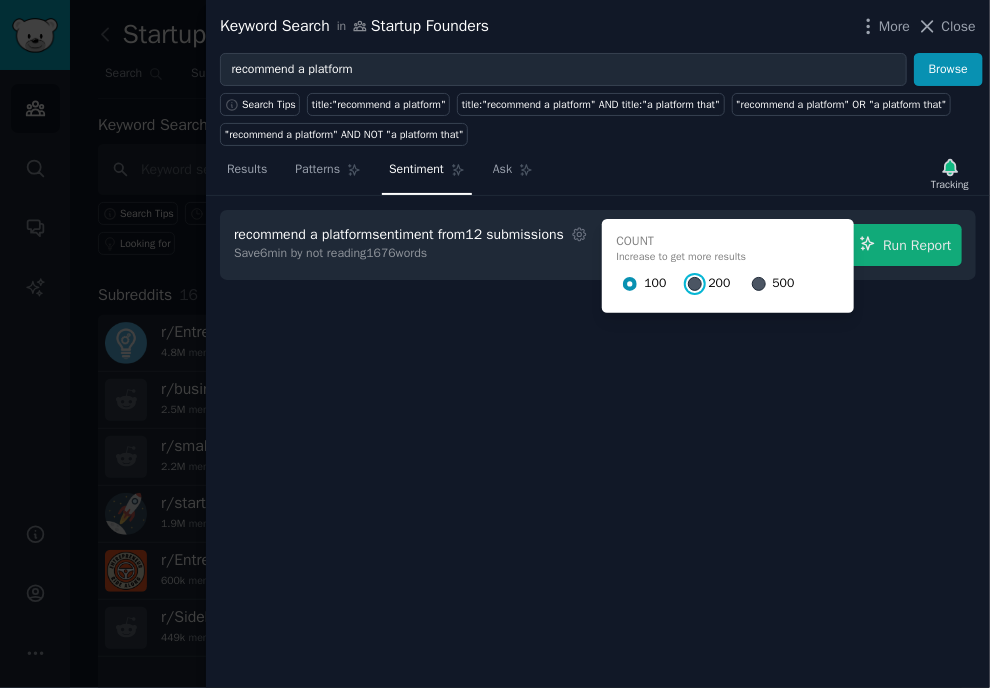 click on "200" at bounding box center (695, 284) 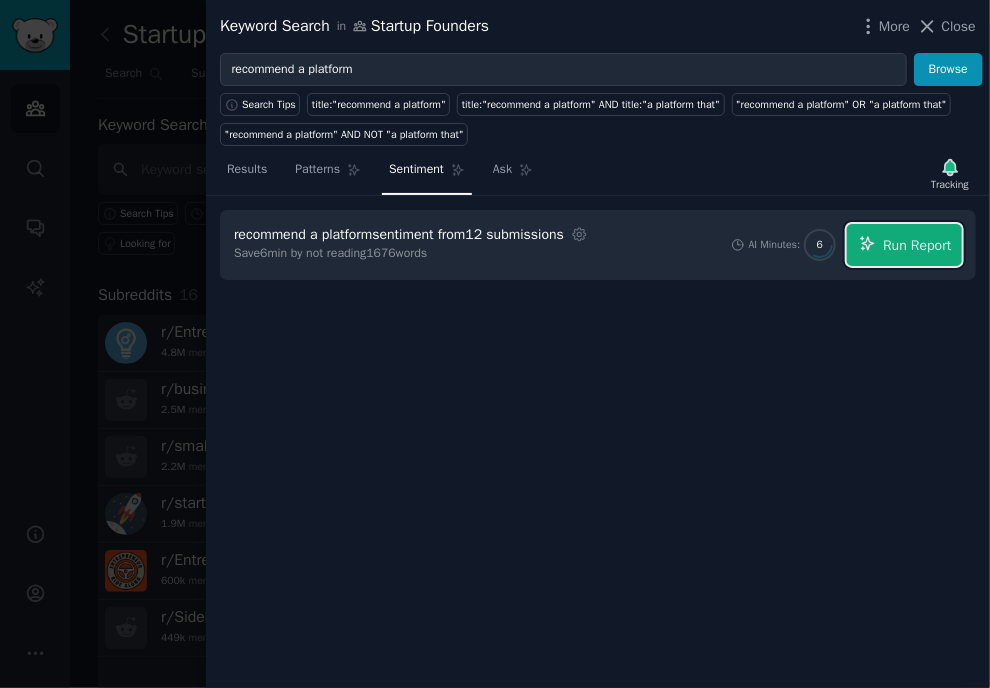 click on "Run Report" at bounding box center [917, 245] 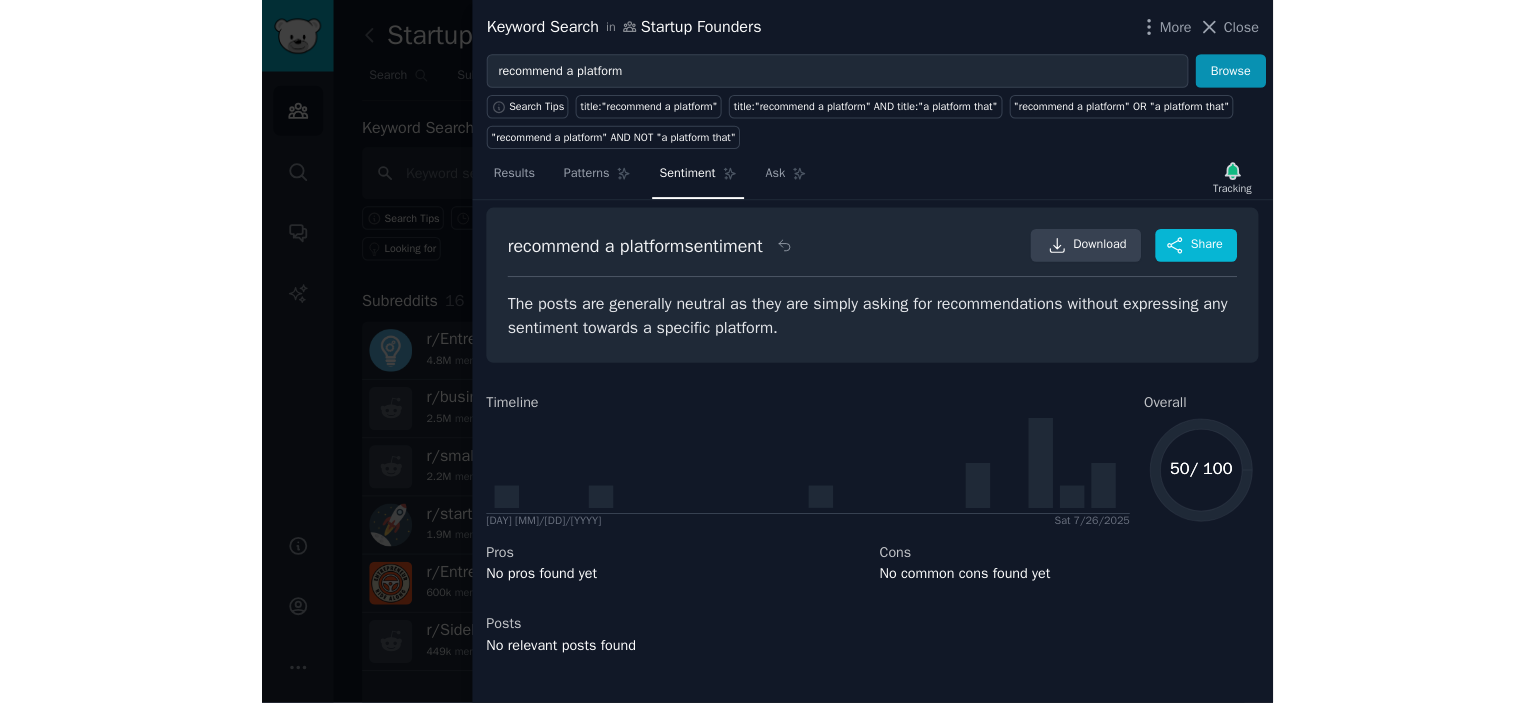 scroll, scrollTop: 0, scrollLeft: 0, axis: both 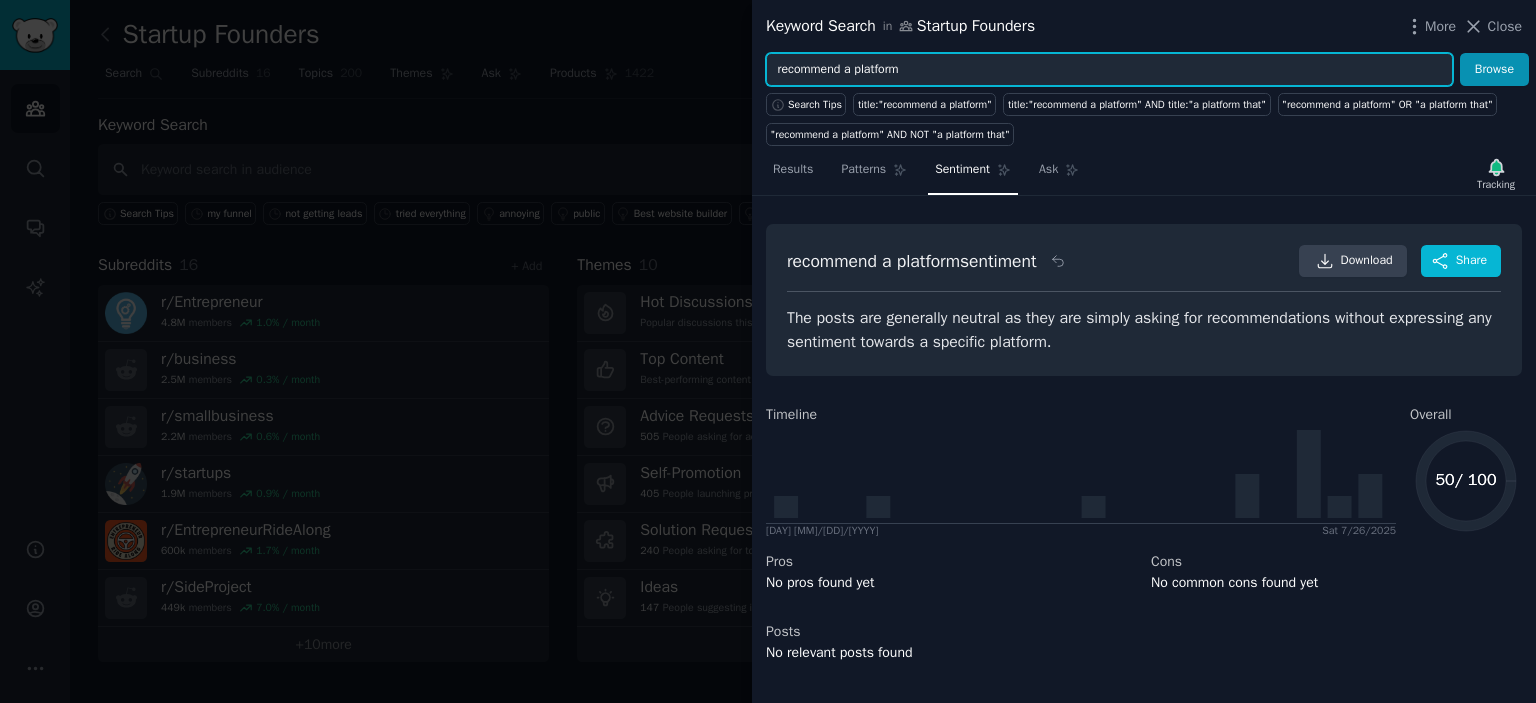 click on "recommend a platform" at bounding box center (1109, 70) 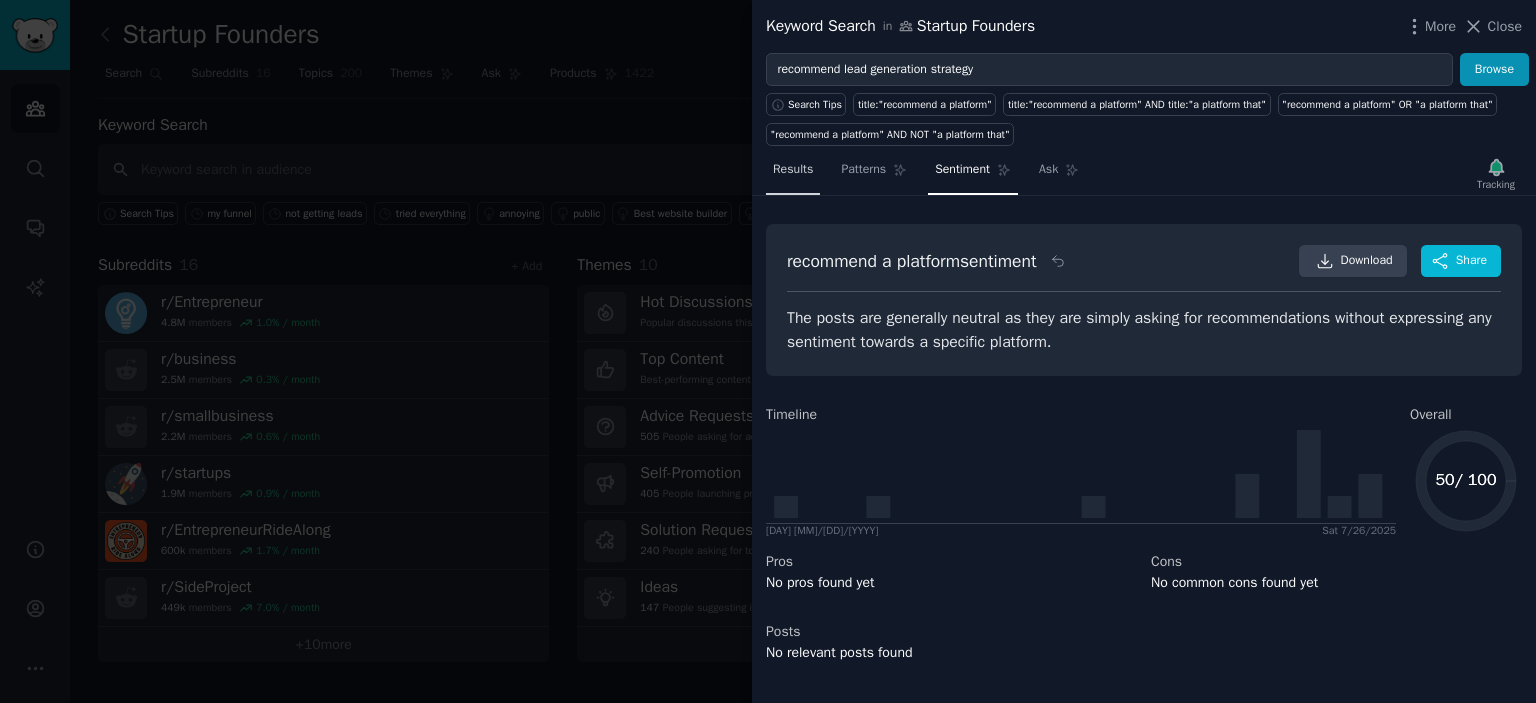 click on "Results" at bounding box center [793, 170] 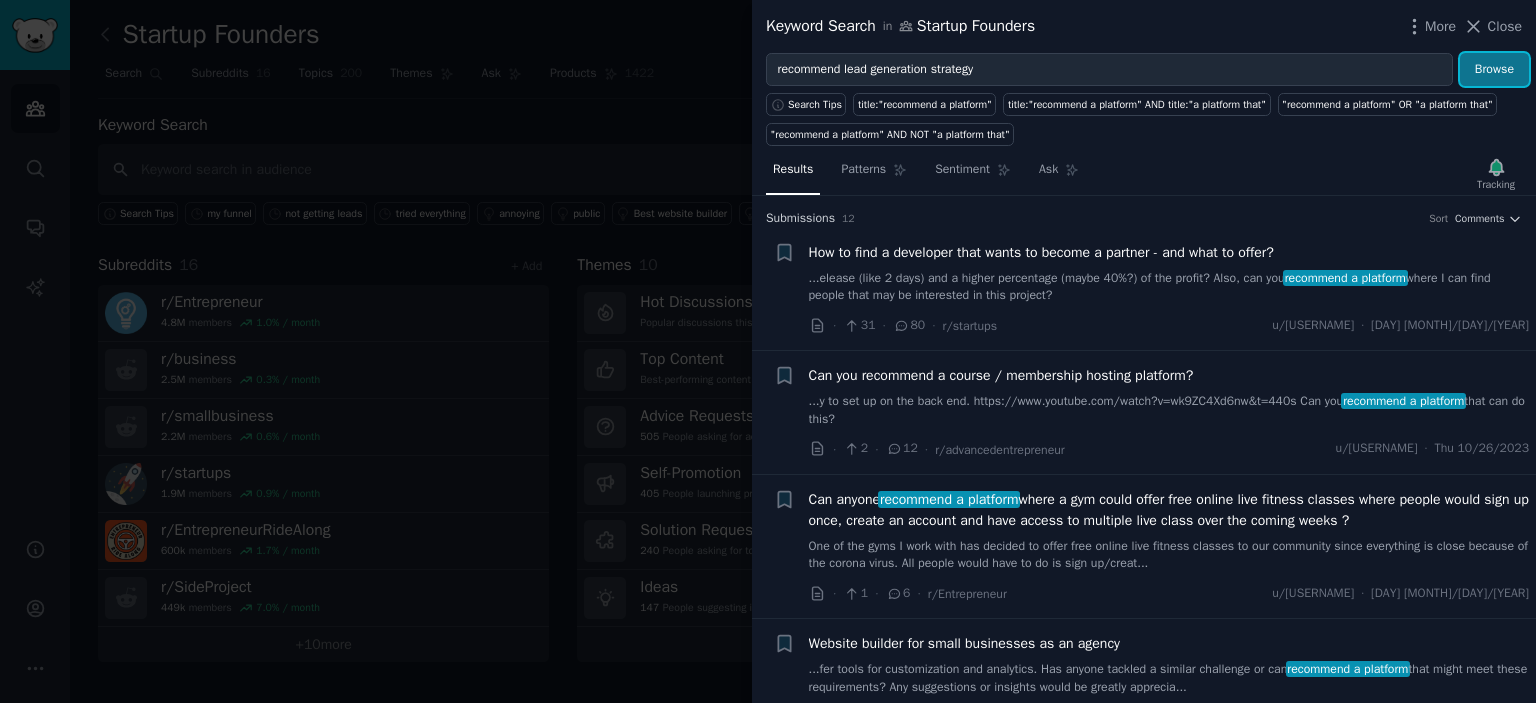 click on "Browse" at bounding box center (1494, 70) 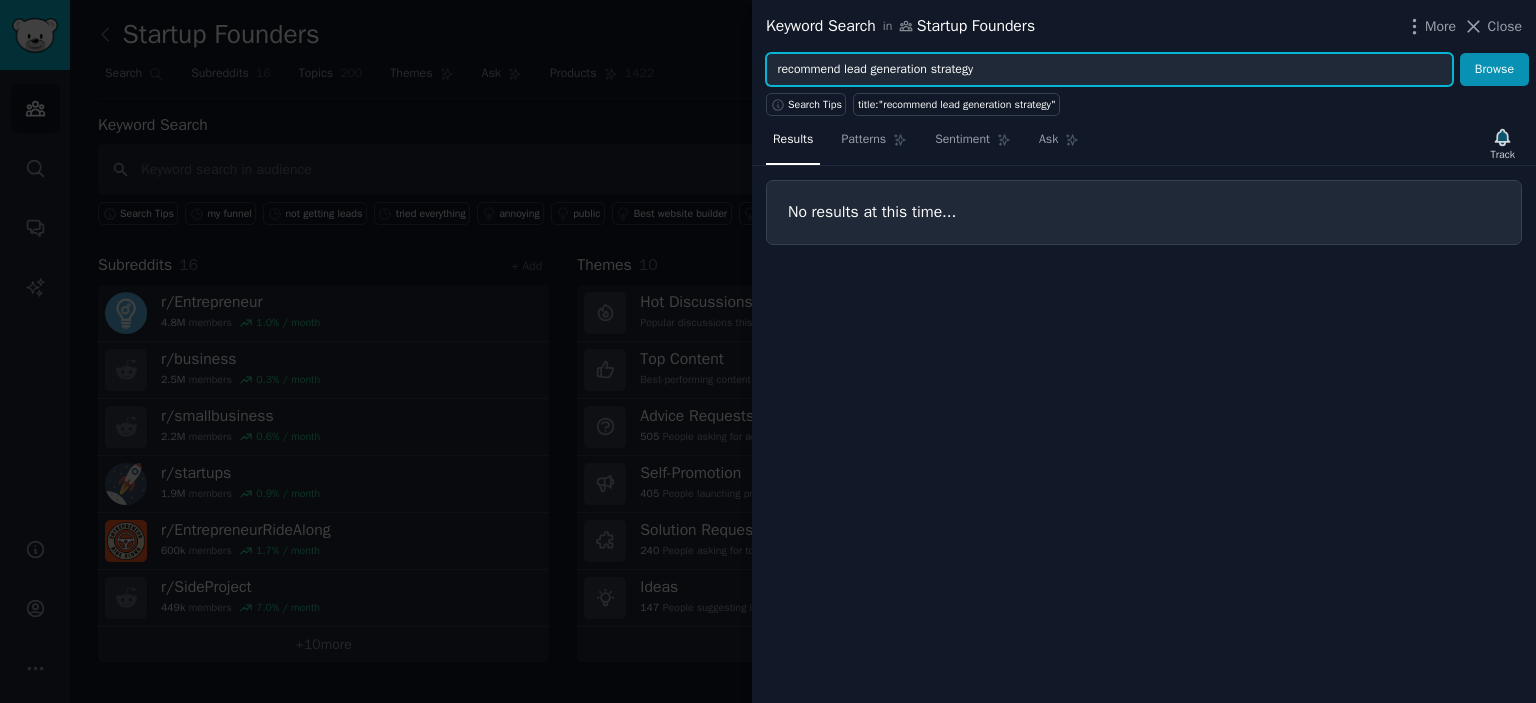 drag, startPoint x: 845, startPoint y: 68, endPoint x: 768, endPoint y: 69, distance: 77.00649 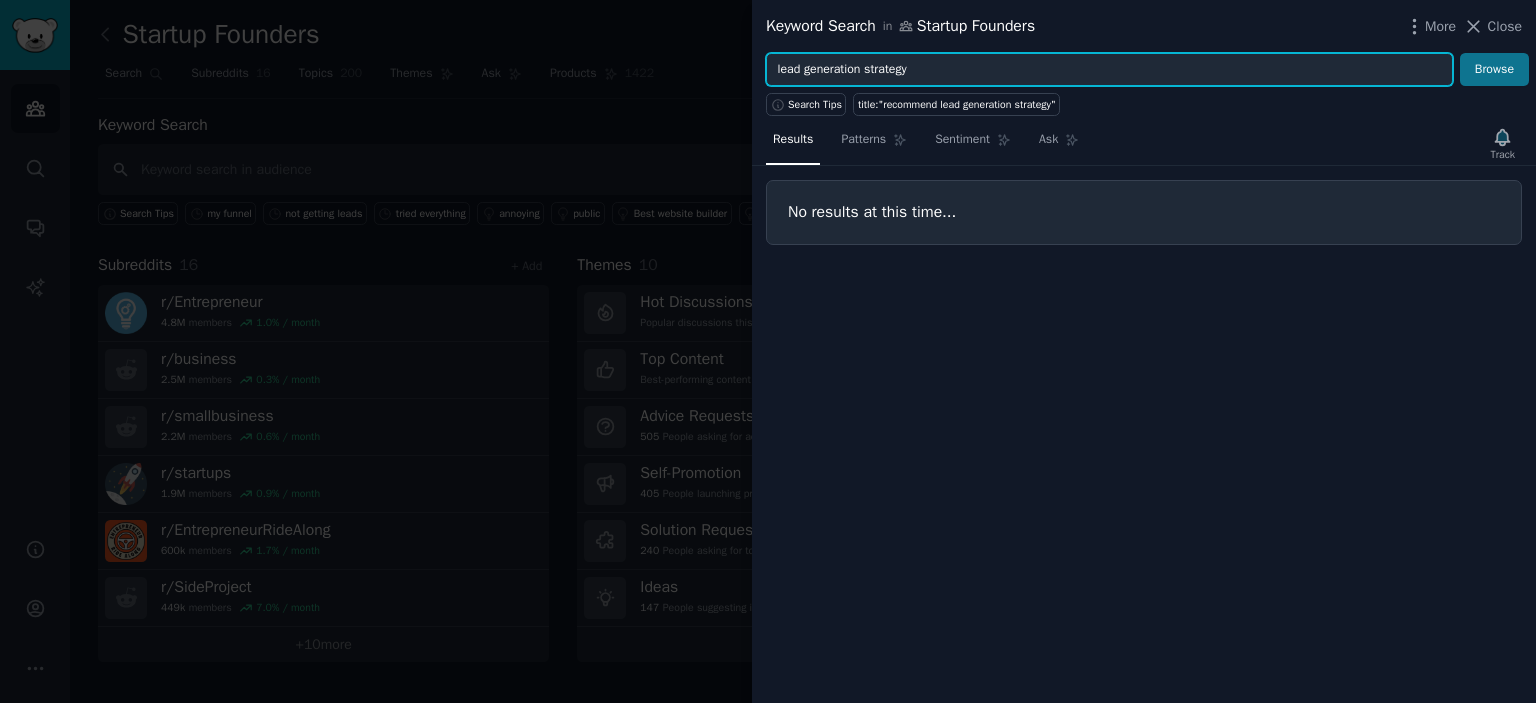 type on "lead generation strategy" 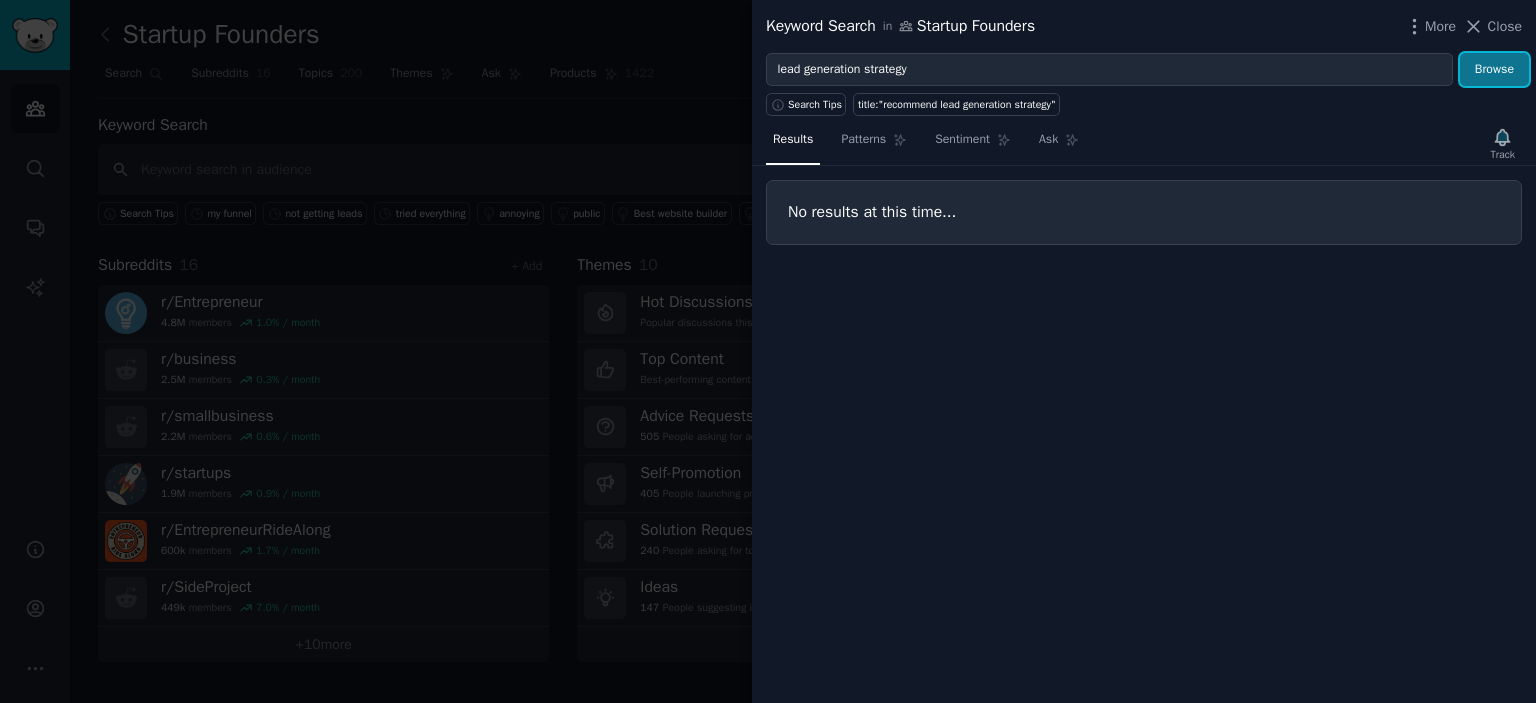click on "Browse" at bounding box center (1494, 70) 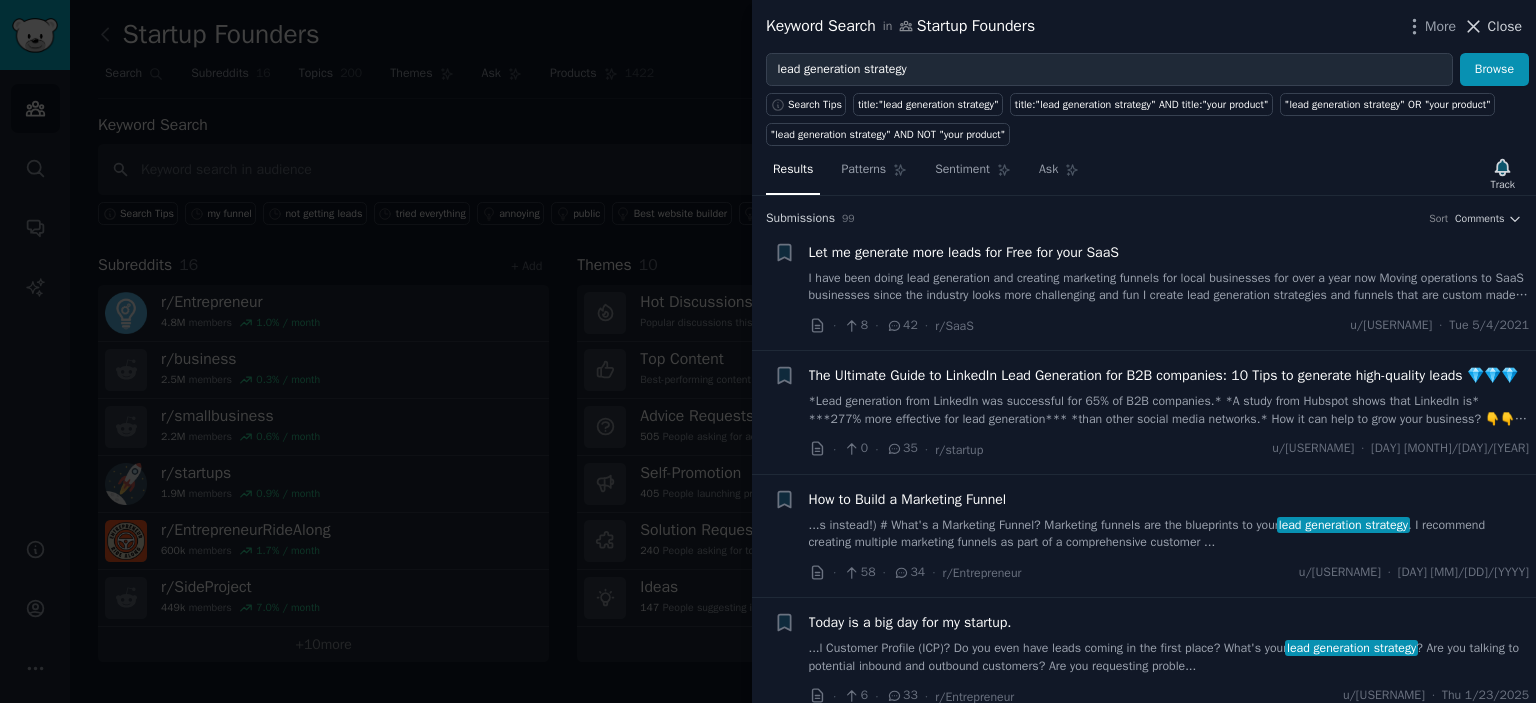 click 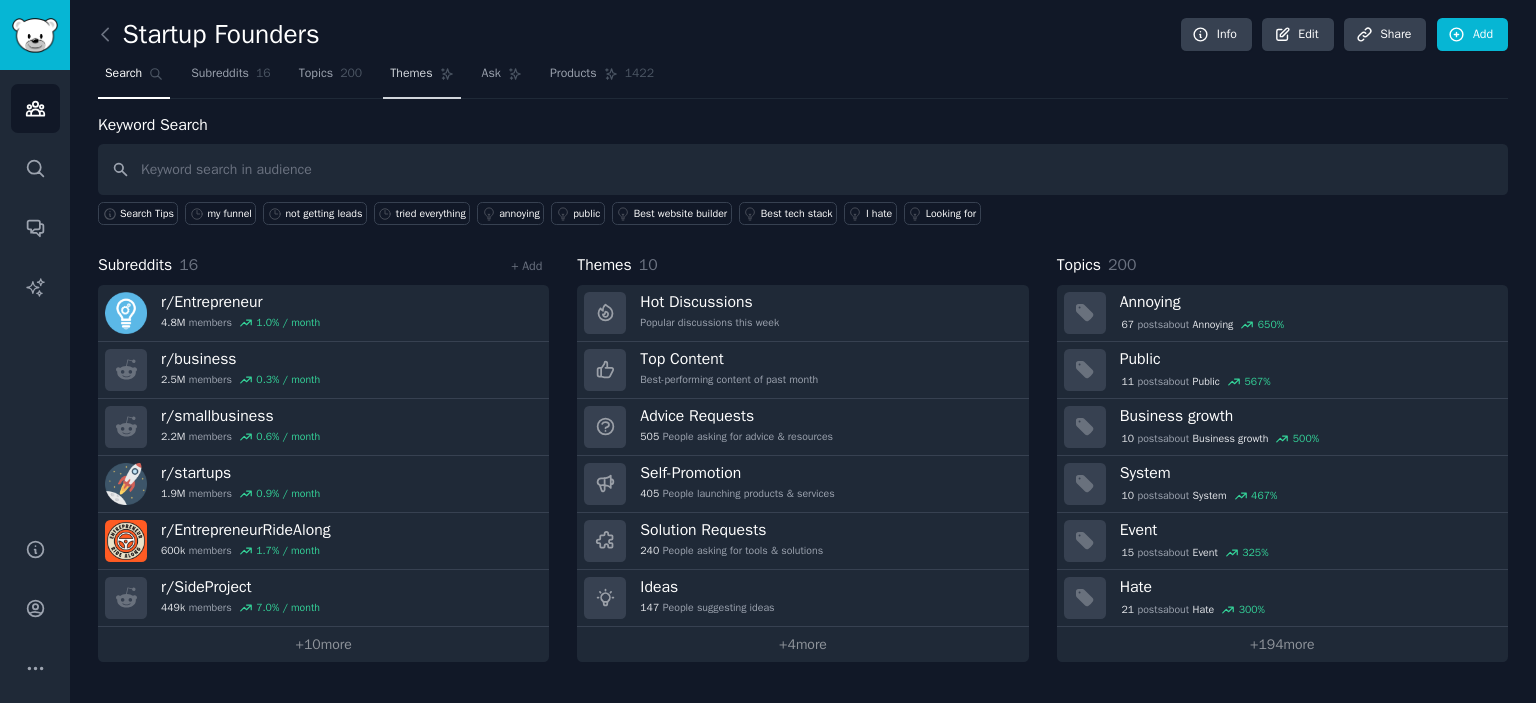 click on "Themes" at bounding box center (411, 74) 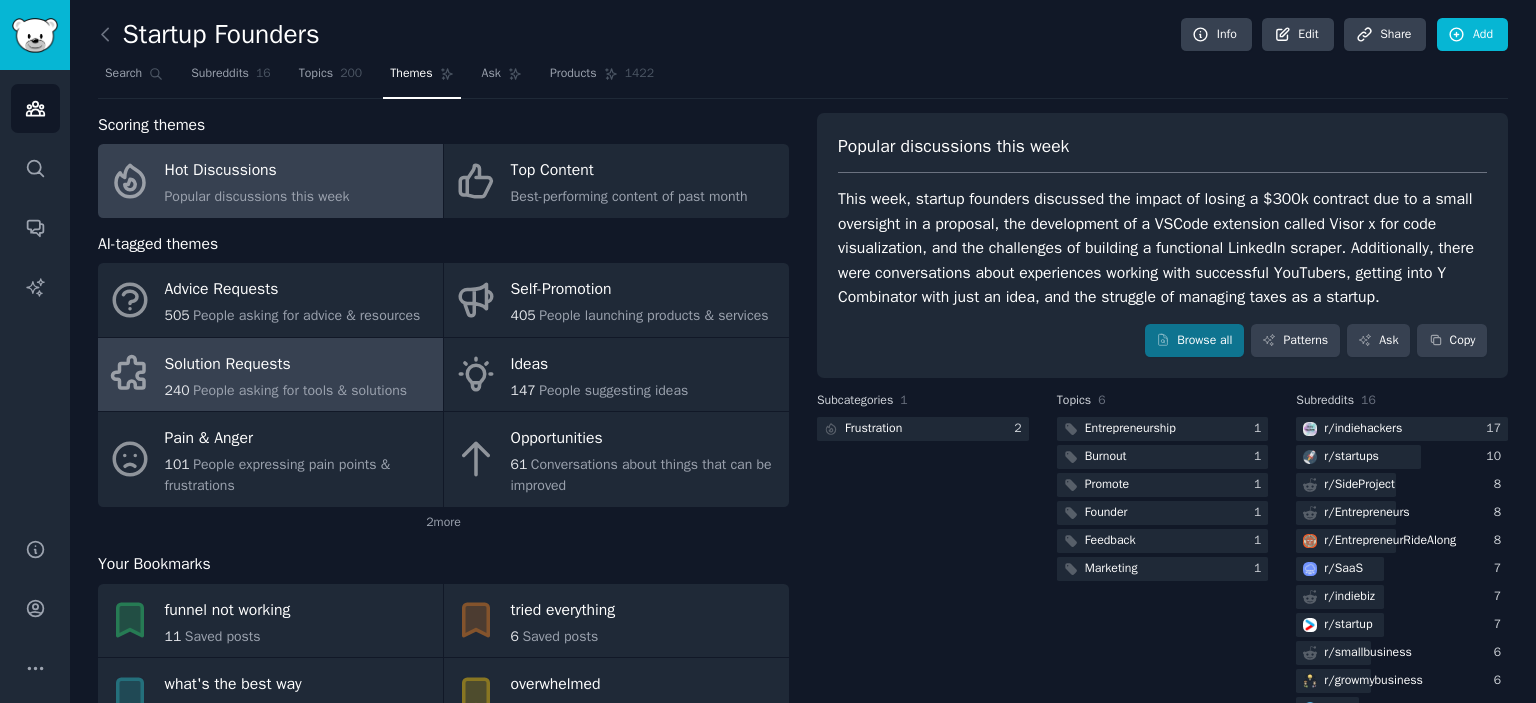 click on "People asking for tools & solutions" at bounding box center (300, 390) 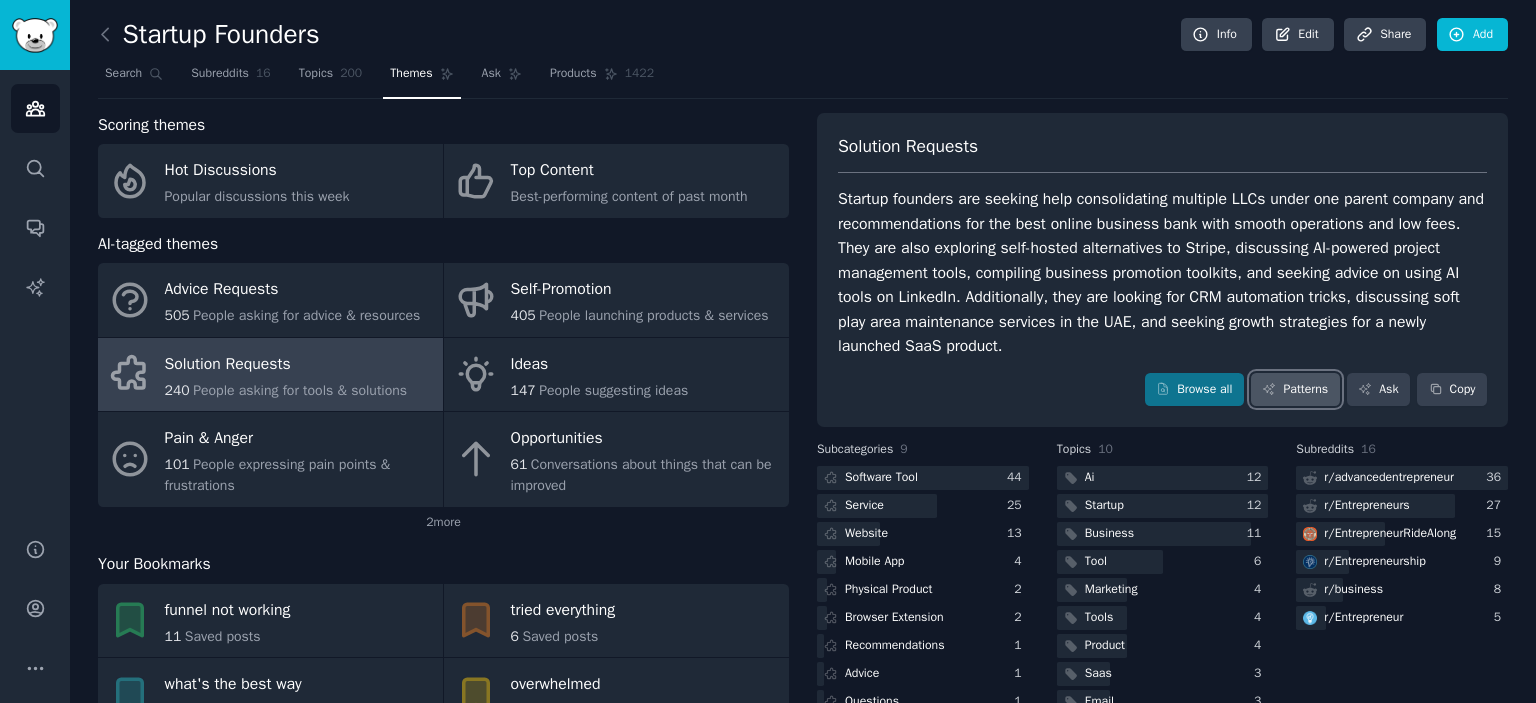 click 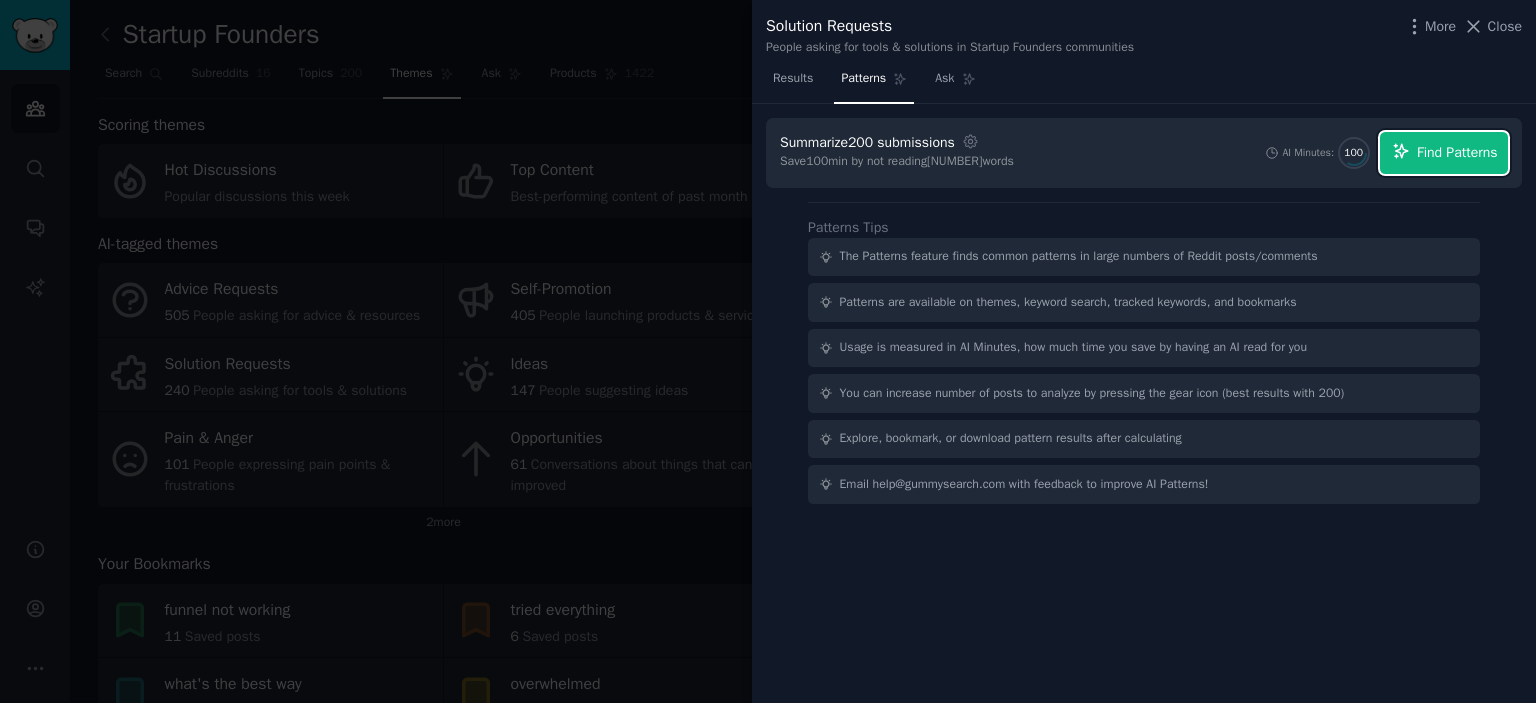 click on "Find Patterns" at bounding box center [1444, 153] 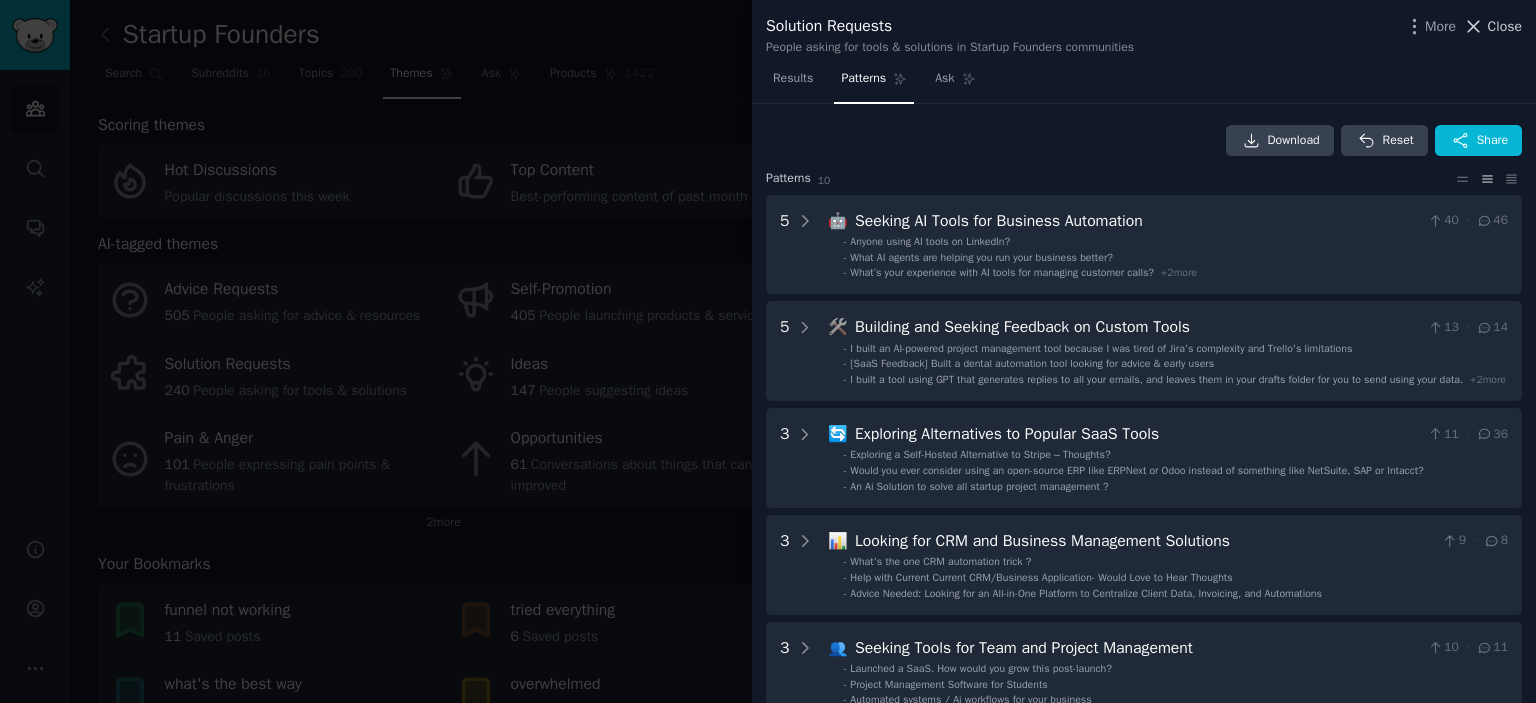 click 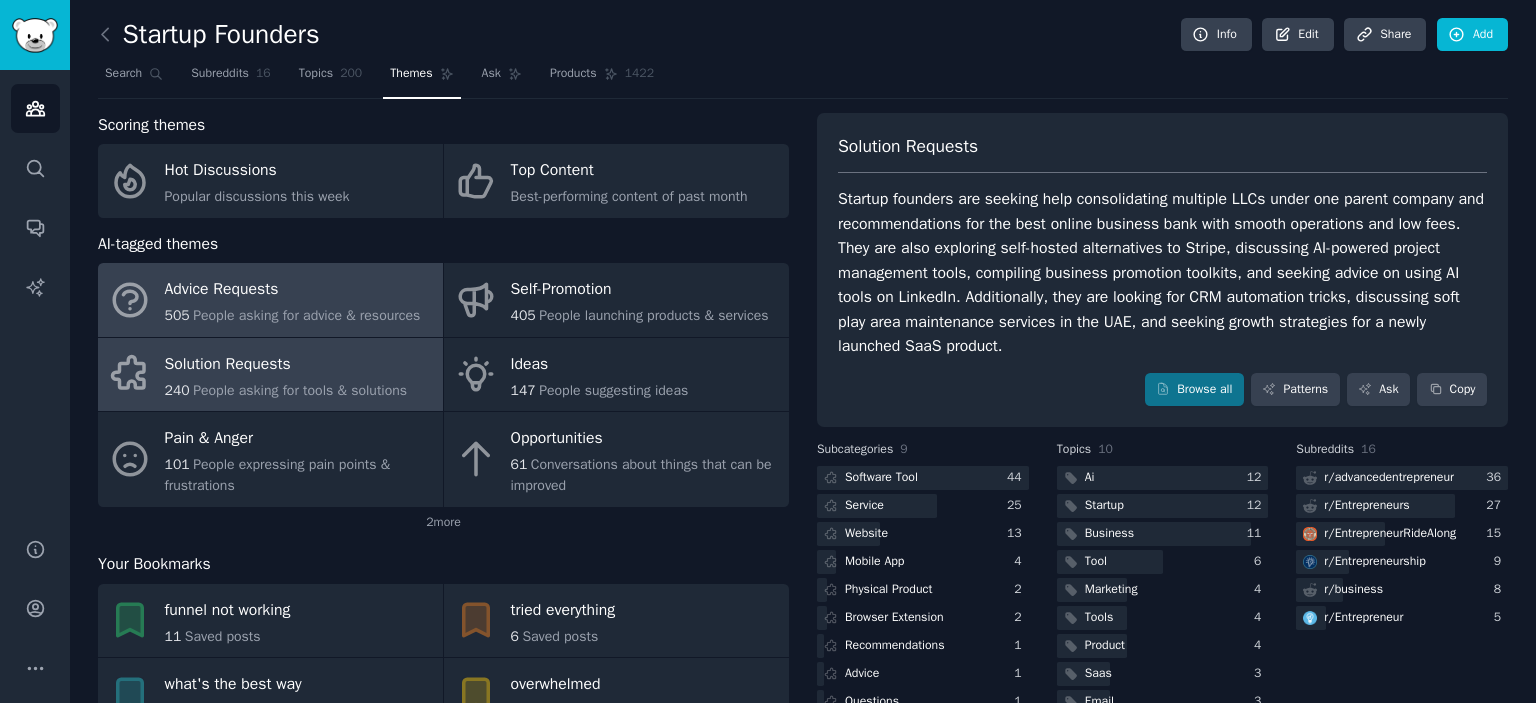 click on "Advice Requests" at bounding box center [293, 290] 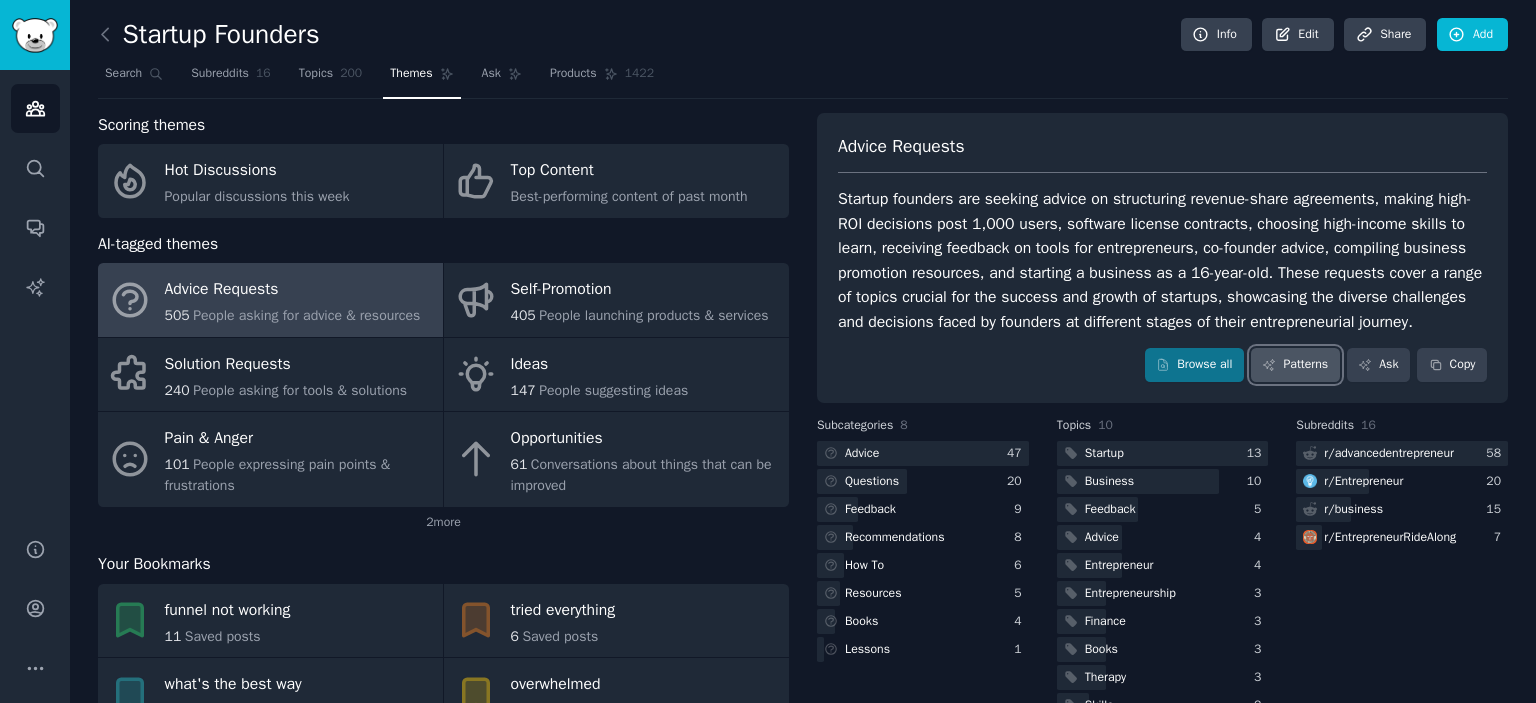 click 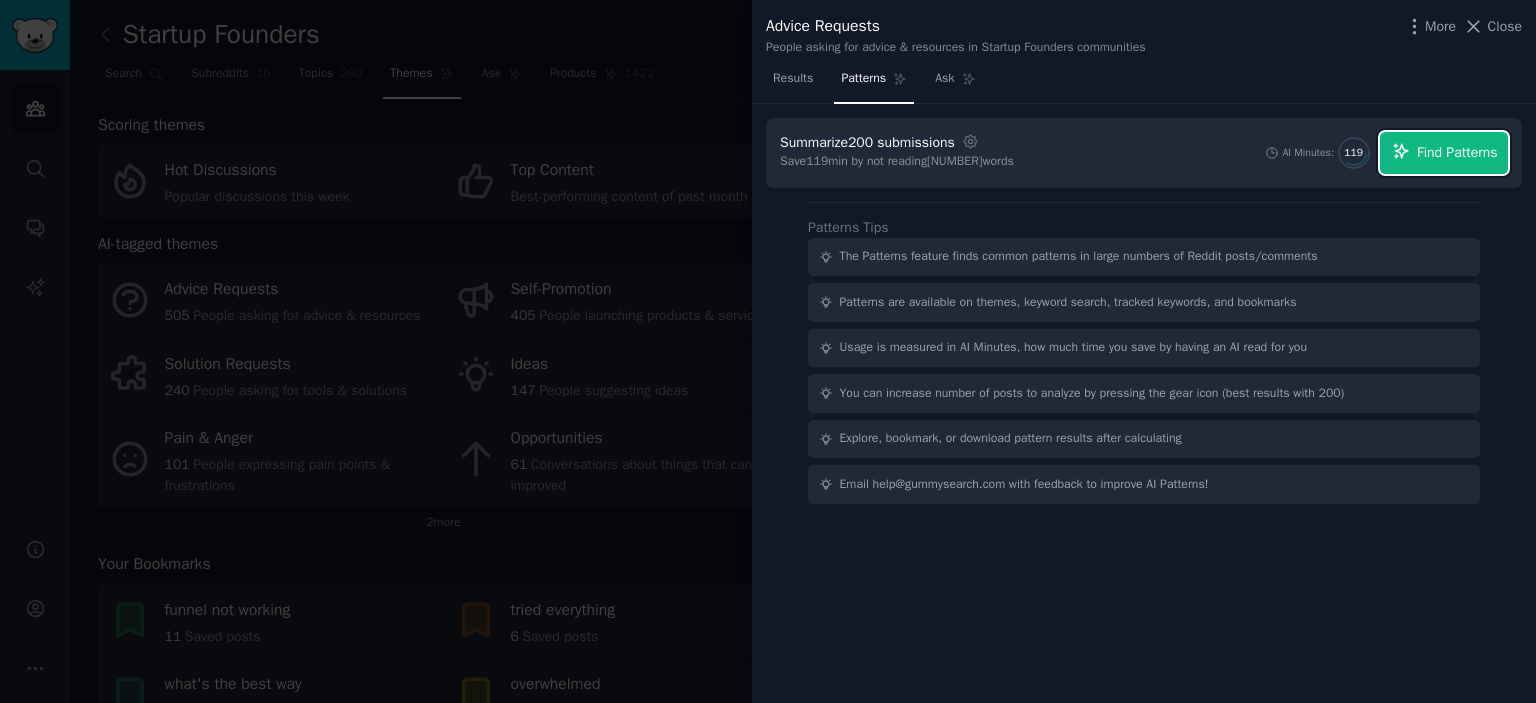 click on "Find Patterns" at bounding box center (1444, 153) 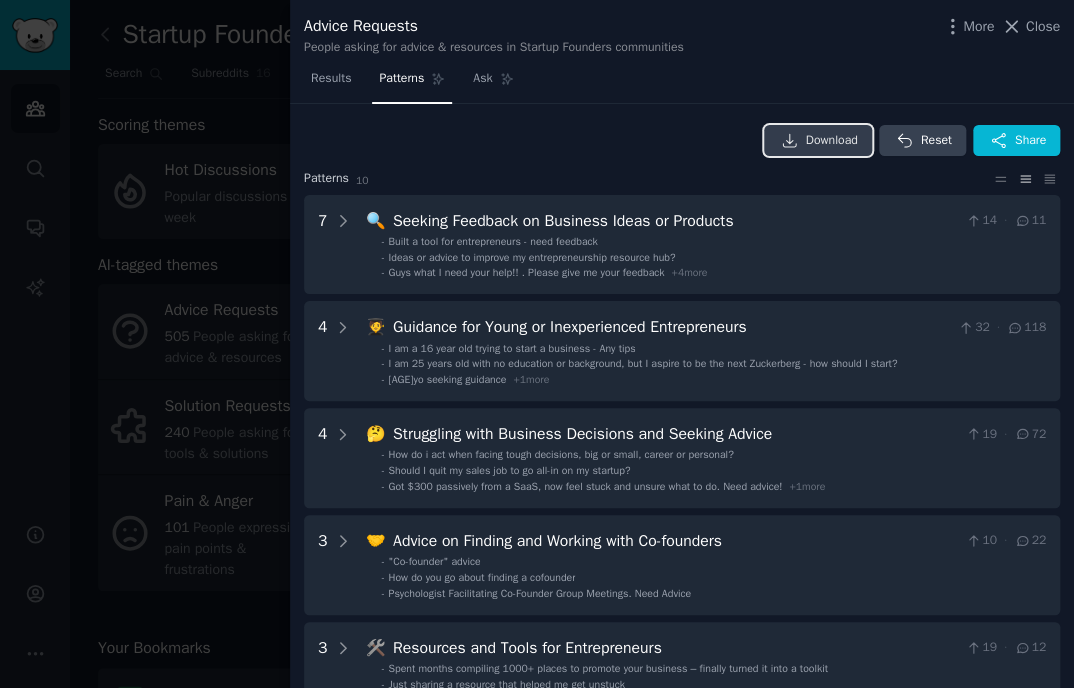 click on "Download" at bounding box center (832, 141) 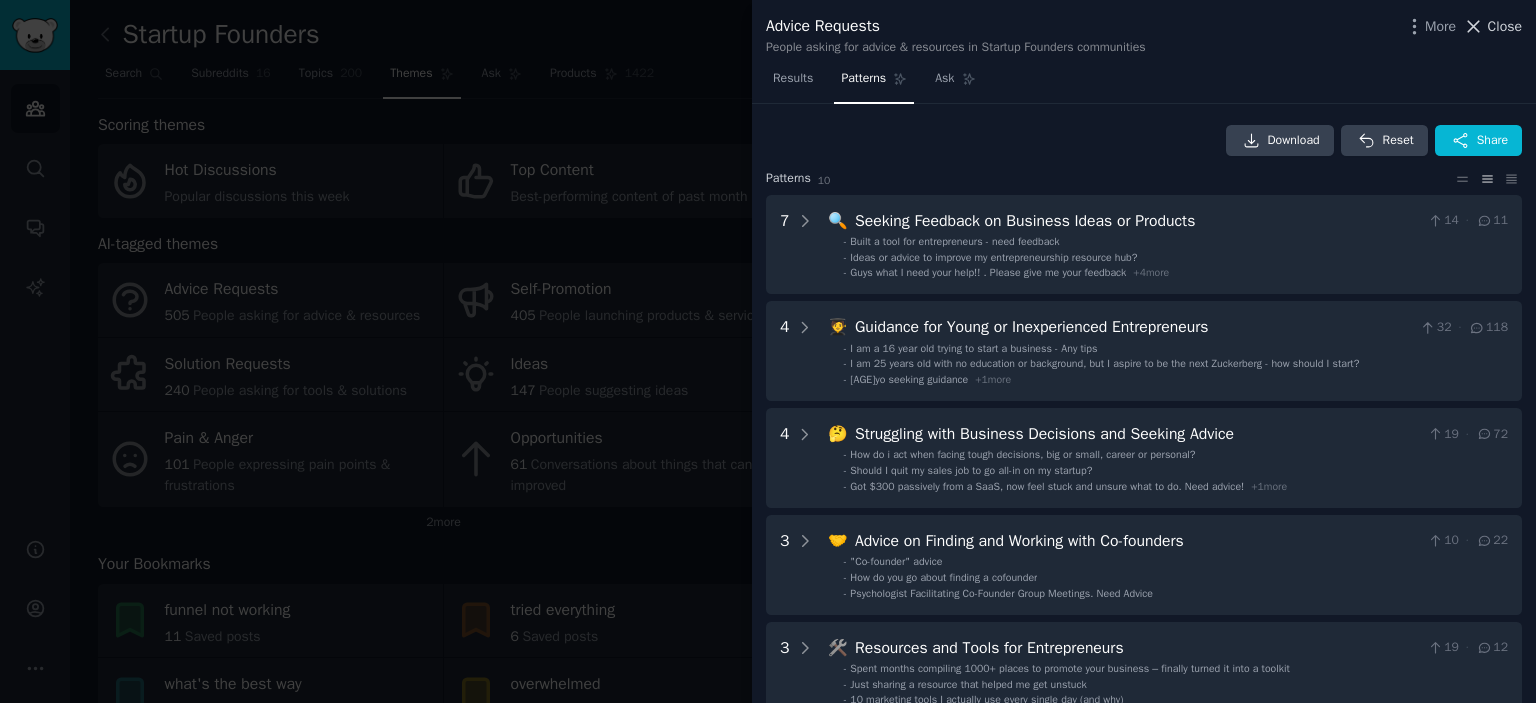 click on "Close" at bounding box center [1505, 26] 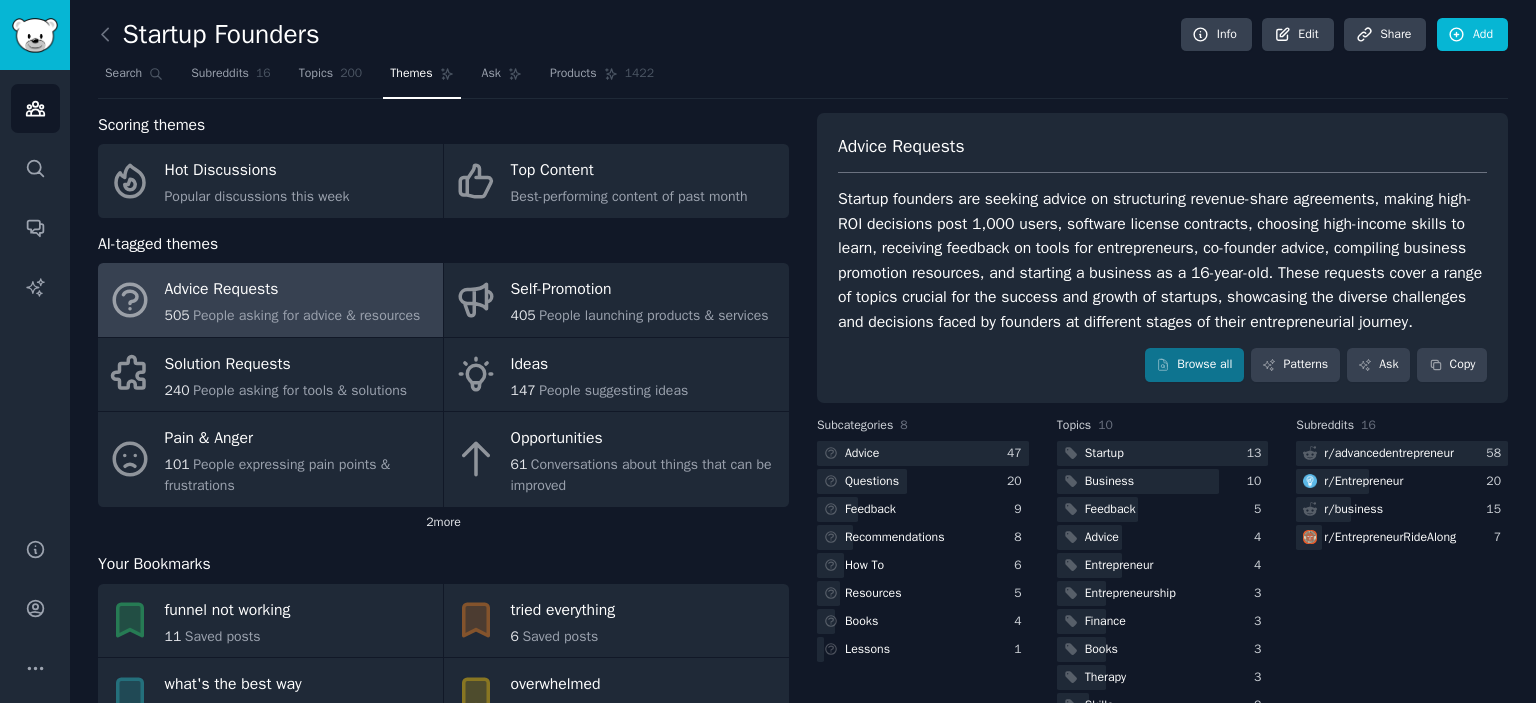 click on "2  more" 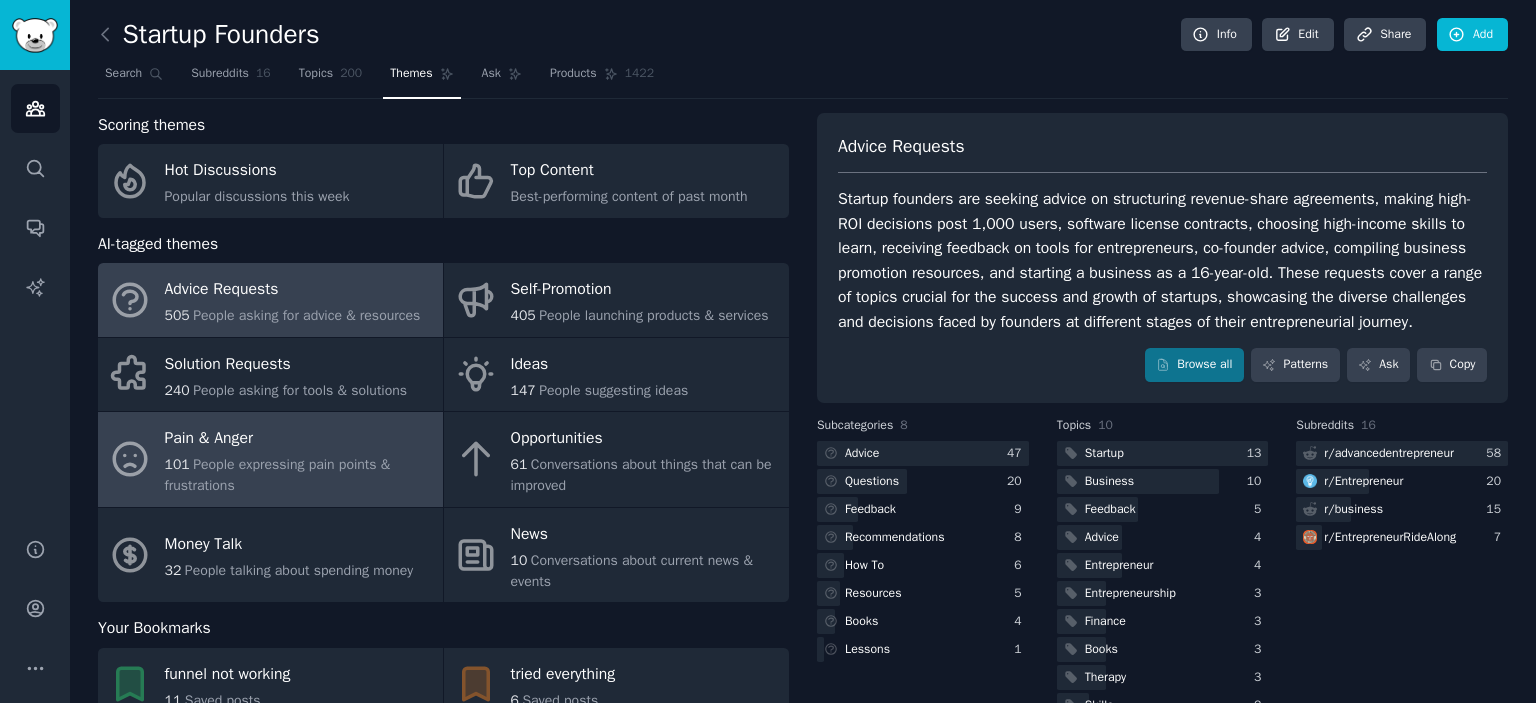 click on "Pain & Anger" at bounding box center (299, 439) 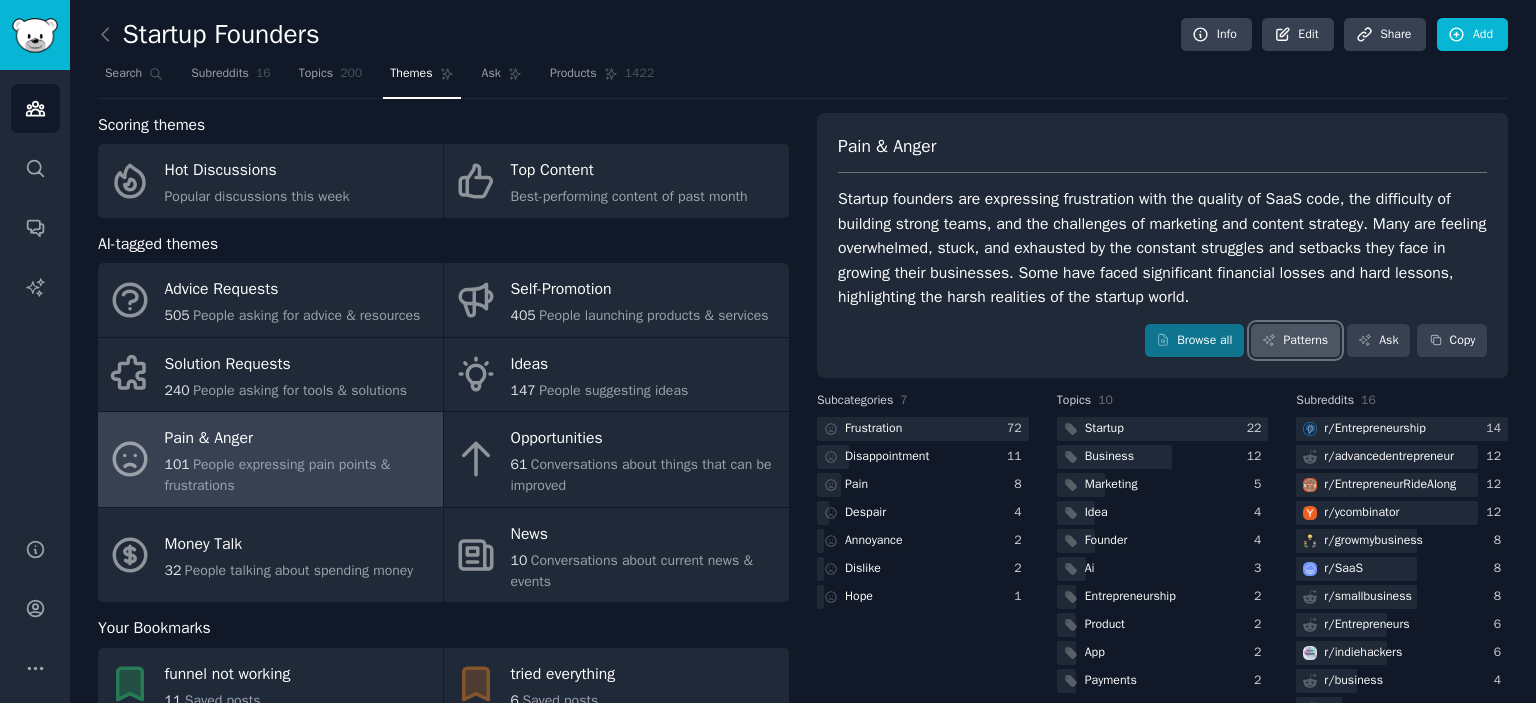 click on "Patterns" at bounding box center (1295, 341) 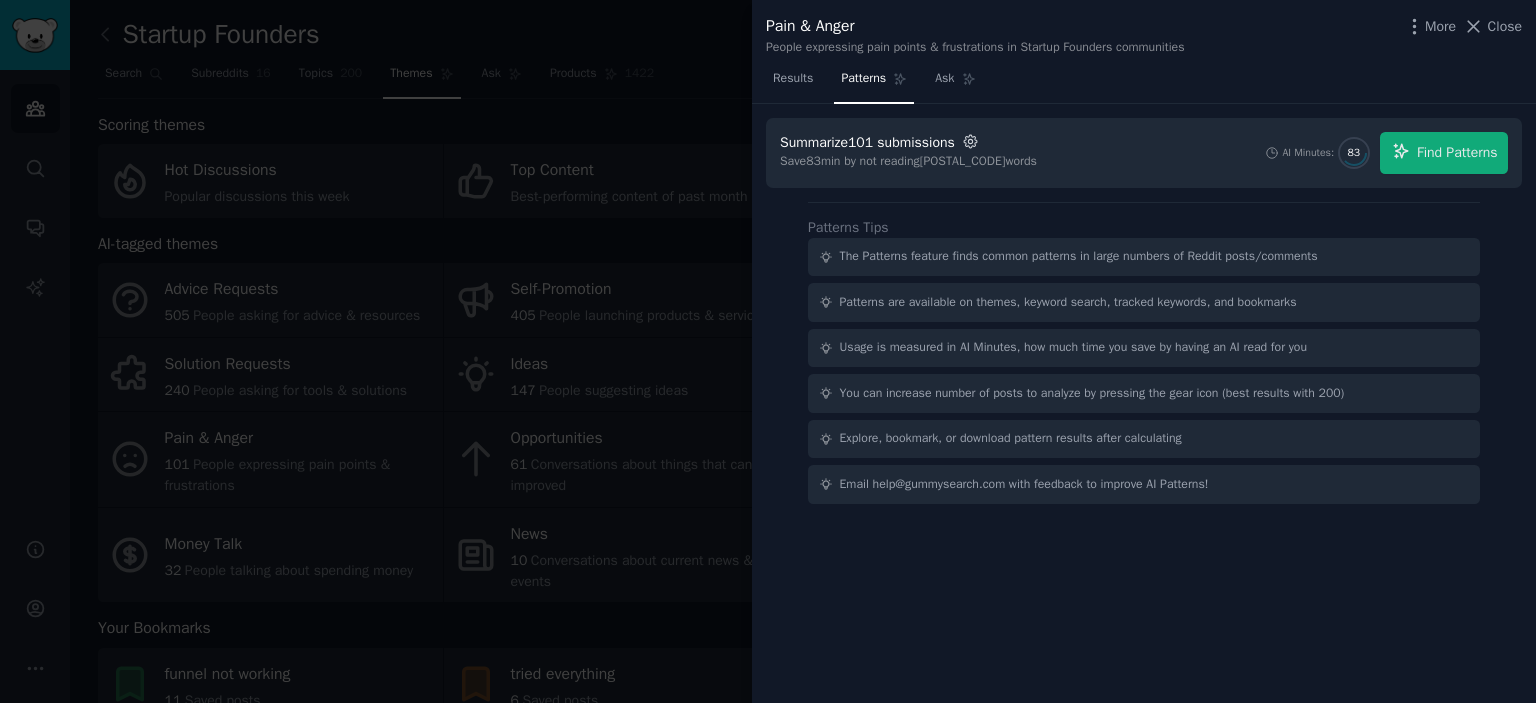 click 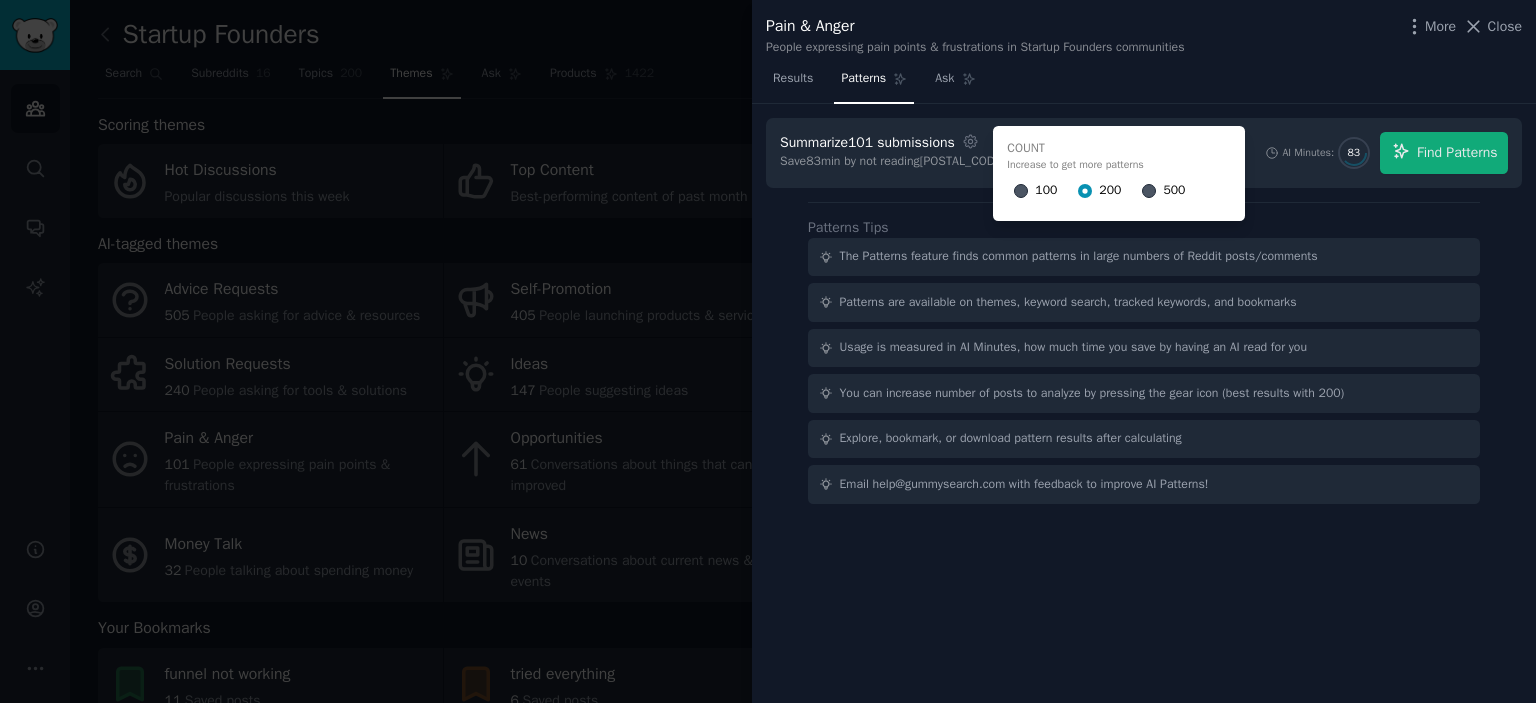 click on "Summarize  101   submissions Settings Count Increase to get more patterns 100 200 500 Save  83  min by not reading  20042  words AI Minutes:  83 Find Patterns" at bounding box center (1144, 153) 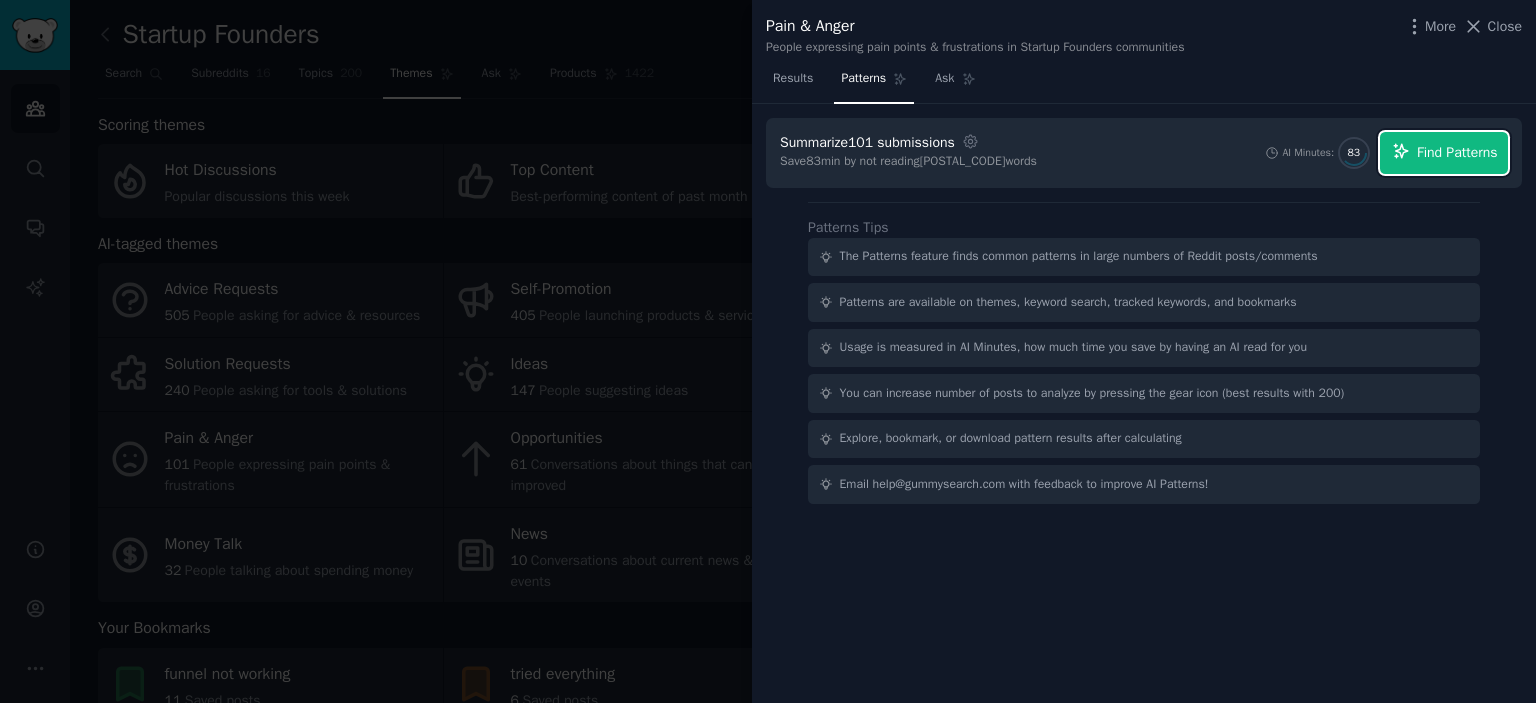 click on "Find Patterns" at bounding box center (1444, 153) 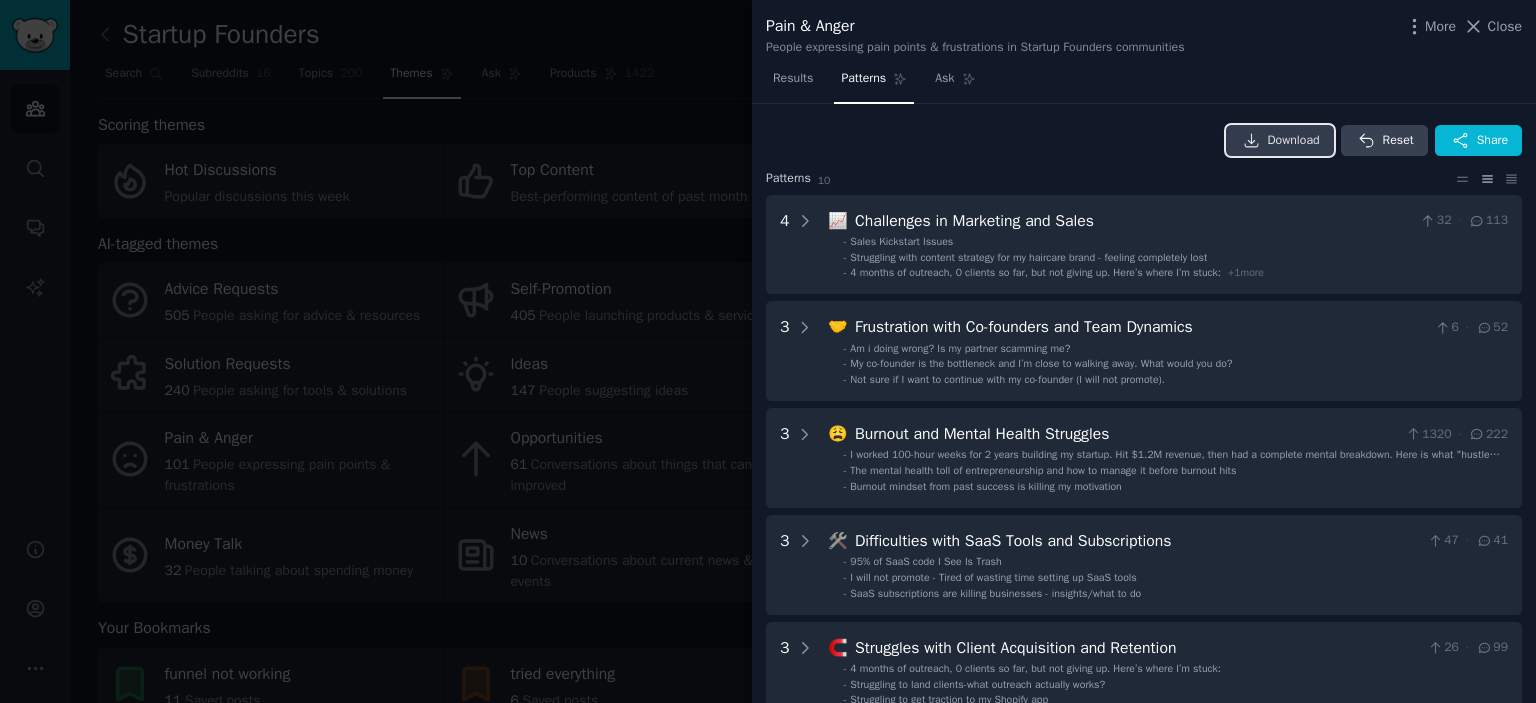 click on "Download" at bounding box center [1294, 141] 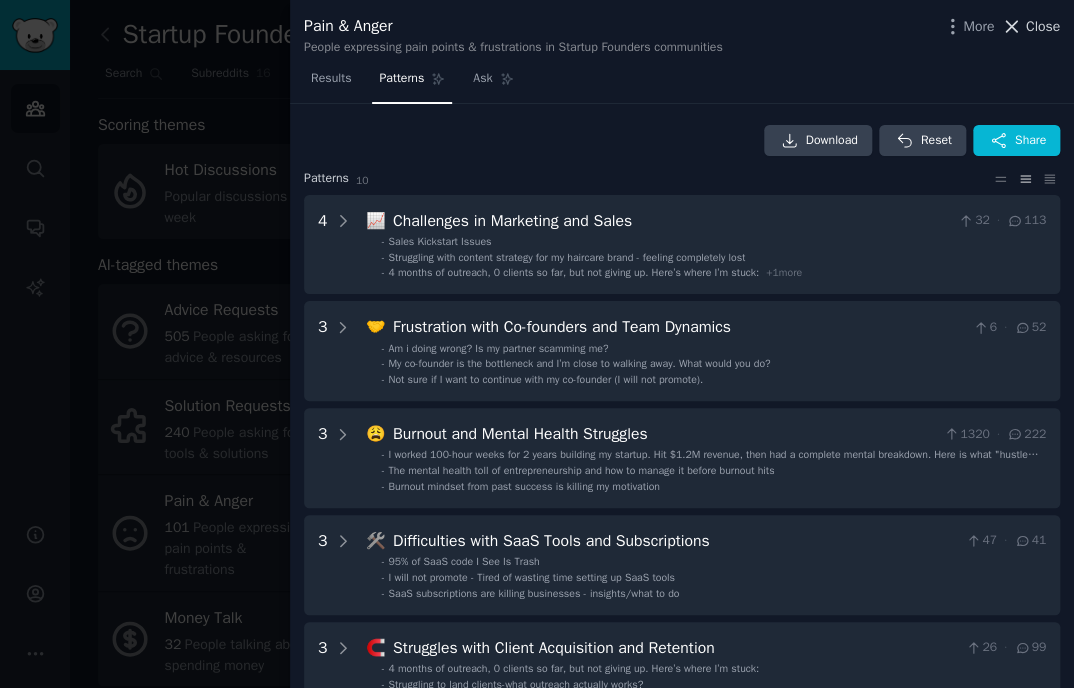 click on "Close" at bounding box center (1043, 26) 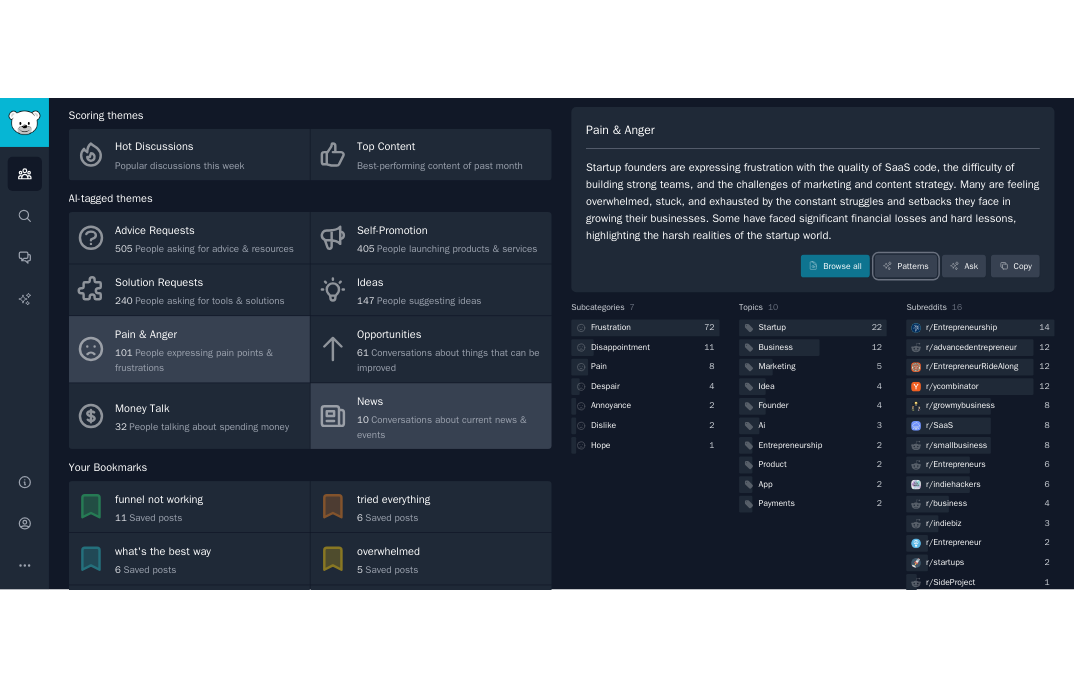 scroll, scrollTop: 0, scrollLeft: 0, axis: both 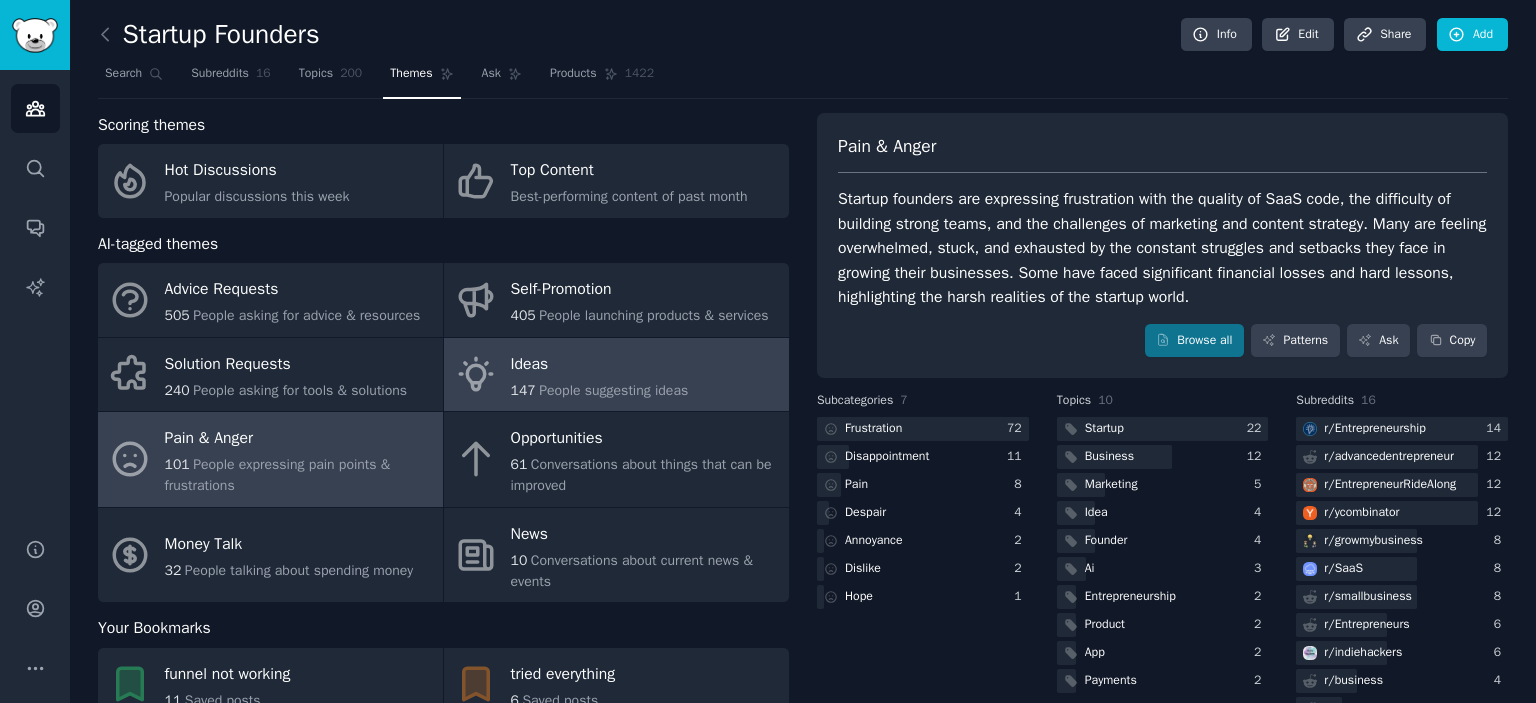 click on "People suggesting ideas" at bounding box center [613, 390] 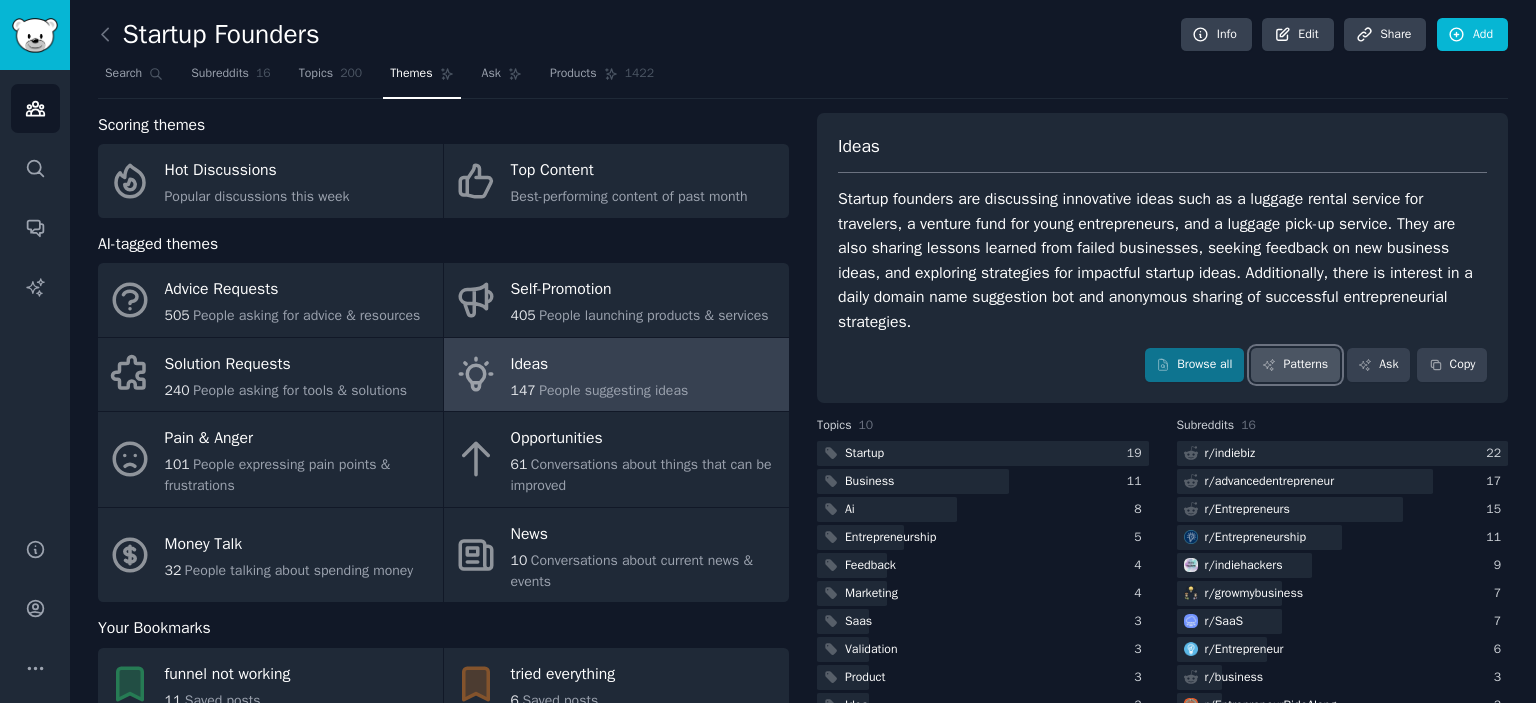 click on "Patterns" at bounding box center (1295, 365) 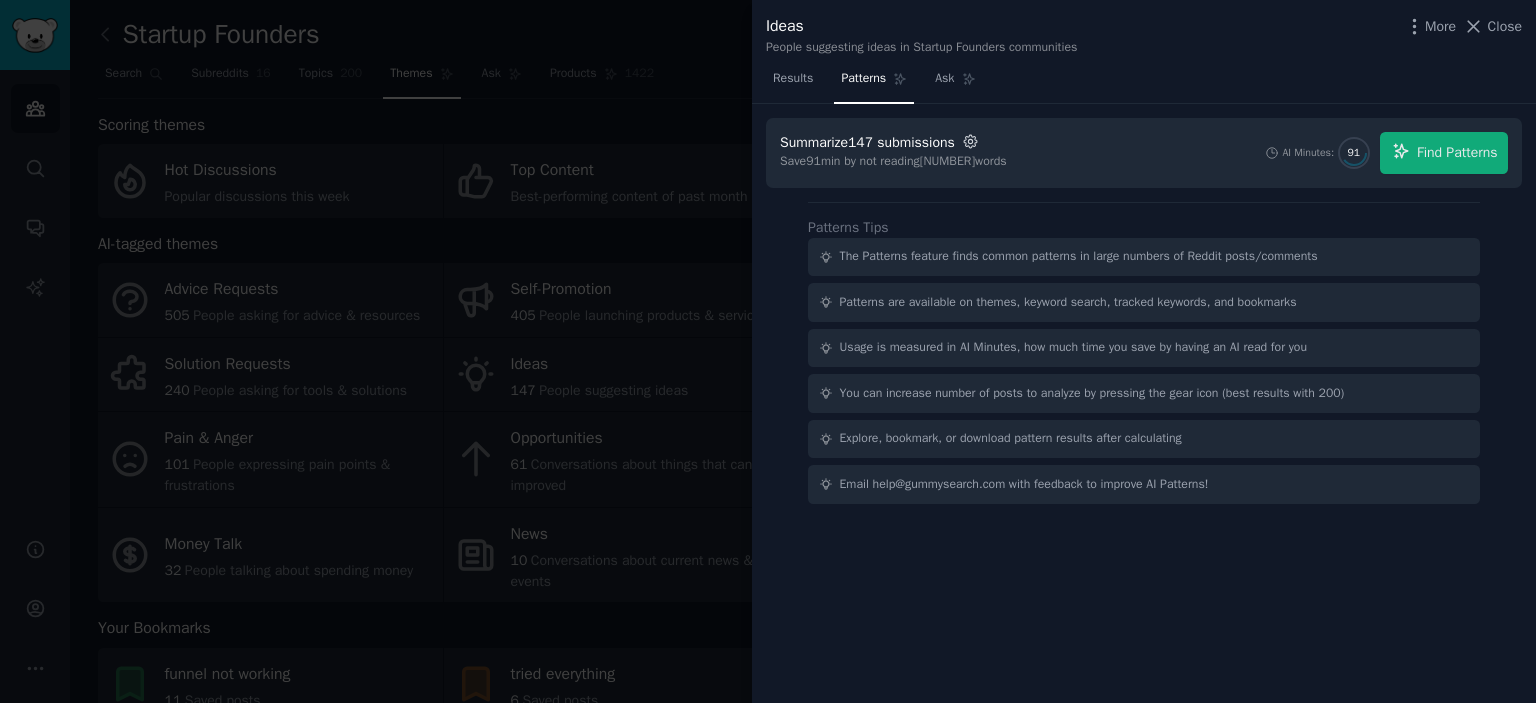 click 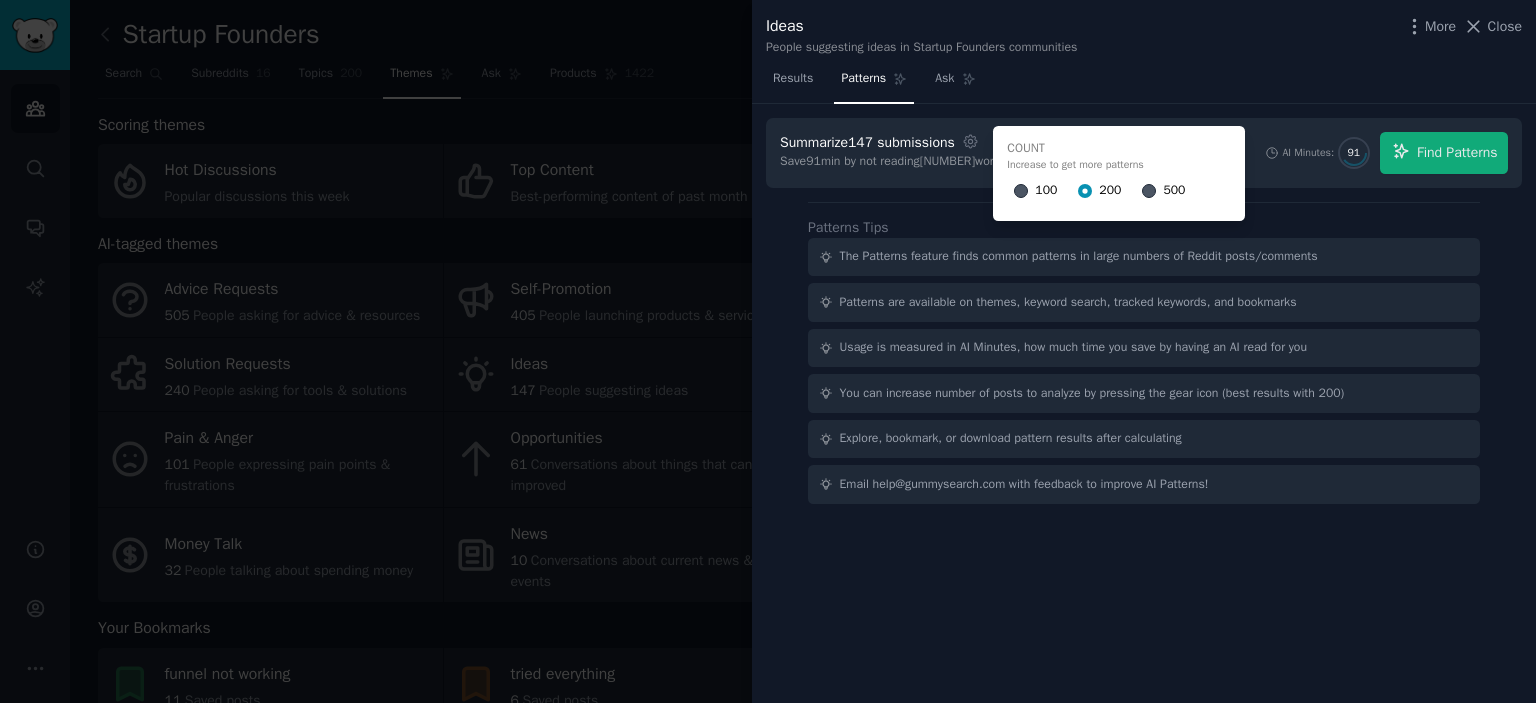 click on "Summarize  147   submissions Settings Count Increase to get more patterns 100 200 500 Save  91  min by not reading  22058  words AI Minutes:  91 Find Patterns" at bounding box center (1144, 153) 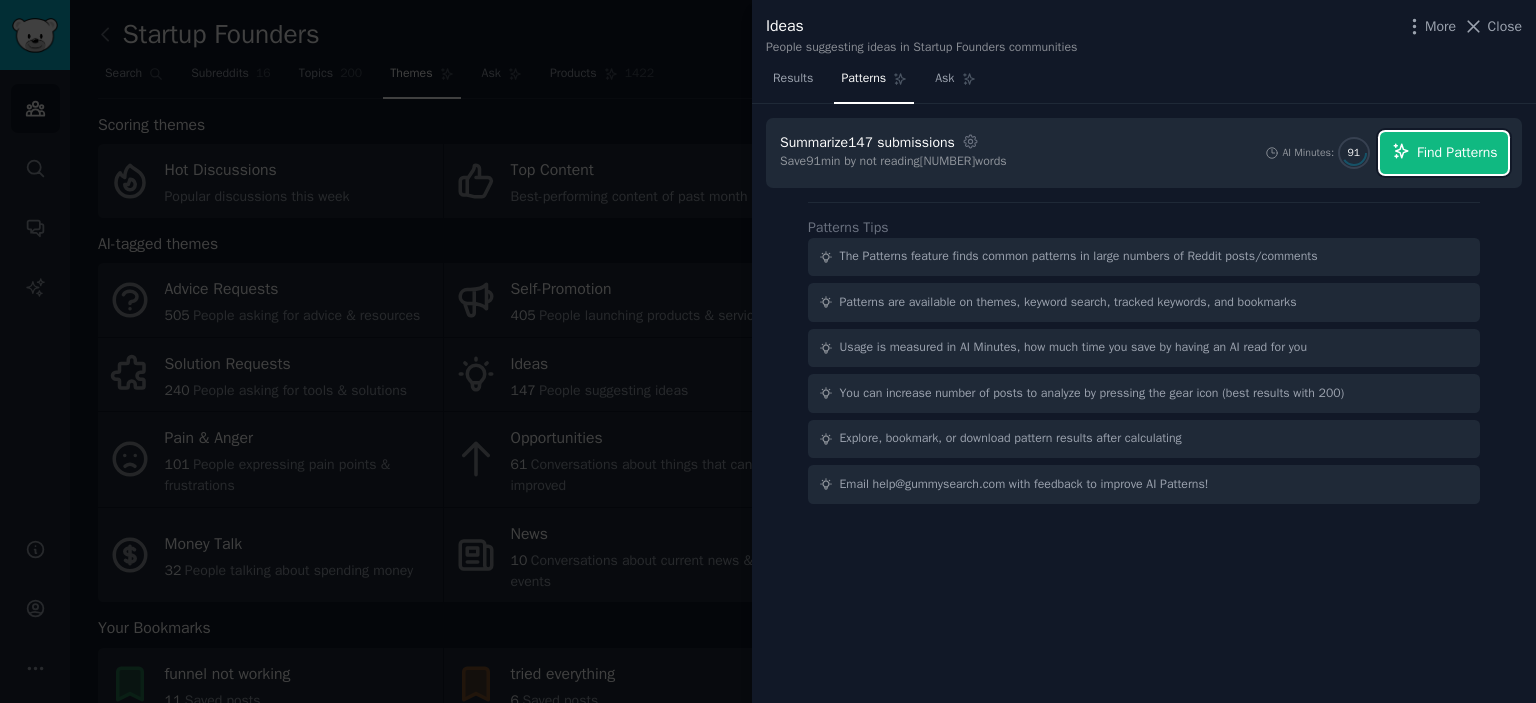 click 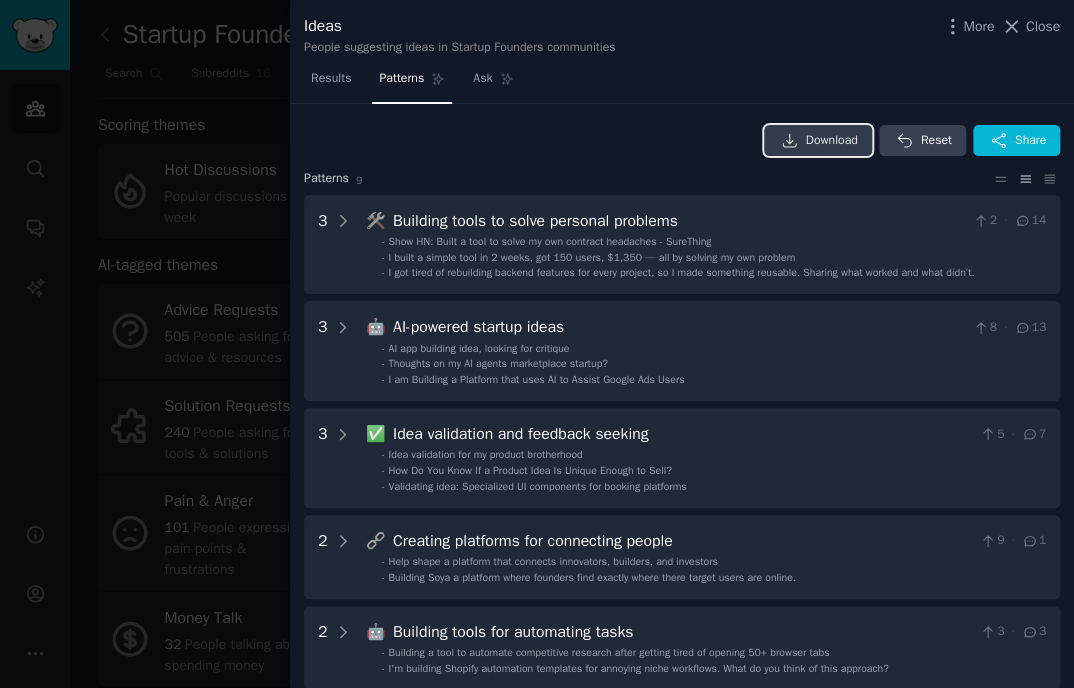 click on "Download" at bounding box center [832, 141] 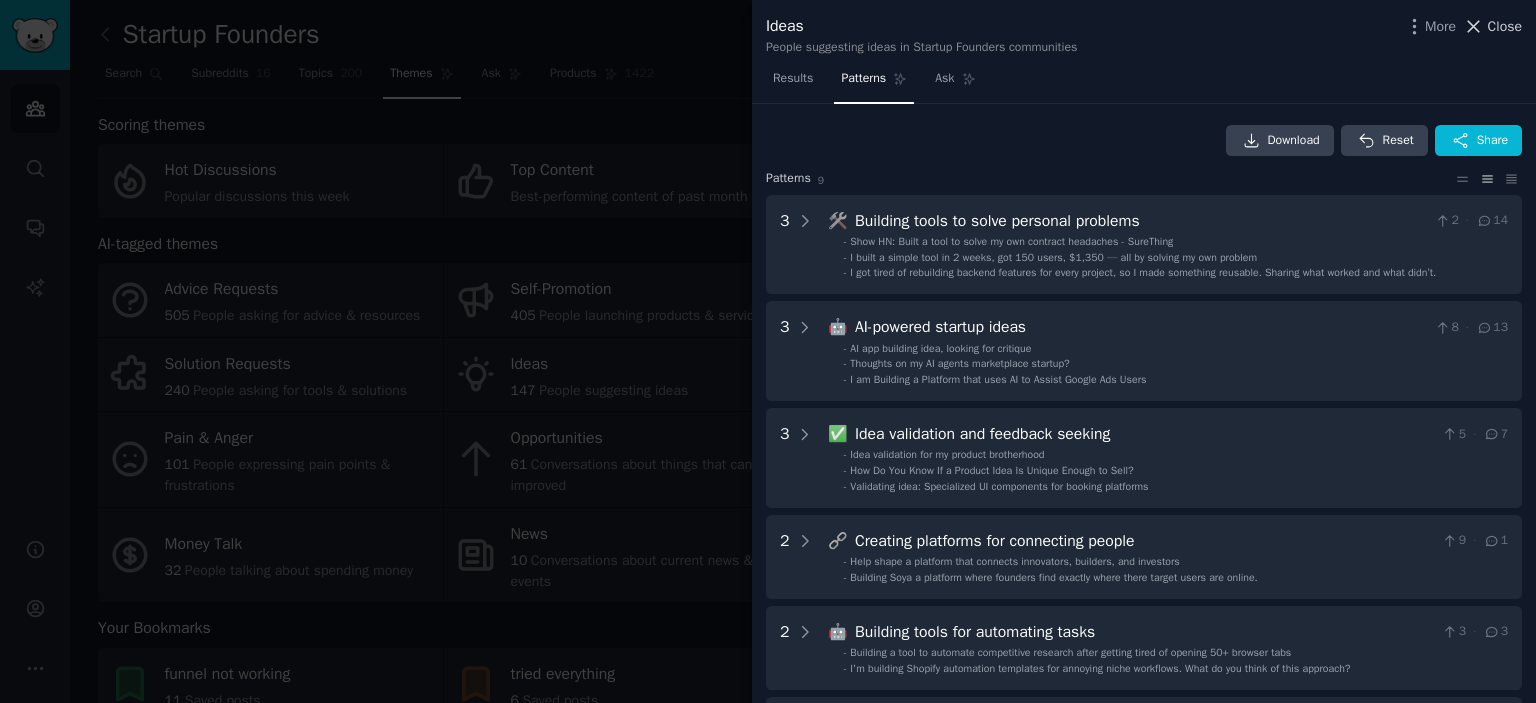 click on "Close" at bounding box center [1505, 26] 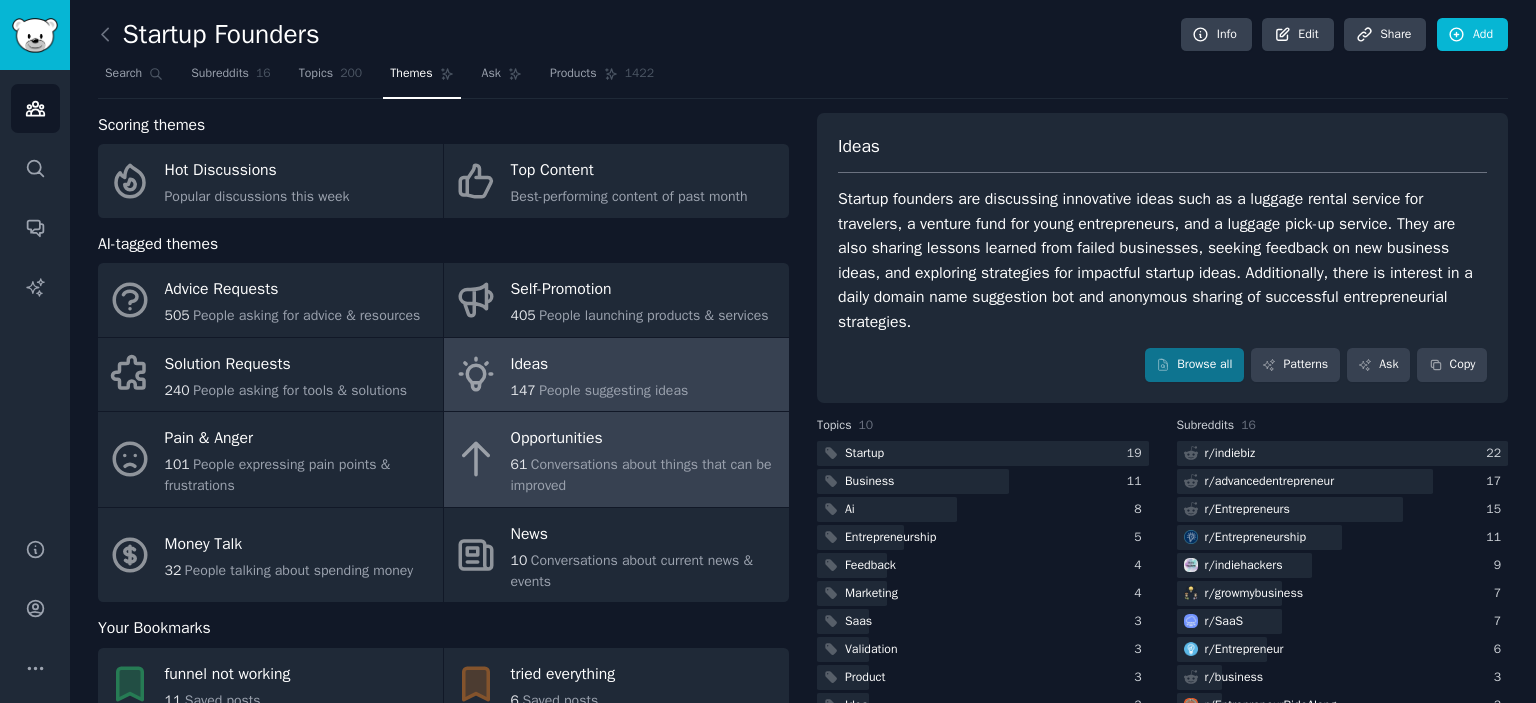 click on "Opportunities" at bounding box center (645, 439) 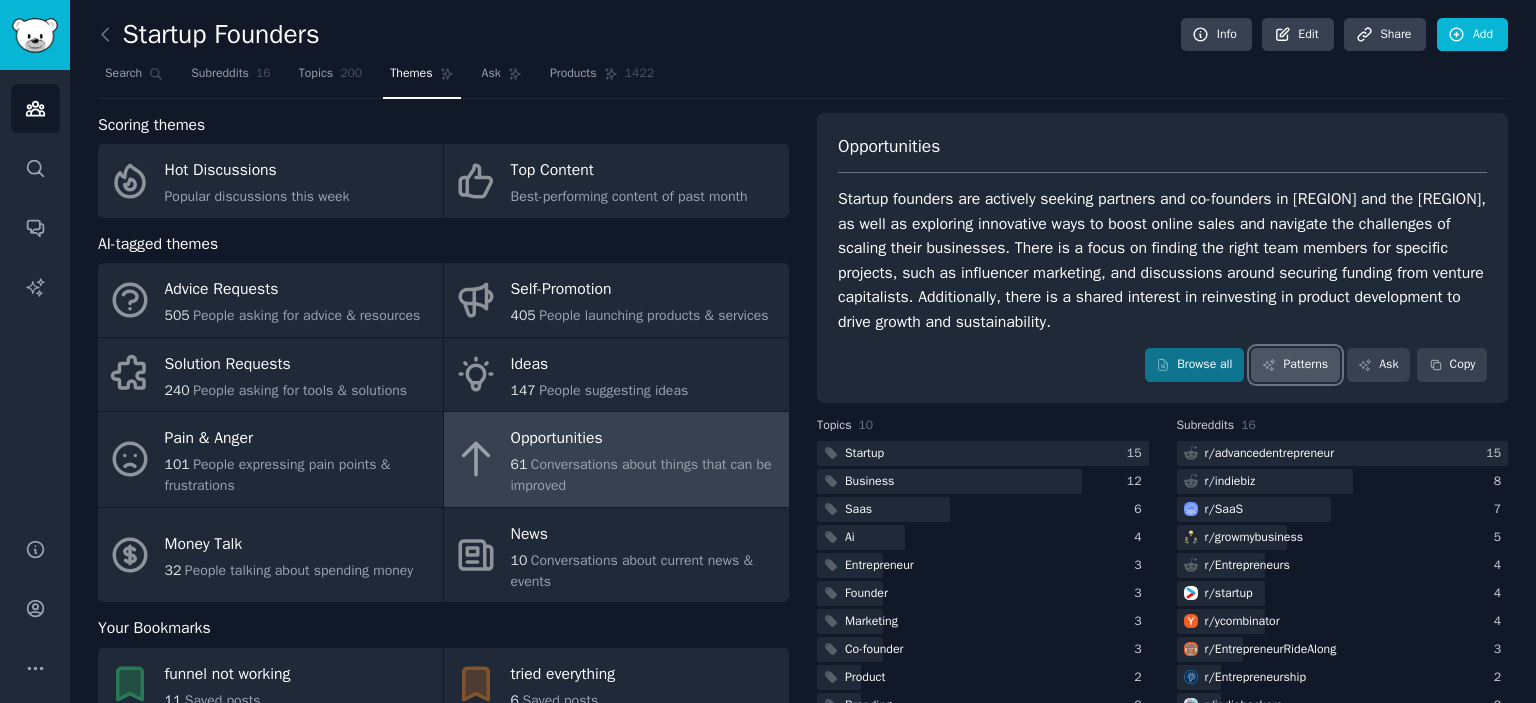 click on "Patterns" at bounding box center (1295, 365) 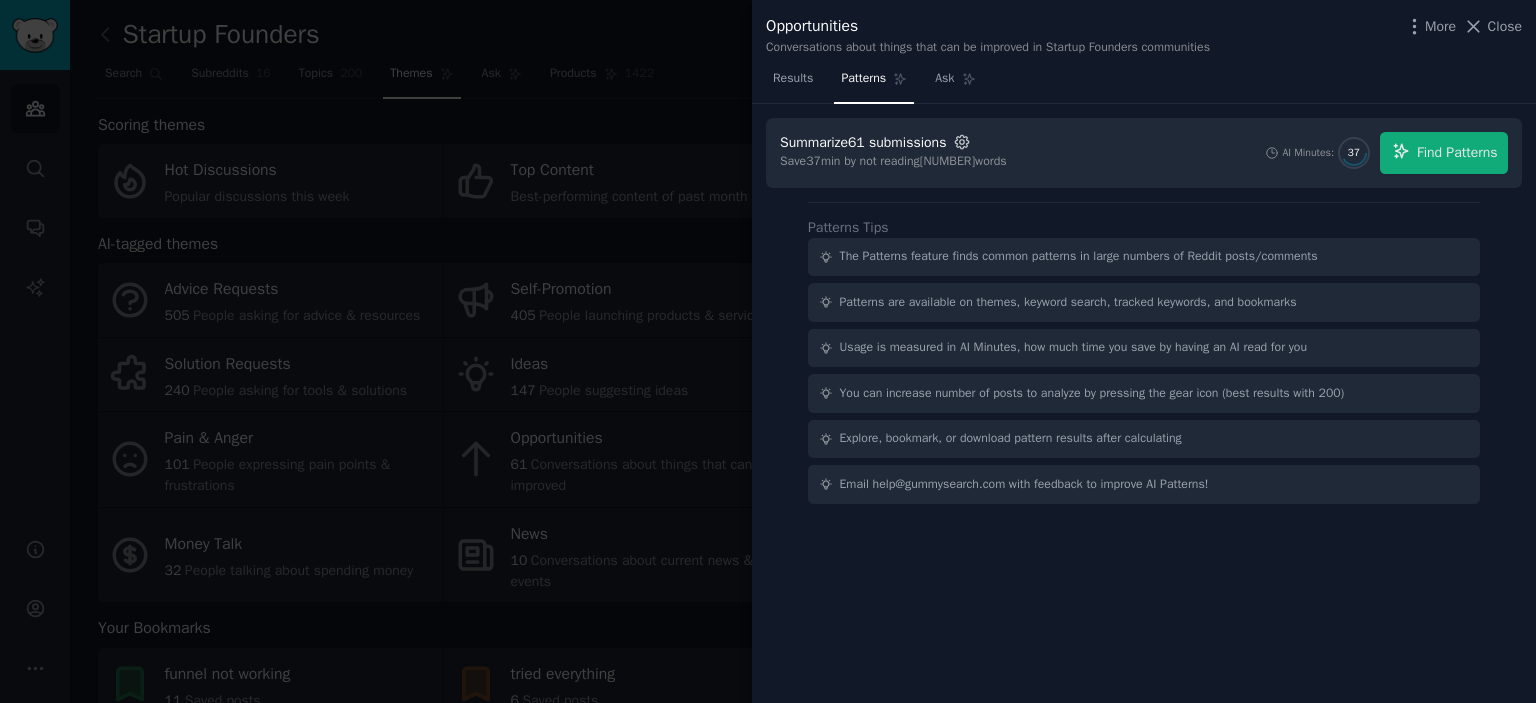 click 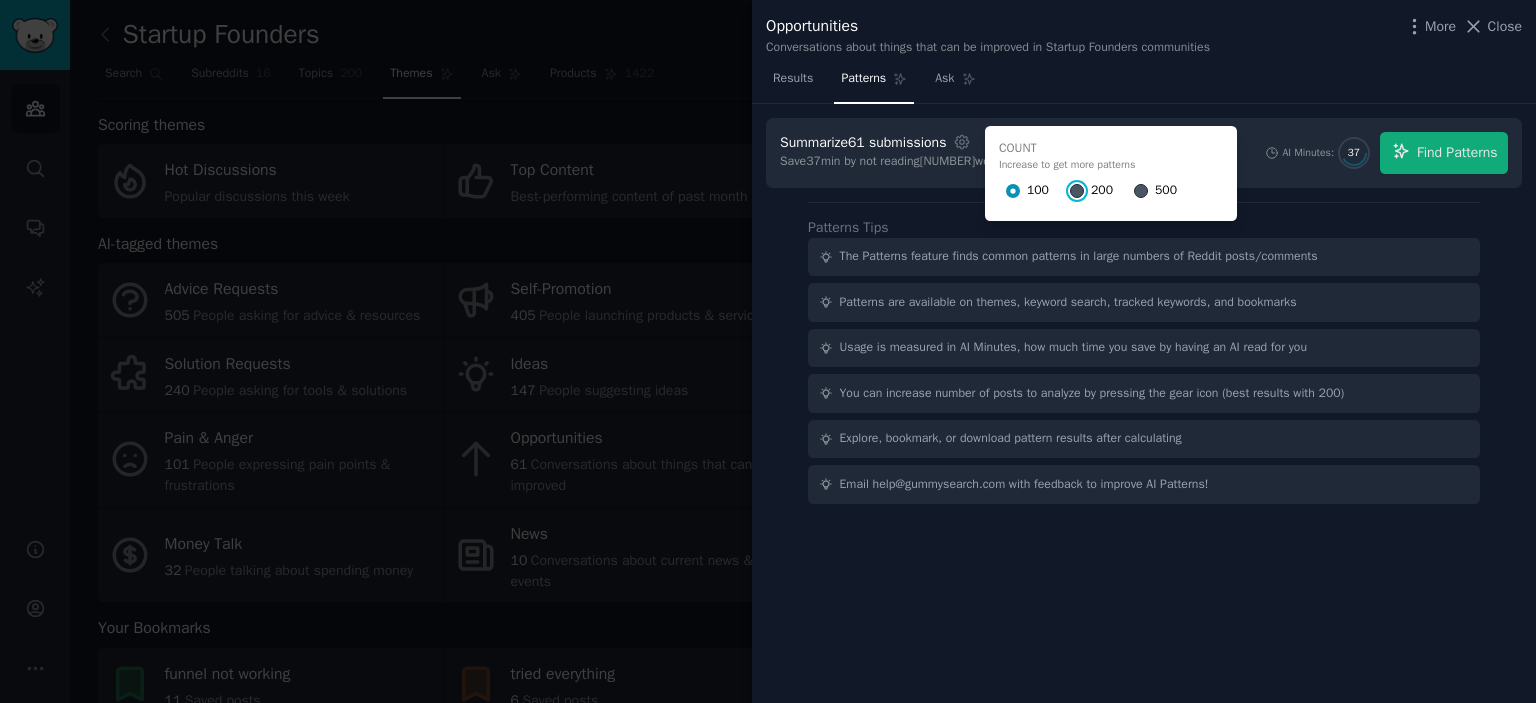 click on "200" at bounding box center [1077, 191] 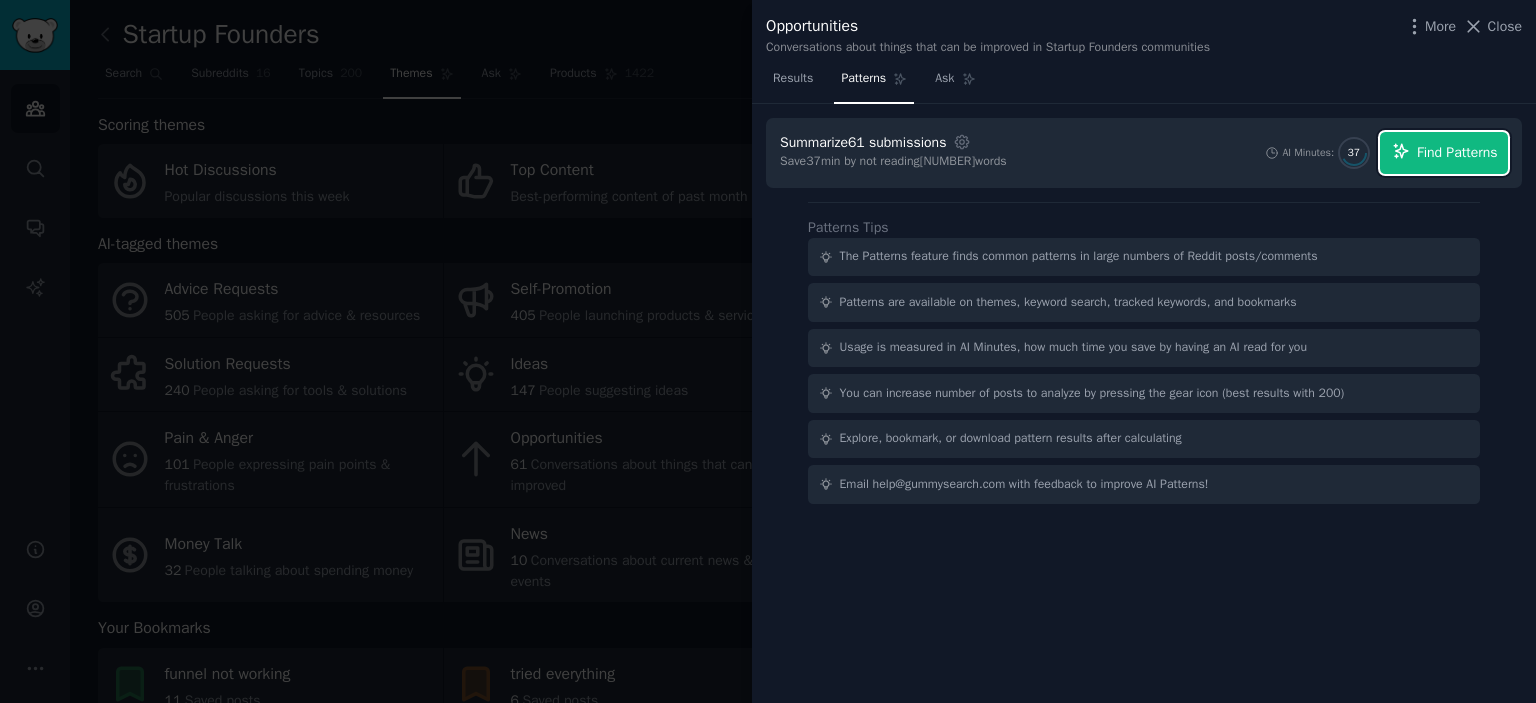 click on "Find Patterns" at bounding box center [1457, 152] 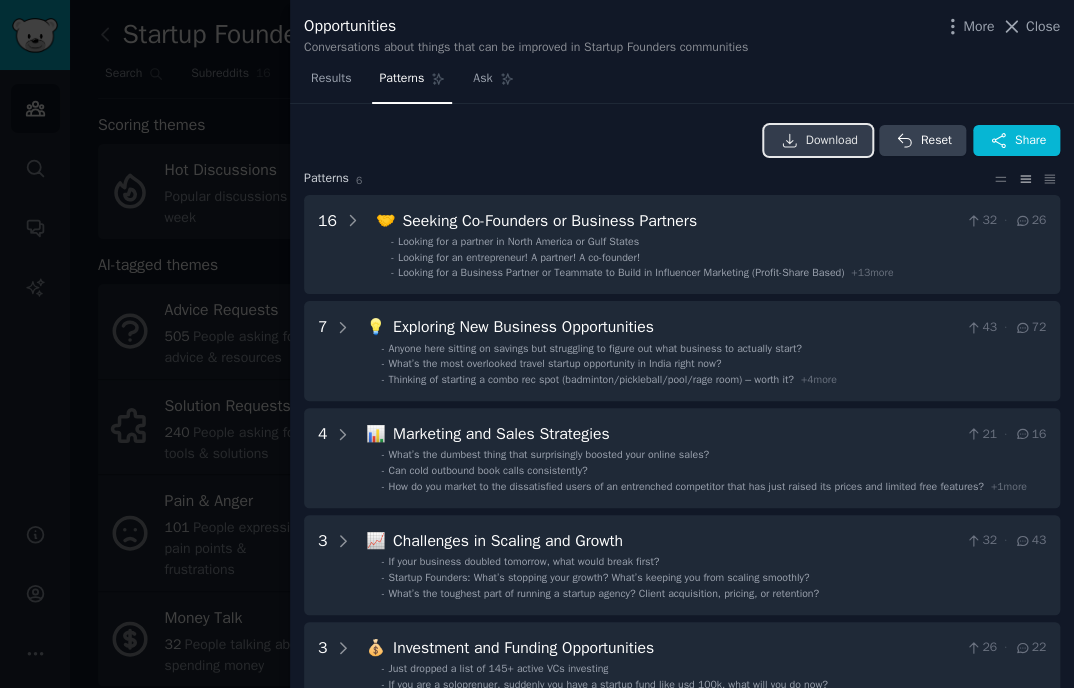 click on "Download" at bounding box center [832, 141] 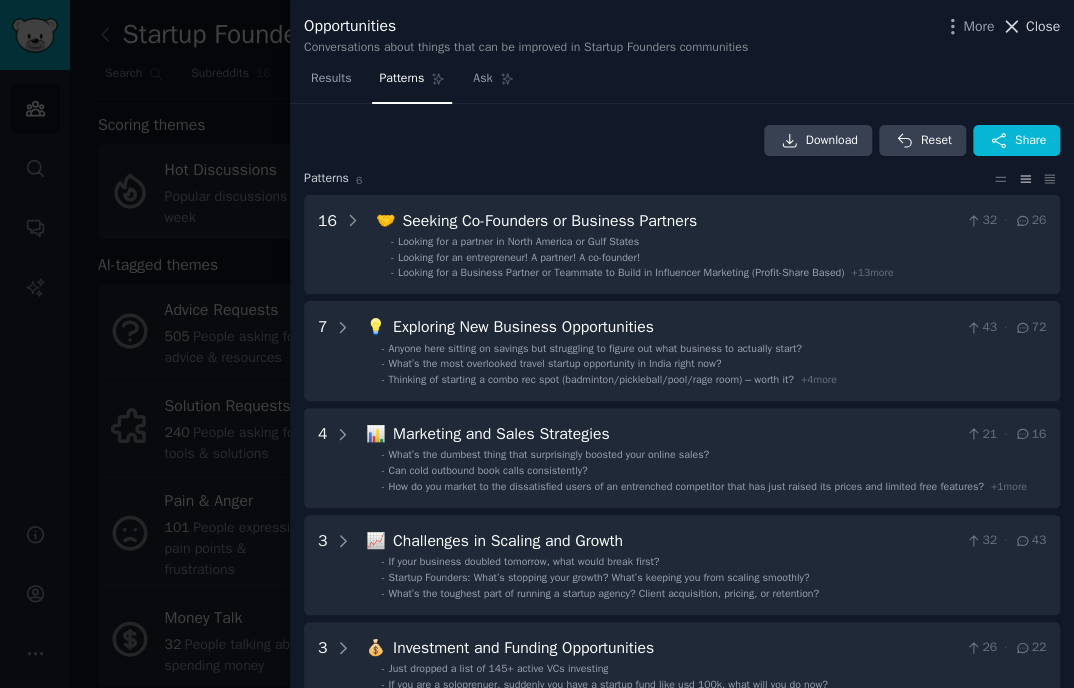 click 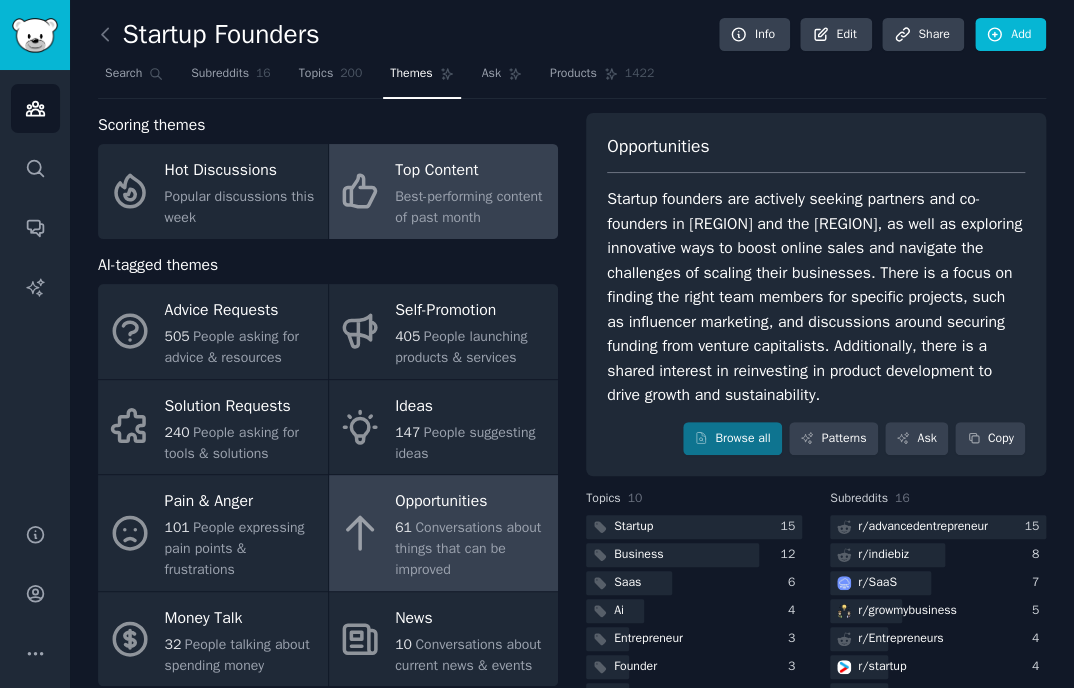 click on "Top Content" at bounding box center (471, 171) 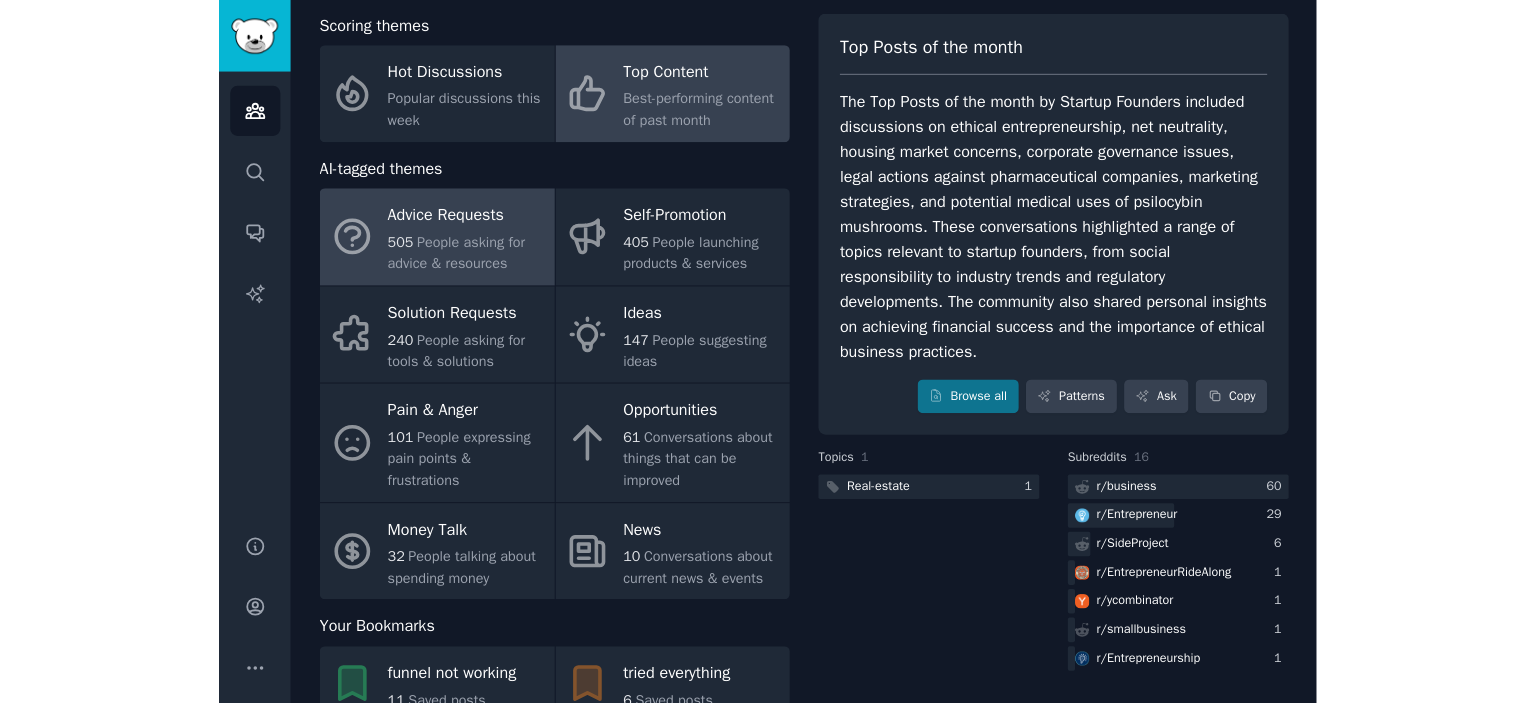 scroll, scrollTop: 0, scrollLeft: 0, axis: both 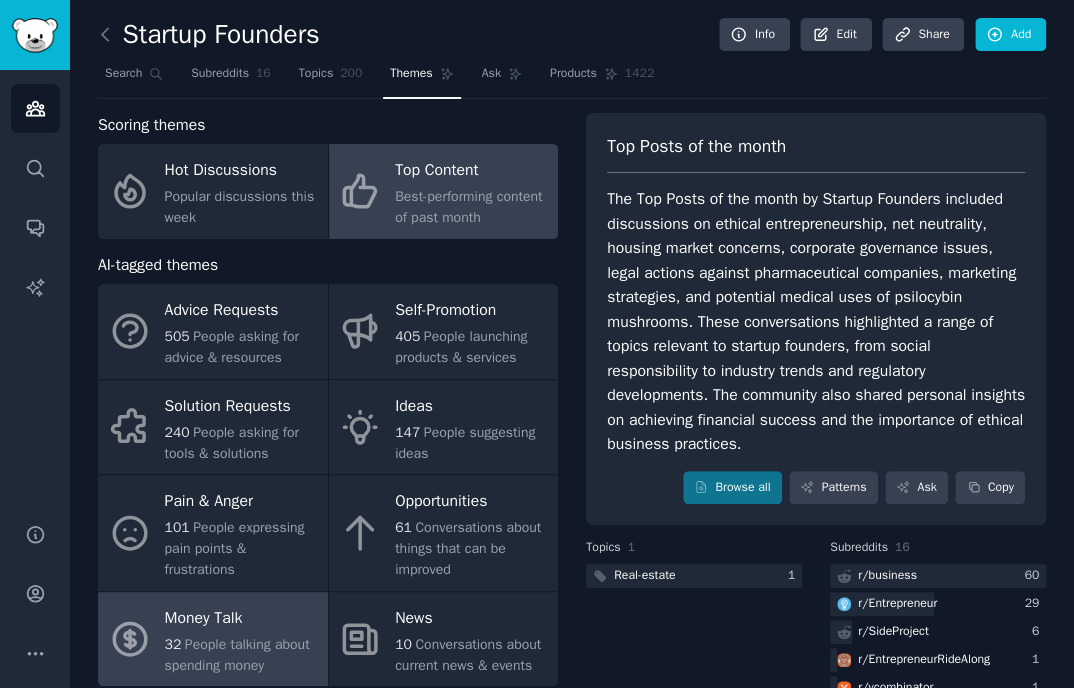 click on "Money Talk" at bounding box center [241, 618] 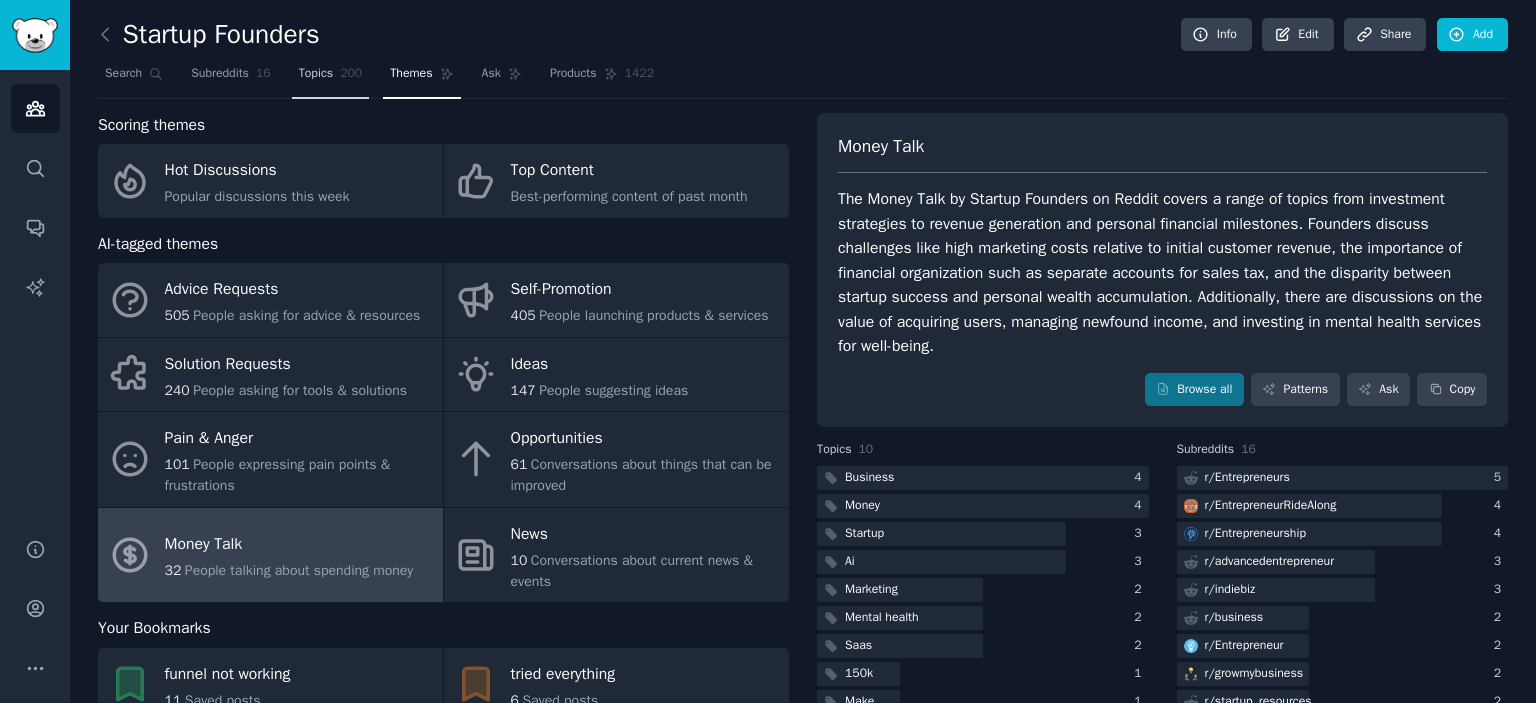 click on "Topics" at bounding box center (316, 74) 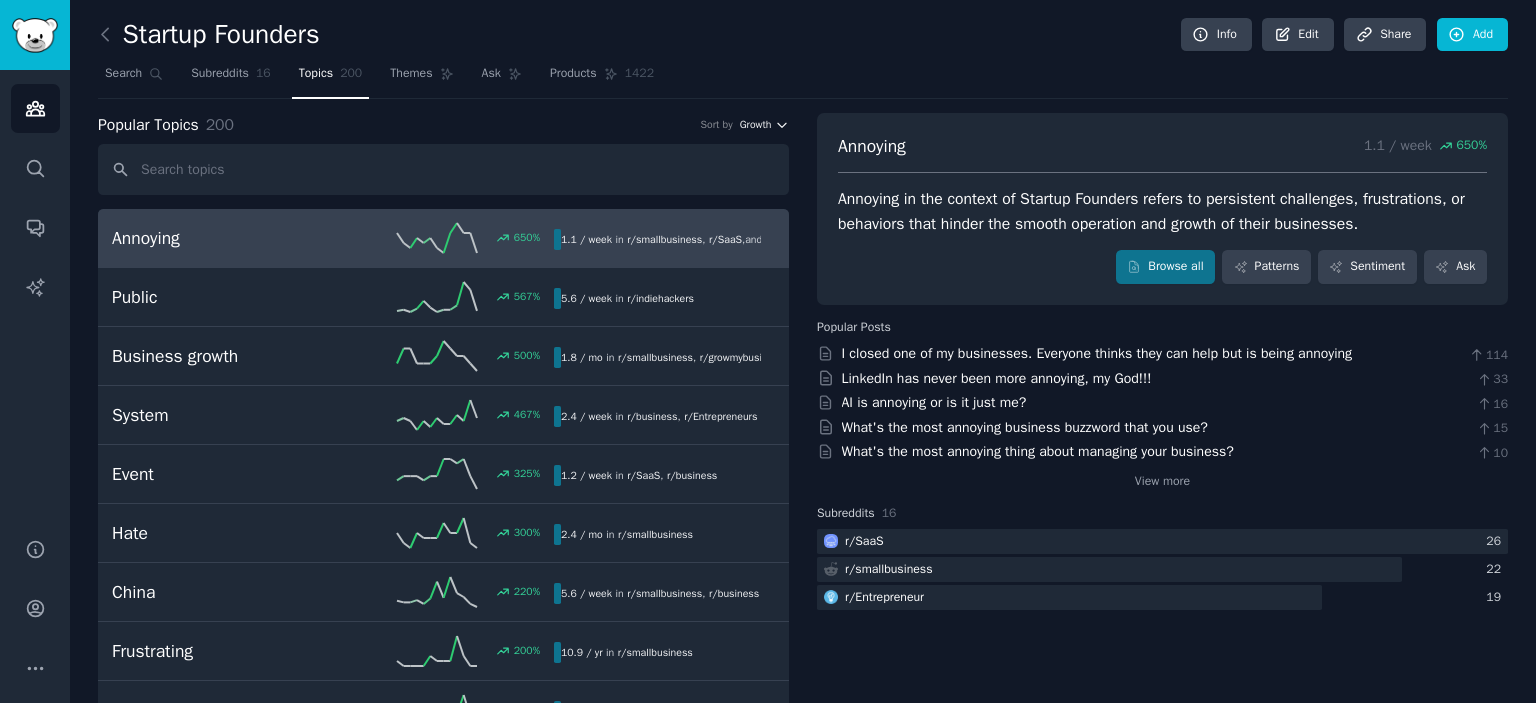 scroll, scrollTop: 0, scrollLeft: 0, axis: both 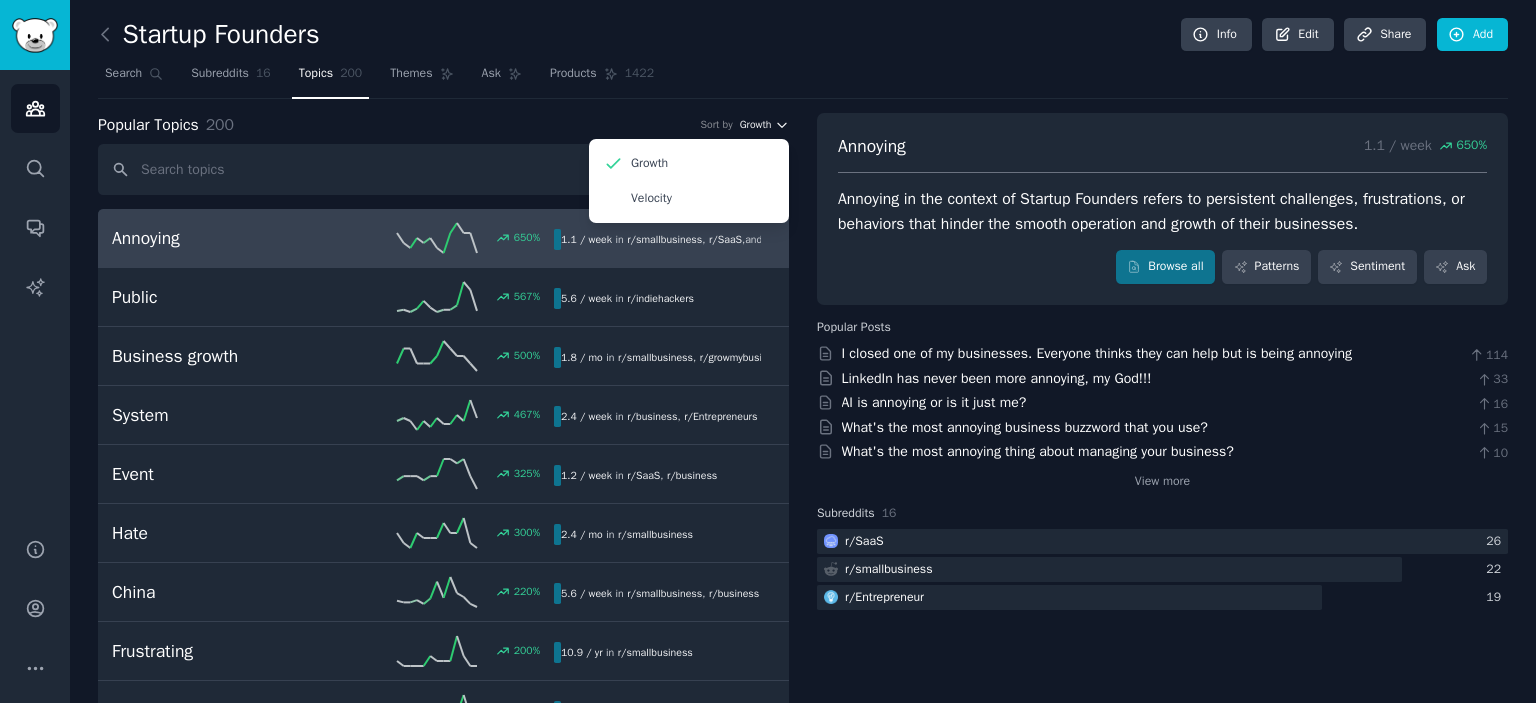 click 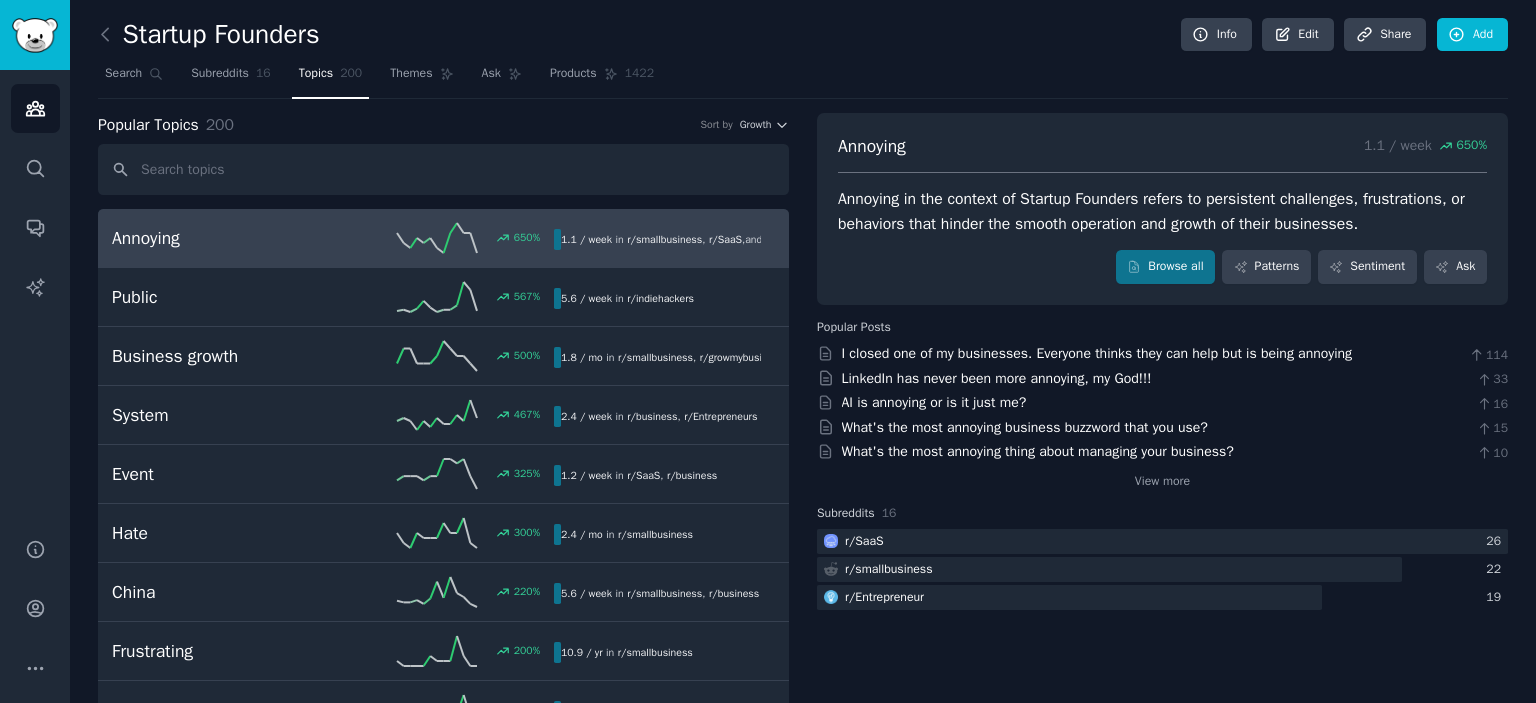 type 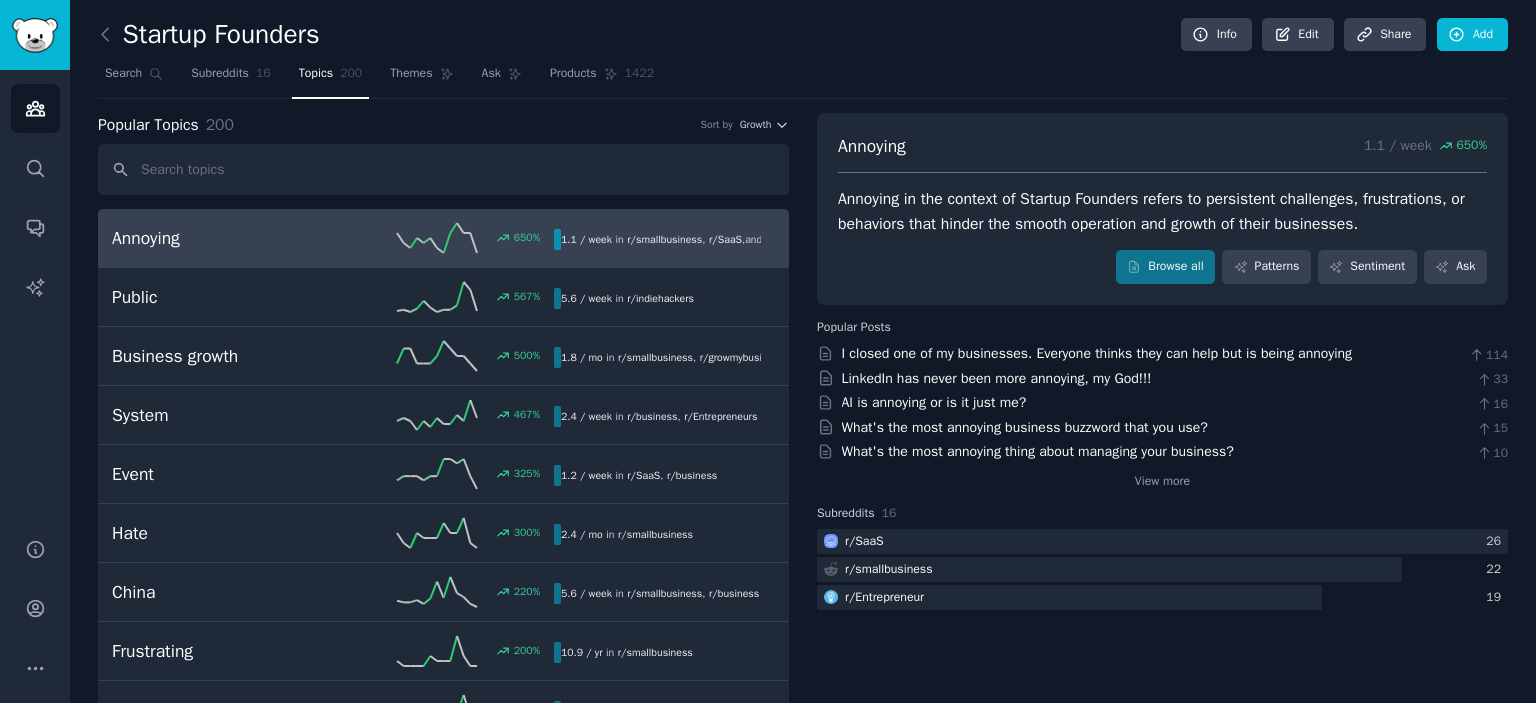 click on "Annoying" at bounding box center (222, 238) 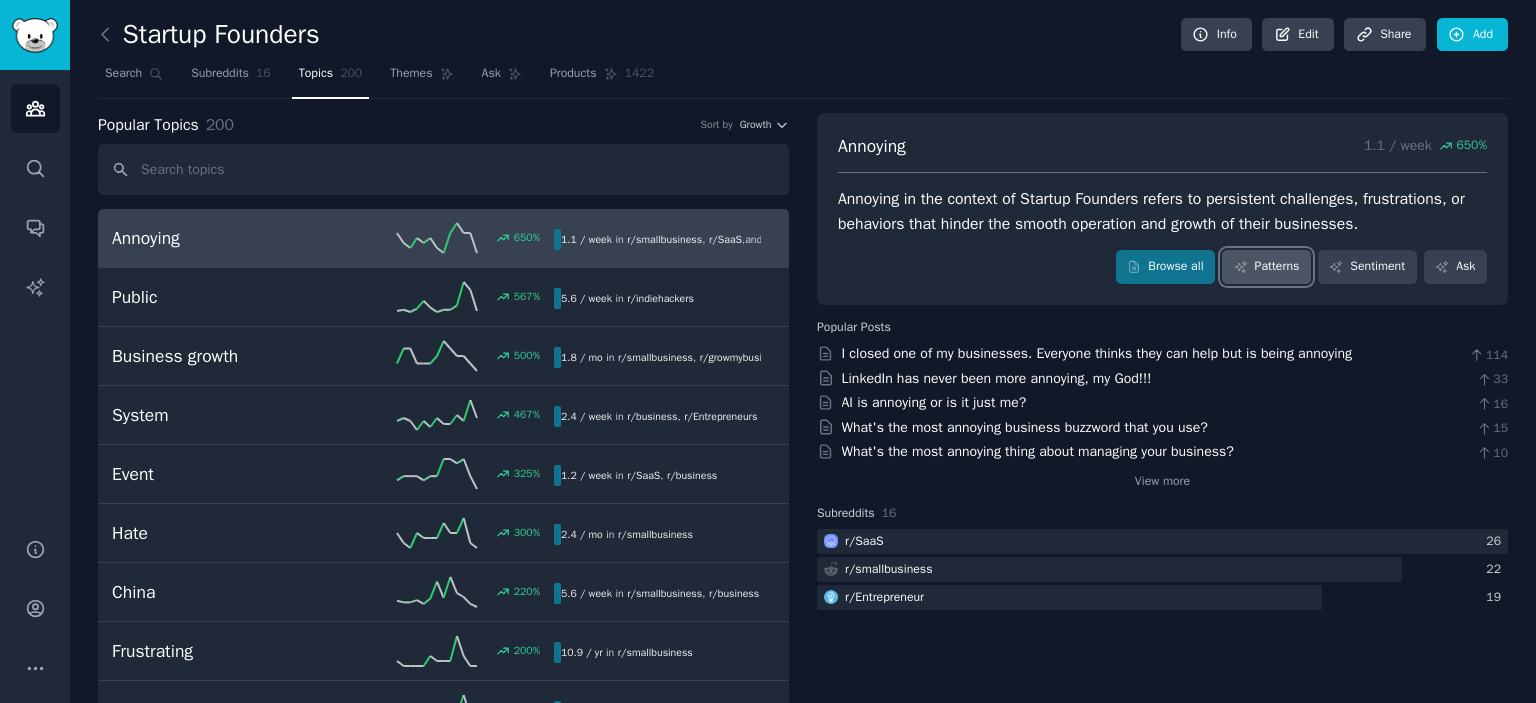 click on "Patterns" at bounding box center (1266, 267) 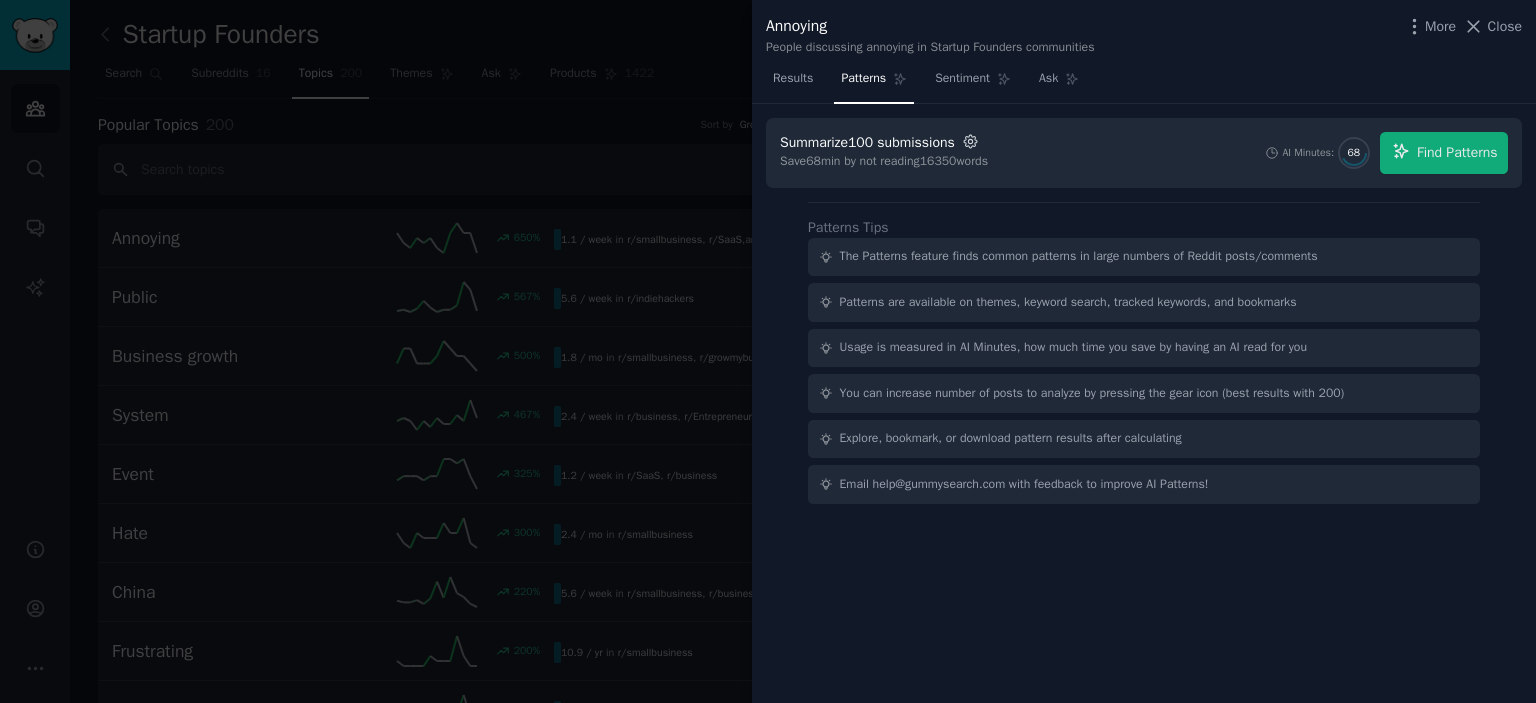 click 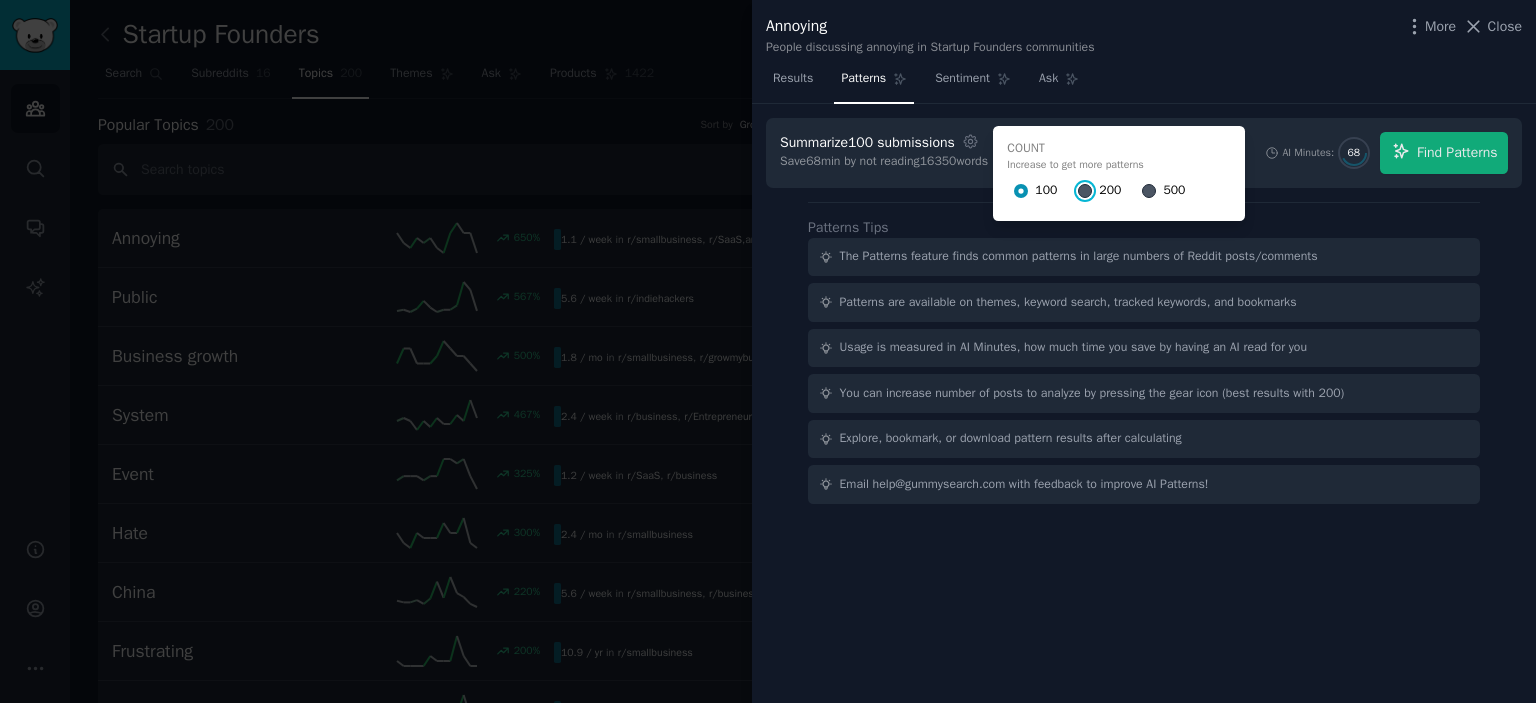 click on "200" at bounding box center (1085, 191) 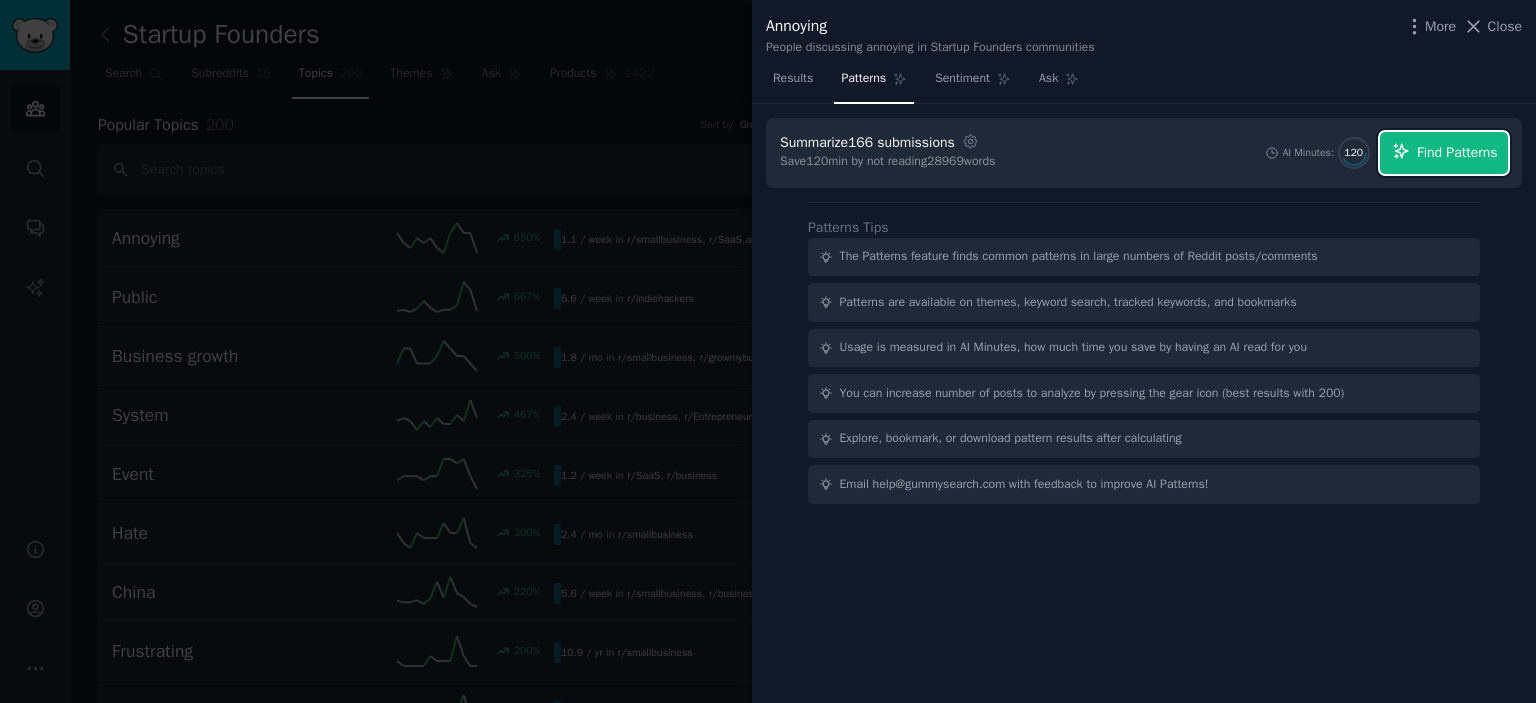 click on "Find Patterns" at bounding box center [1457, 152] 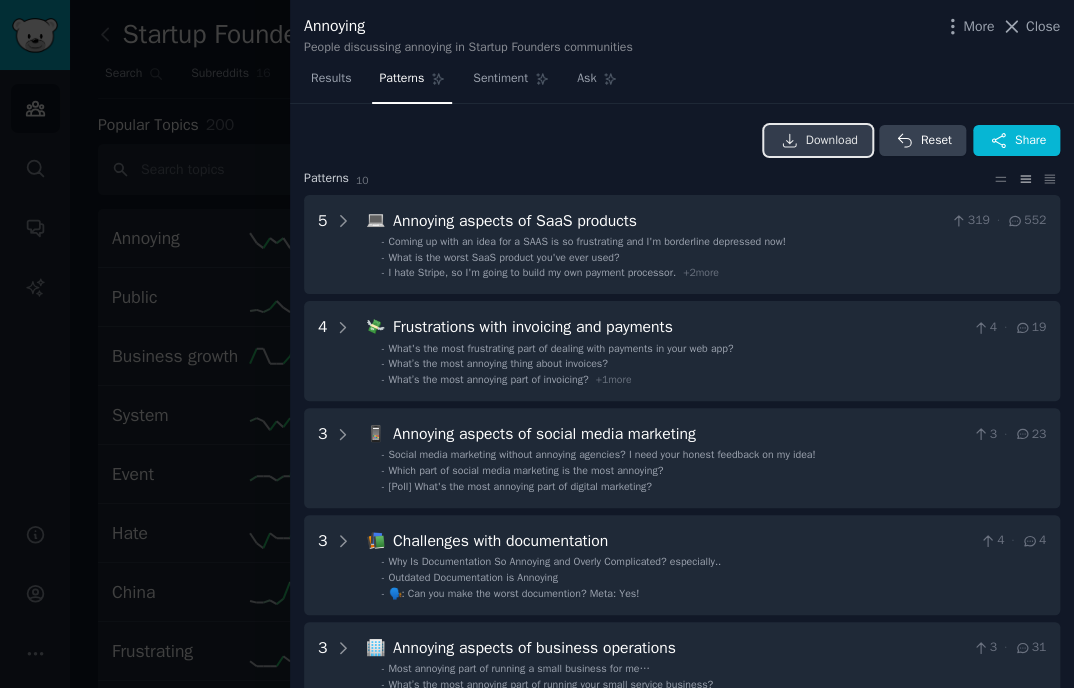 click on "Download" at bounding box center (832, 141) 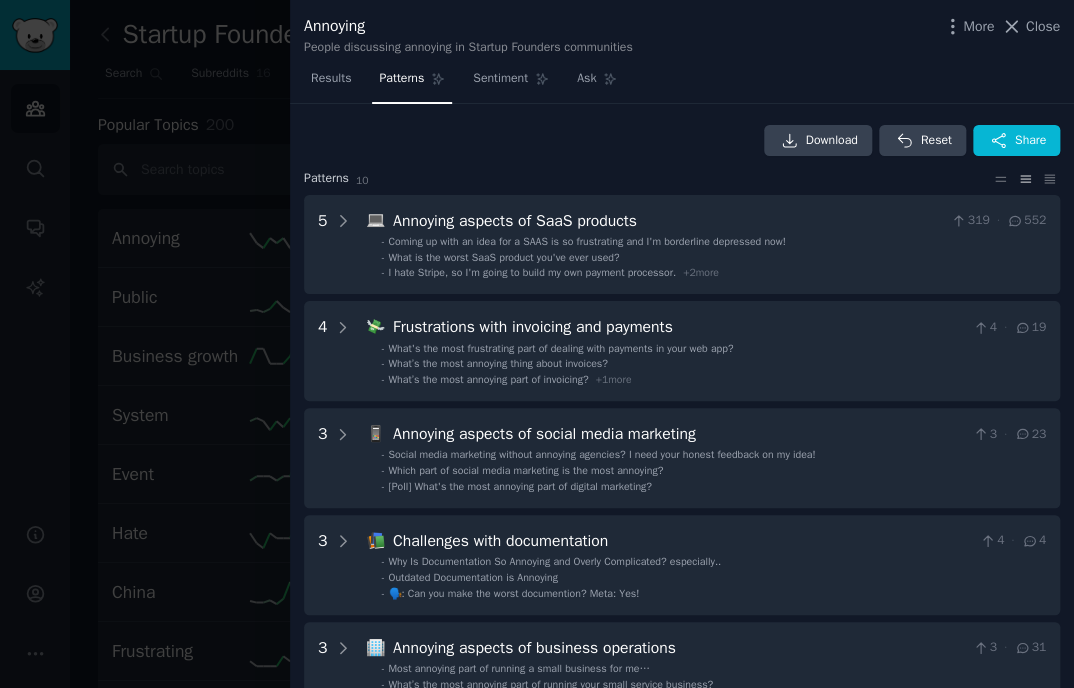 click on "Download Reset Share Pattern s 10 5 💻 Annoying aspects of SaaS products 319 · 552 - Coming up with an idea for a SAAS is so frustrating and I'm borderline depressed now! - What is the worst SaaS product you've ever used? - I hate Stripe, so I'm going to build my own payment processor. +  2  more 4 💸 Frustrations with invoicing and payments 4 · 19 - What's the most frustrating part of dealing with payments in your web app? - What’s the most annoying thing about invoices? - What’s the most annoying part of invoicing? +  1  more 3 📱 Annoying aspects of social media marketing 3 · 23 - Social media marketing without annoying agencies? I need your honest feedback on my idea! - Which part of social media marketing is the most annoying? - [Poll] What's the most annoying part of digital marketing? 3 📚 Challenges with documentation 4 · 4 - Why Is Documentation So Annoying and Overly Complicated? especially.. - Outdated Documentation is Annoying - 3 🏢 Annoying aspects of business operations 3 · -" at bounding box center (682, 659) 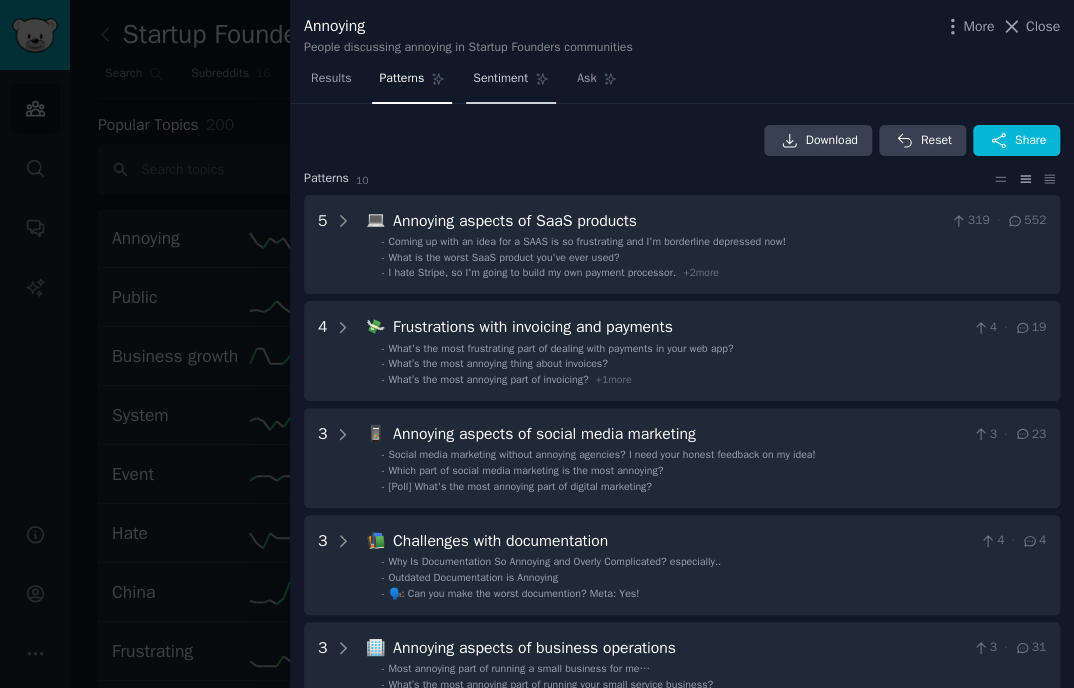 click on "Sentiment" at bounding box center (500, 79) 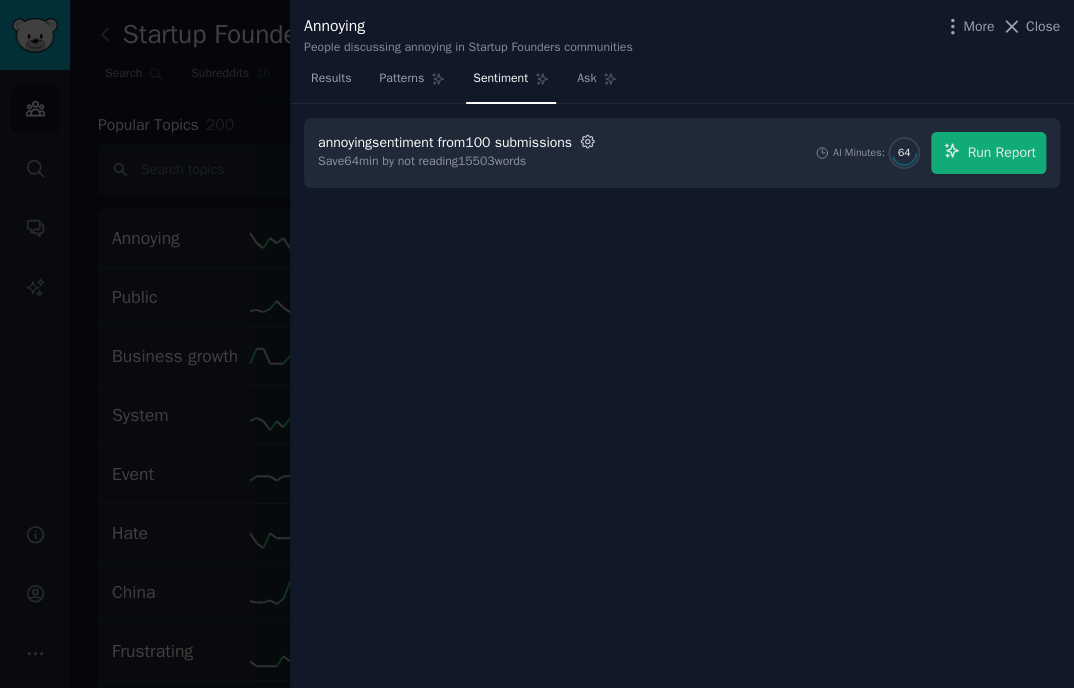 click 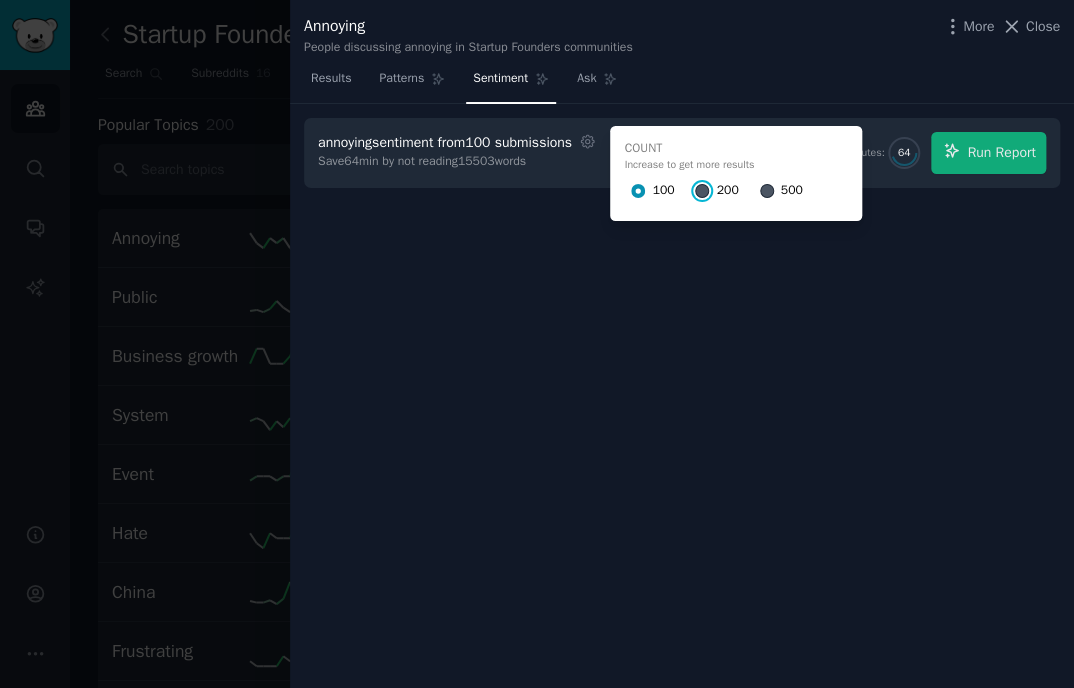 click on "200" at bounding box center [702, 191] 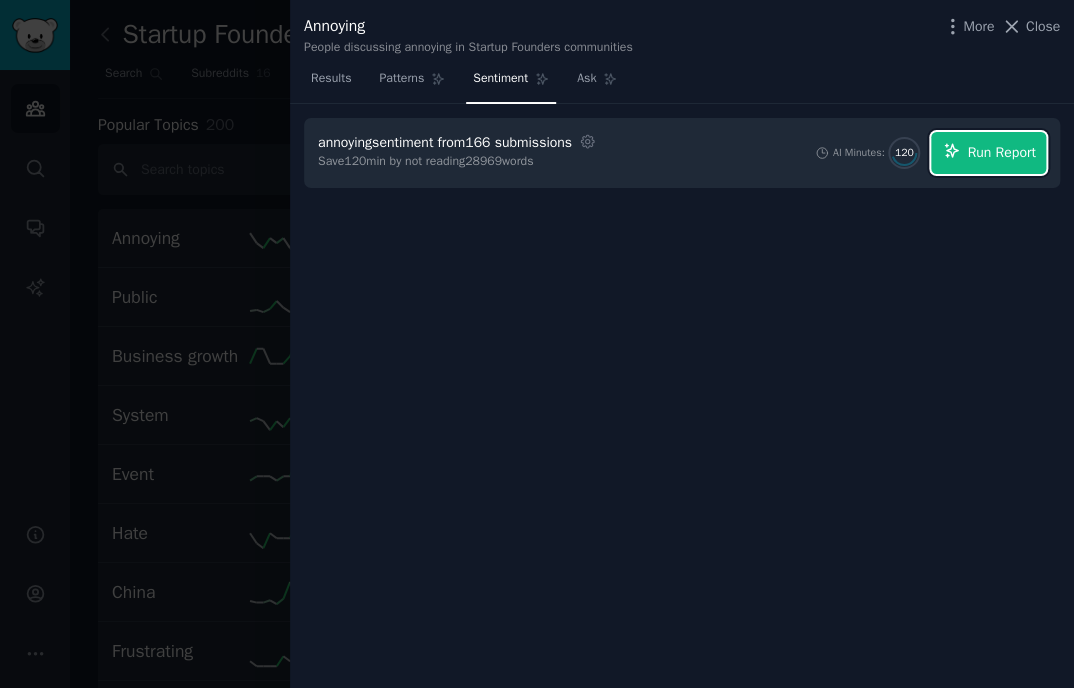 click on "Run Report" at bounding box center (988, 153) 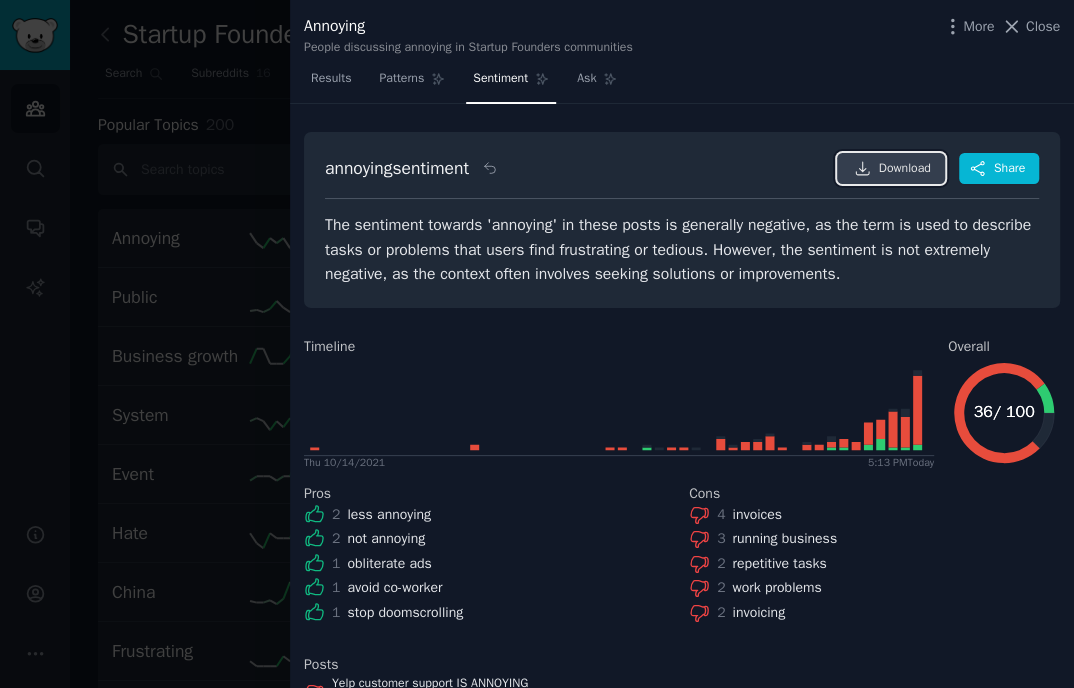 click on "Download" at bounding box center (891, 169) 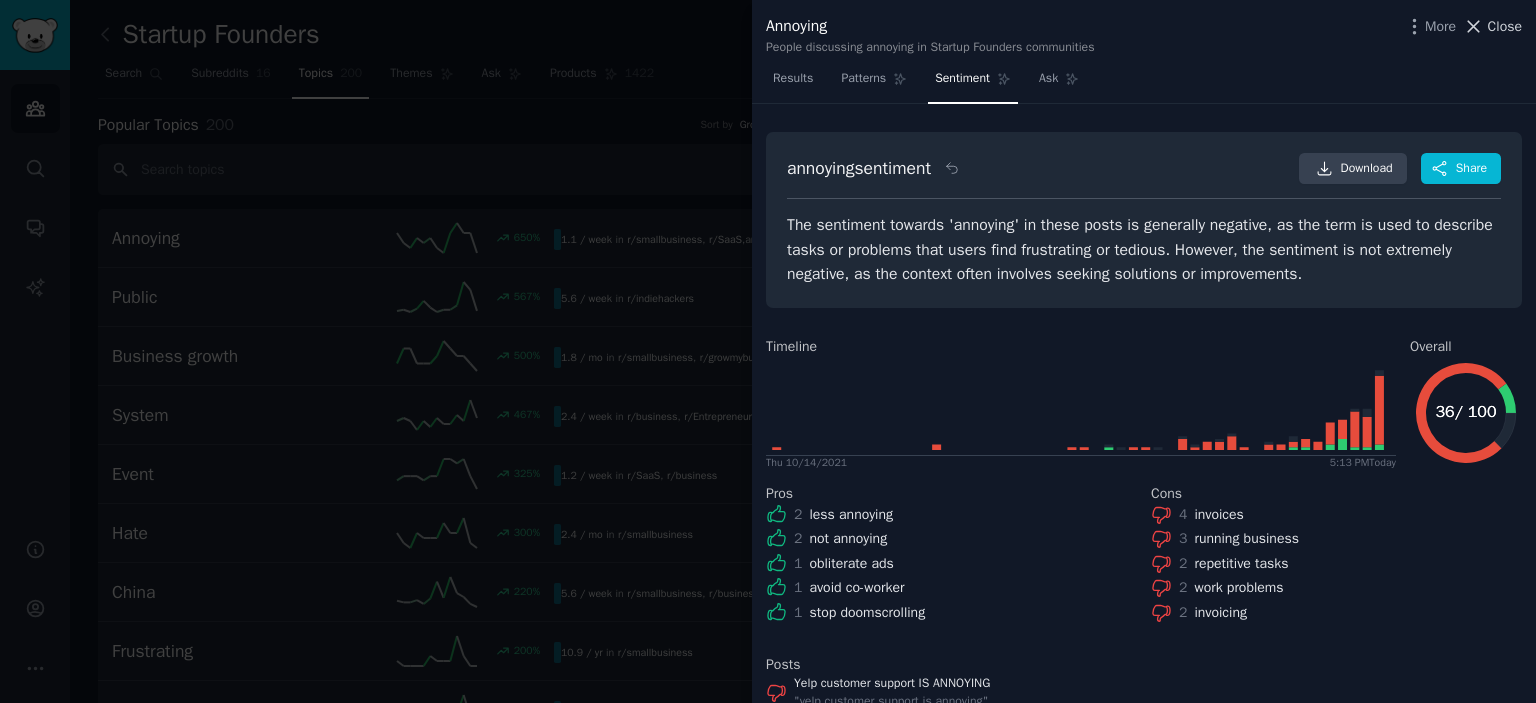 click 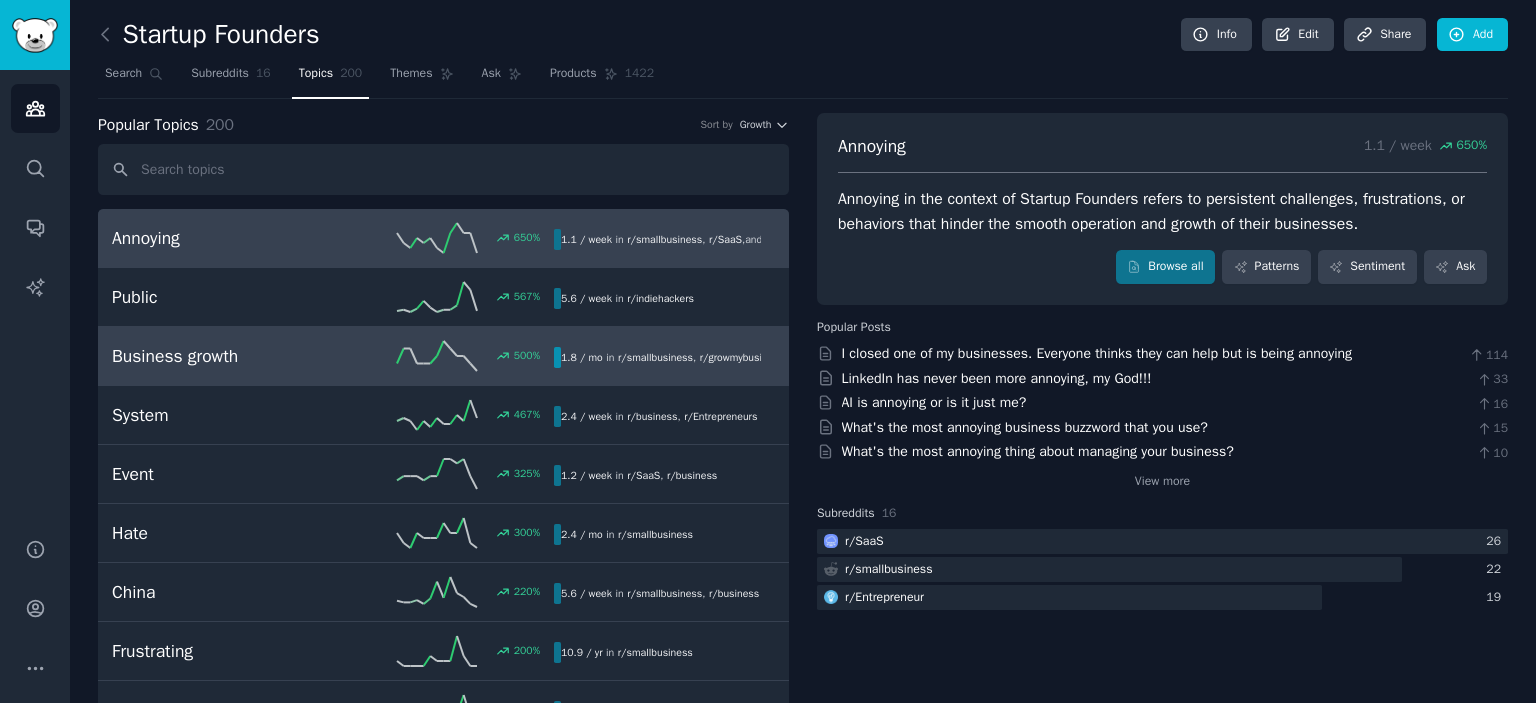 click on "Business growth" at bounding box center [222, 356] 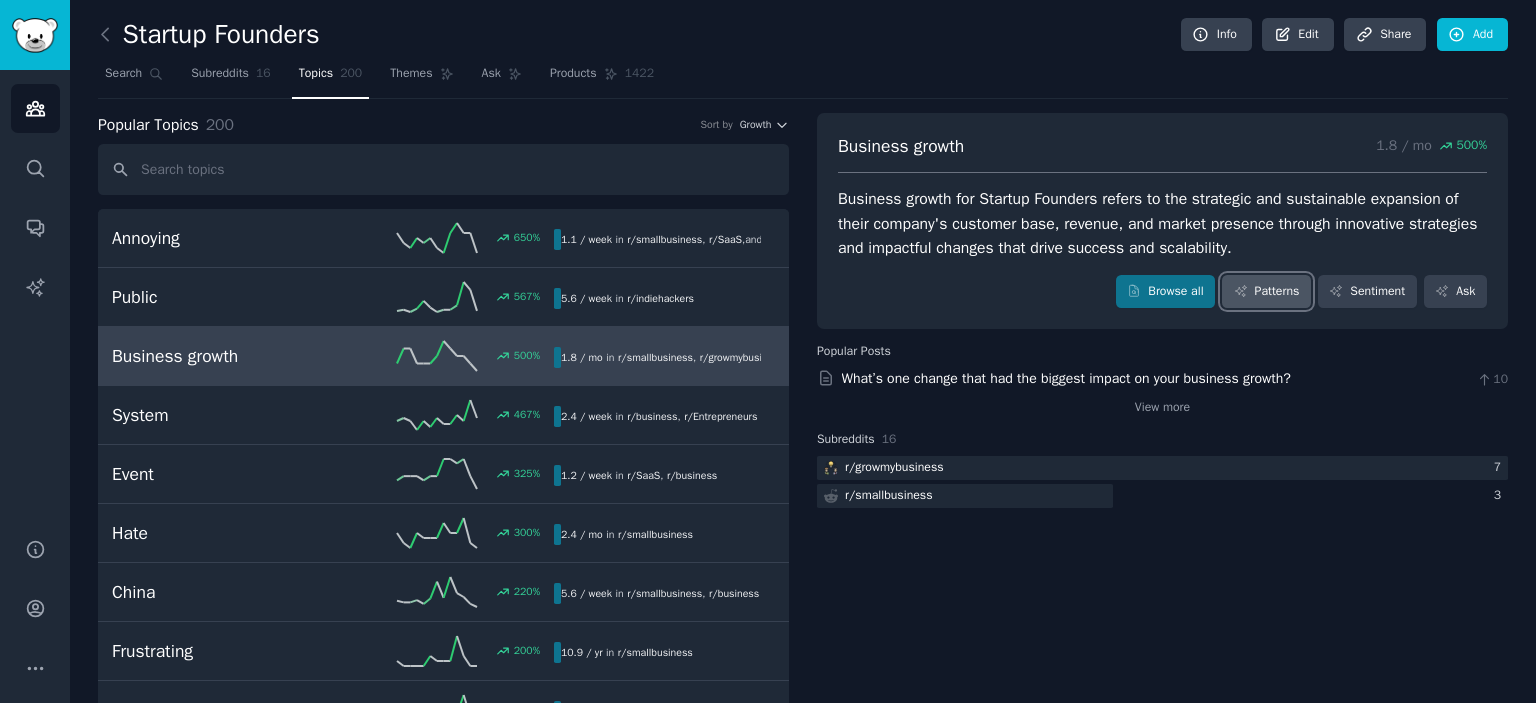 click on "Patterns" at bounding box center (1266, 292) 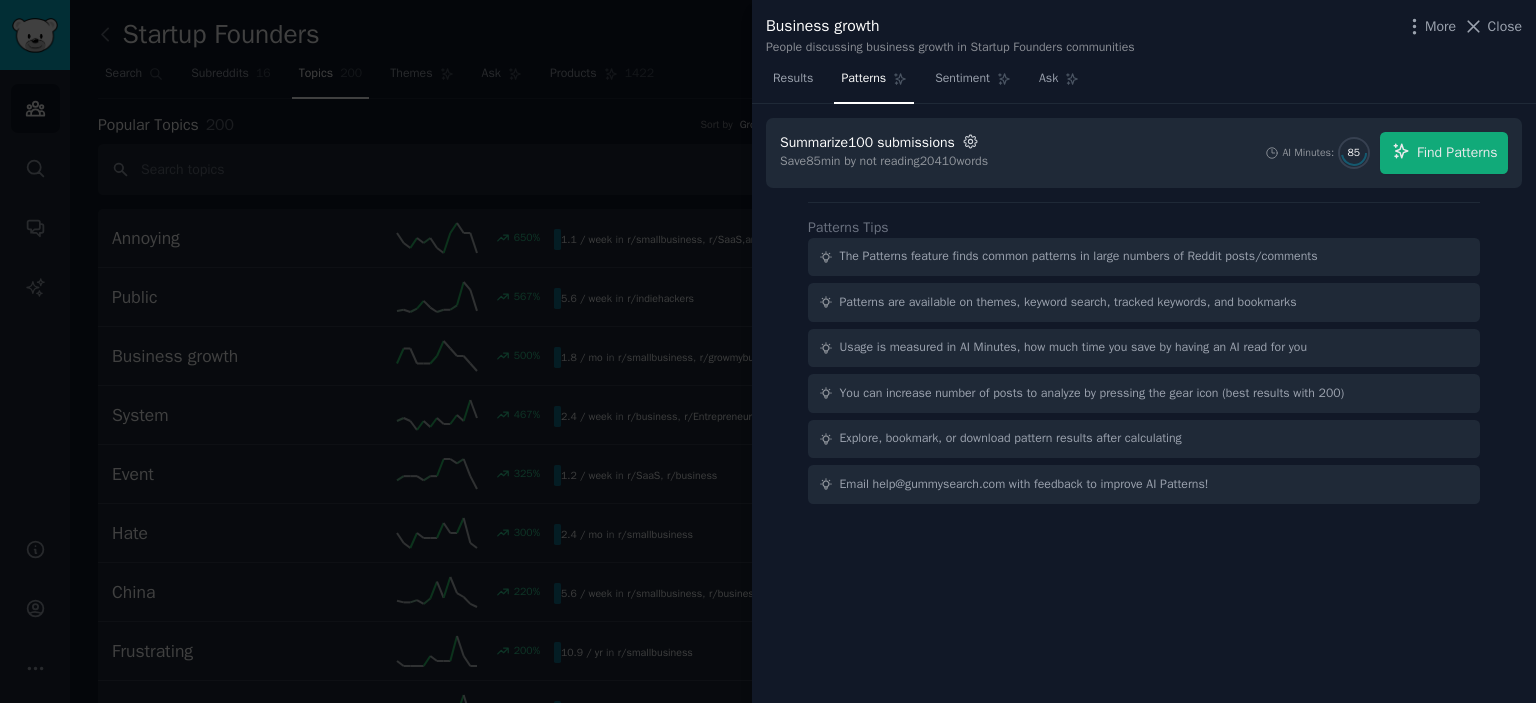 click 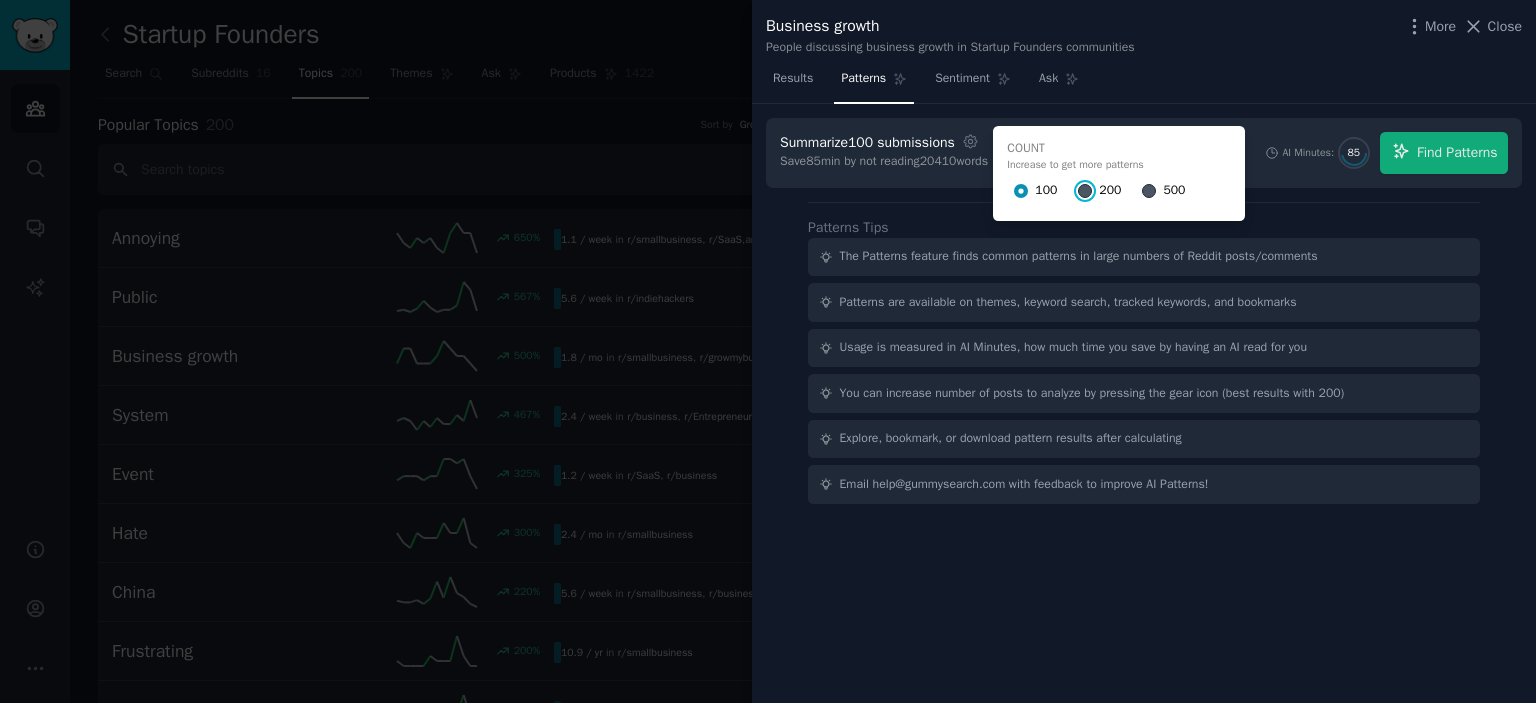 click on "200" at bounding box center (1085, 191) 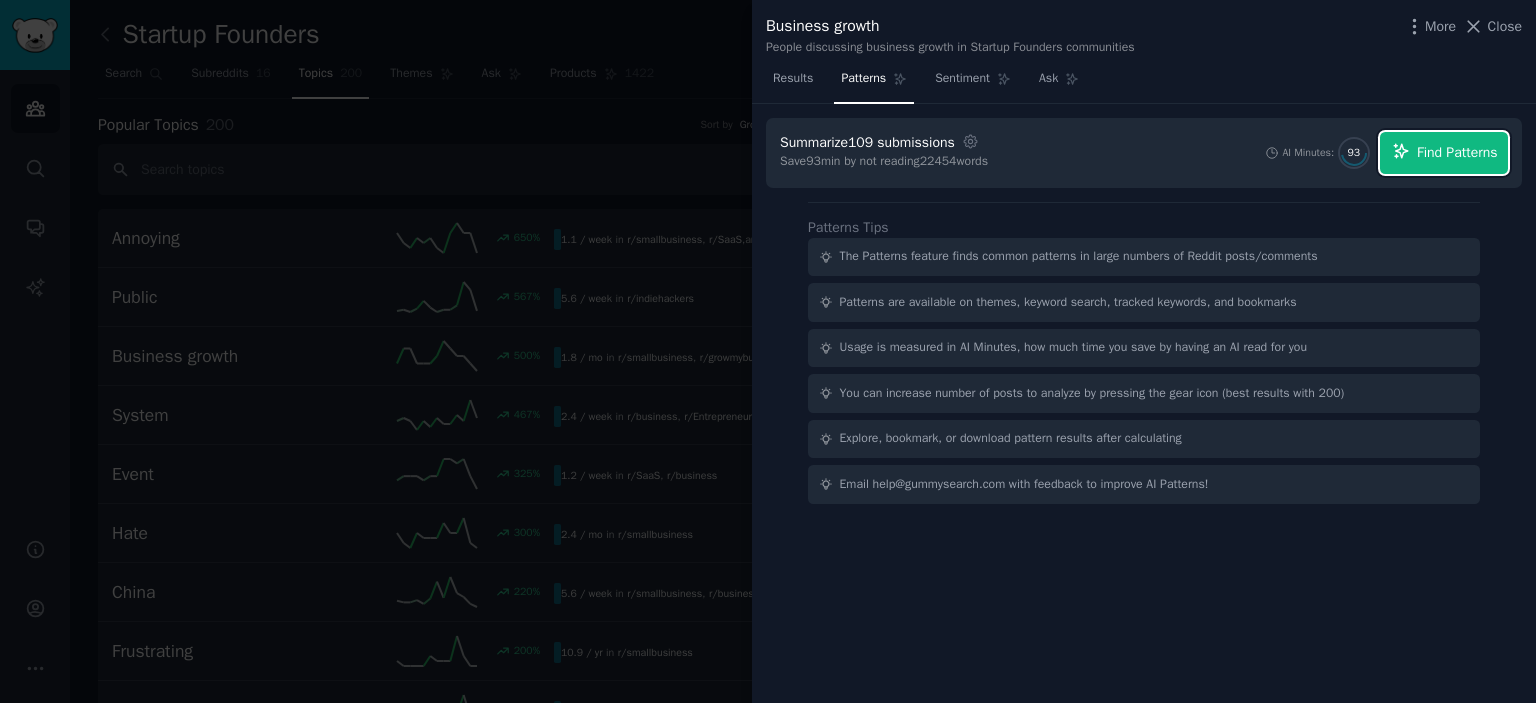 click on "Find Patterns" at bounding box center [1457, 152] 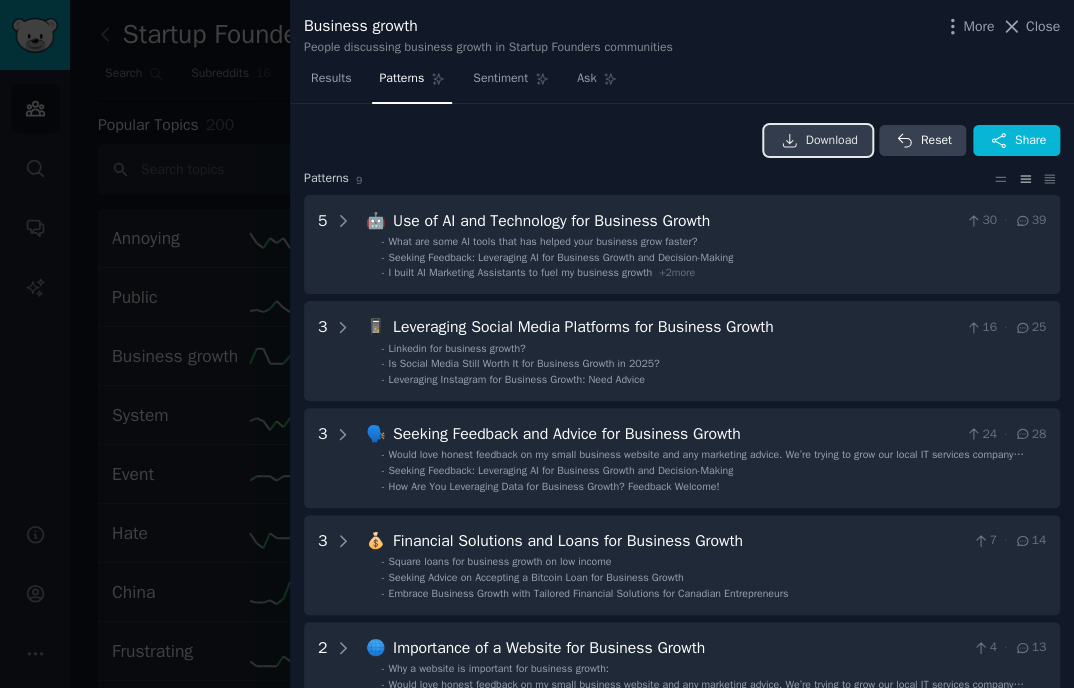 click on "Download" at bounding box center [832, 141] 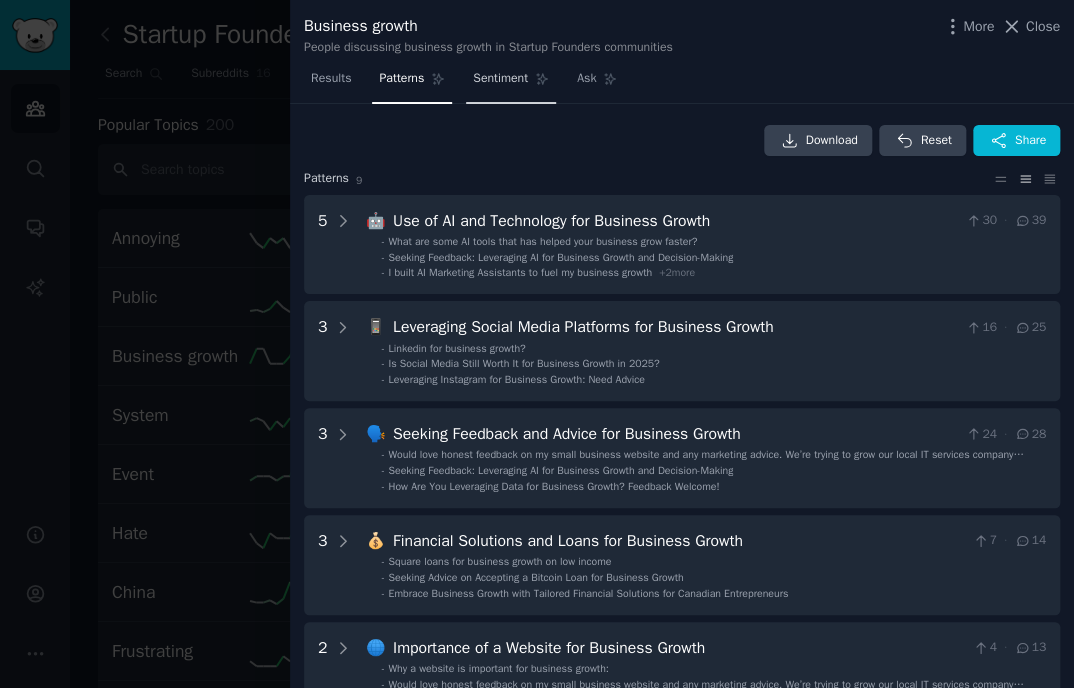 click on "Sentiment" at bounding box center [500, 79] 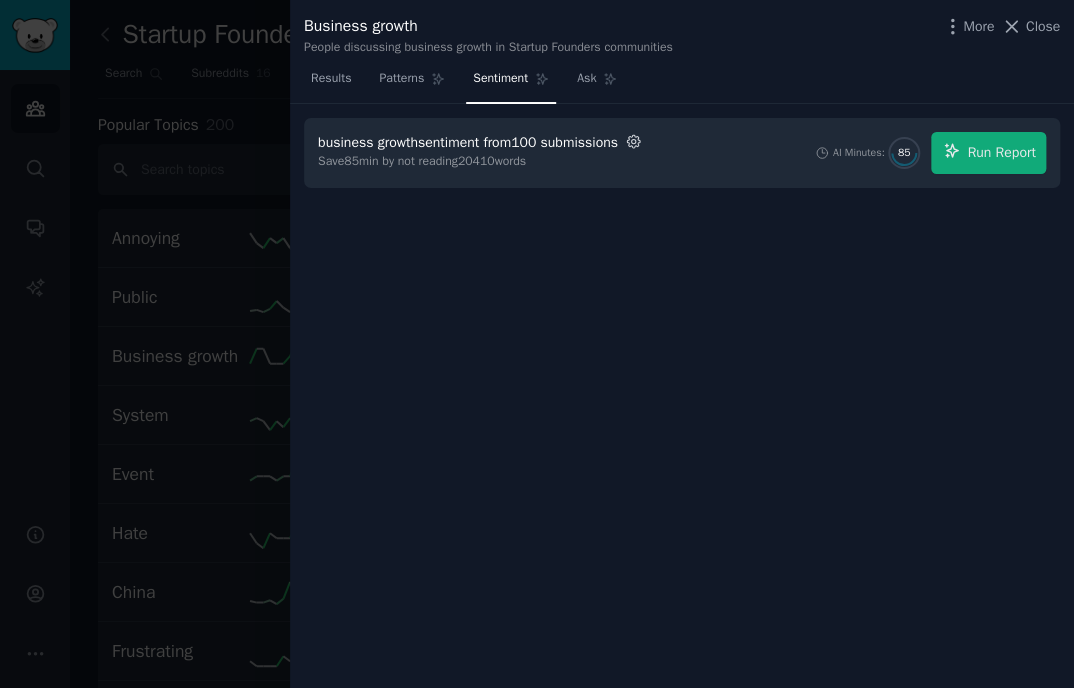 click 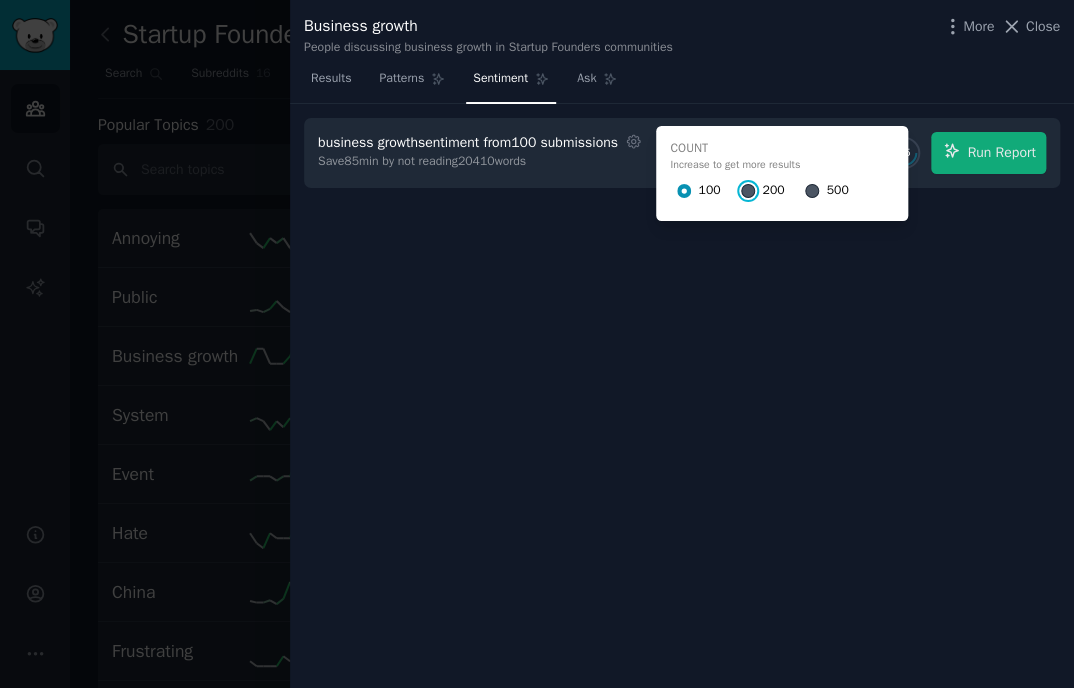 click on "200" at bounding box center [748, 191] 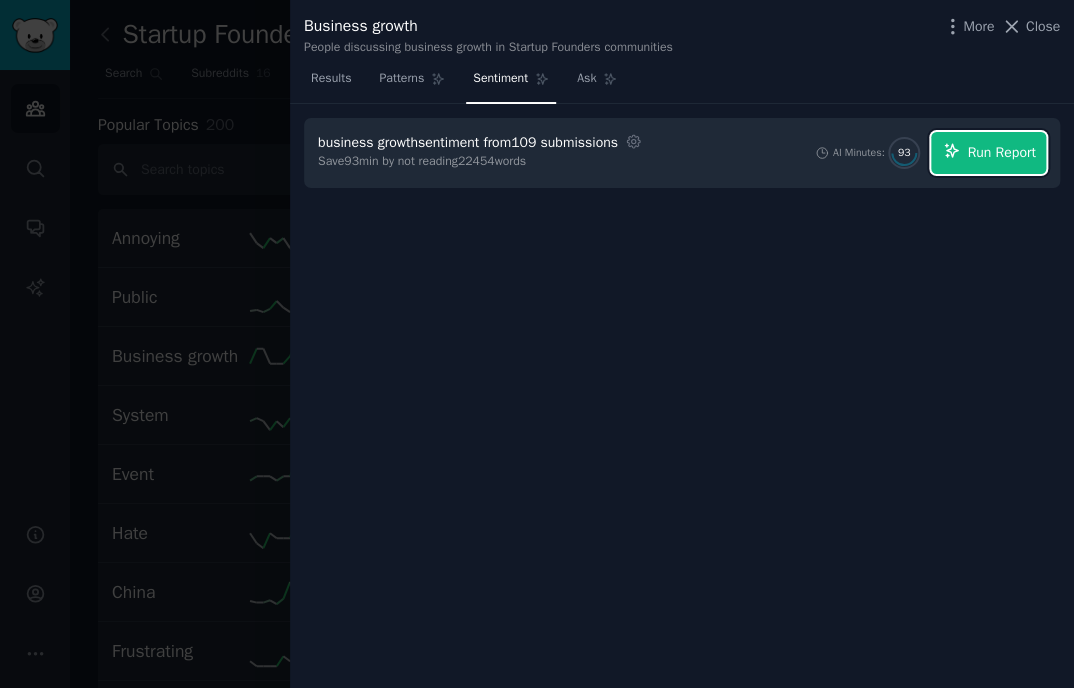 click on "Run Report" at bounding box center (988, 153) 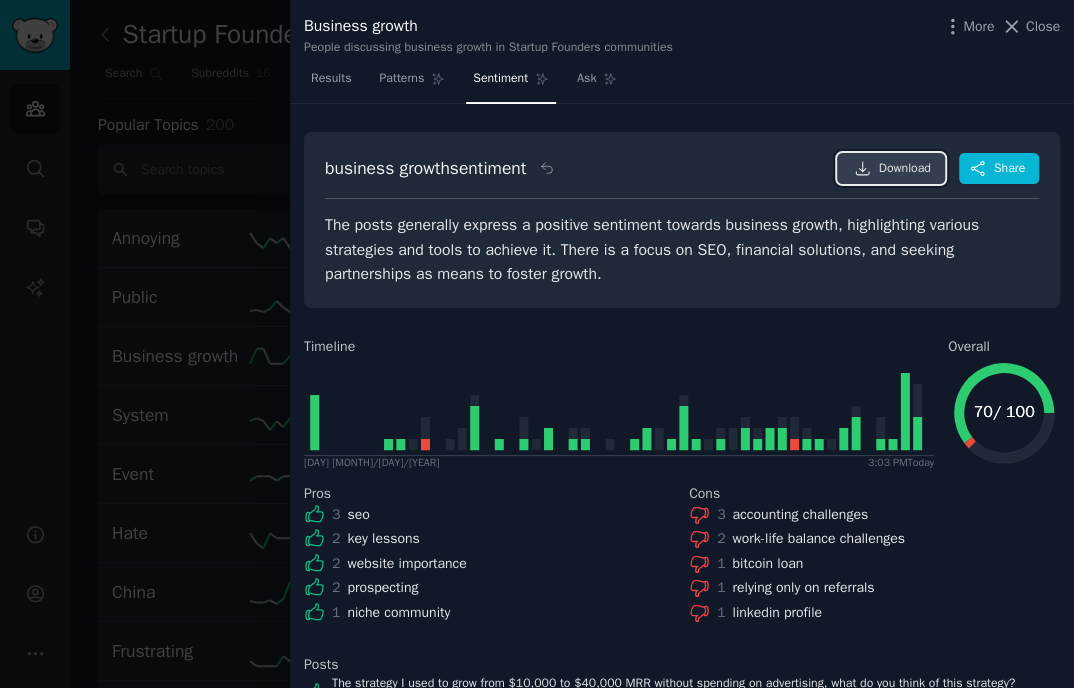 click on "Download" at bounding box center (905, 169) 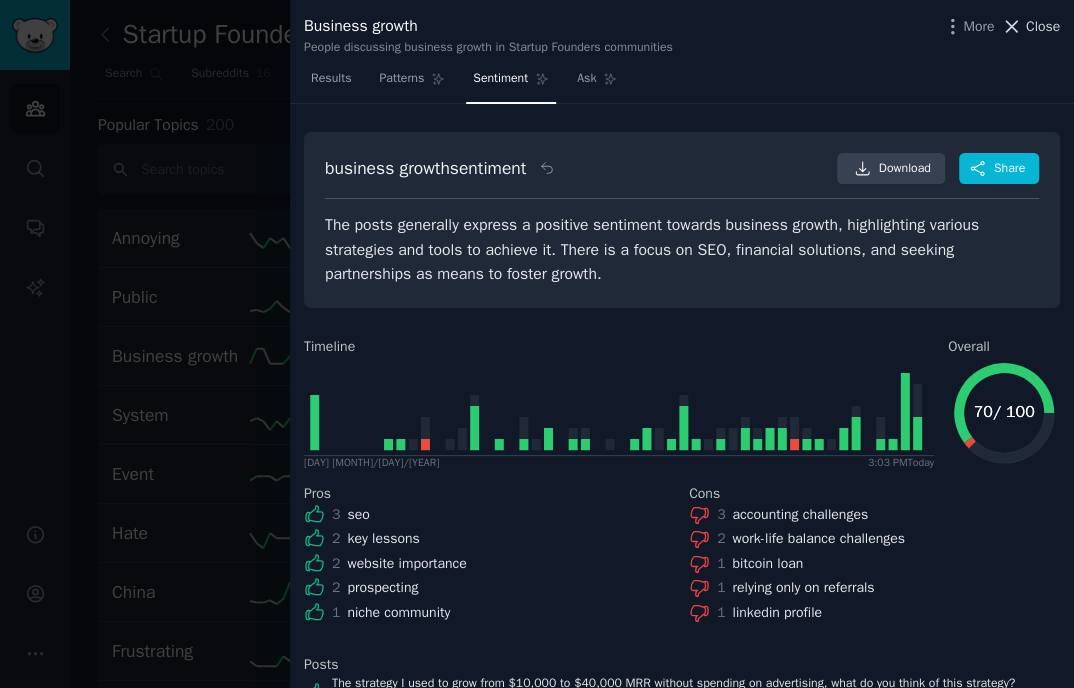 click on "Close" at bounding box center (1043, 26) 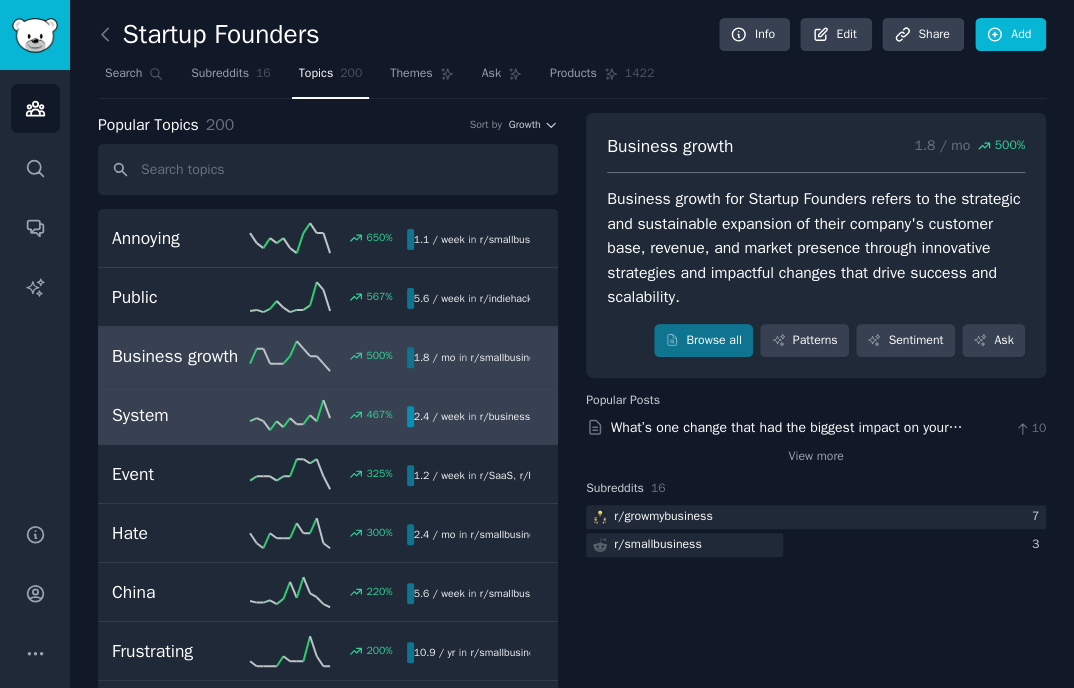 click on "System" at bounding box center [181, 415] 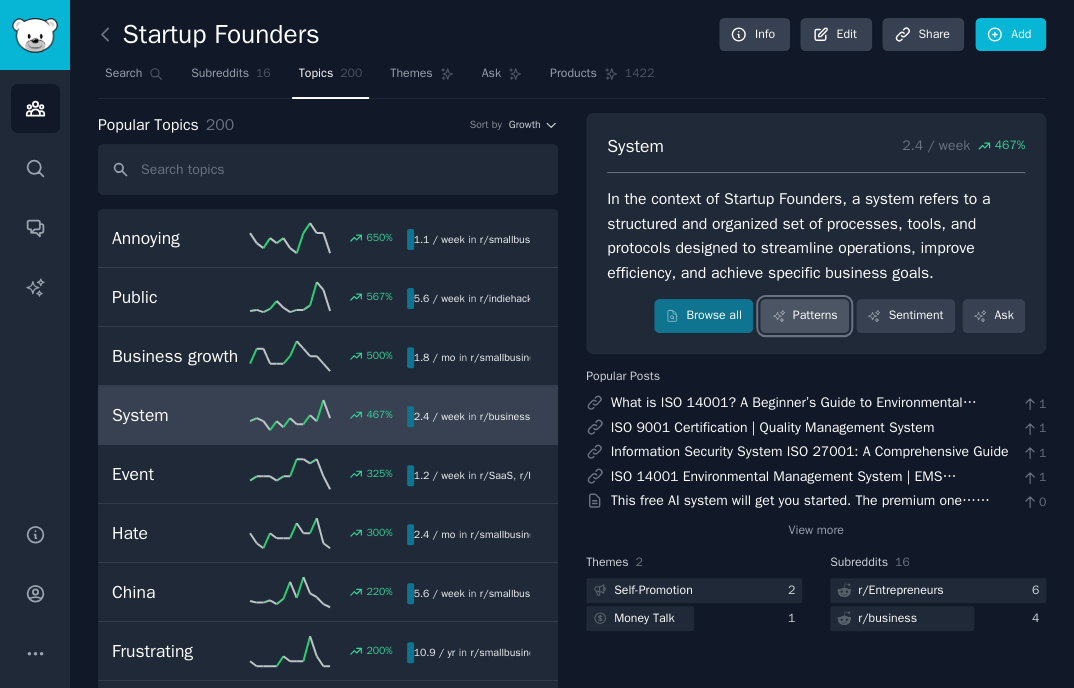 click on "Patterns" at bounding box center (804, 316) 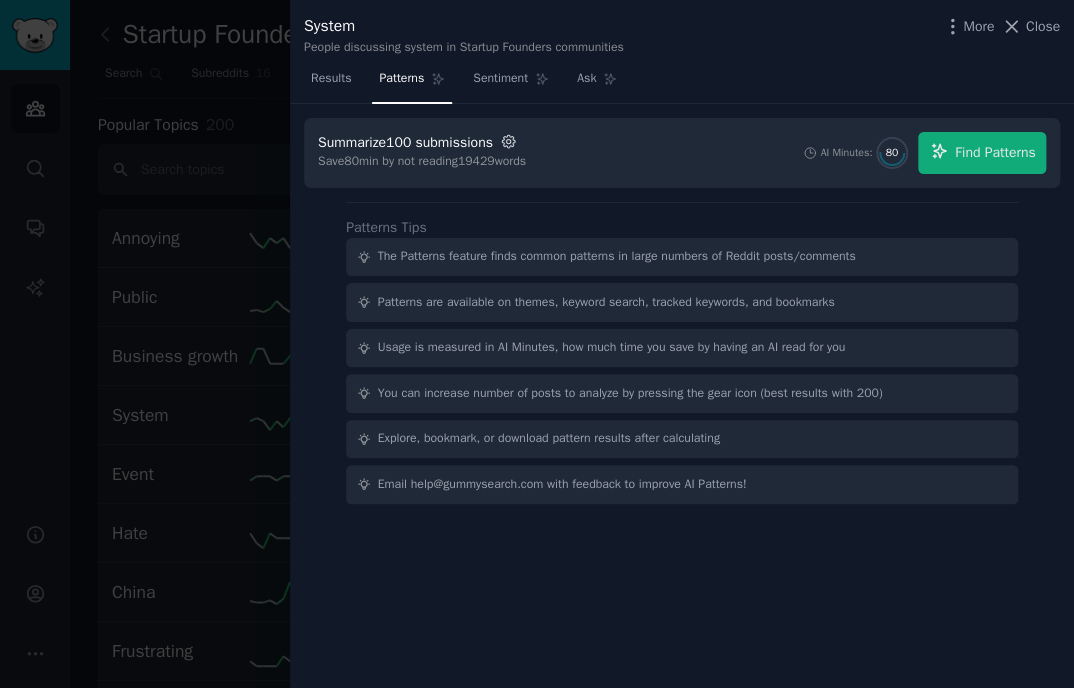 click 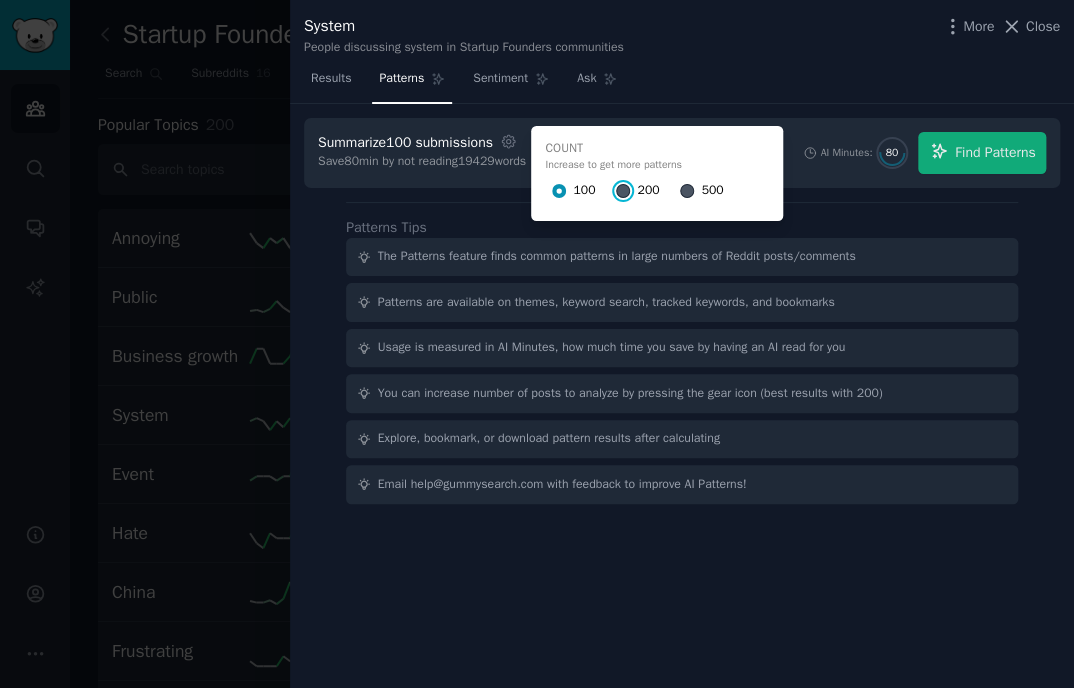 click on "200" at bounding box center (623, 191) 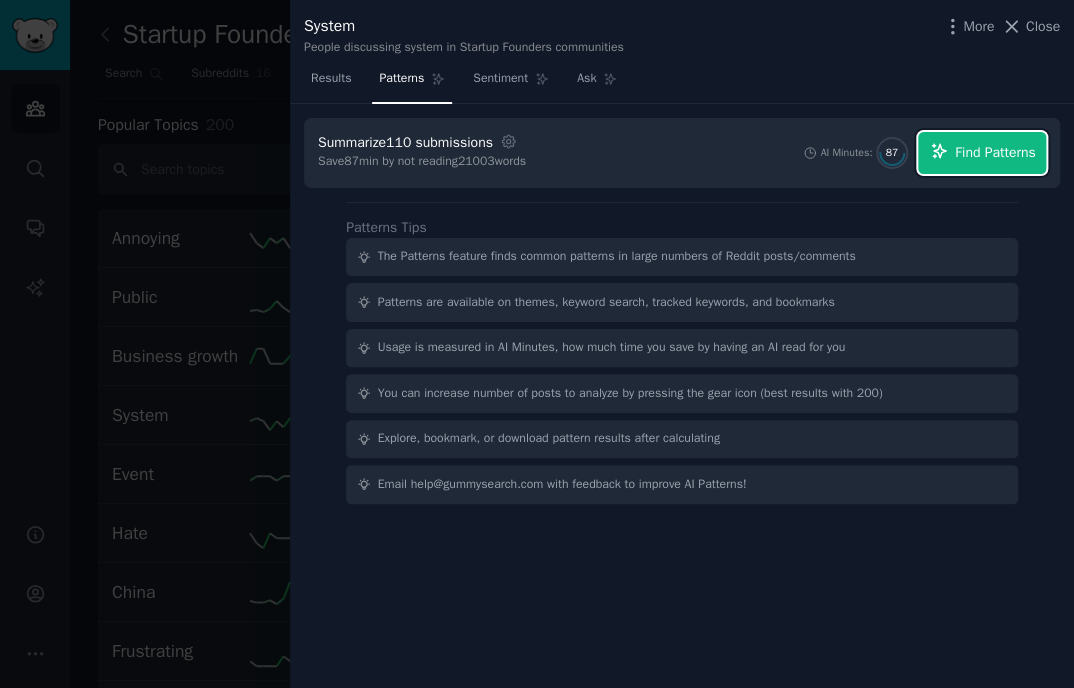 click on "Find Patterns" at bounding box center [995, 152] 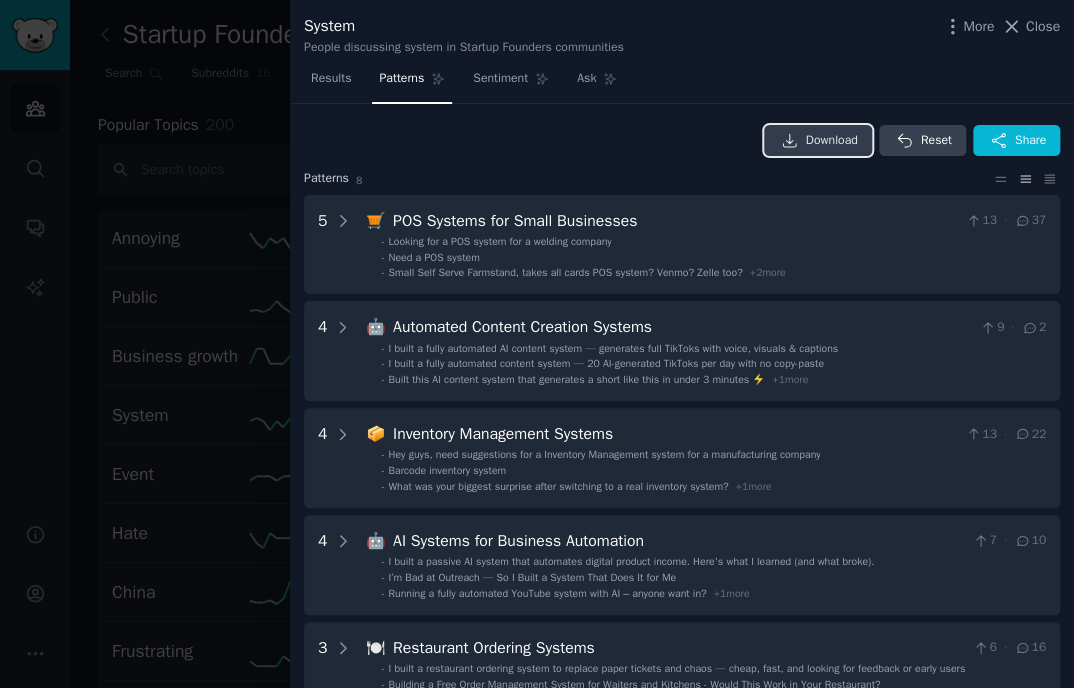 click on "Download" at bounding box center (832, 141) 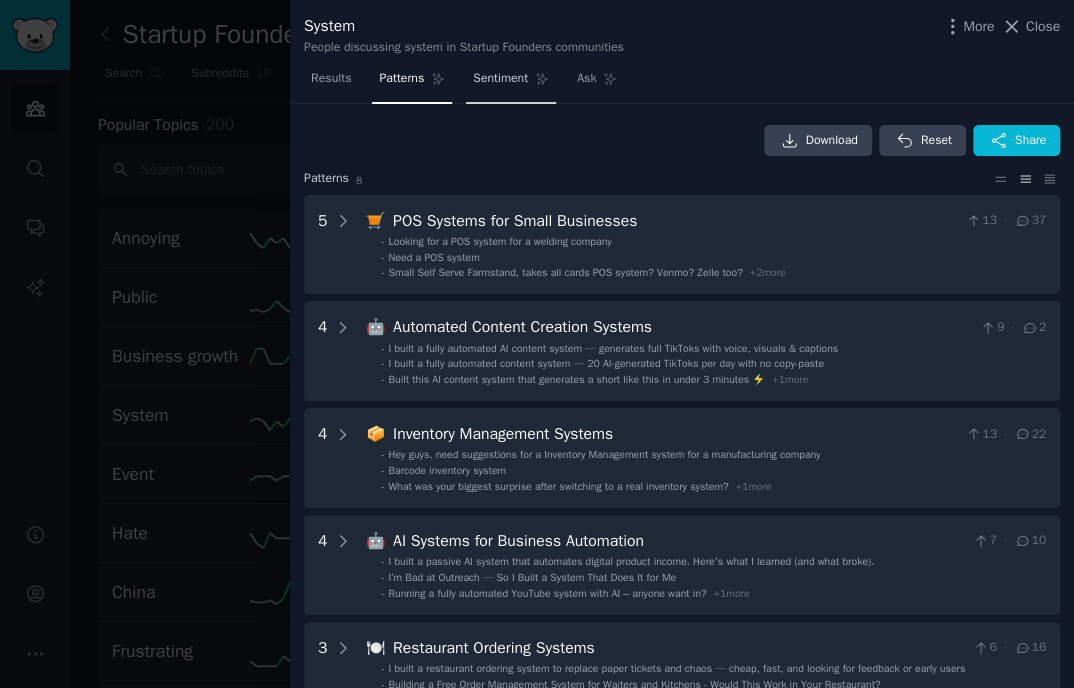 click on "Sentiment" at bounding box center (500, 79) 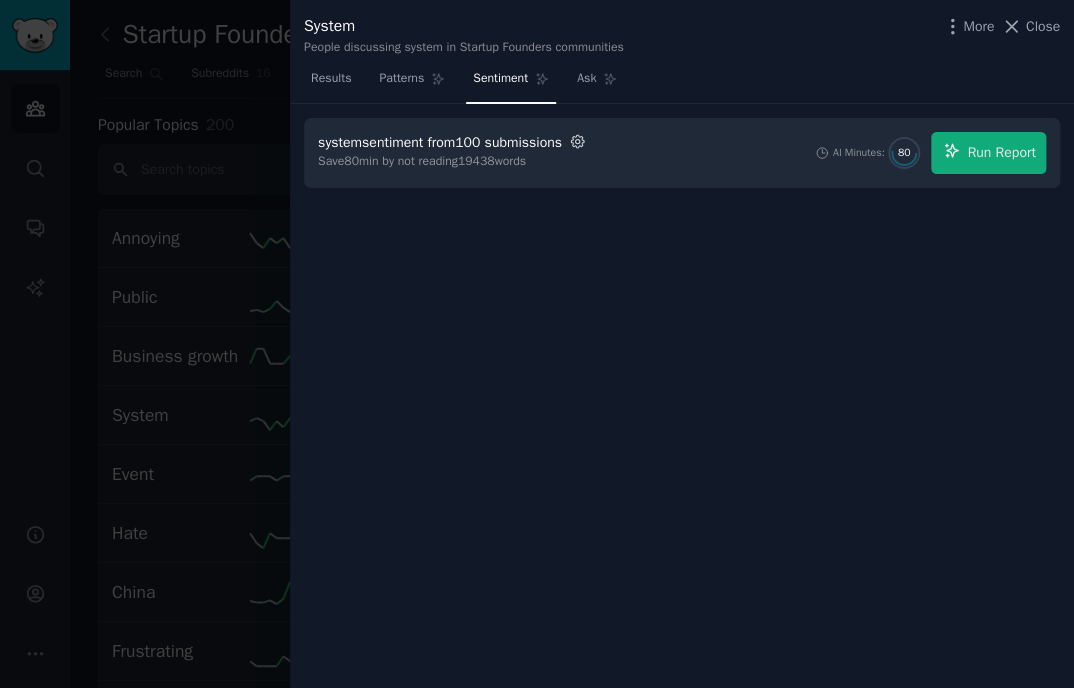 click 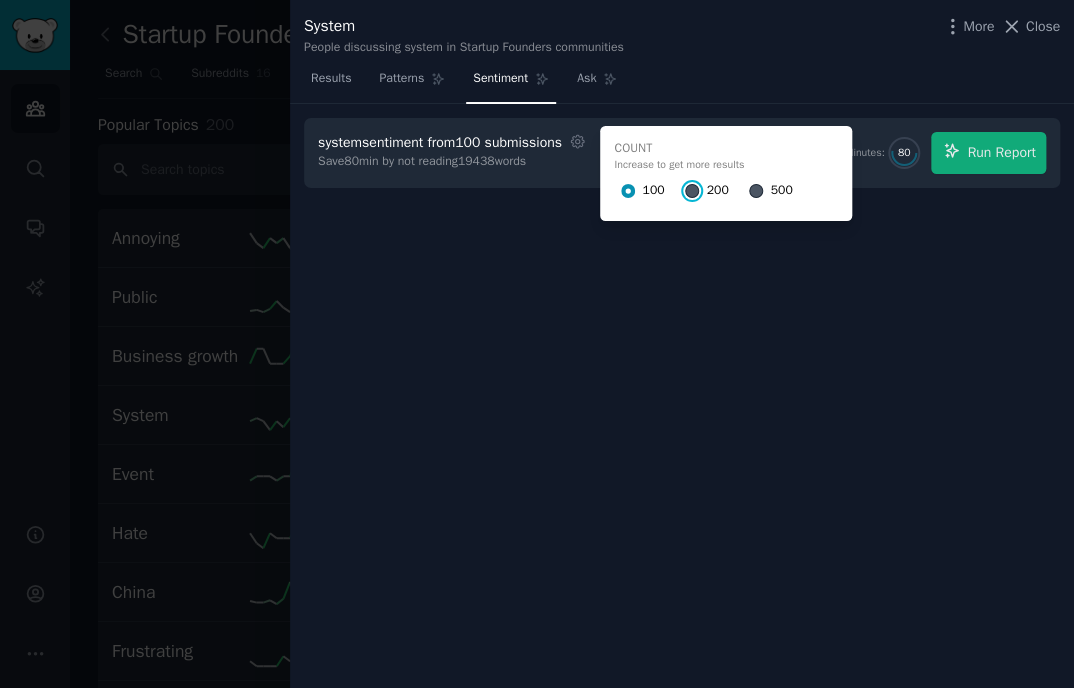 click on "200" at bounding box center [692, 191] 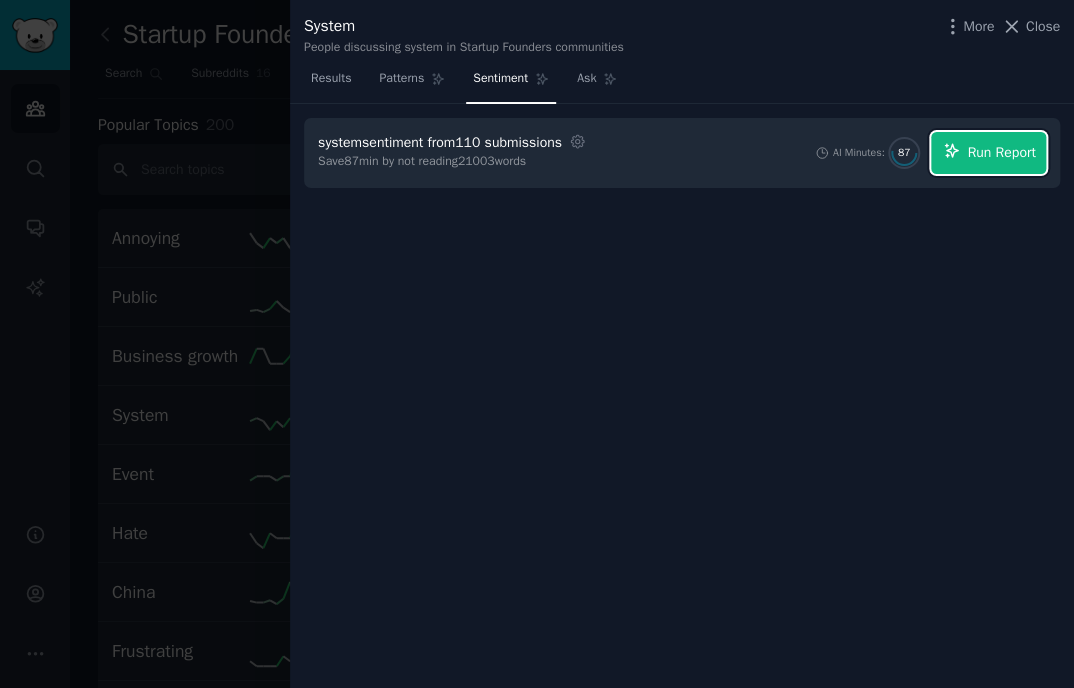 click on "Run Report" at bounding box center (988, 153) 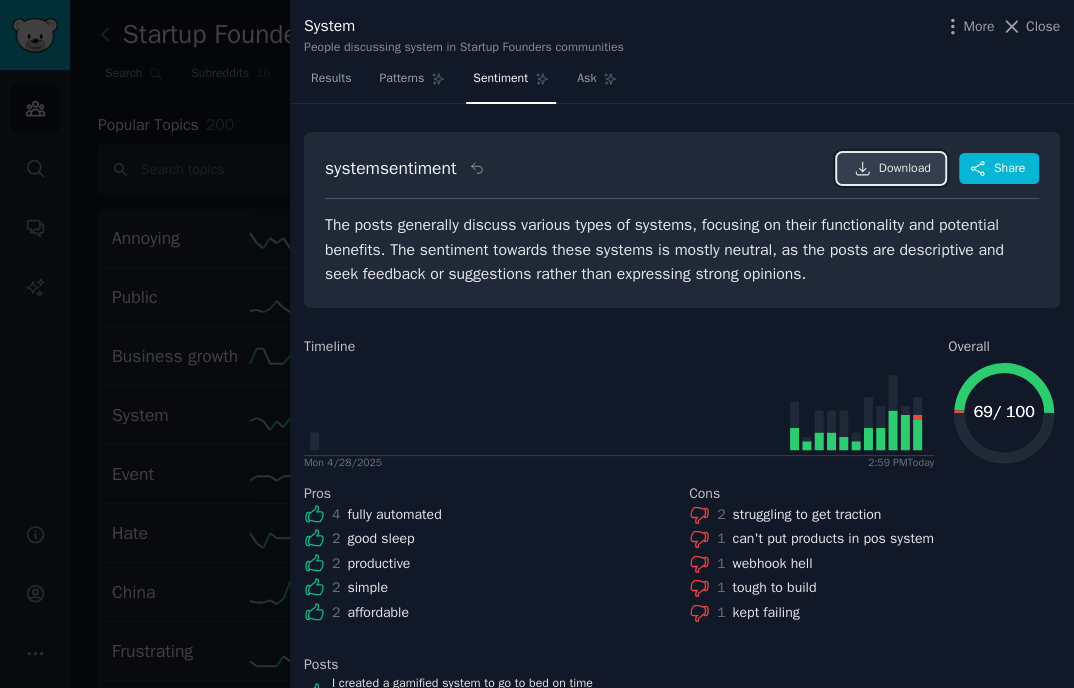 click on "Download" at bounding box center (905, 169) 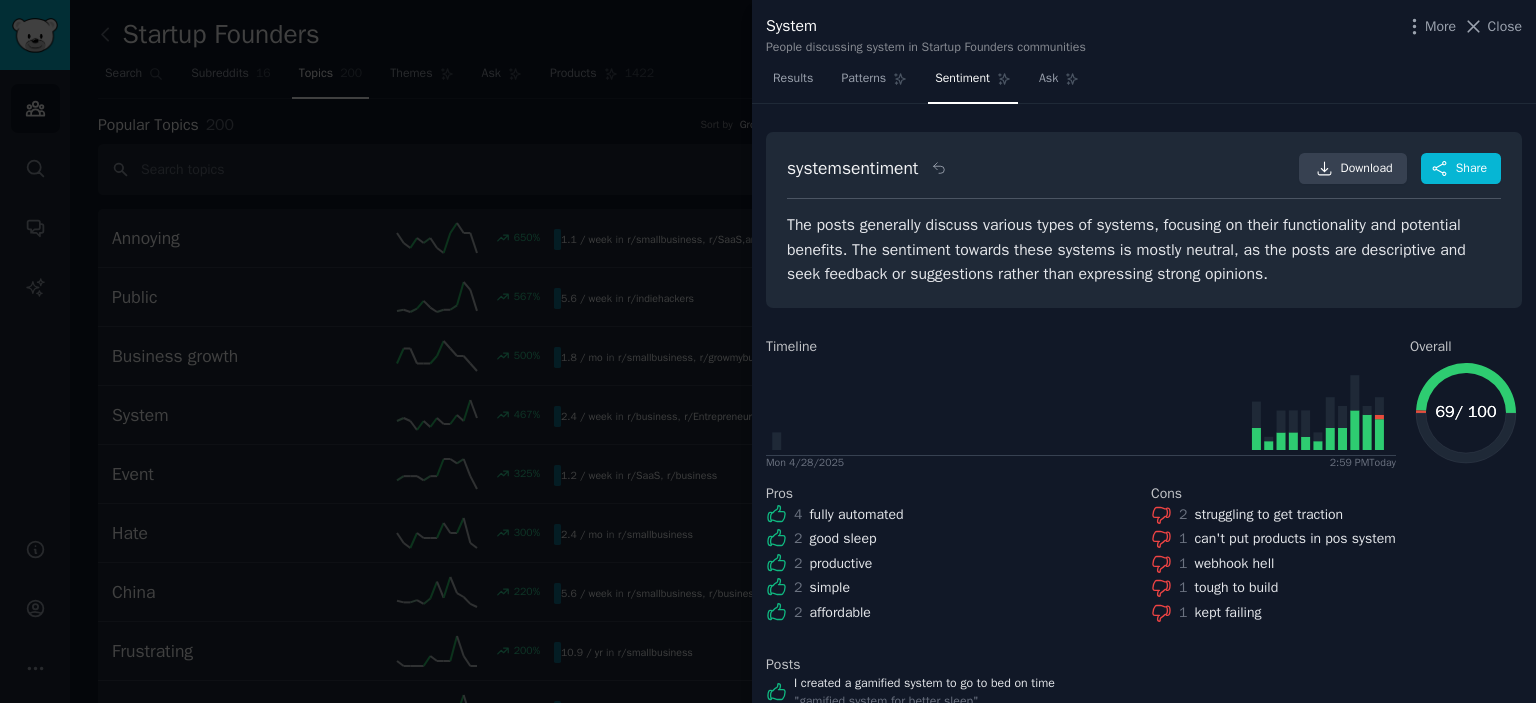 click 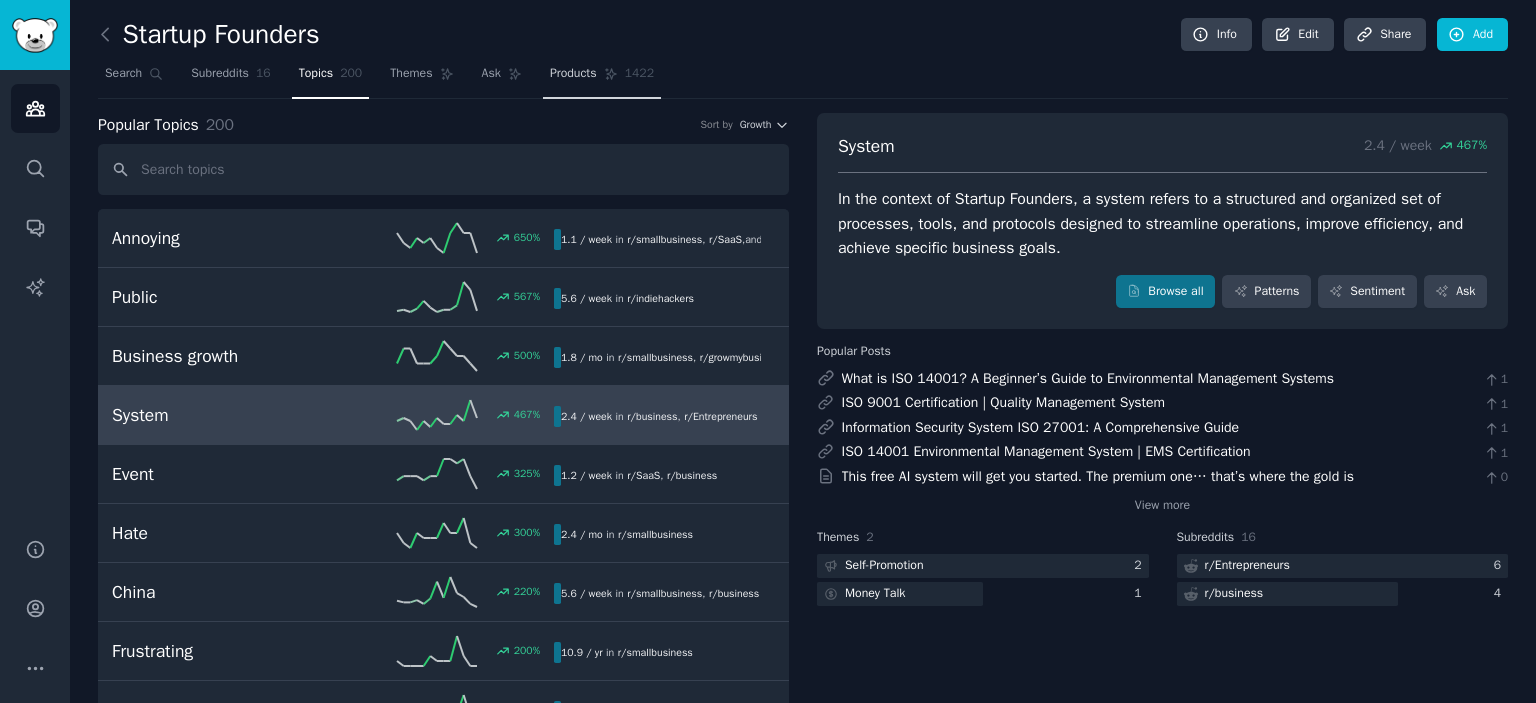 click on "Products" at bounding box center [573, 74] 